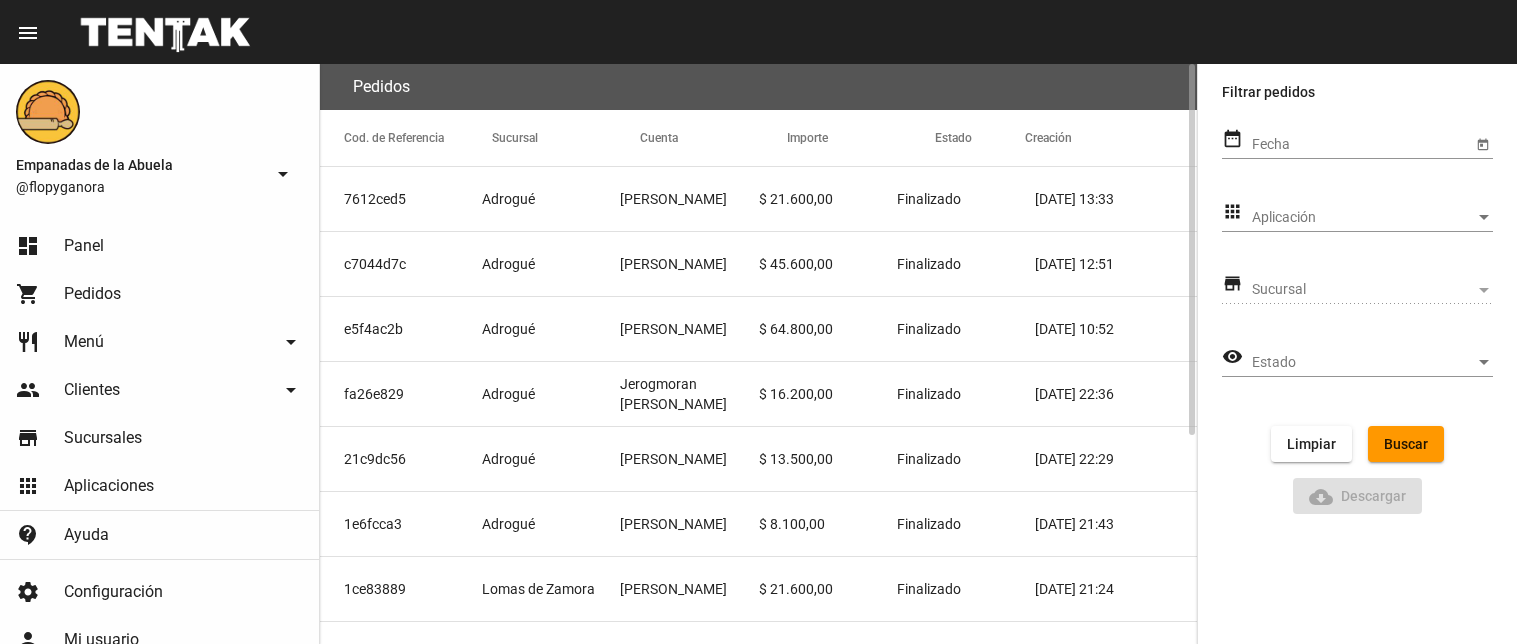 scroll, scrollTop: 0, scrollLeft: 0, axis: both 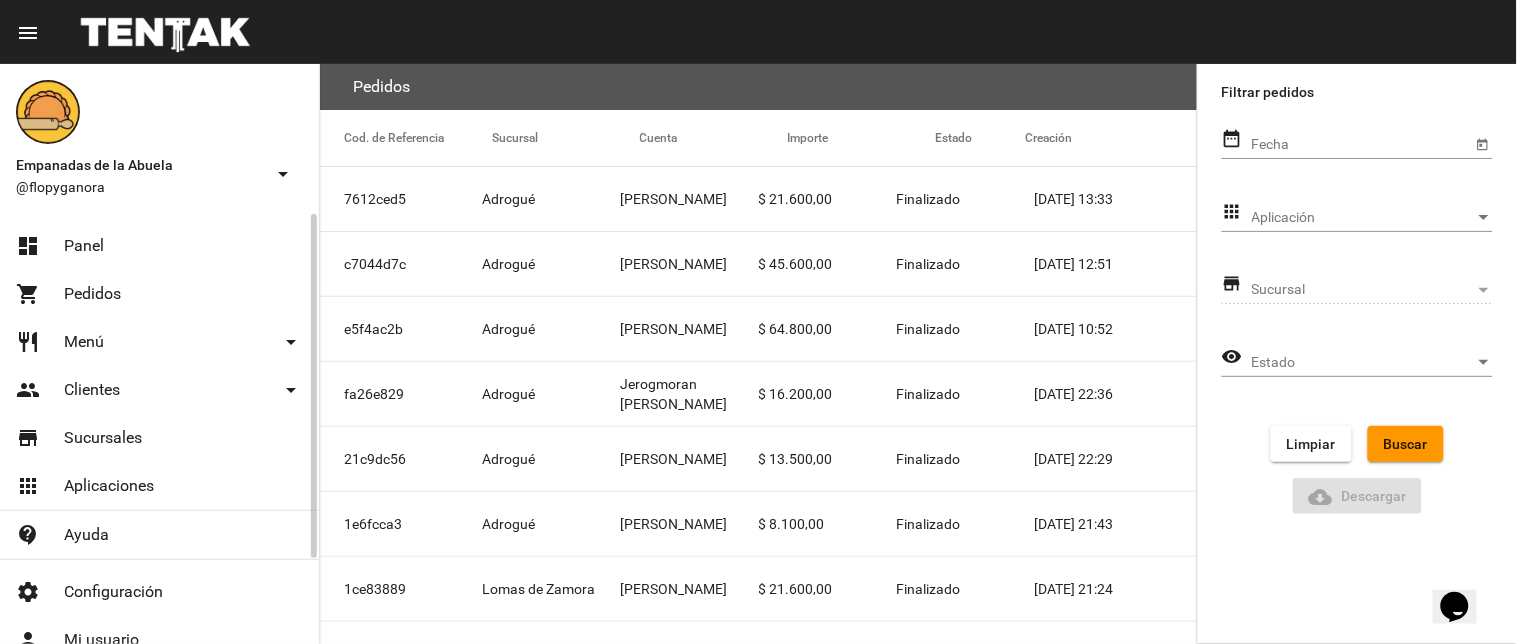 click on "dashboard Panel" 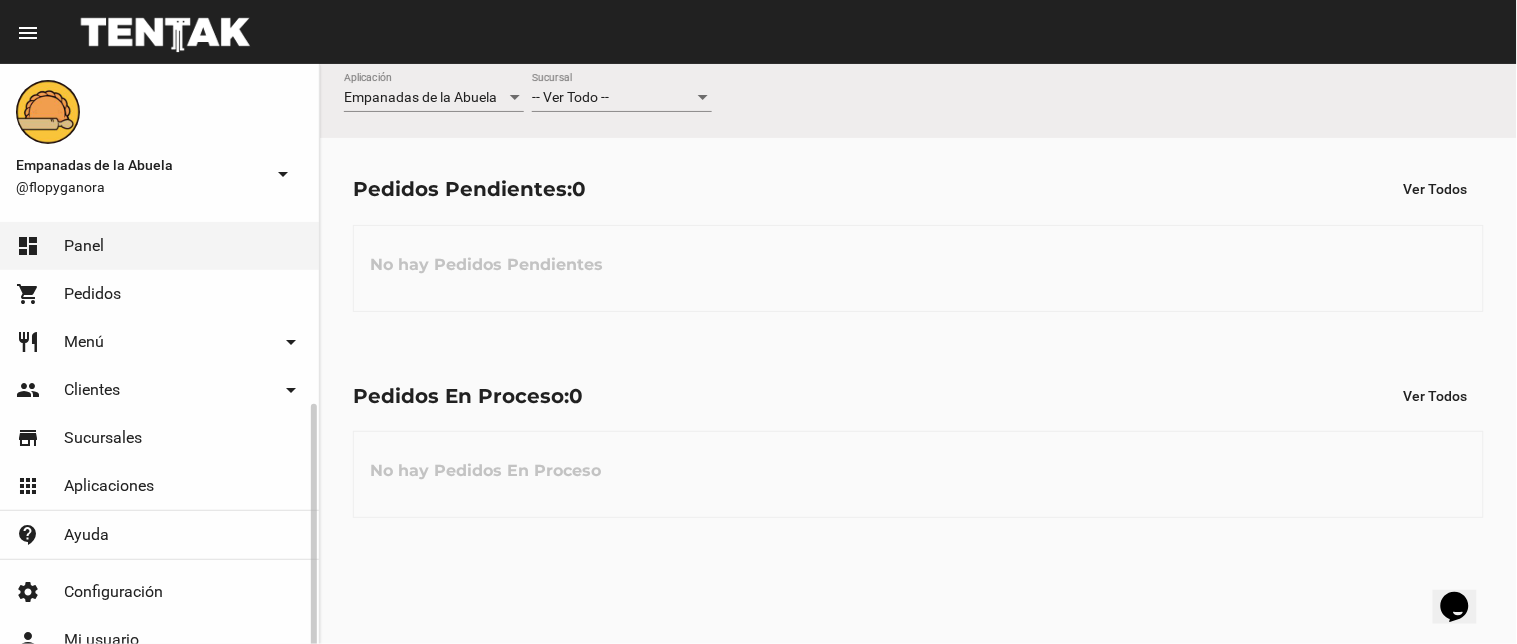 scroll, scrollTop: 105, scrollLeft: 0, axis: vertical 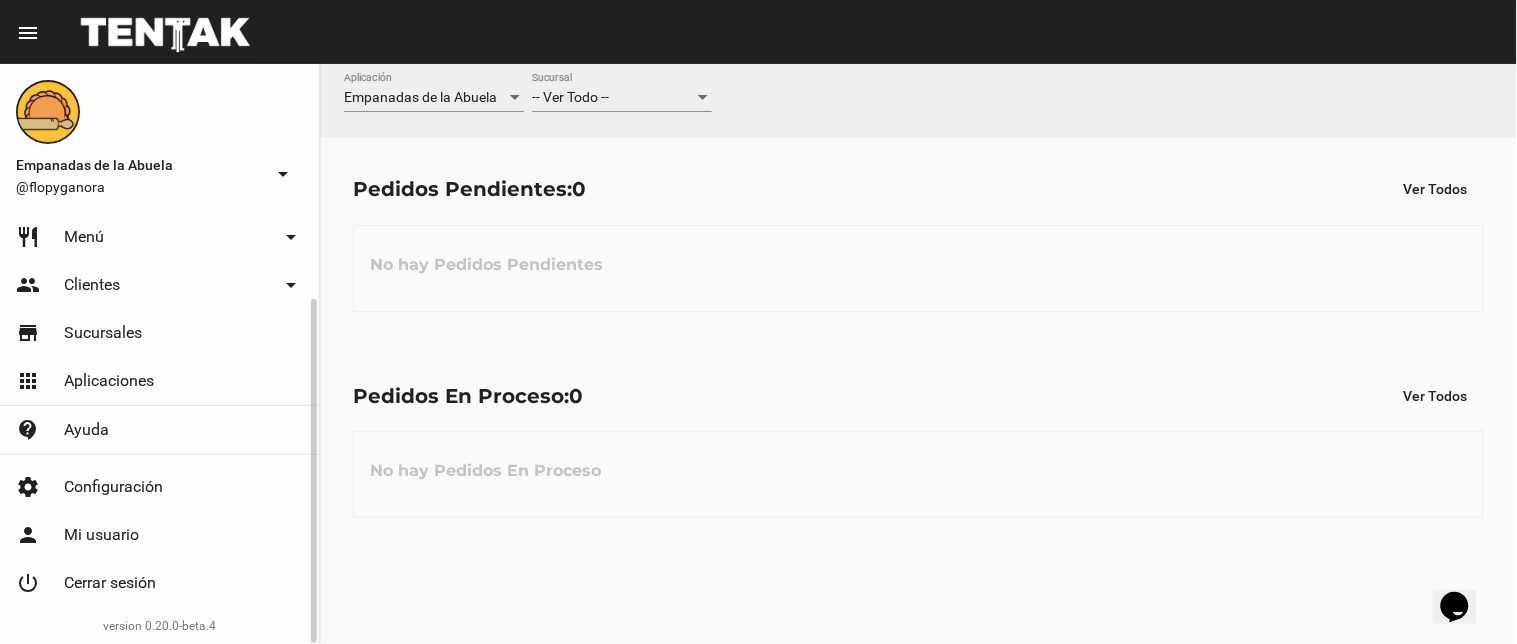click on "power_settings_new Cerrar sesión" 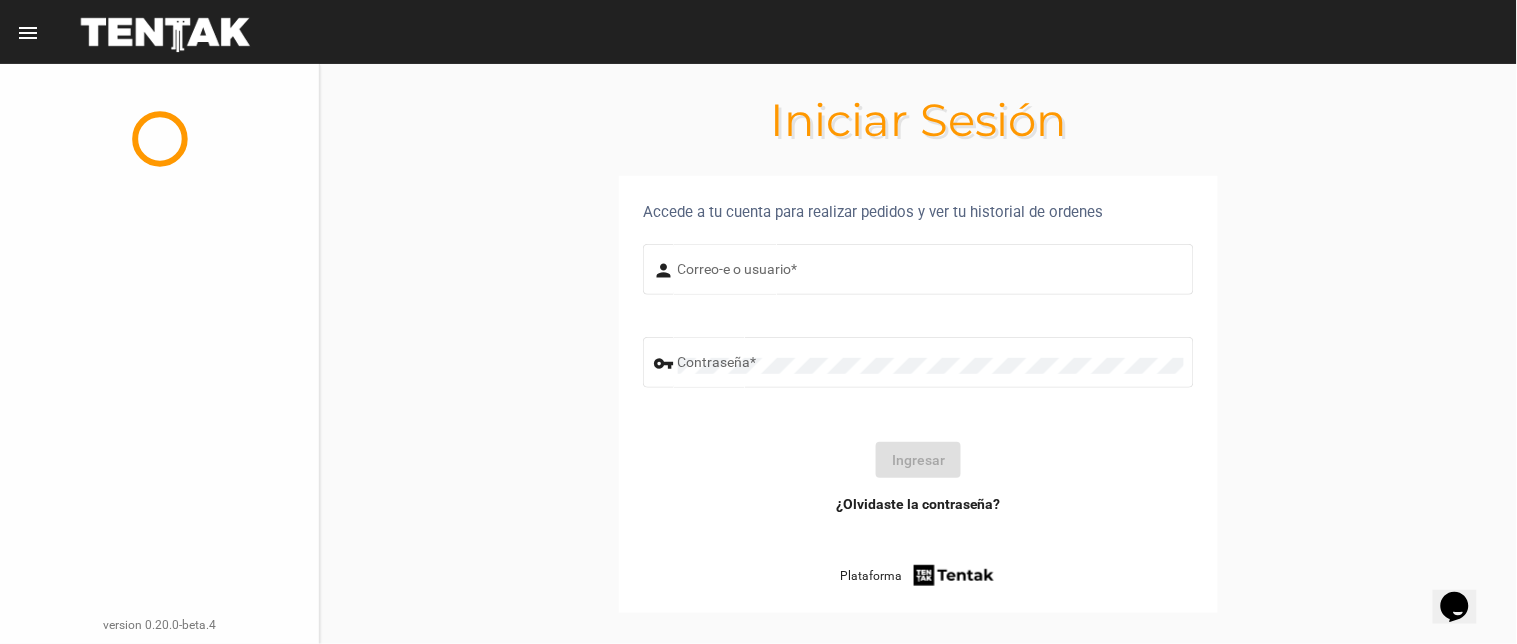scroll, scrollTop: 0, scrollLeft: 0, axis: both 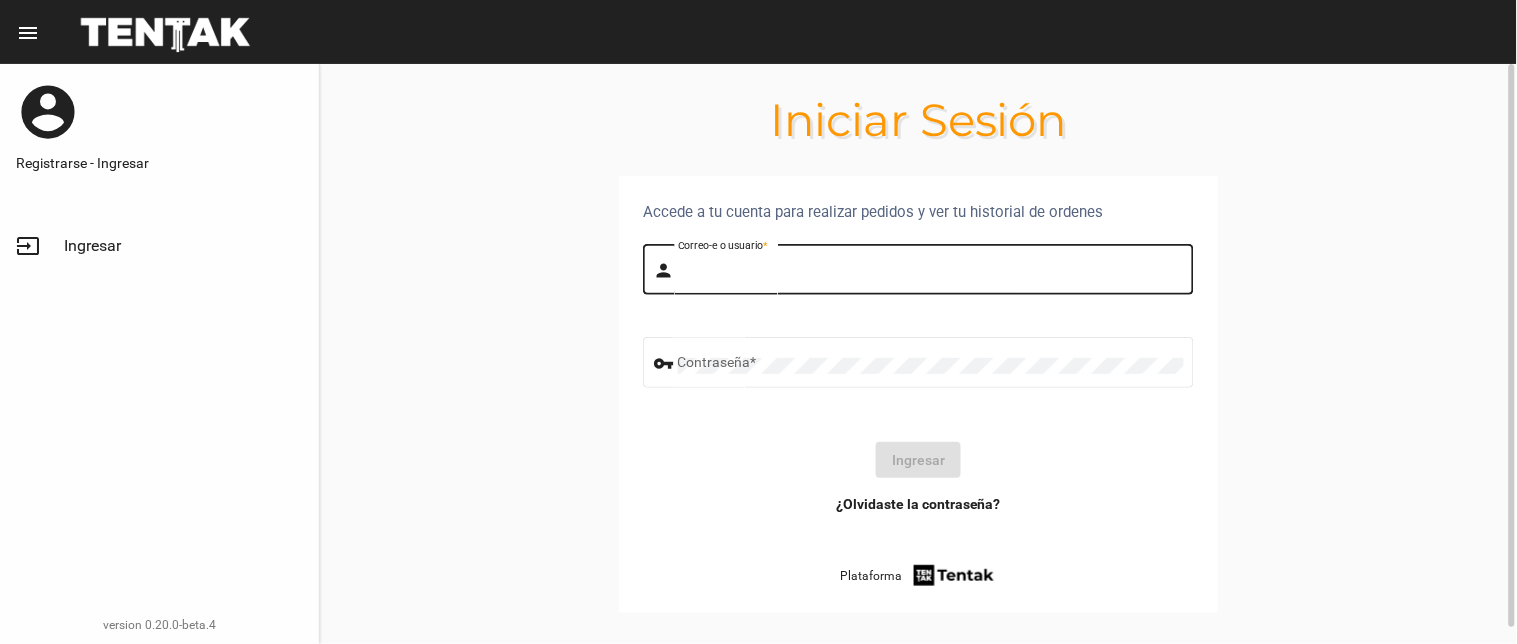 click on "Correo-e o usuario  *" at bounding box center [931, 273] 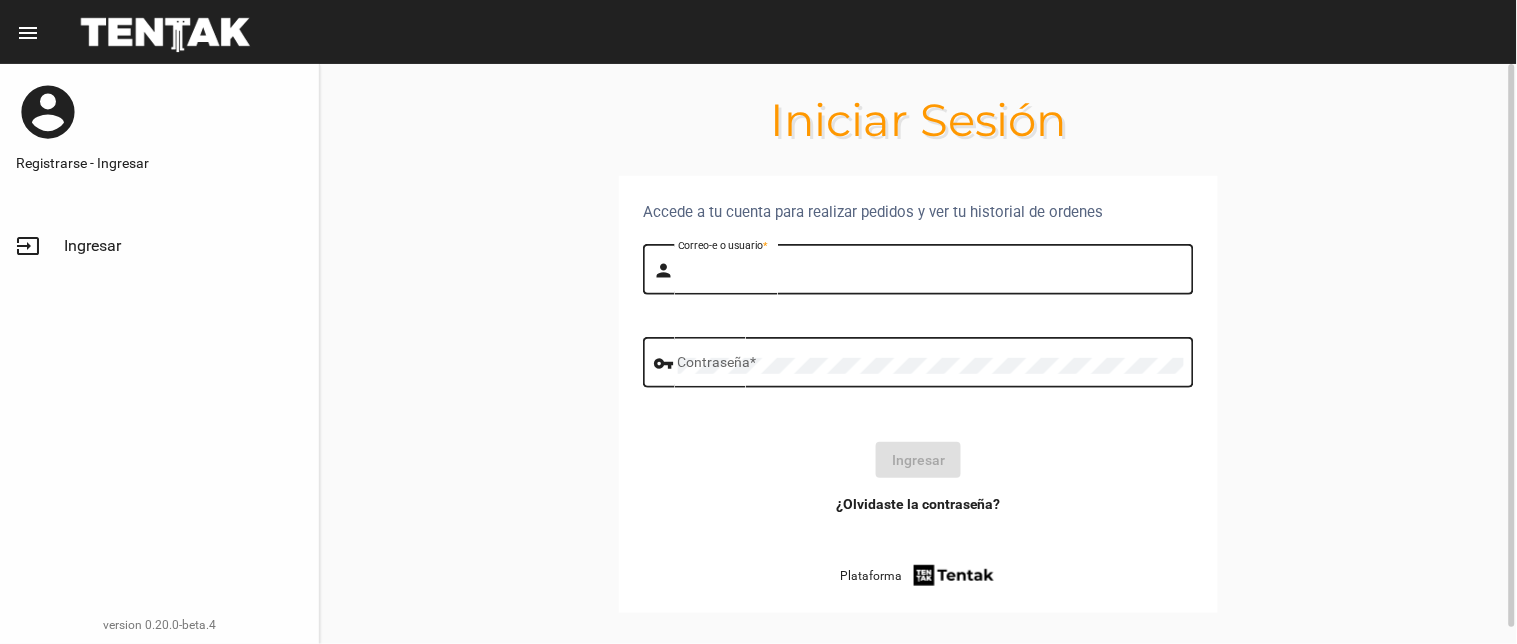 type on "BELEN" 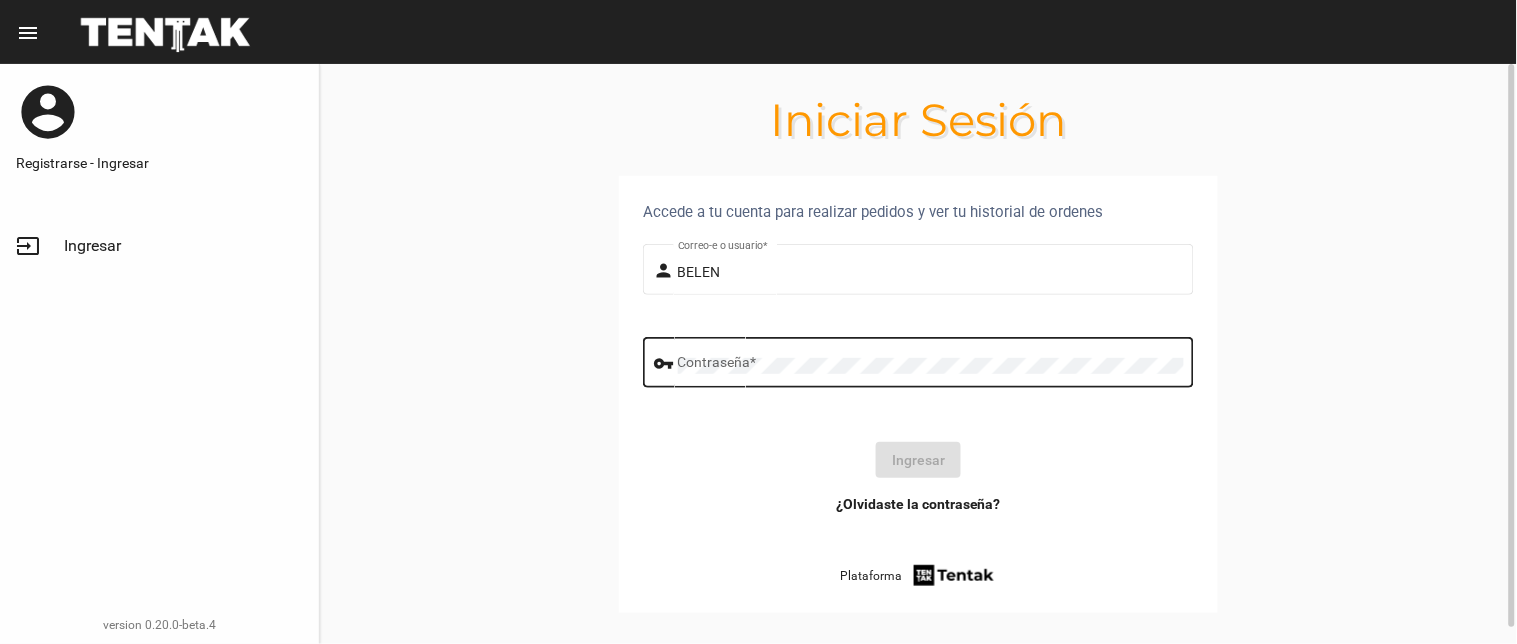 click on "Contraseña  *" 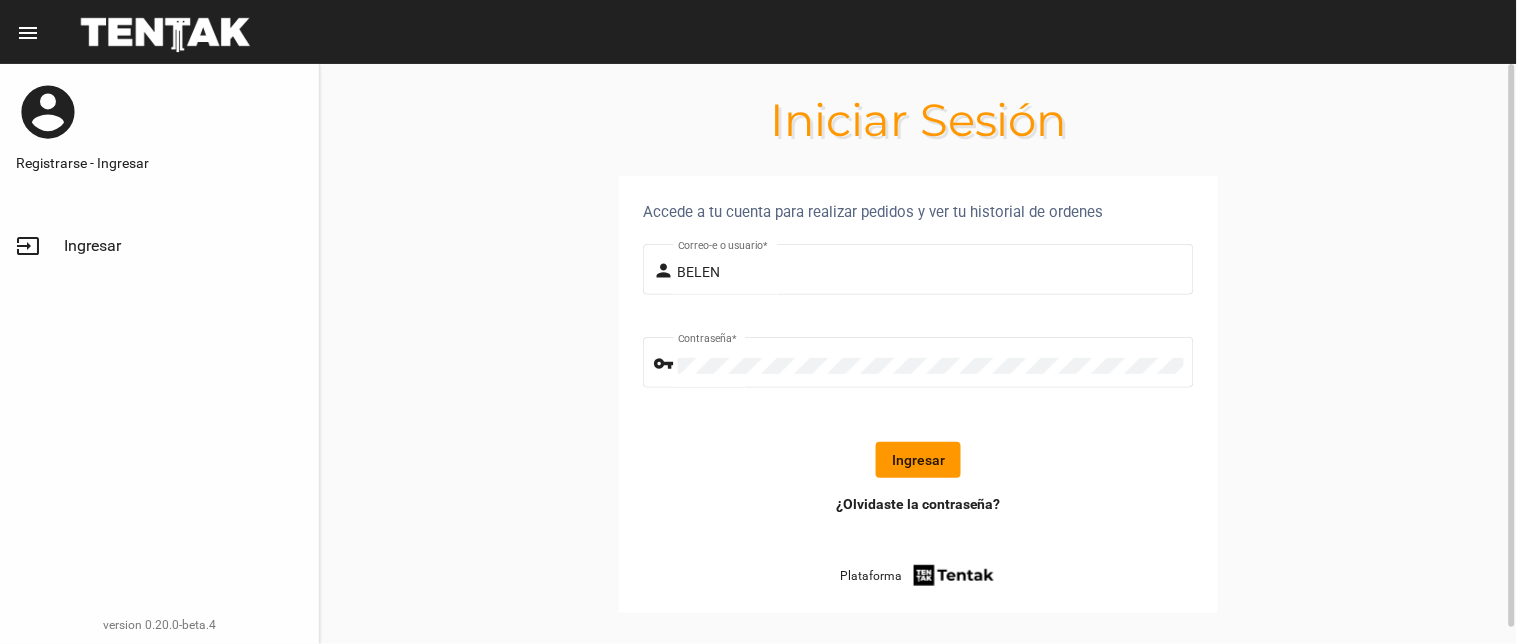 click on "Ingresar" 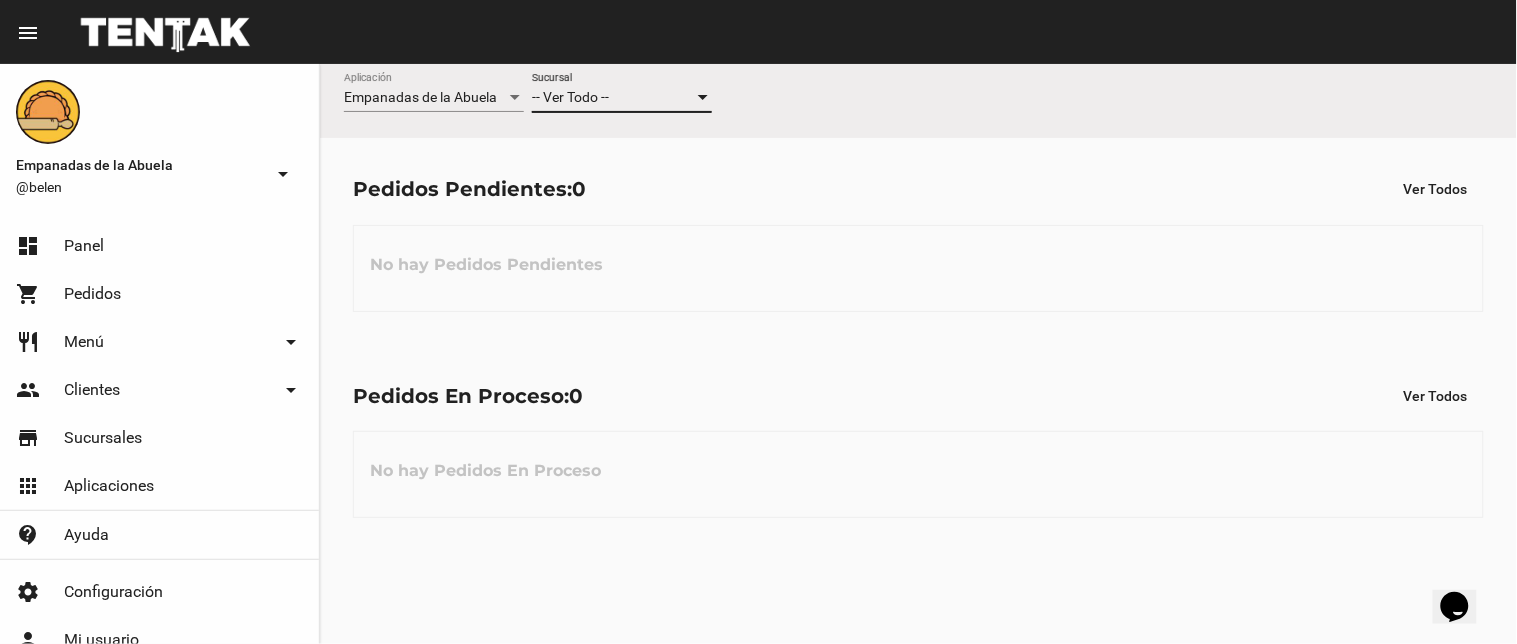 click on "-- Ver Todo --" at bounding box center (613, 98) 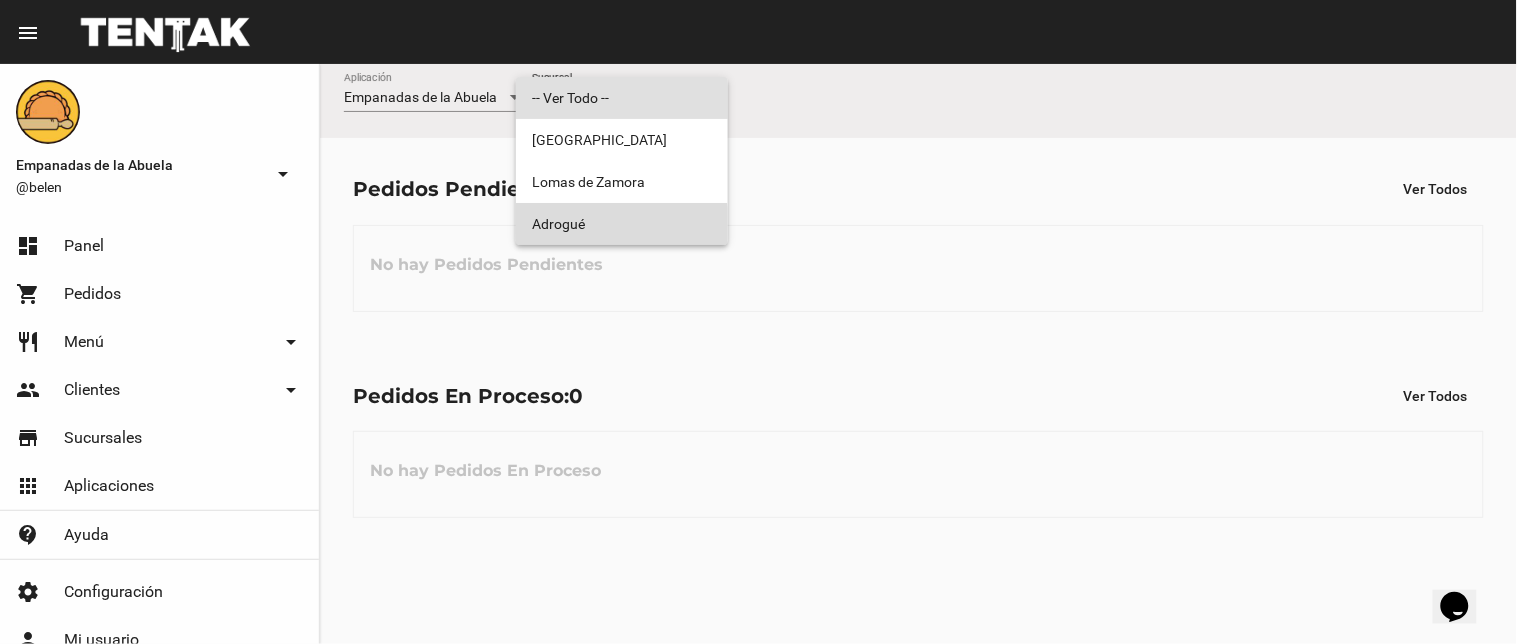 click on "Adrogué" at bounding box center [622, 224] 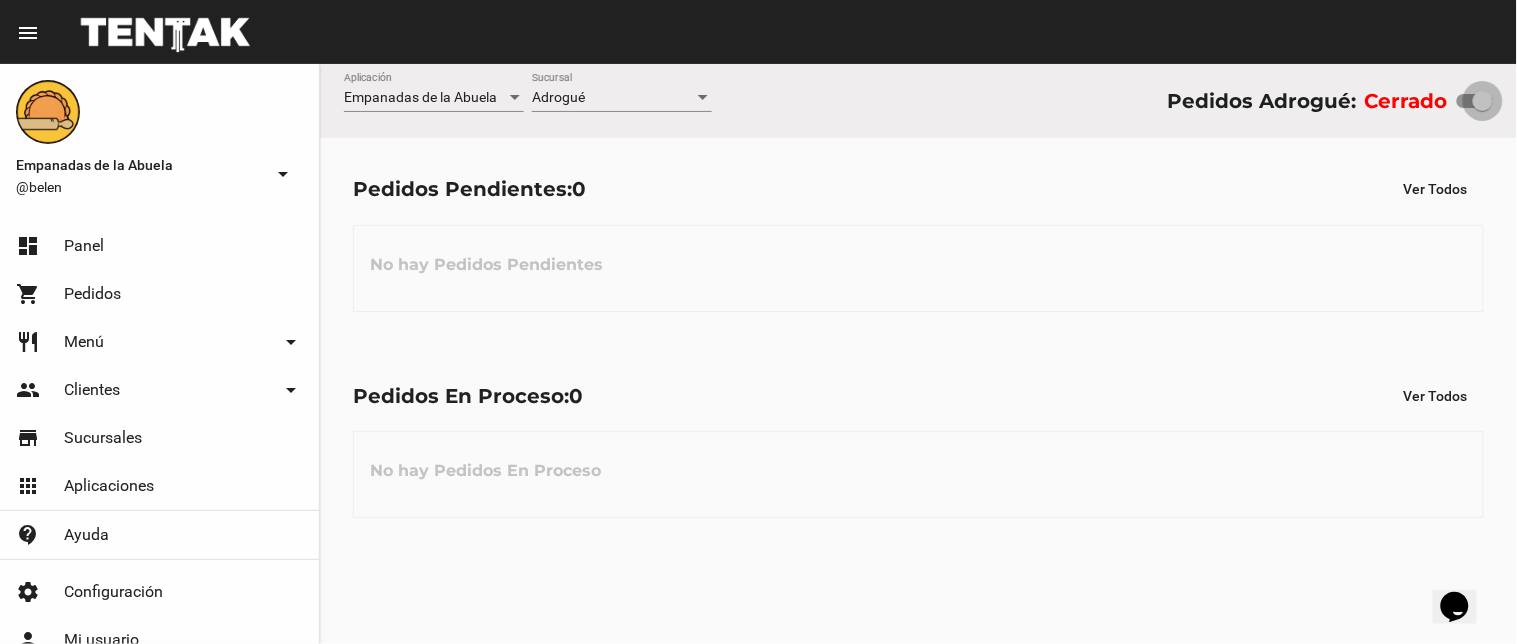 drag, startPoint x: 1495, startPoint y: 106, endPoint x: 1516, endPoint y: 113, distance: 22.135944 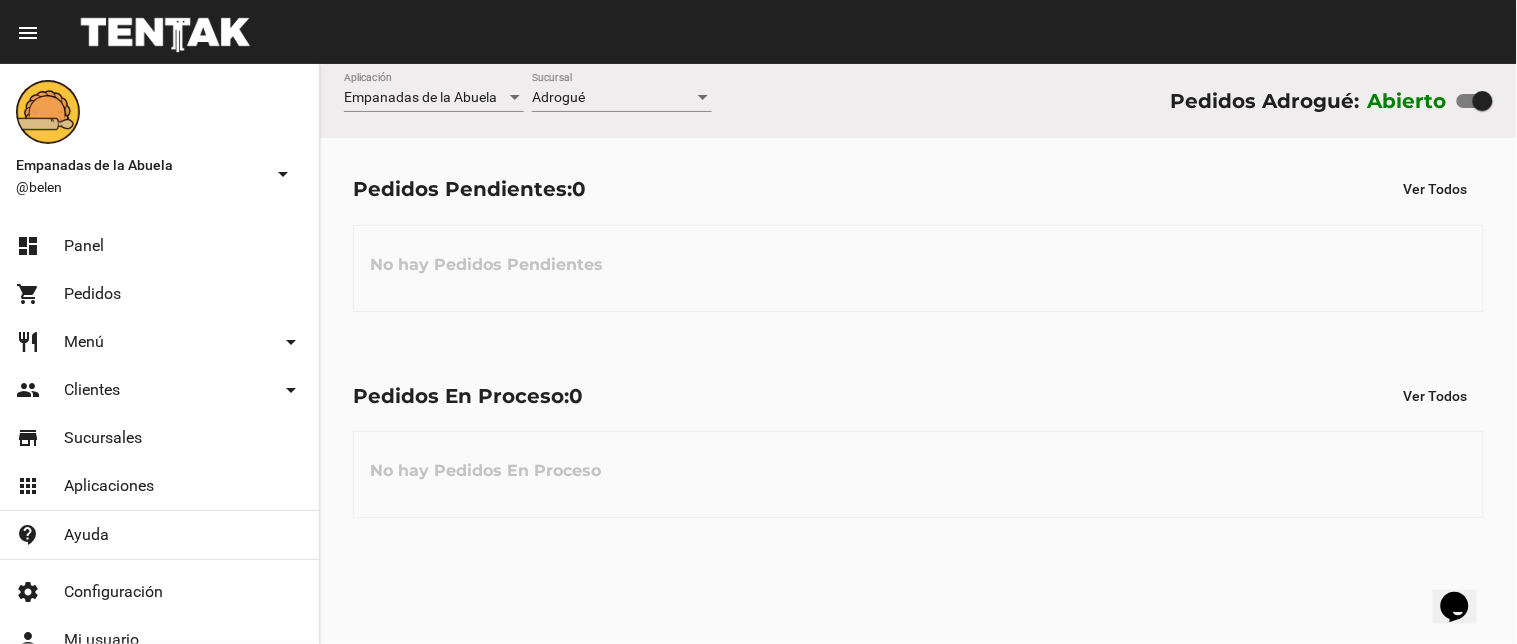 click on "Adrogué Sucursal" 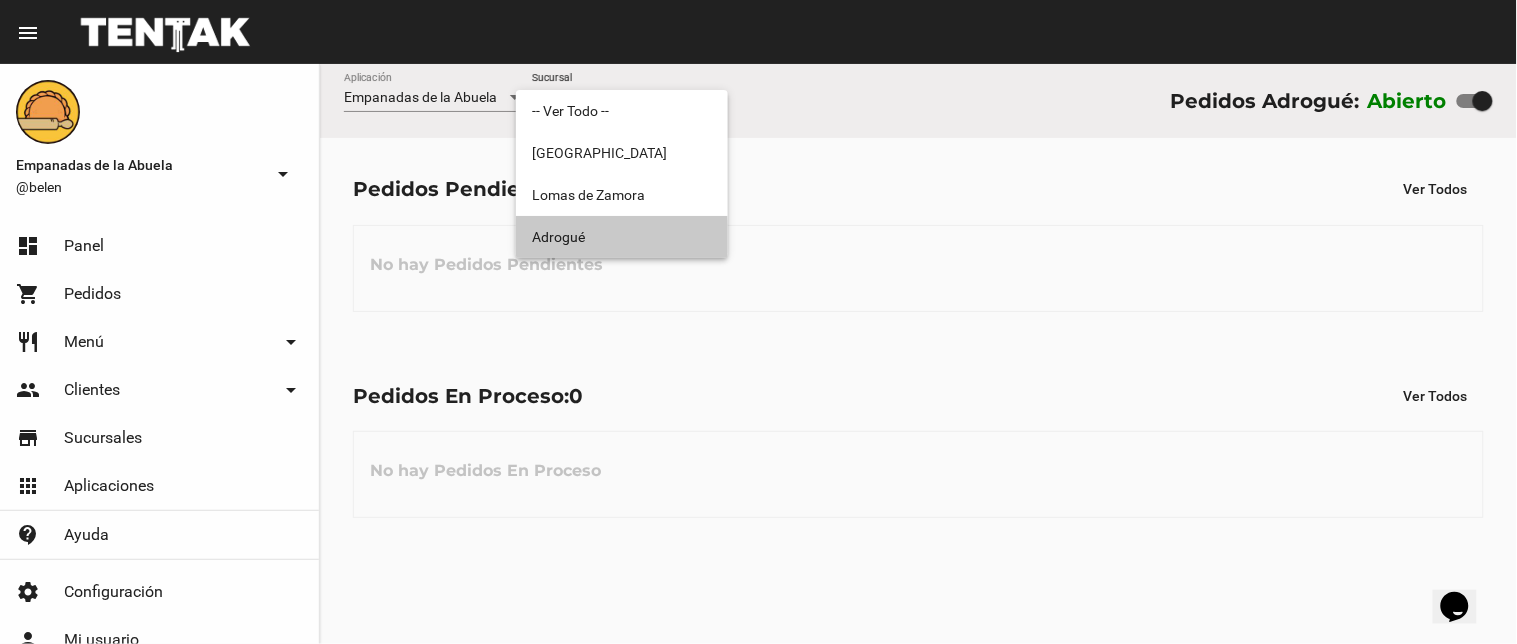 click on "Adrogué" at bounding box center [622, 237] 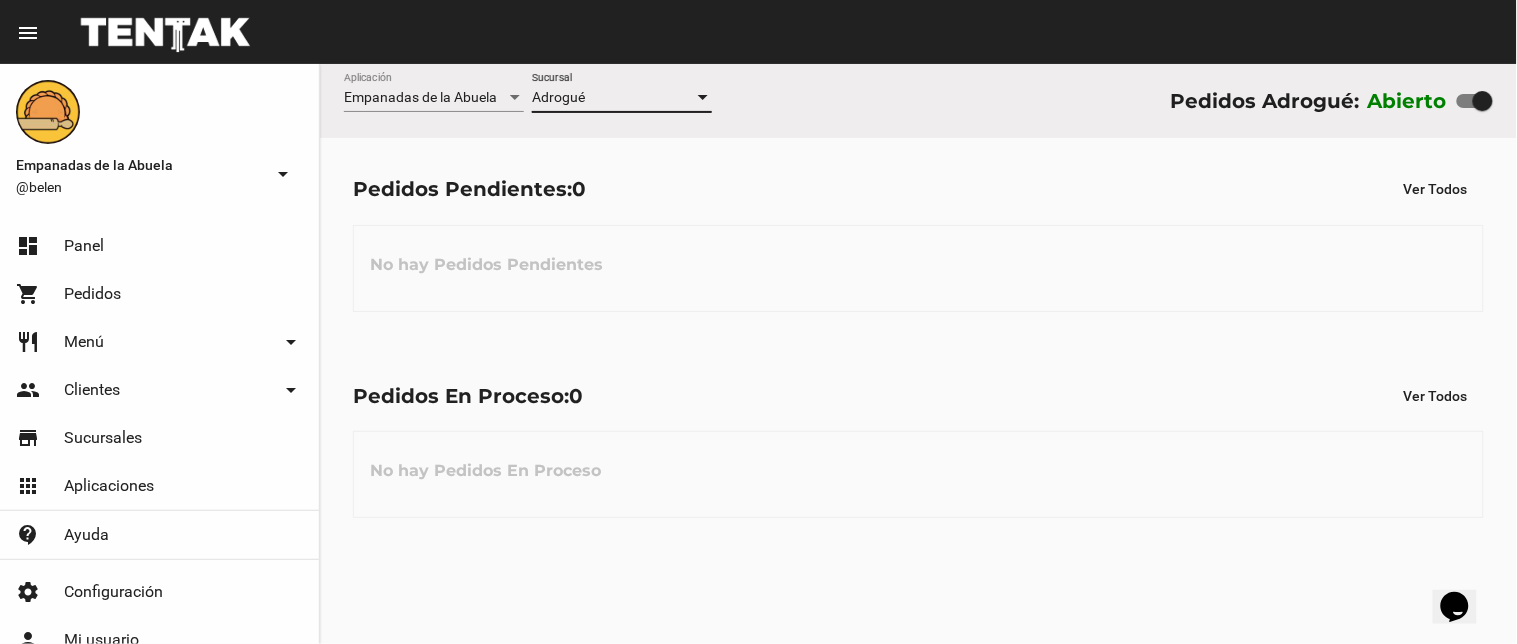 click on "Adrogué" at bounding box center [613, 98] 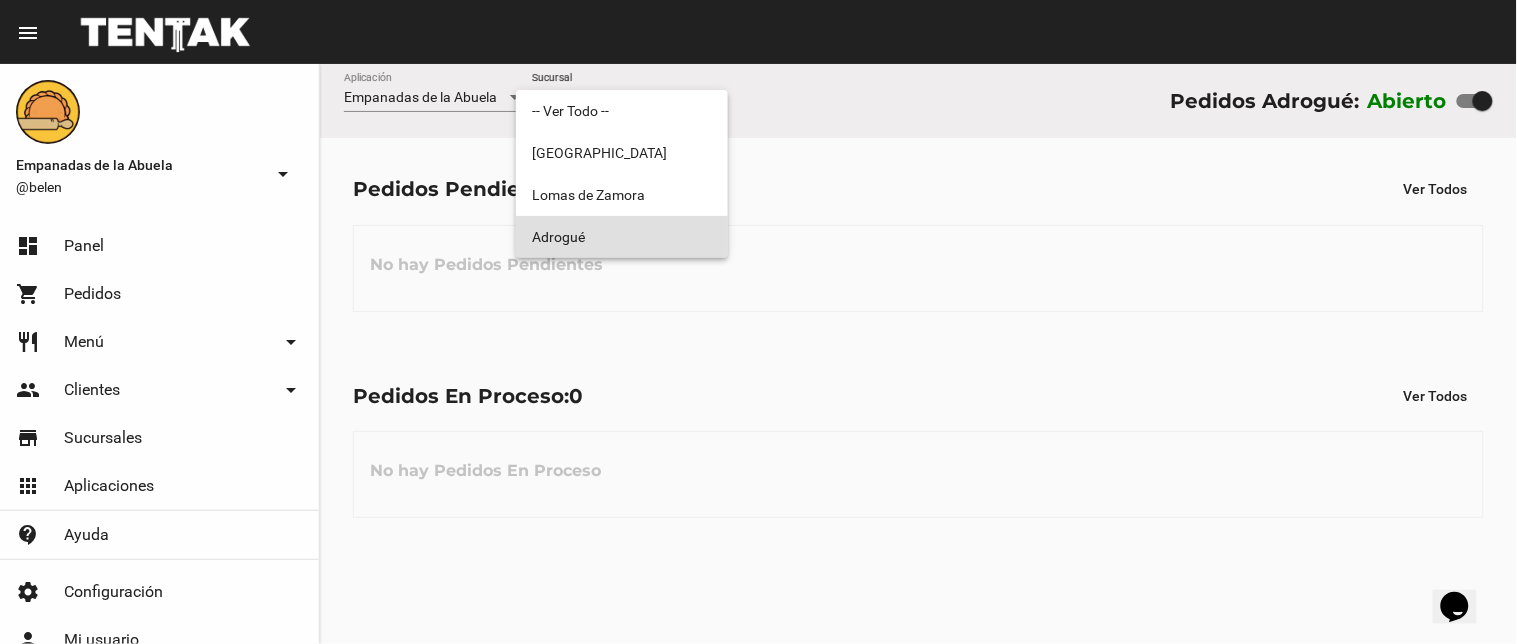 click at bounding box center (758, 322) 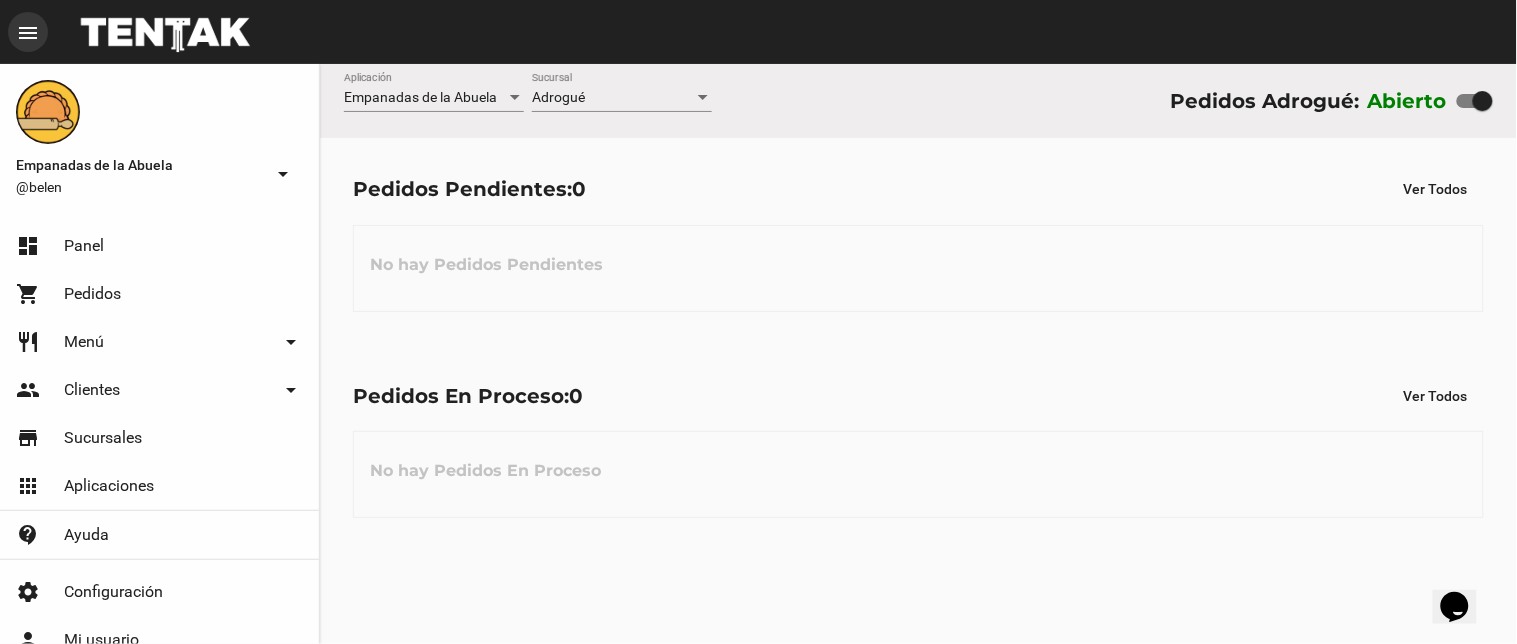 click on "menu" 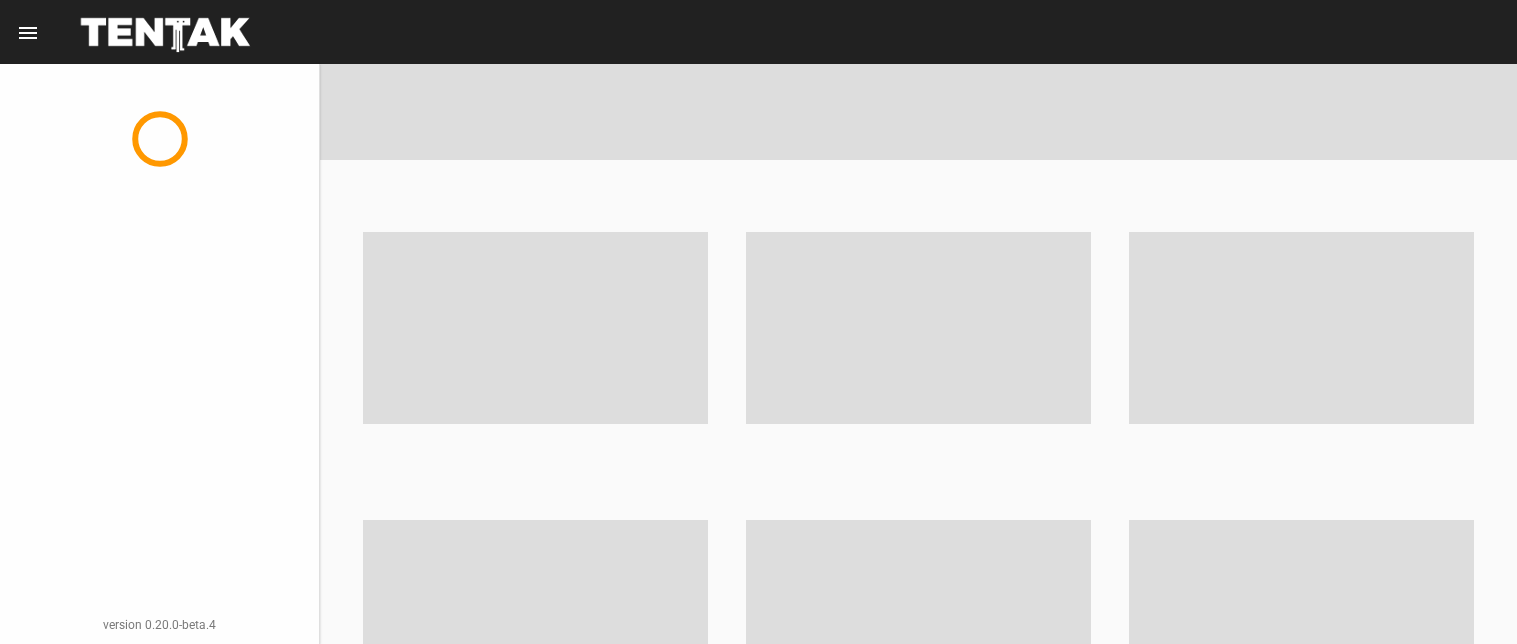 scroll, scrollTop: 0, scrollLeft: 0, axis: both 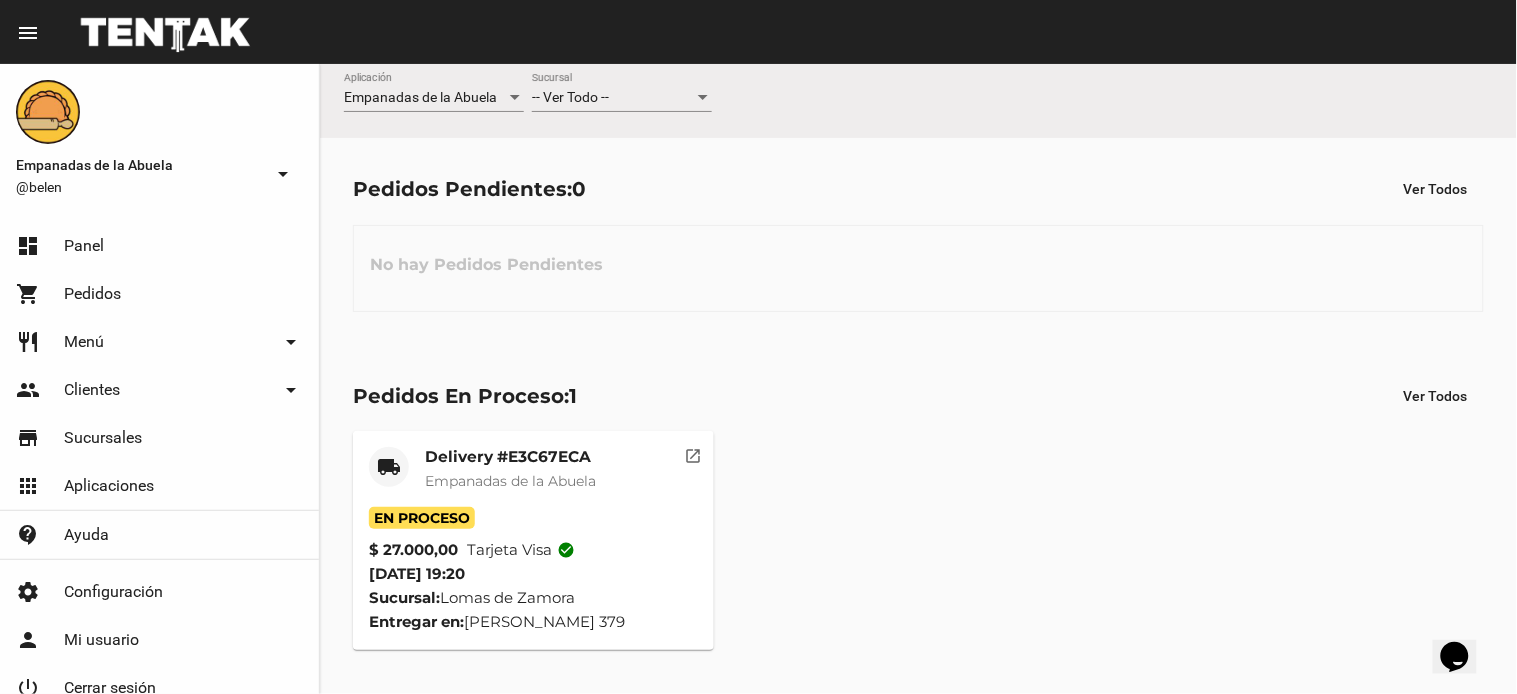 click on "-- Ver Todo -- Sucursal" 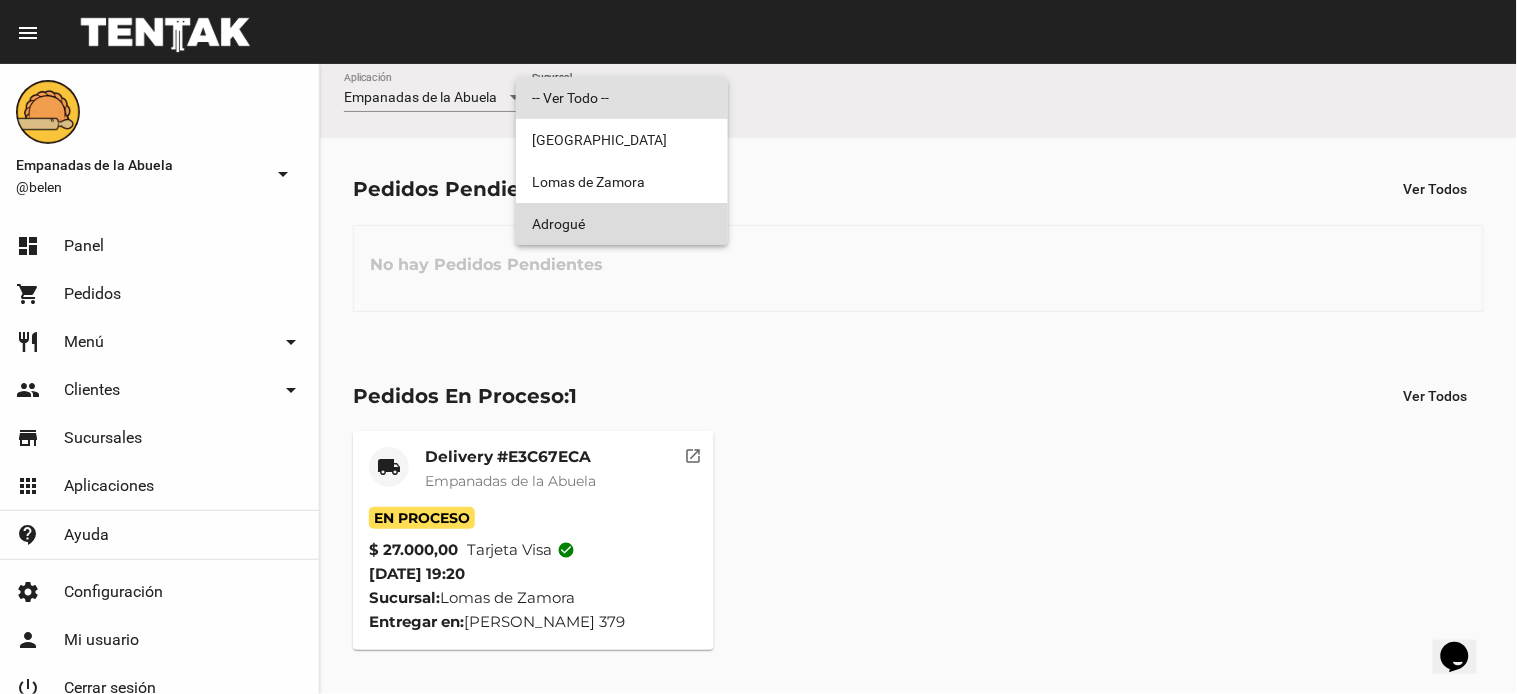 click on "Adrogué" at bounding box center [622, 224] 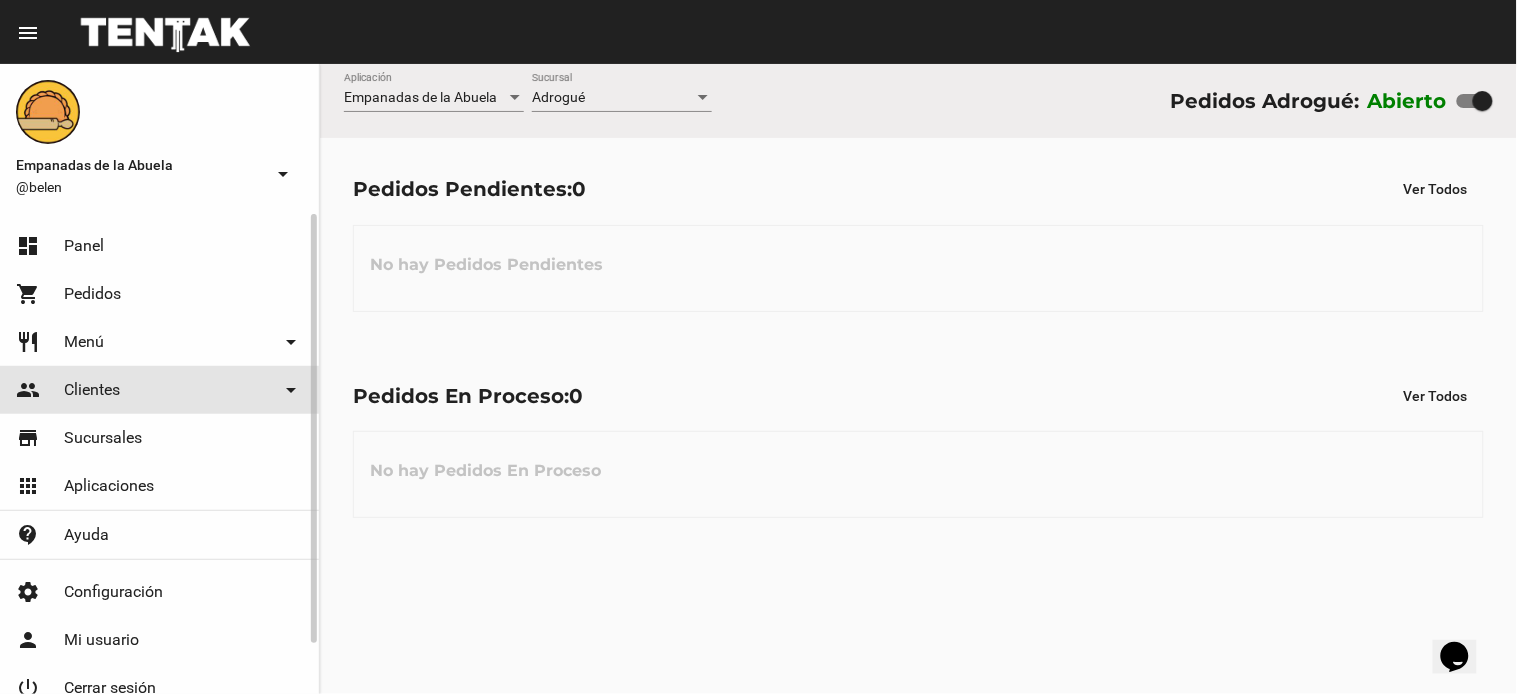 click on "people Clientes arrow_drop_down" 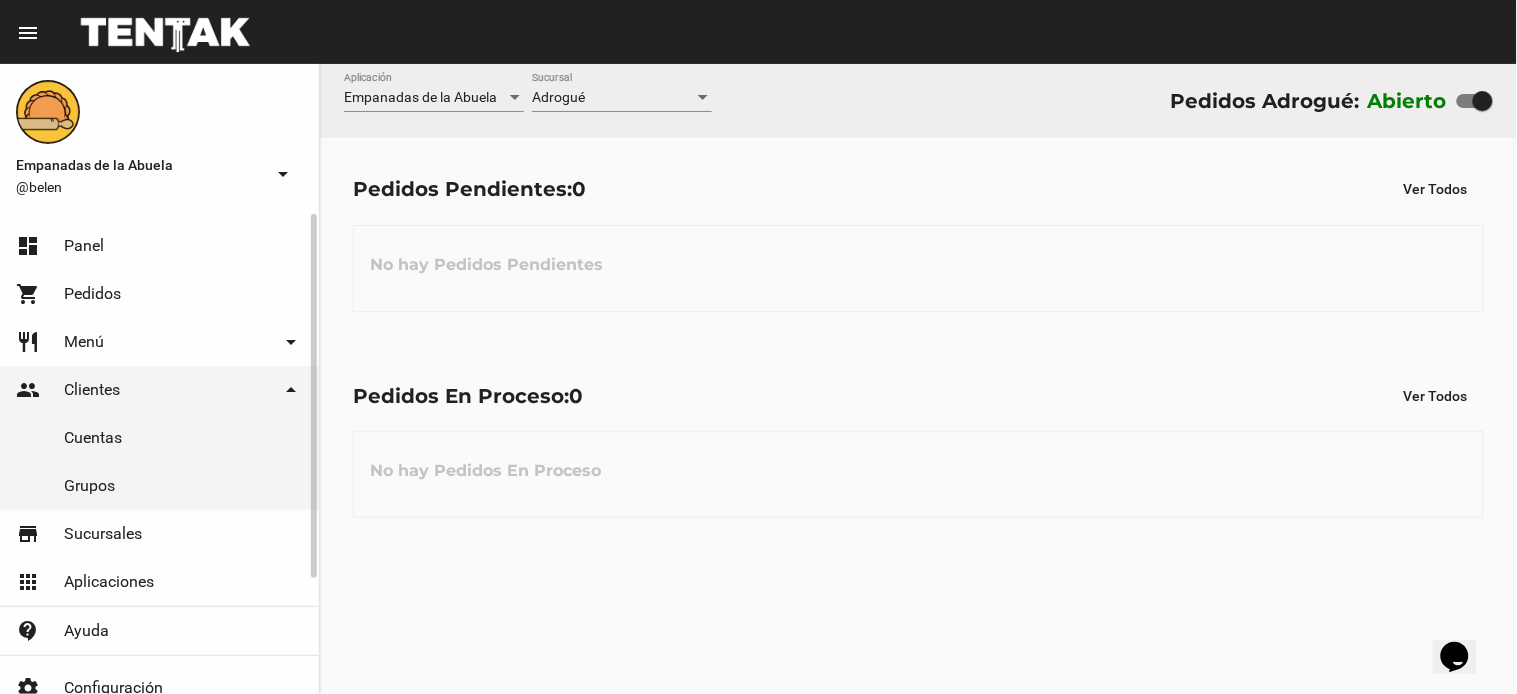 click on "restaurant Menú arrow_drop_down" 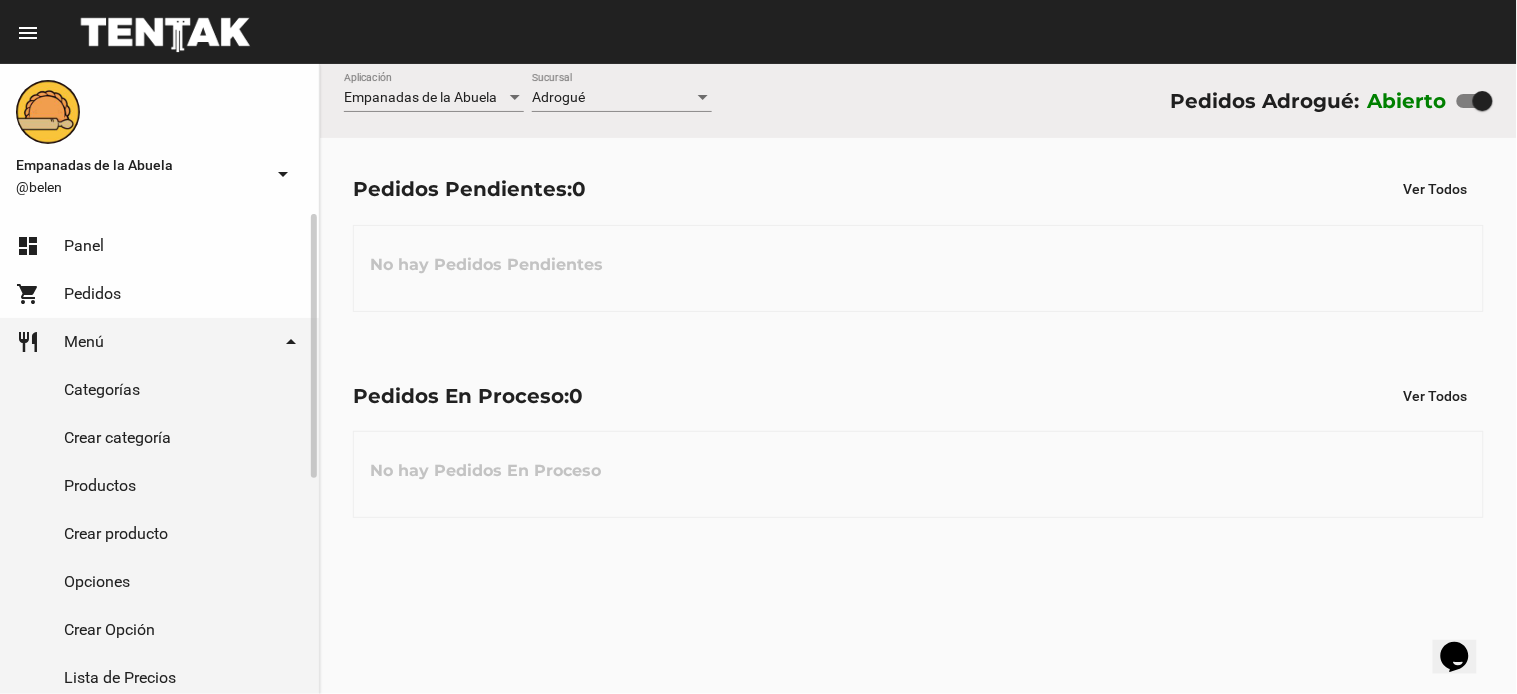 click on "Productos" 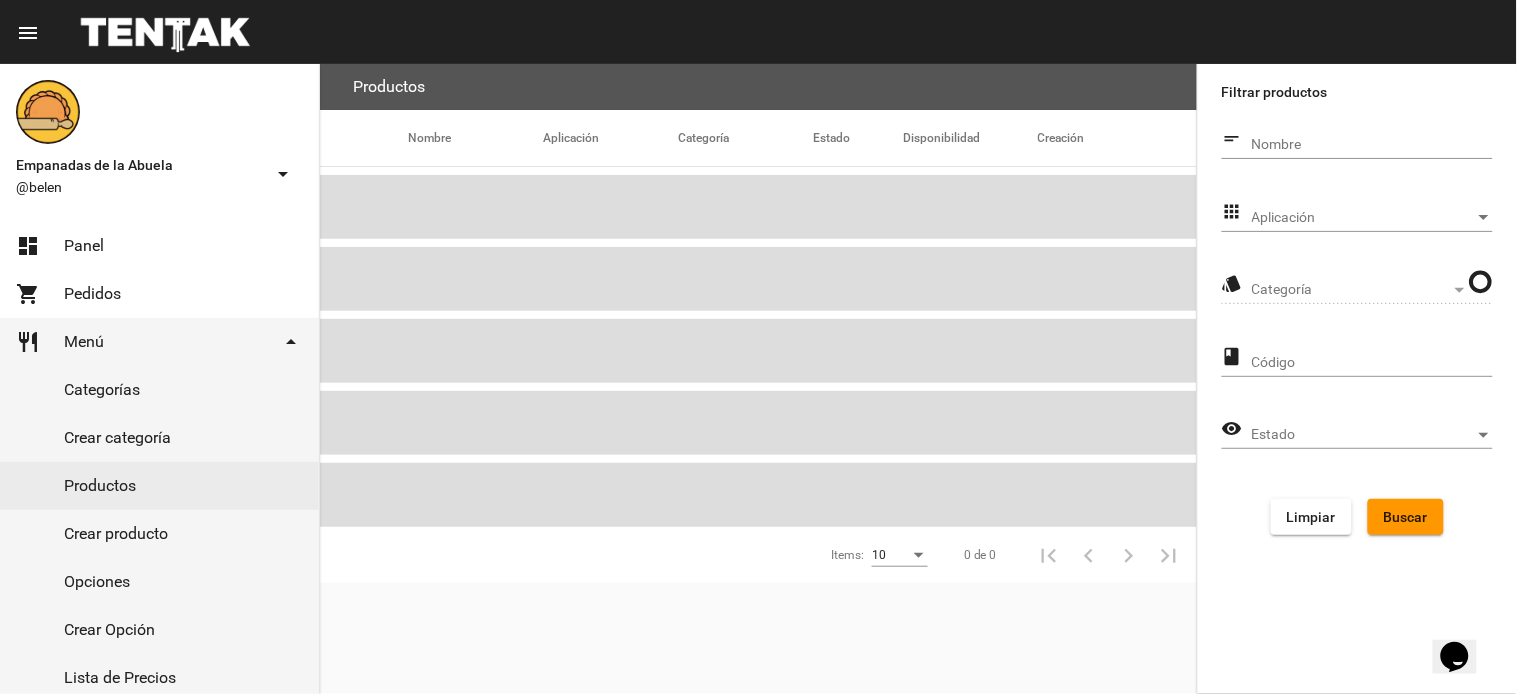 click on "Aplicación" at bounding box center (1363, 218) 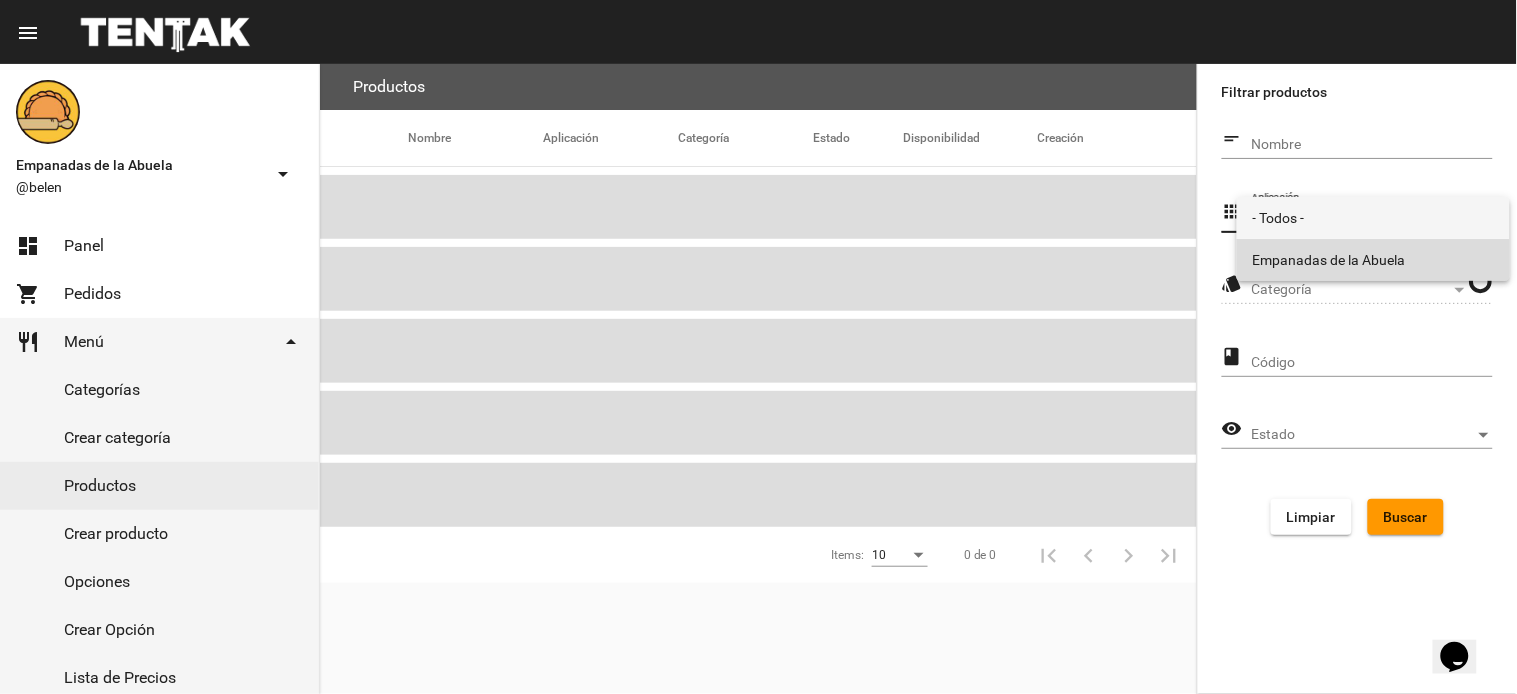 click on "Empanadas de la Abuela" at bounding box center (1373, 260) 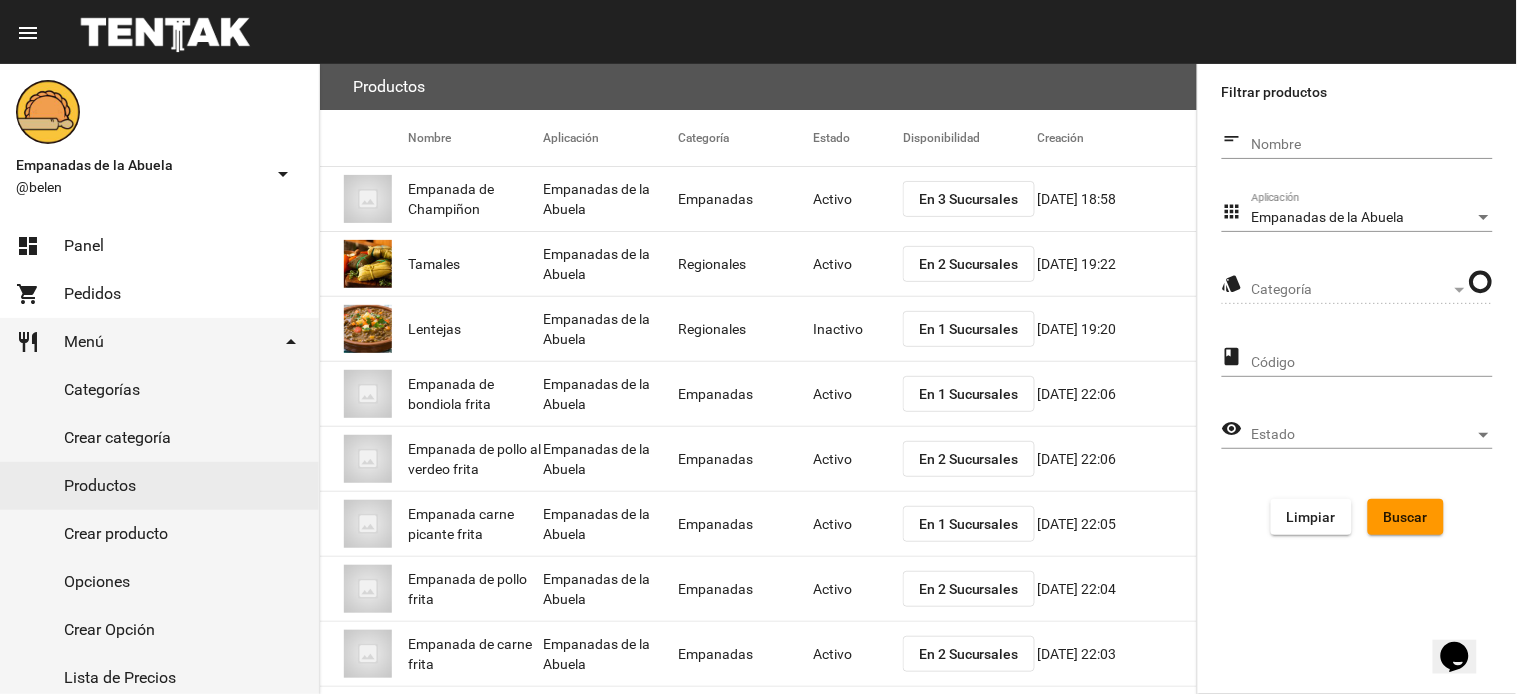 click on "Categoría Categoría" 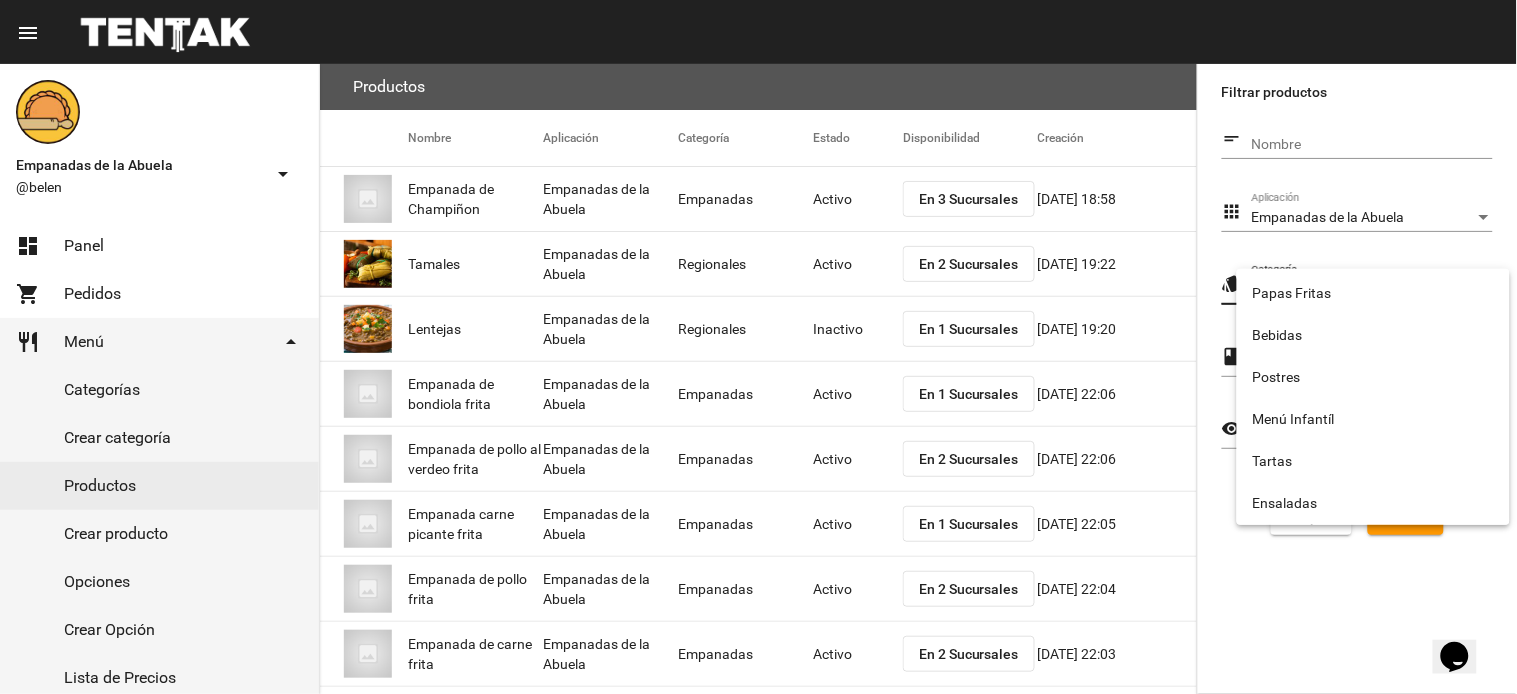 scroll, scrollTop: 332, scrollLeft: 0, axis: vertical 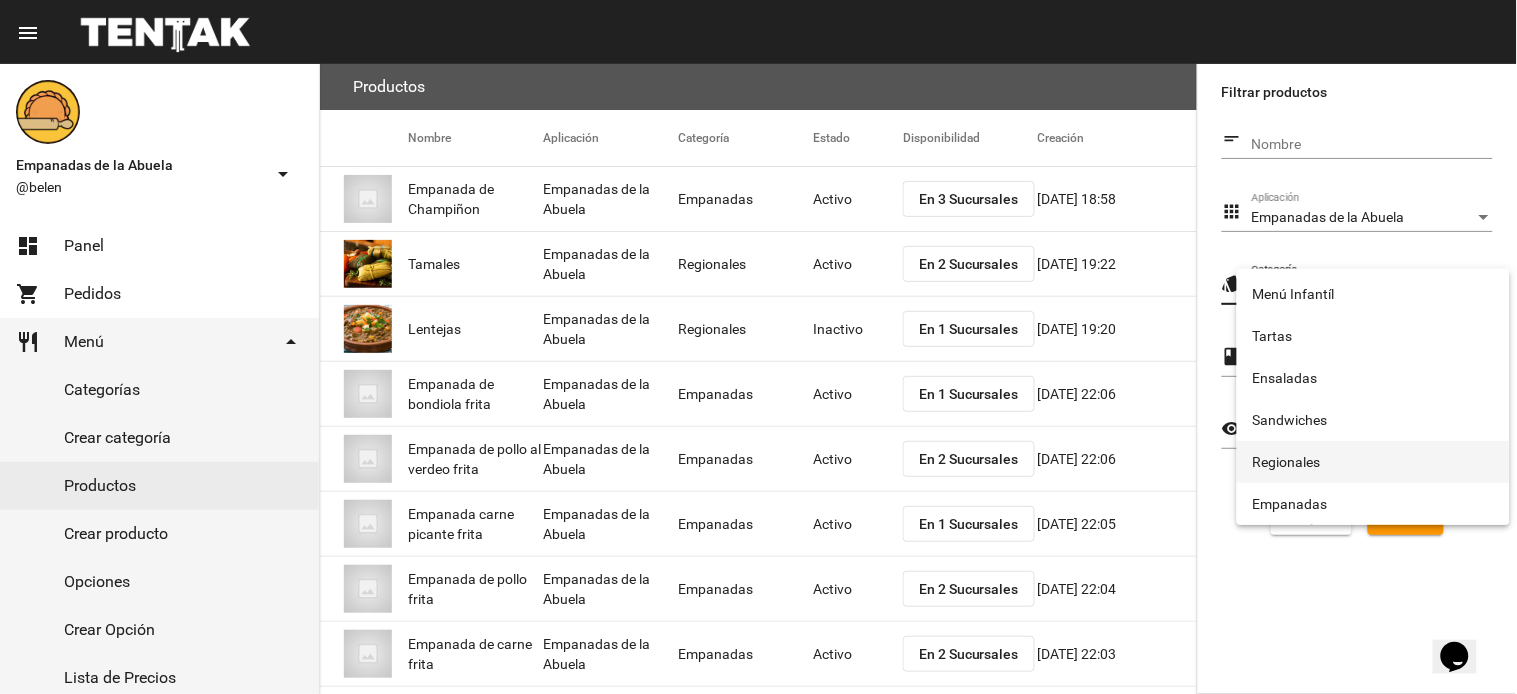 click on "Regionales" at bounding box center [1373, 462] 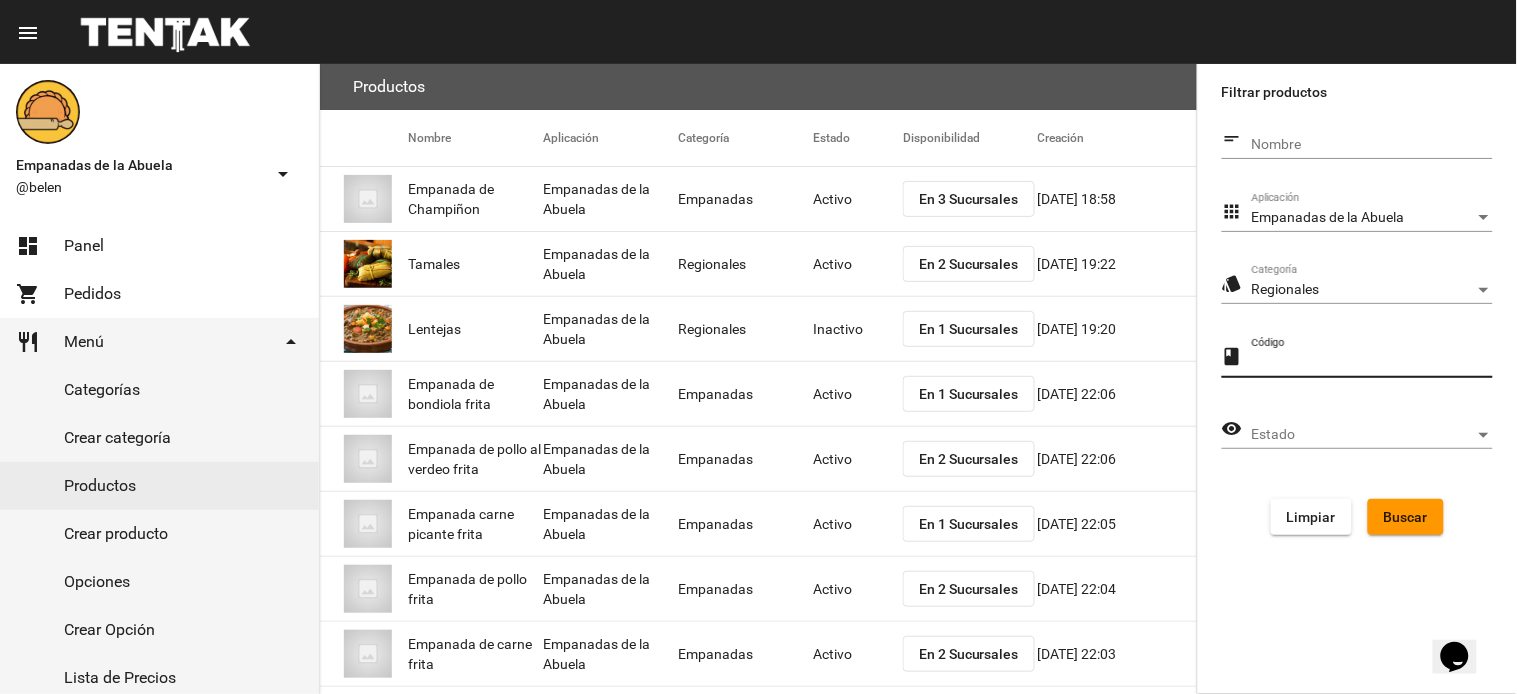 click on "Código" at bounding box center [1372, 363] 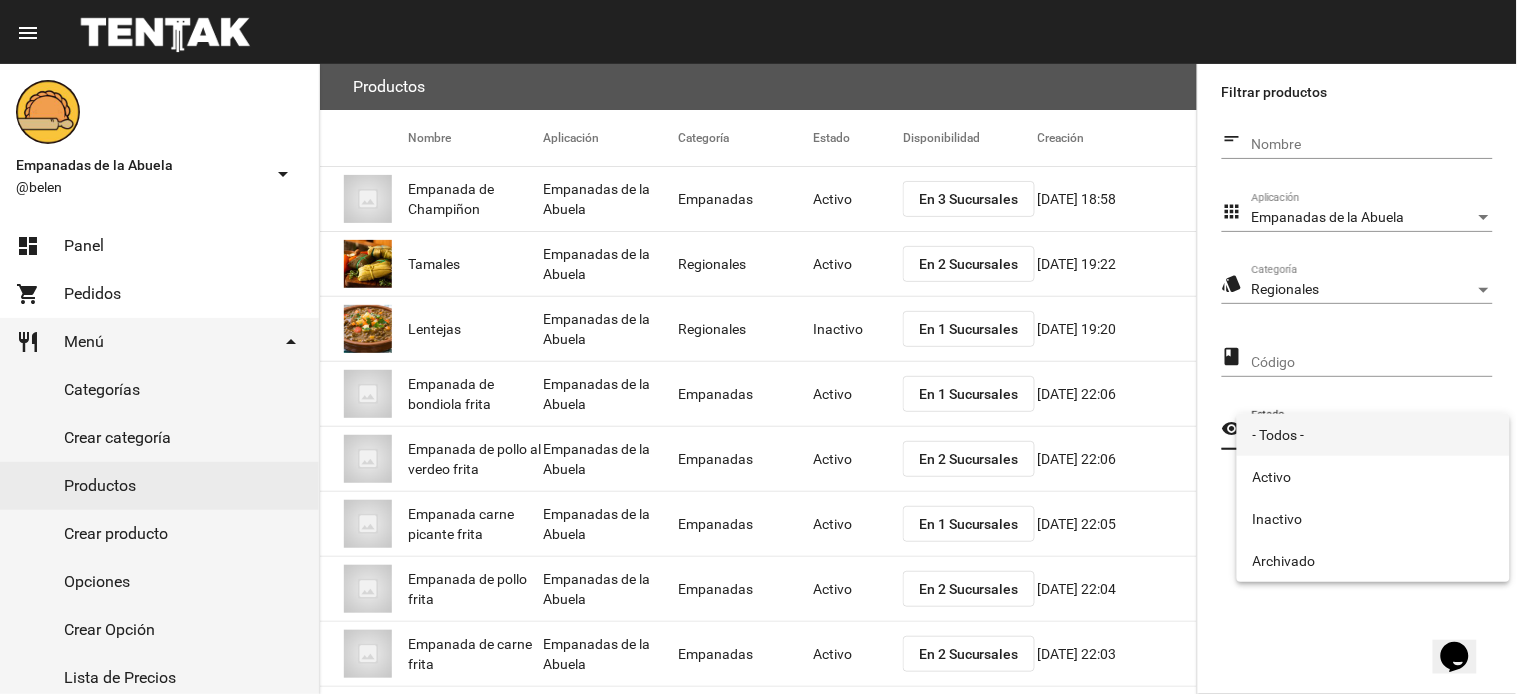 click at bounding box center [758, 347] 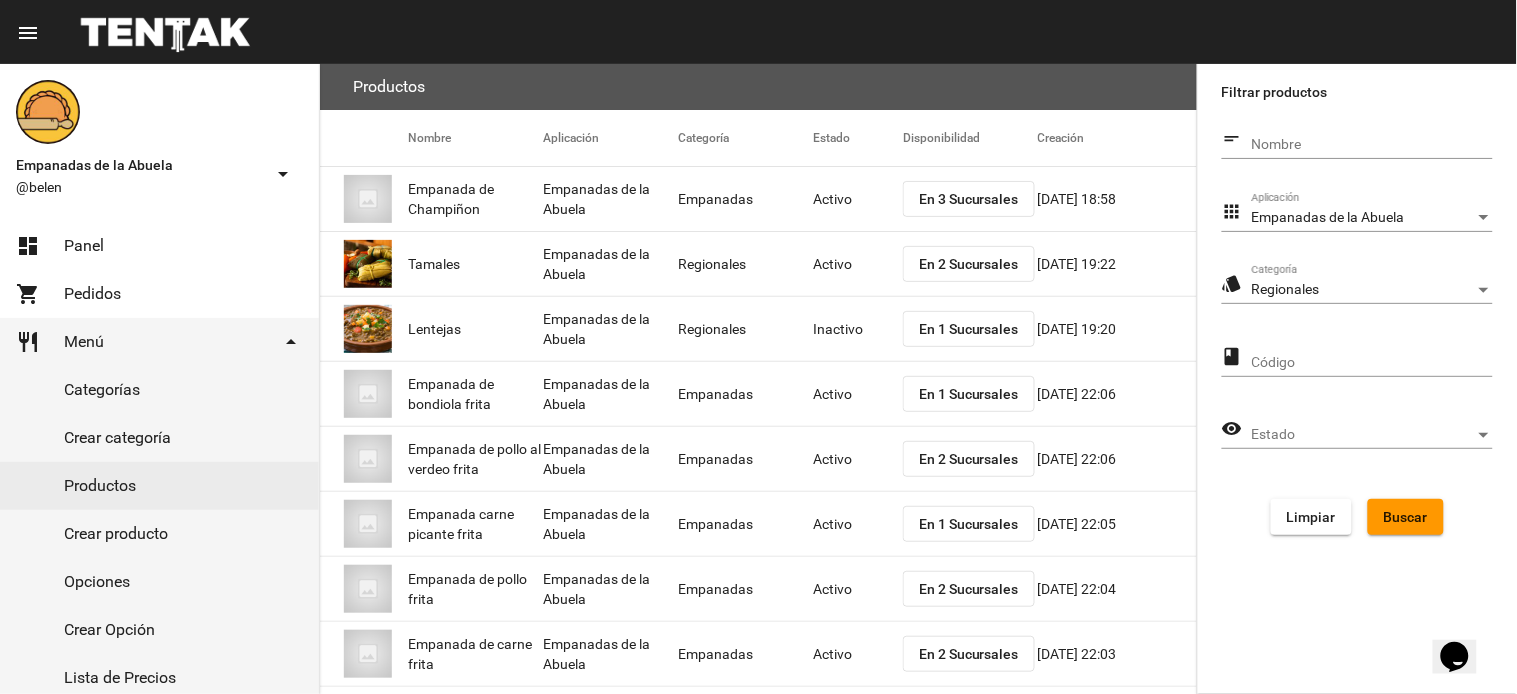 click on "Buscar" 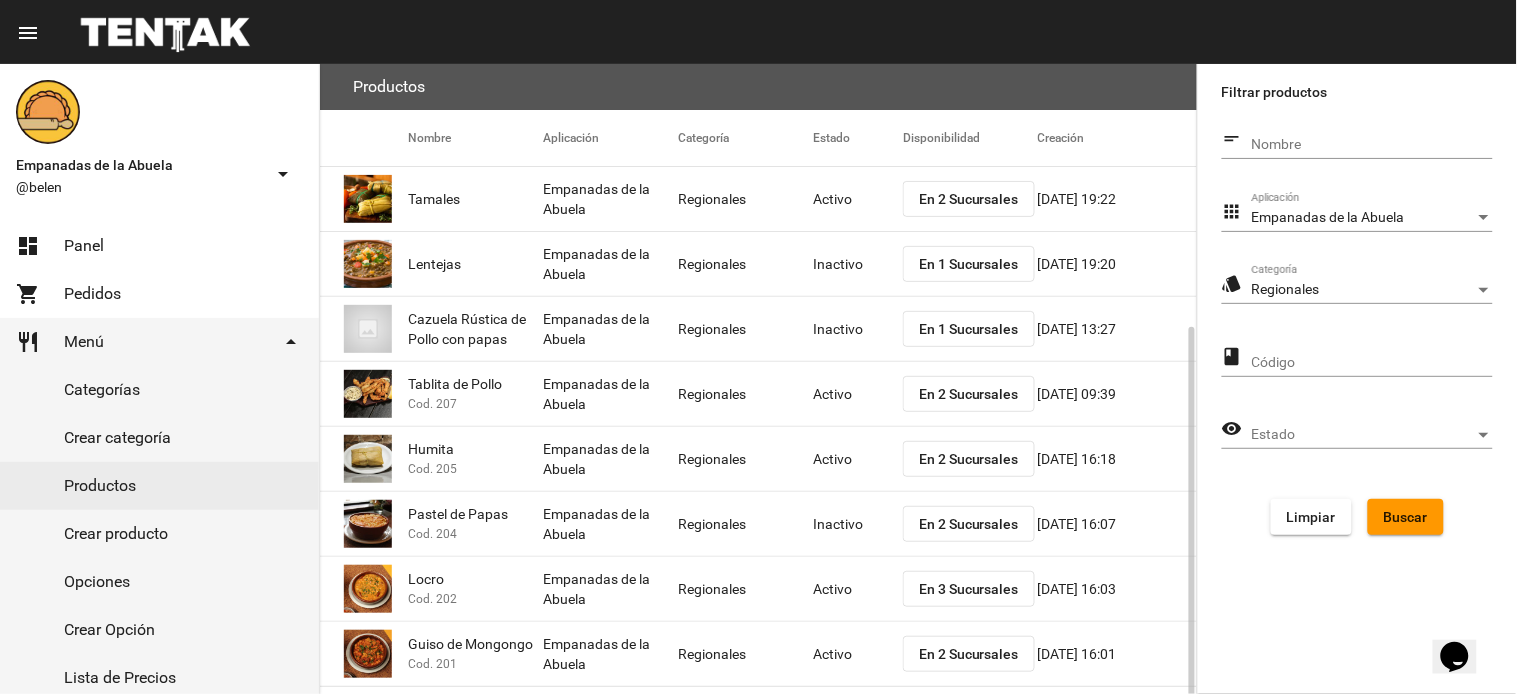 scroll, scrollTop: 145, scrollLeft: 0, axis: vertical 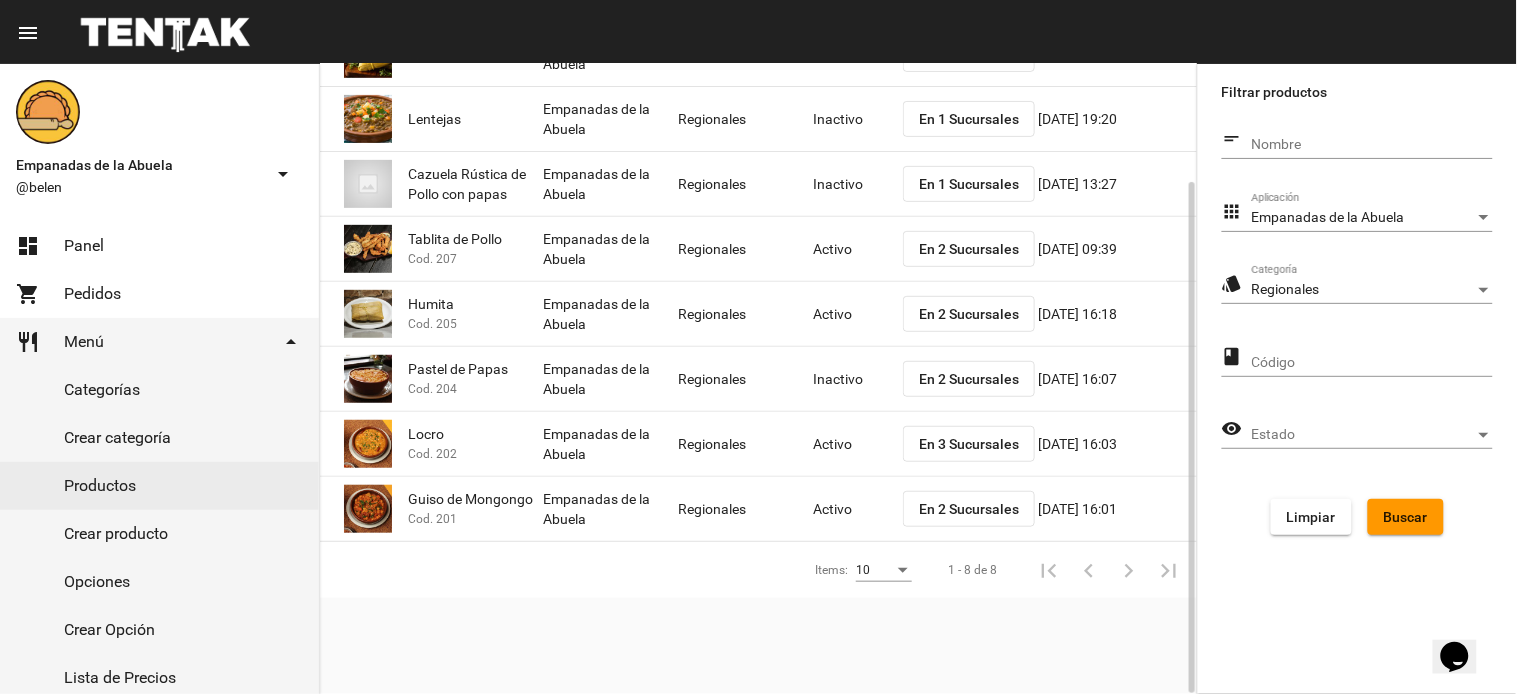 click on "En 2 Sucursales" 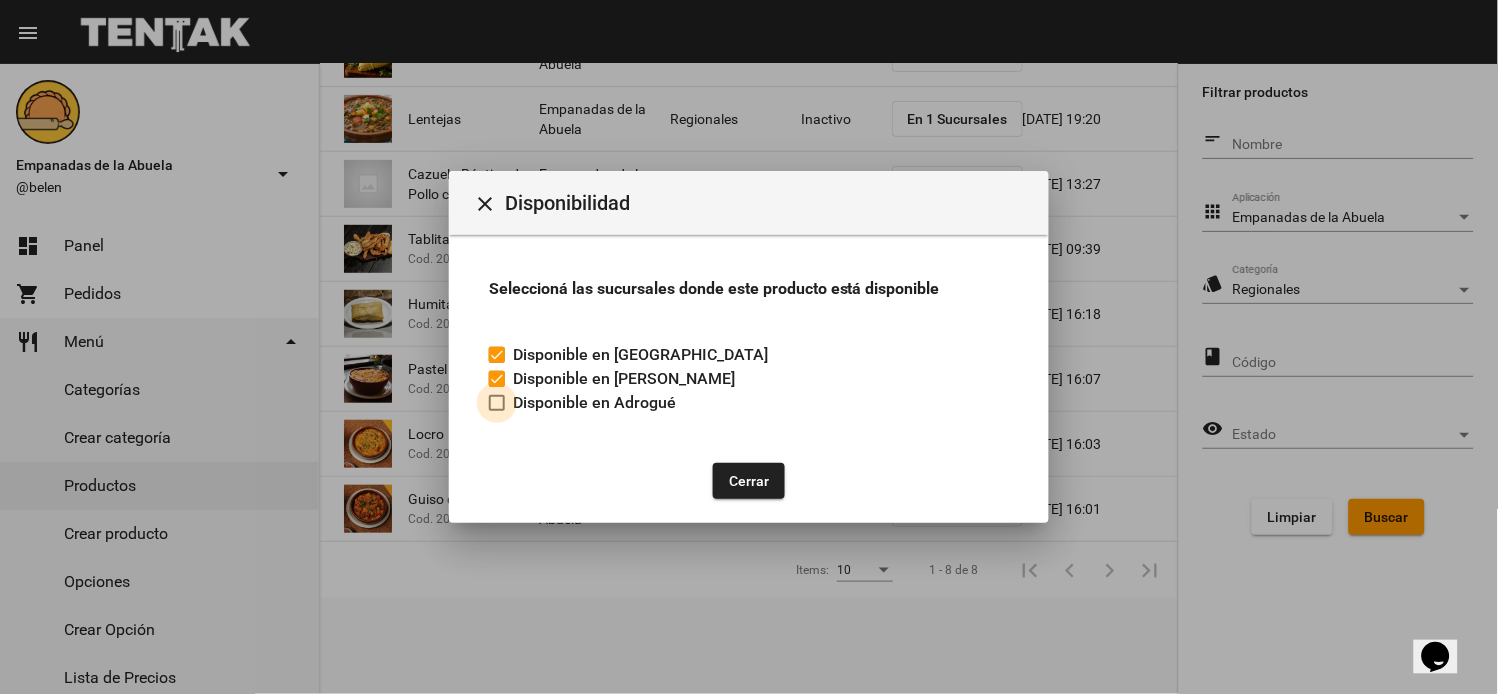 click at bounding box center [497, 403] 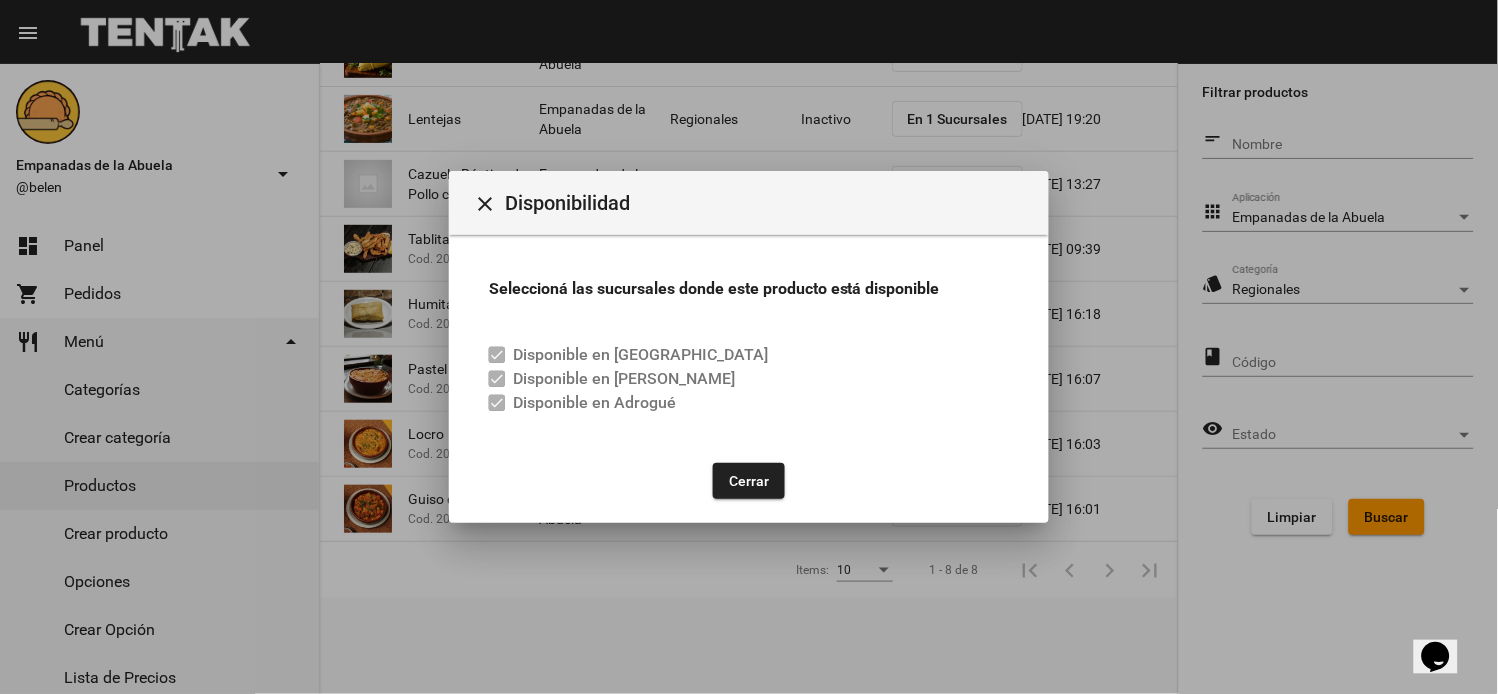 click on "Cerrar" 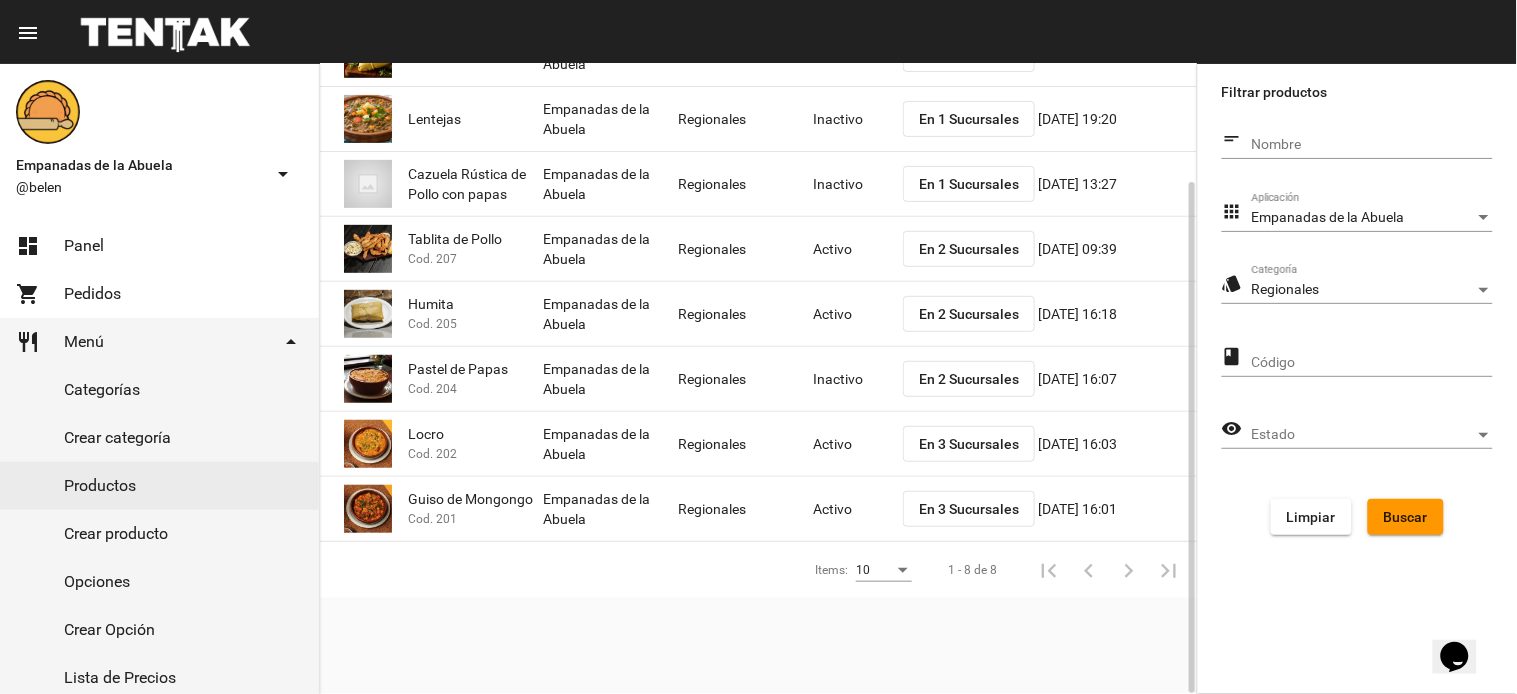 click on "En 2 Sucursales" 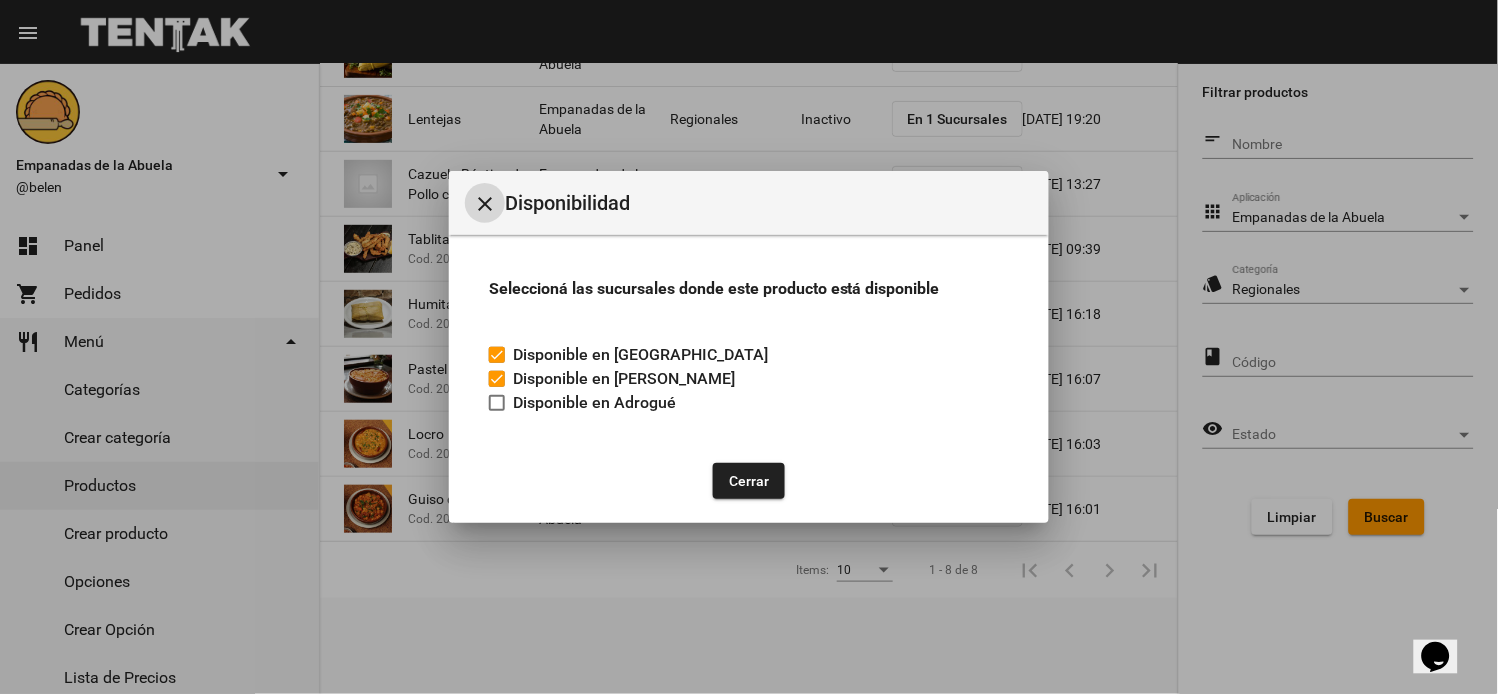 click on "close" at bounding box center (485, 204) 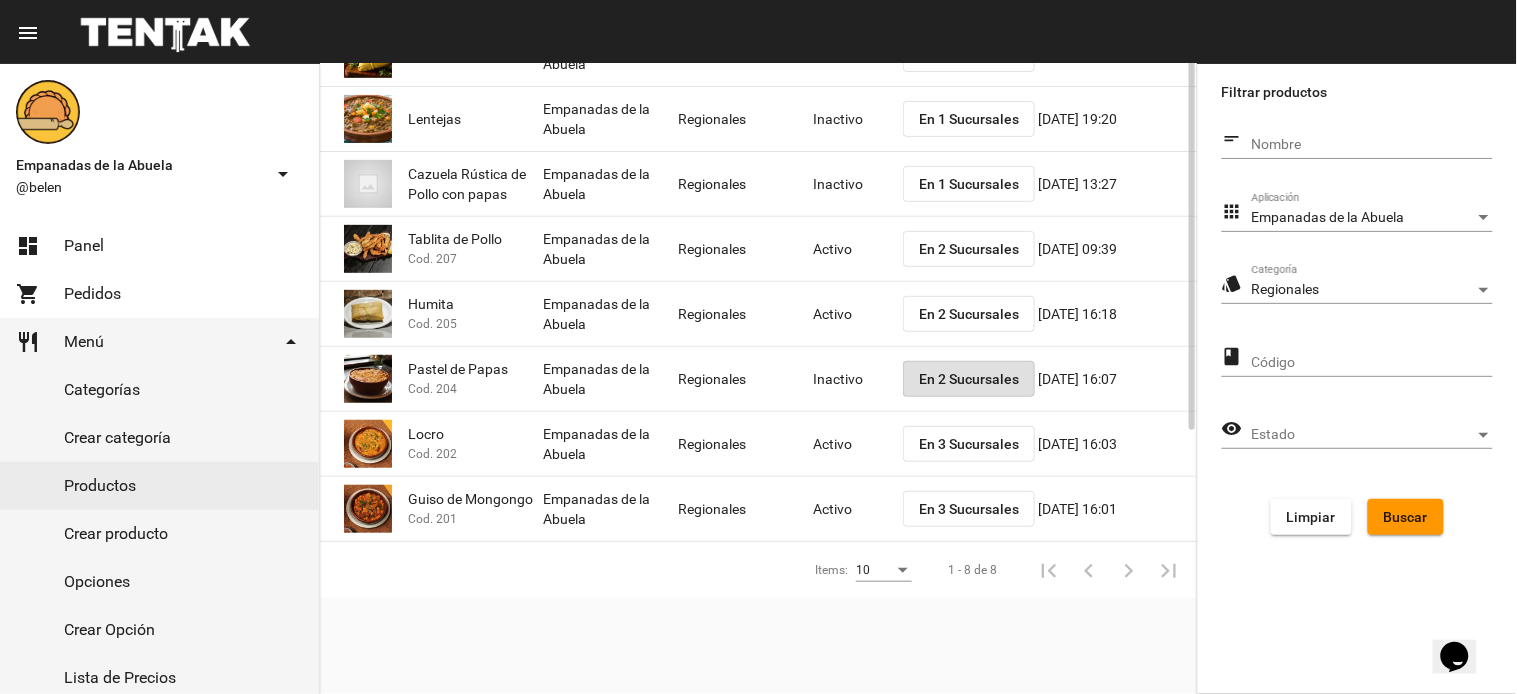 scroll, scrollTop: 0, scrollLeft: 0, axis: both 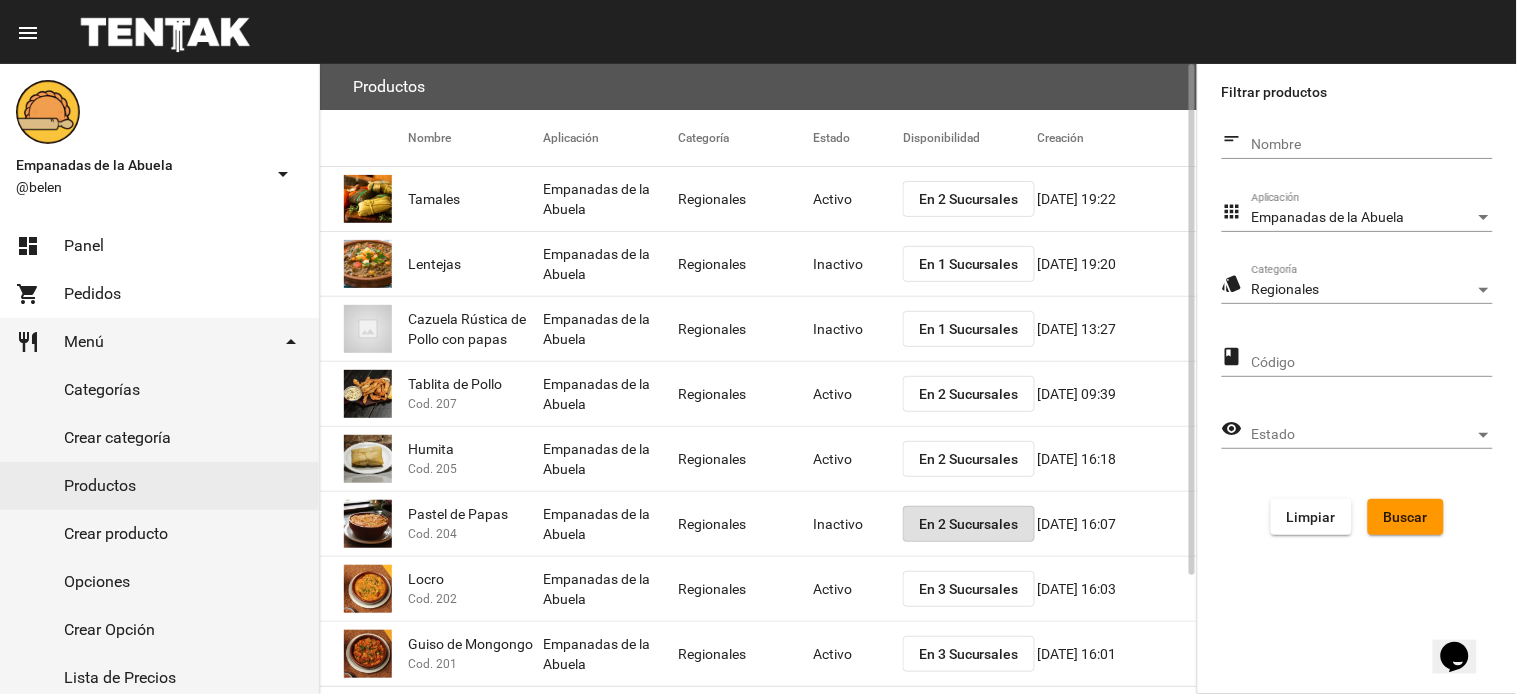 click on "En 1 Sucursales" 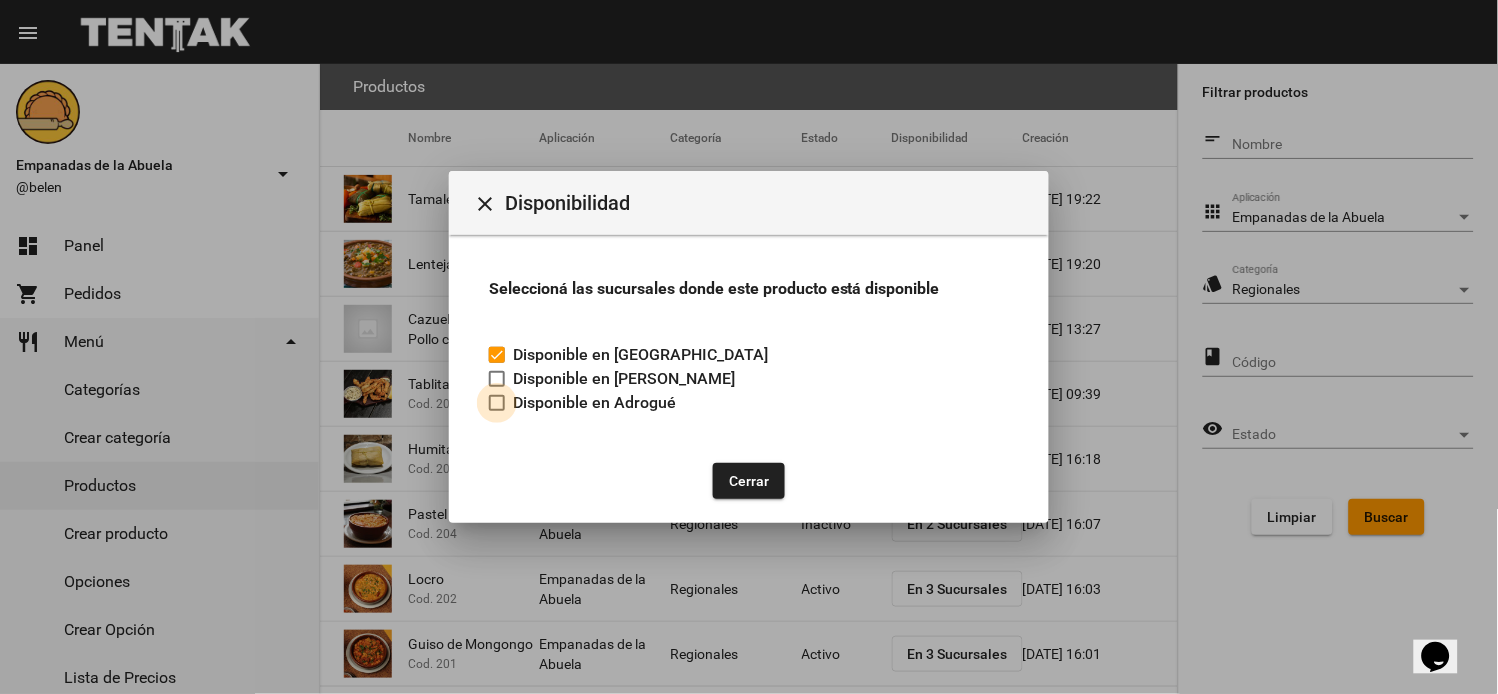 click at bounding box center (497, 403) 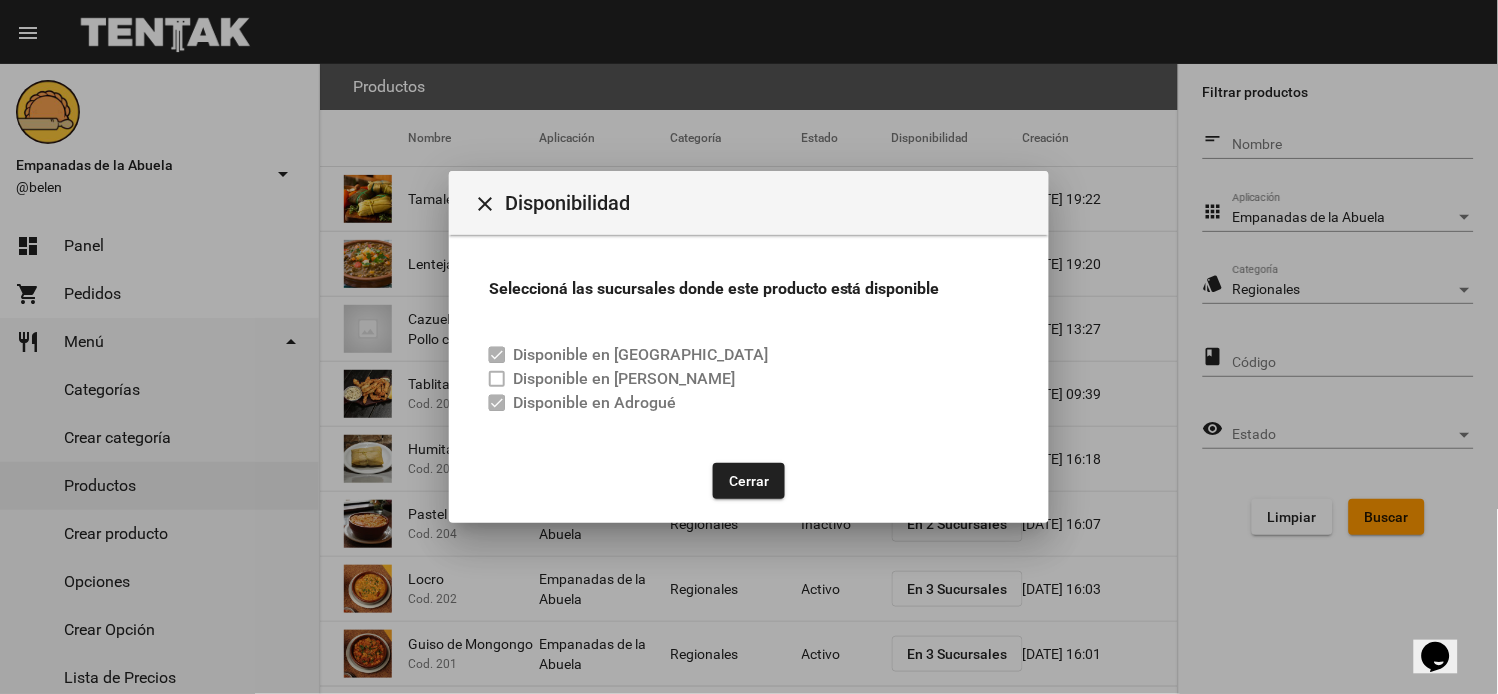 click on "Cerrar" 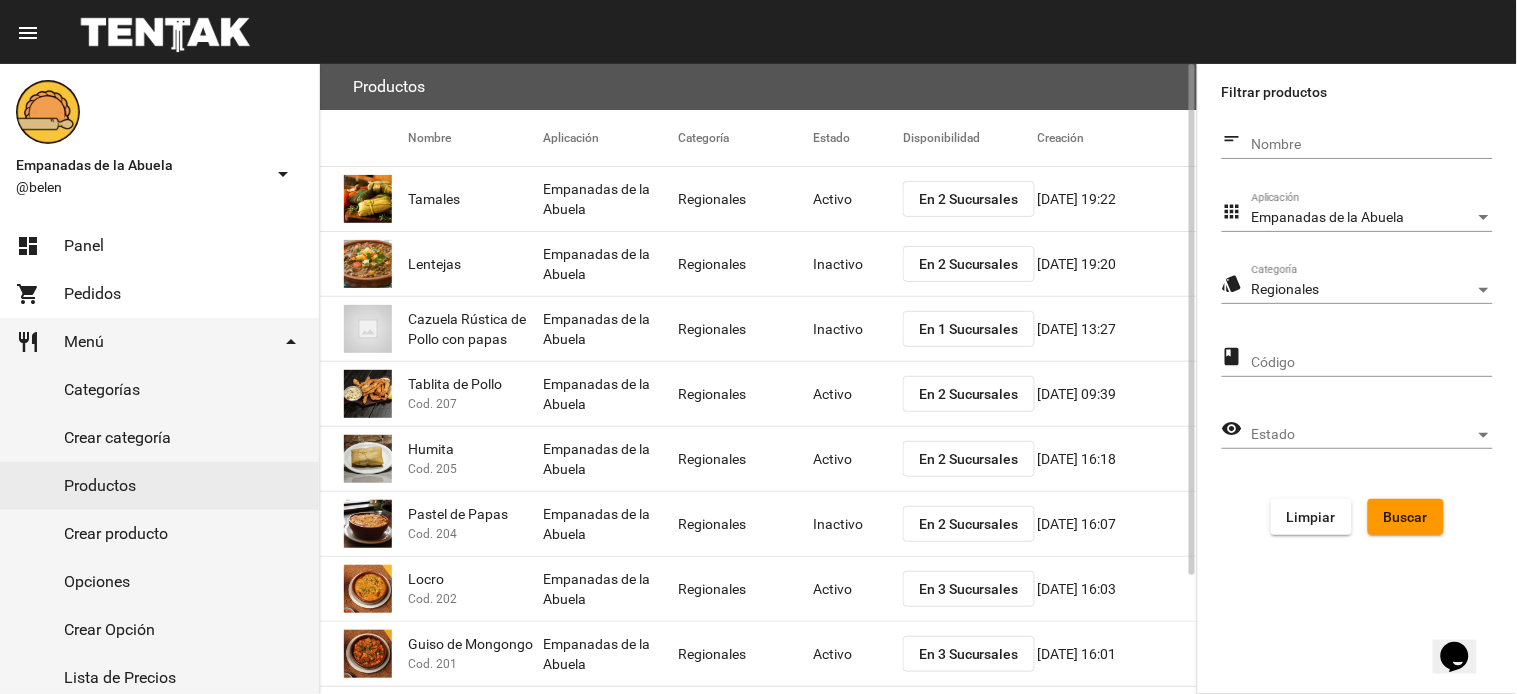 click on "Inactivo" 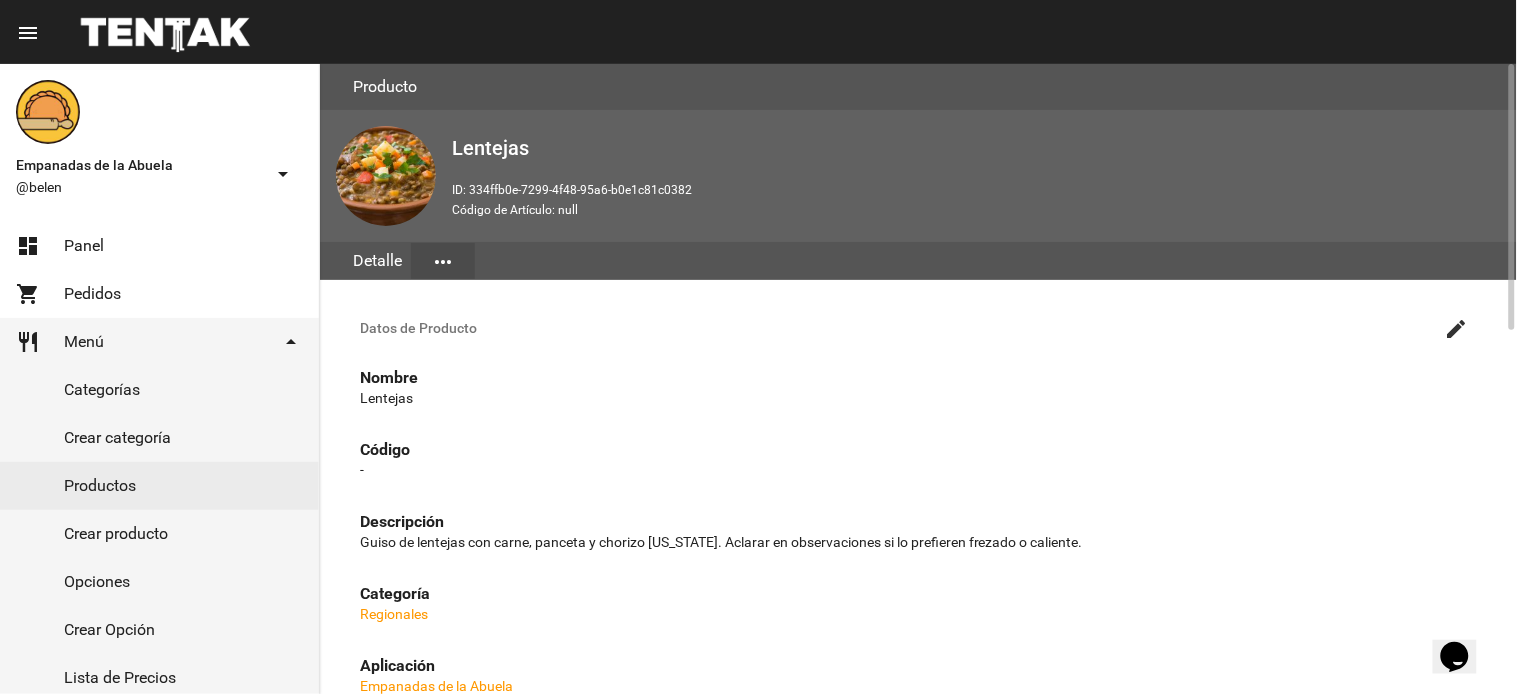 click on "create" 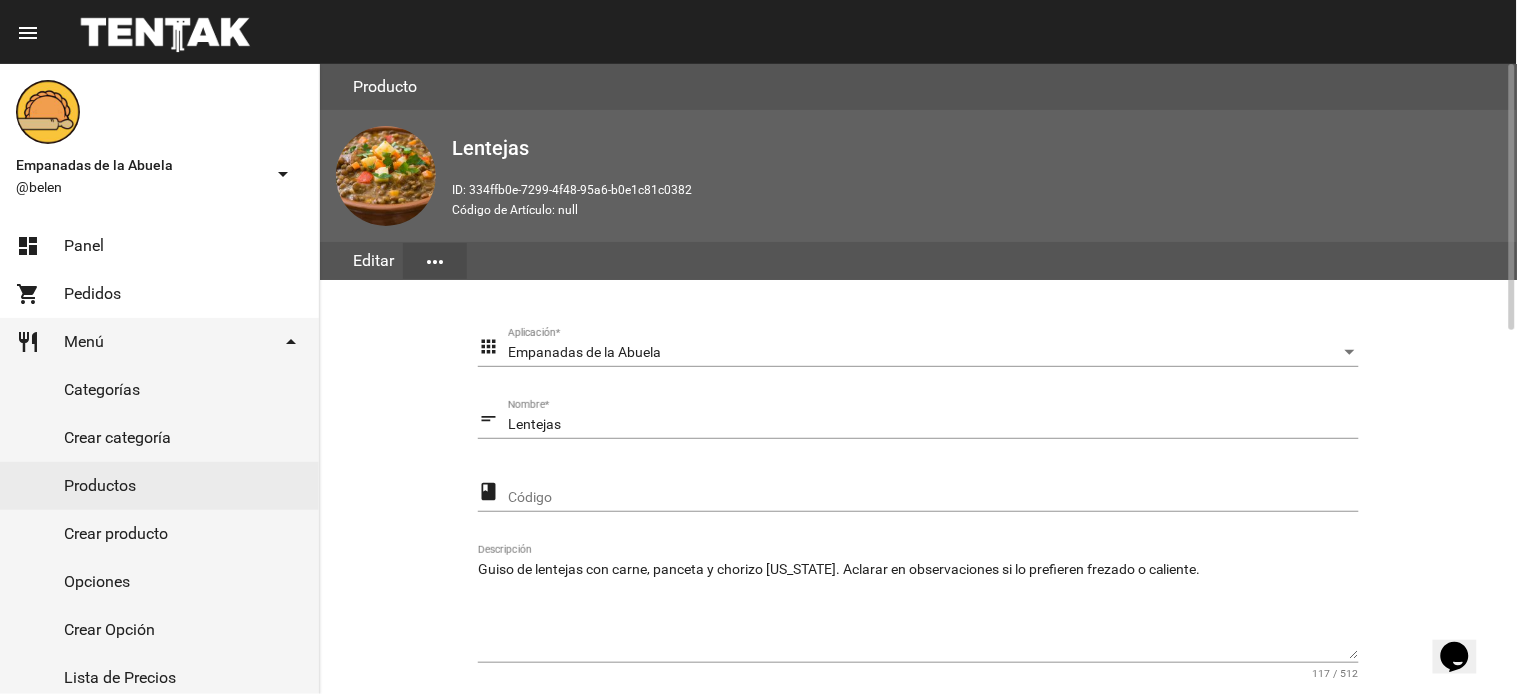 scroll, scrollTop: 358, scrollLeft: 0, axis: vertical 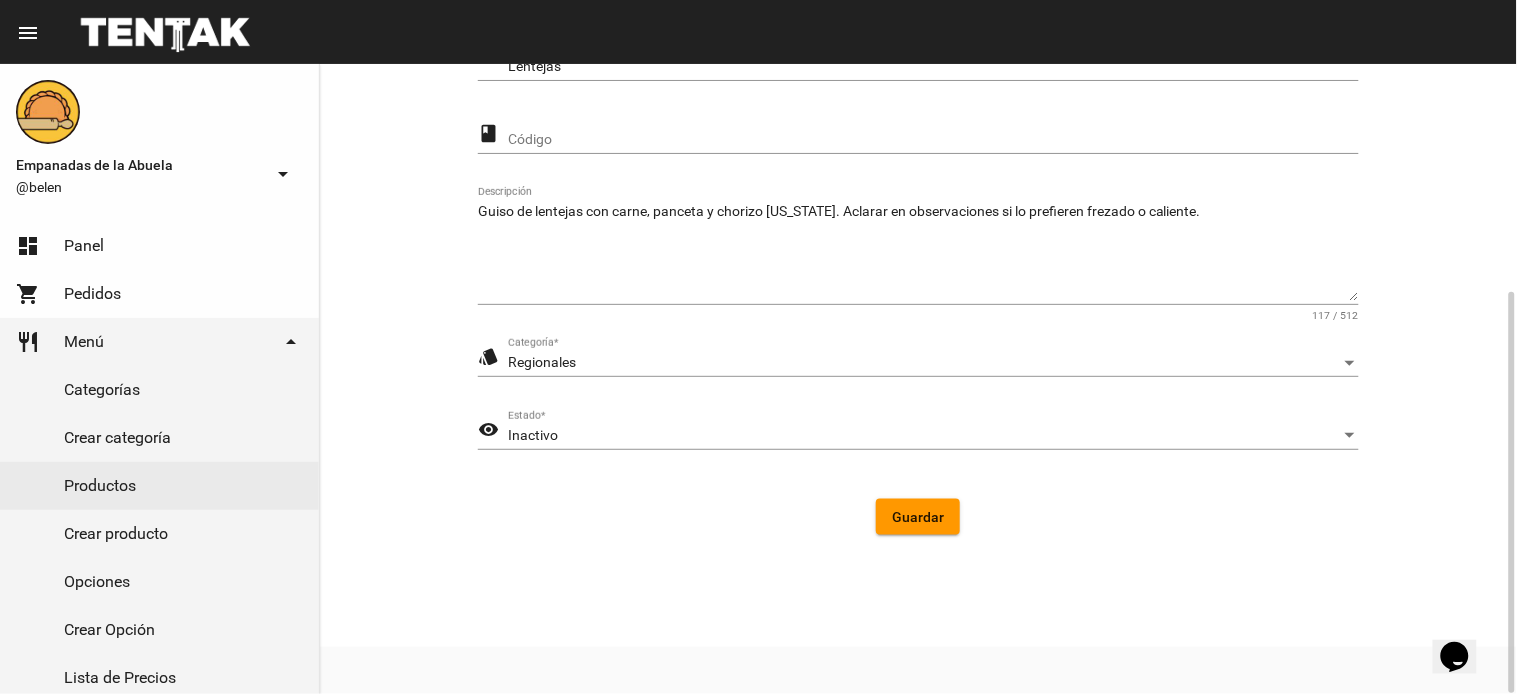 click on "Inactivo" at bounding box center (924, 436) 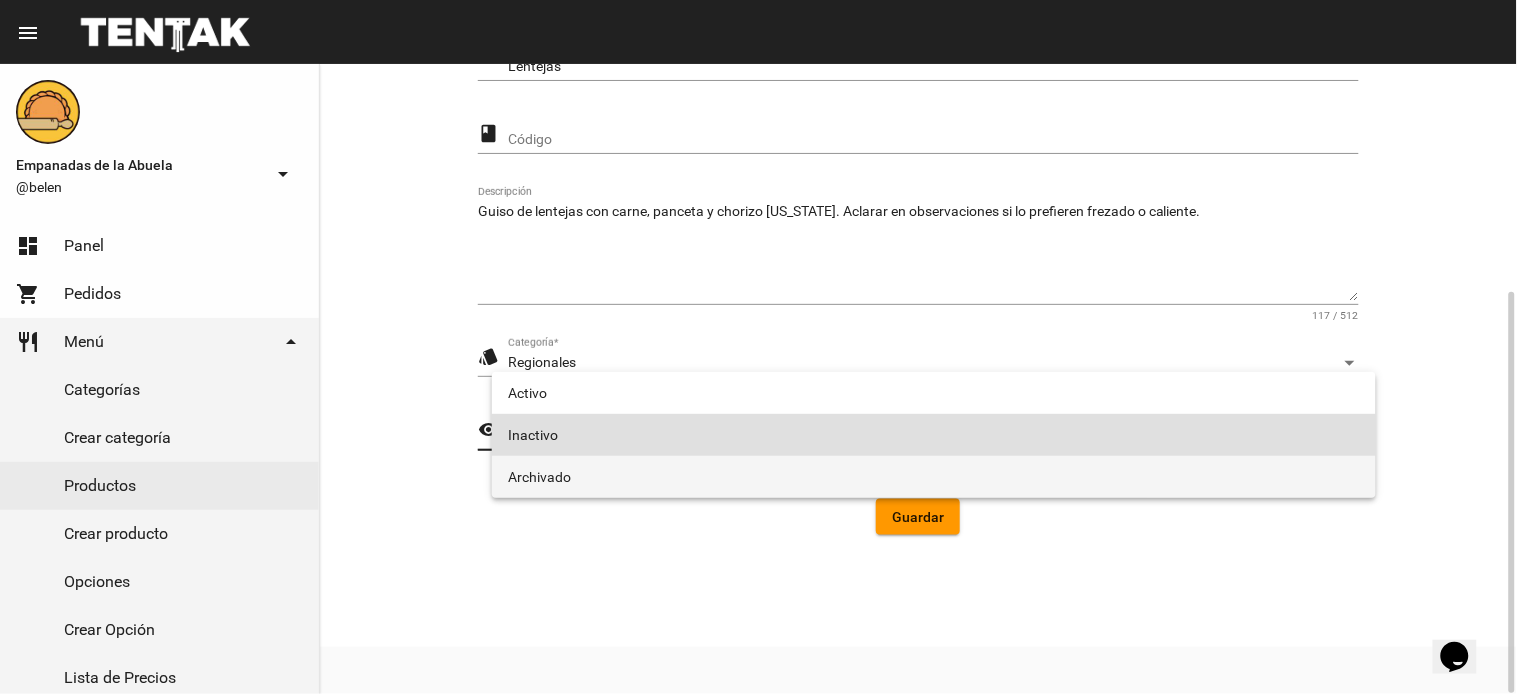 click on "Archivado" at bounding box center (934, 477) 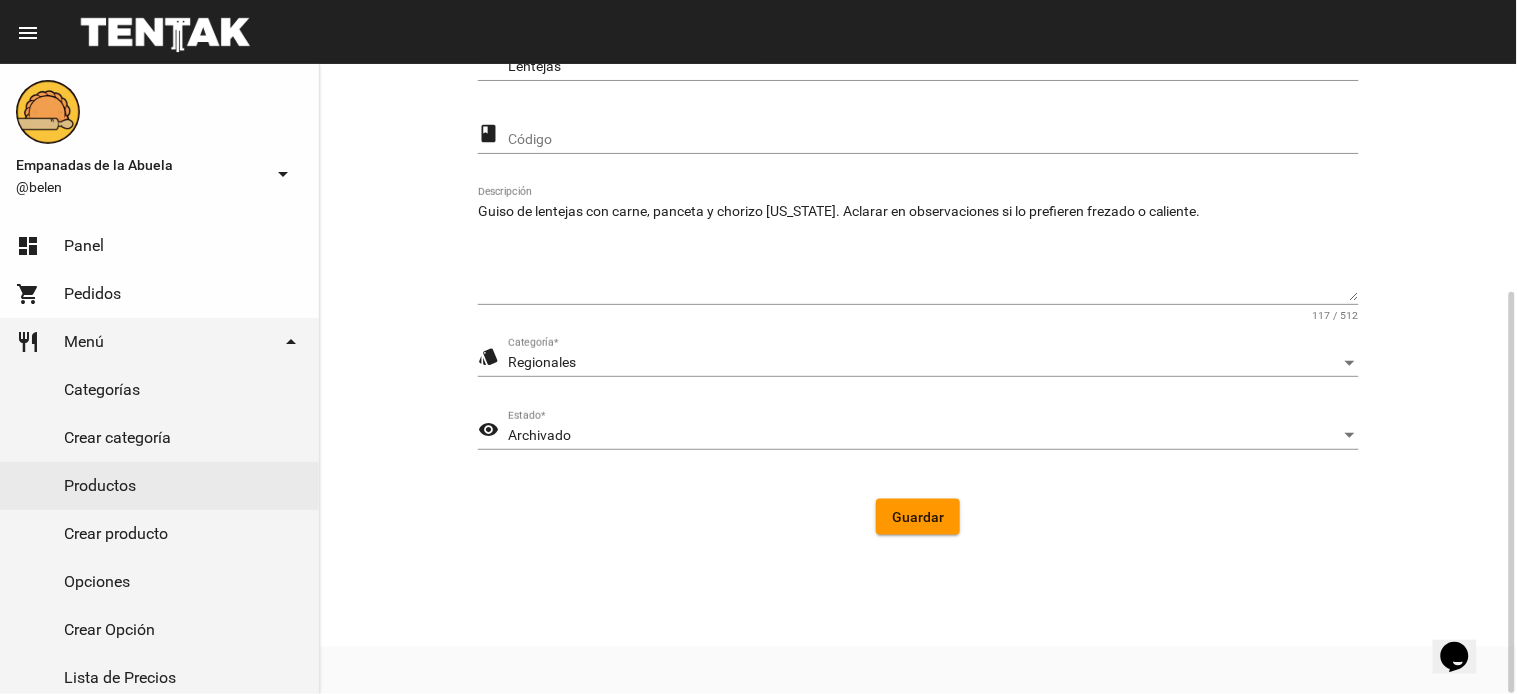 click on "Archivado Estado  *" 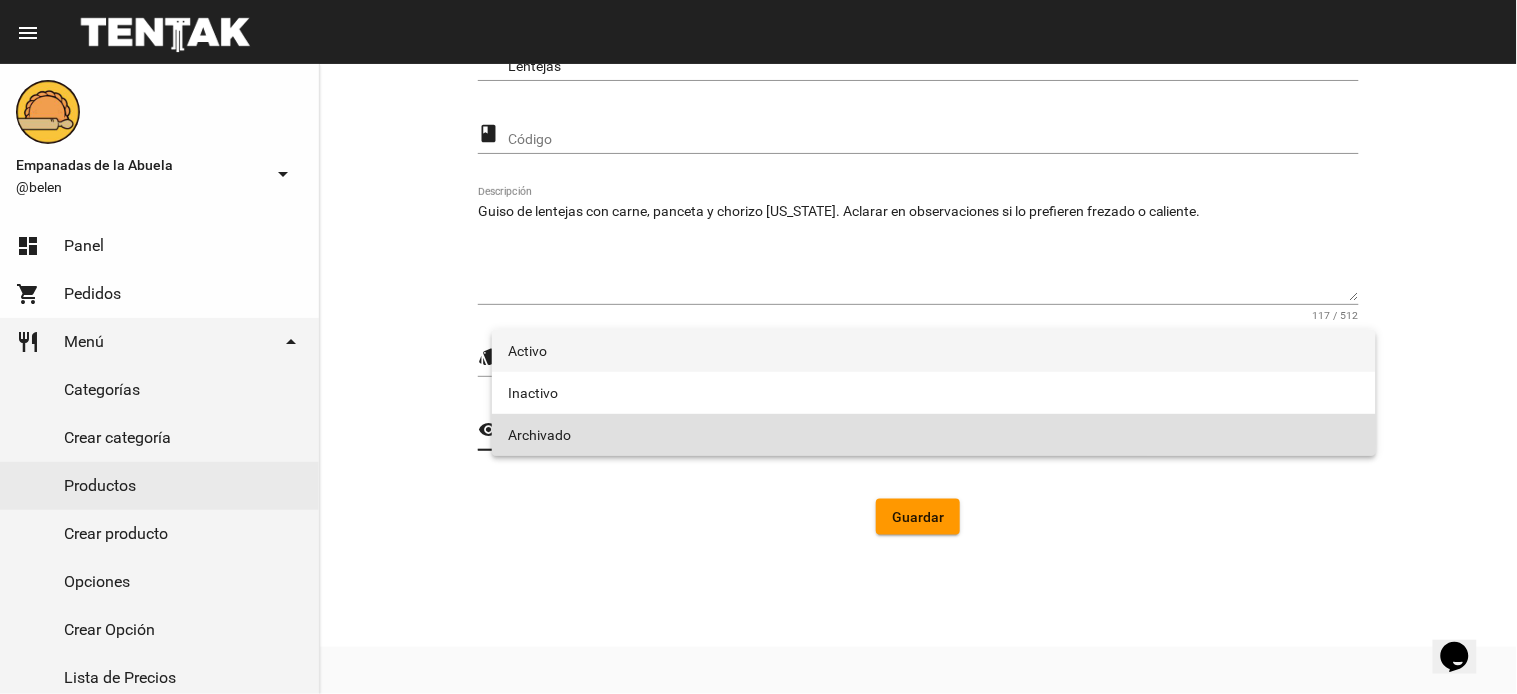 click on "Activo" at bounding box center (934, 351) 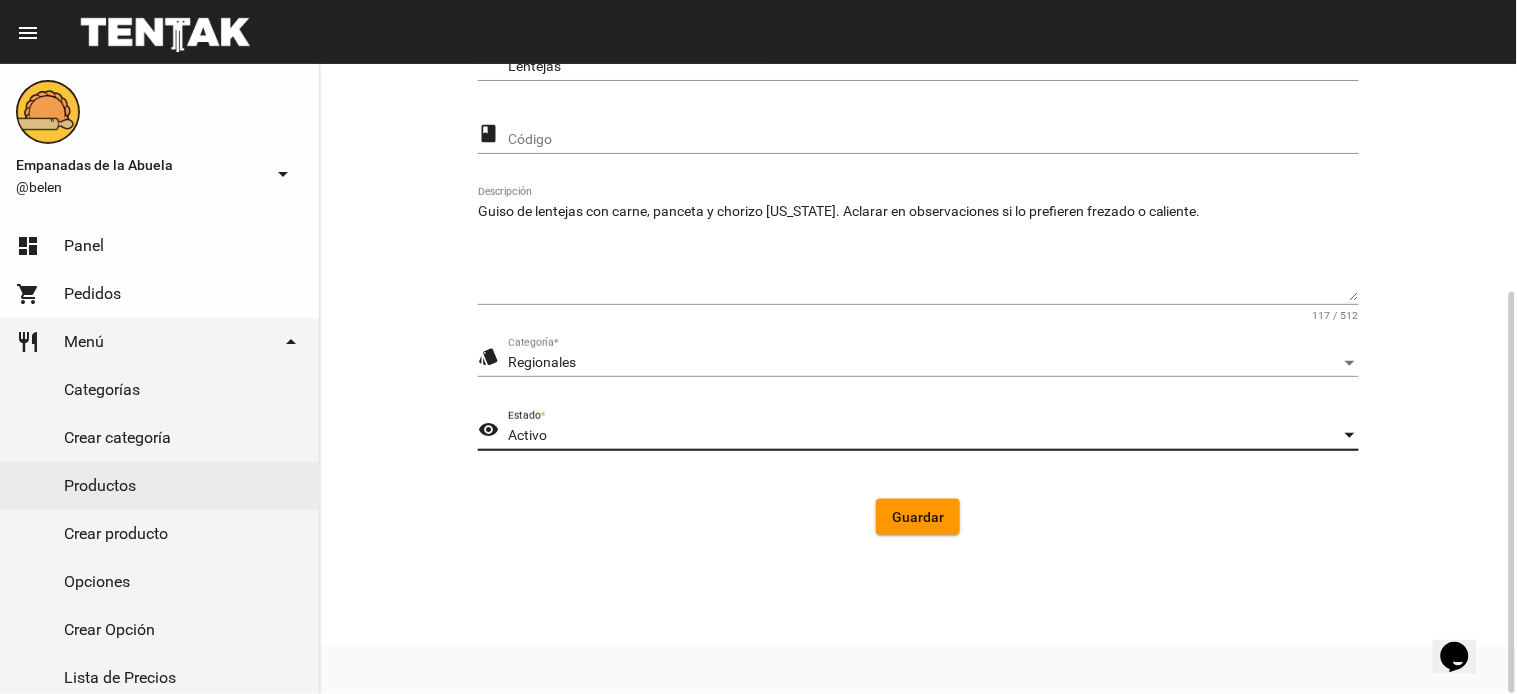click on "apps Empanadas de la Abuela Aplicación  * short_text Lentejas Nombre  * class Código Guiso de lentejas con carne, panceta y chorizo colorado. Aclarar en observaciones si lo prefieren frezado o caliente. Descripción 117 / 512 style Regionales Categoría  * visibility Activo Estado  * Guardar" 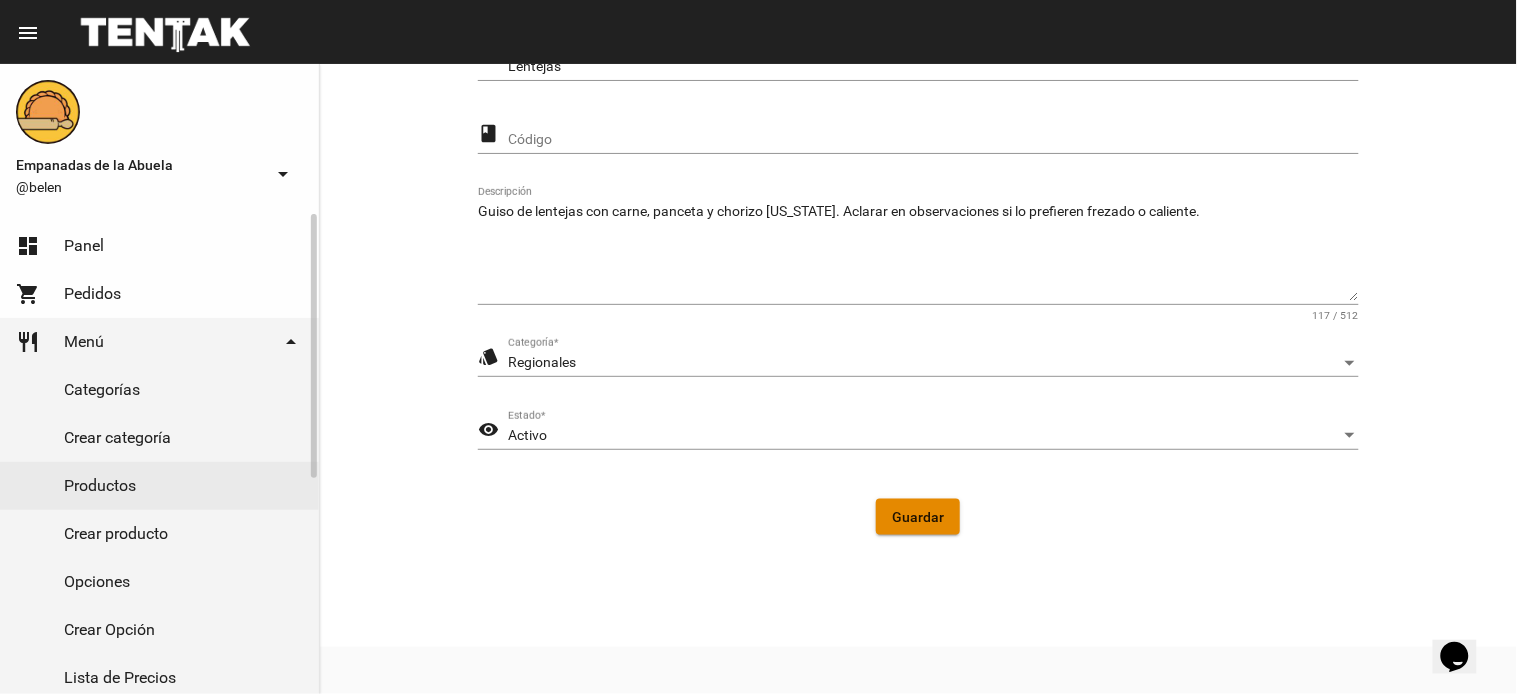 drag, startPoint x: 908, startPoint y: 506, endPoint x: 213, endPoint y: 307, distance: 722.9288 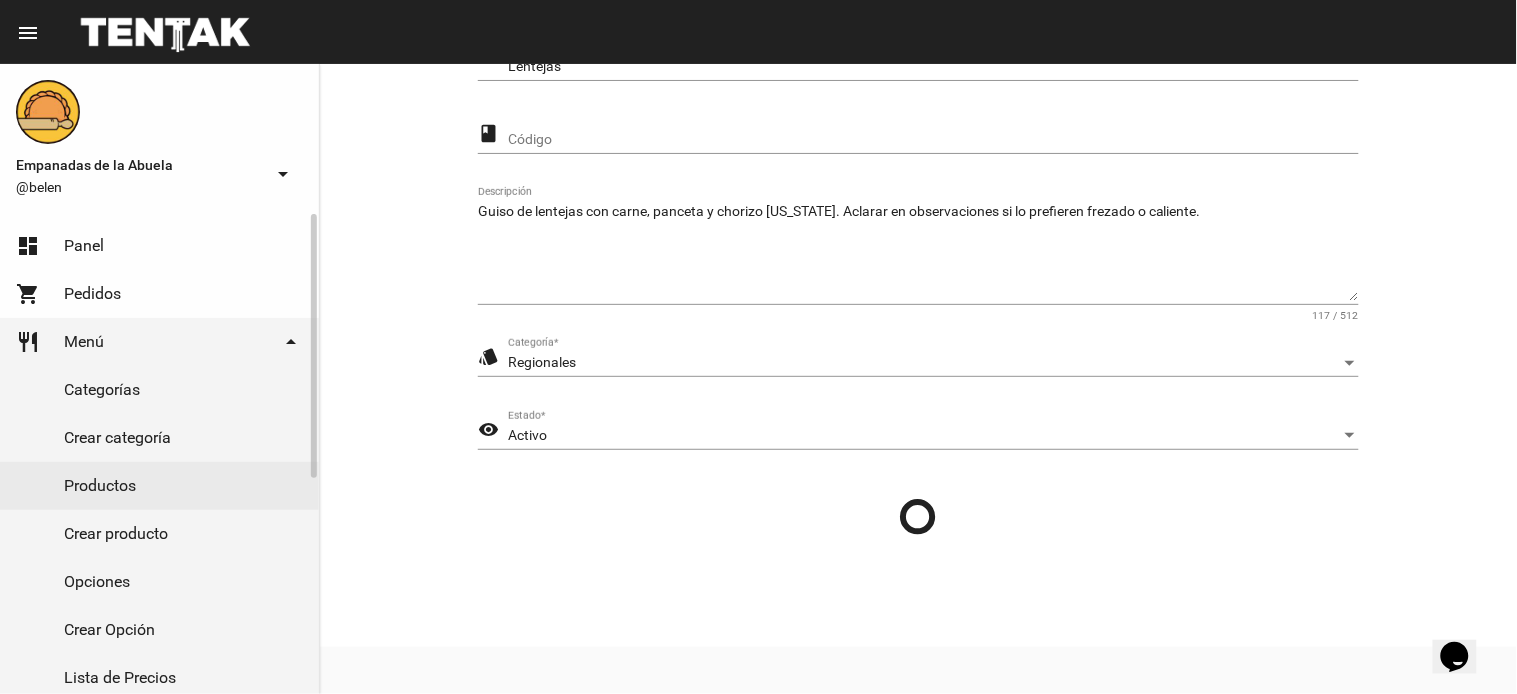 click on "dashboard Panel" 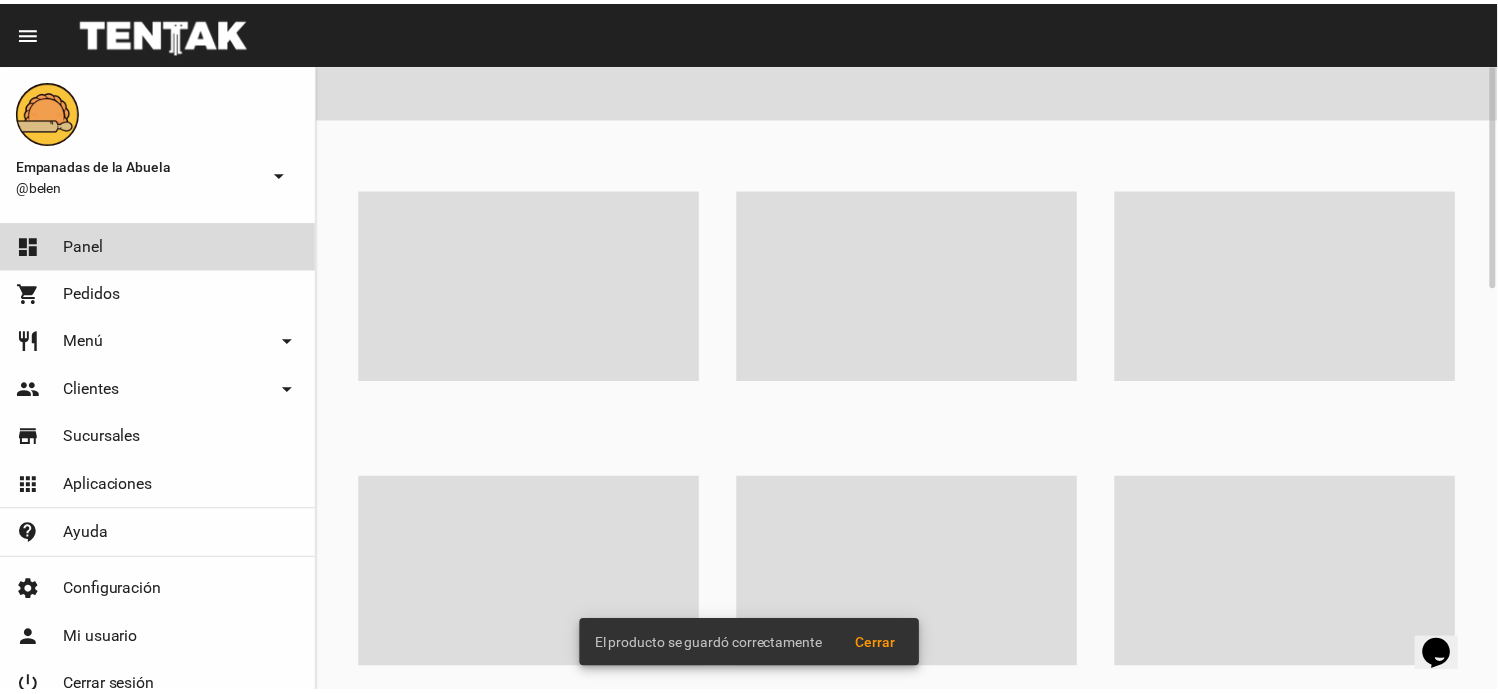 scroll, scrollTop: 0, scrollLeft: 0, axis: both 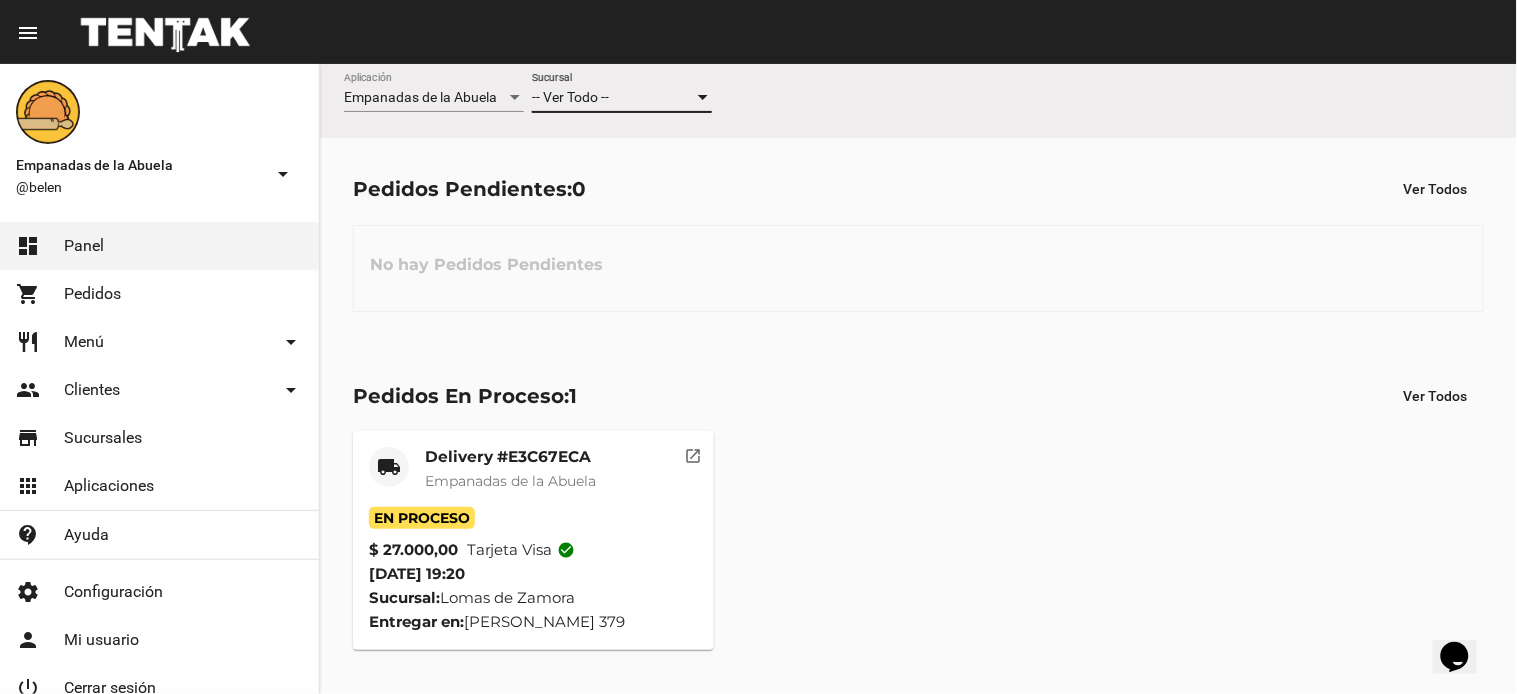 click on "-- Ver Todo --" at bounding box center (570, 97) 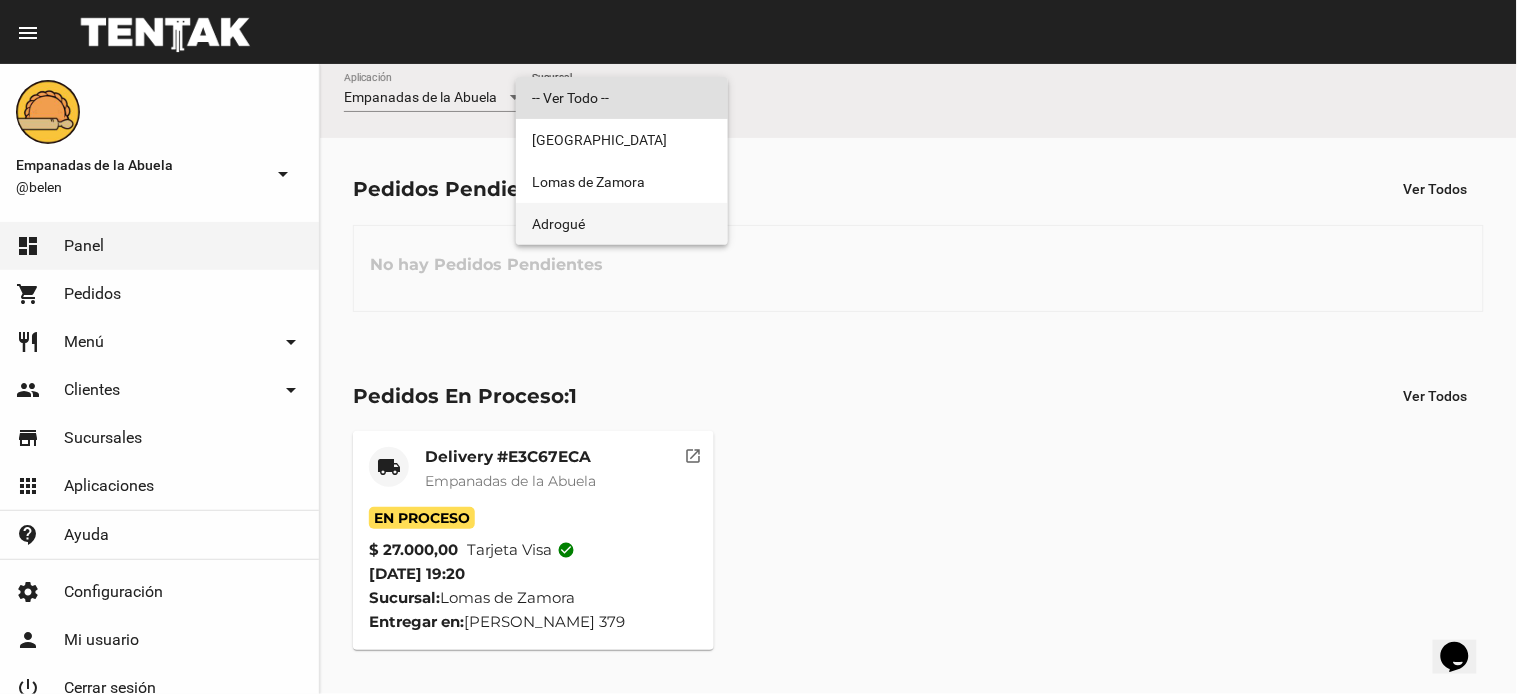 click on "Adrogué" at bounding box center (622, 224) 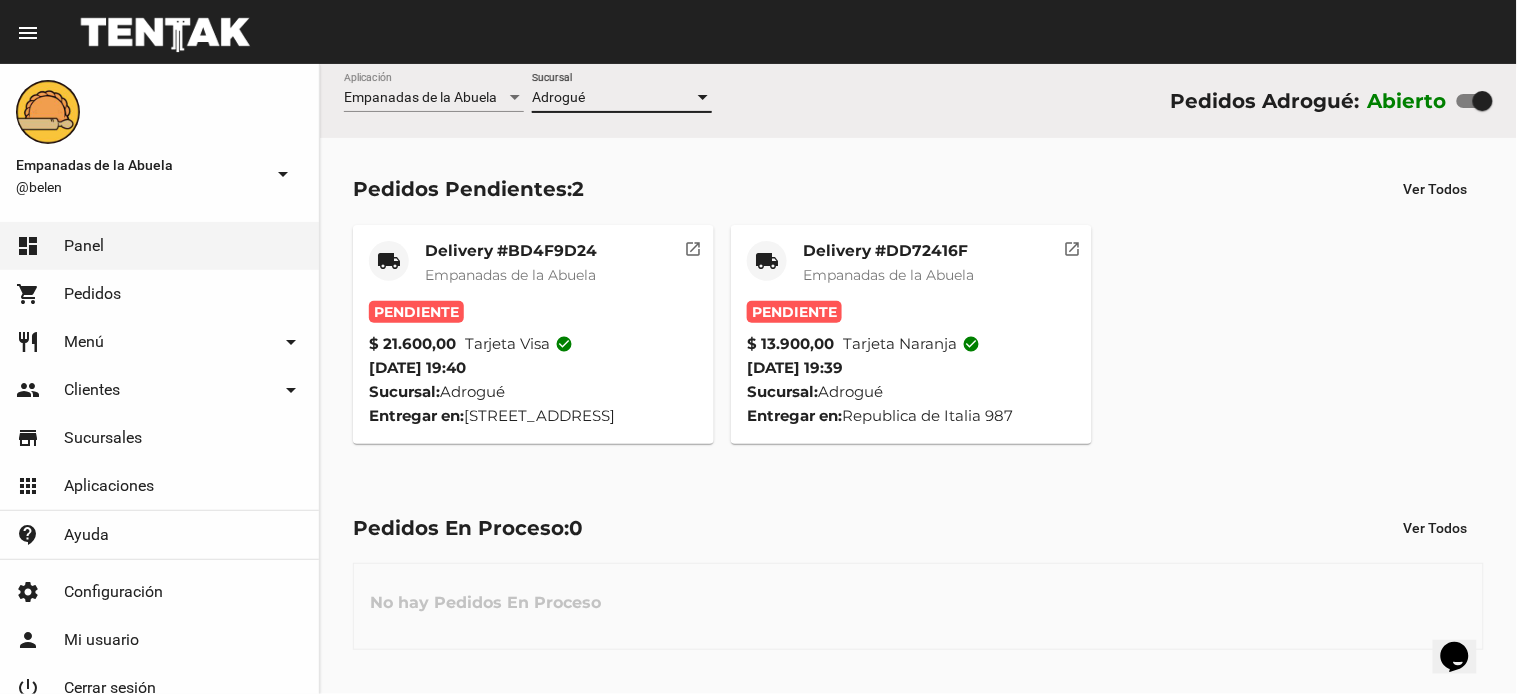 click on "local_shipping Delivery #DD72416F Empanadas de la Abuela Pendiente $ 13.900,00 Tarjeta naranja check_circle 13/7/25 19:39 Sucursal:  Adrogué  Entregar en:  Republica de Italia 987   open_in_new" 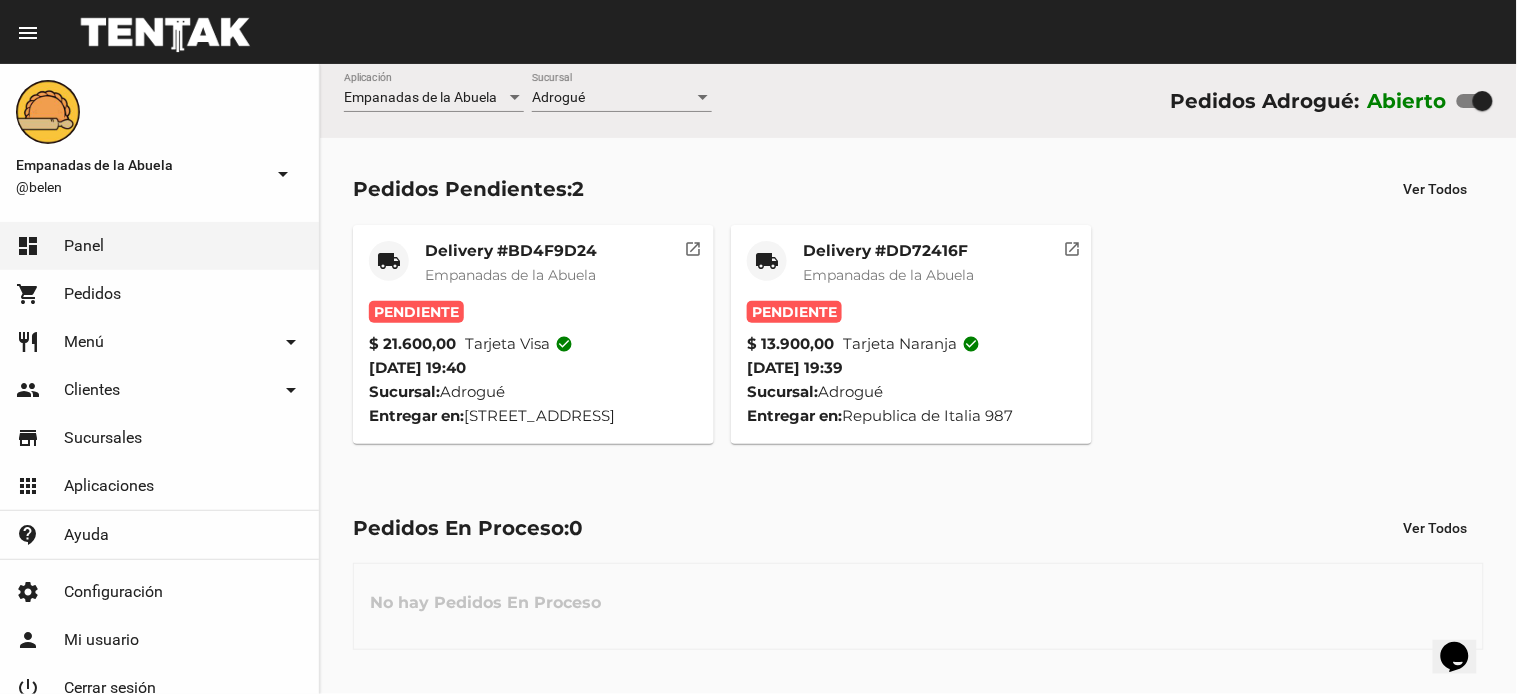 click on "Delivery #DD72416F" 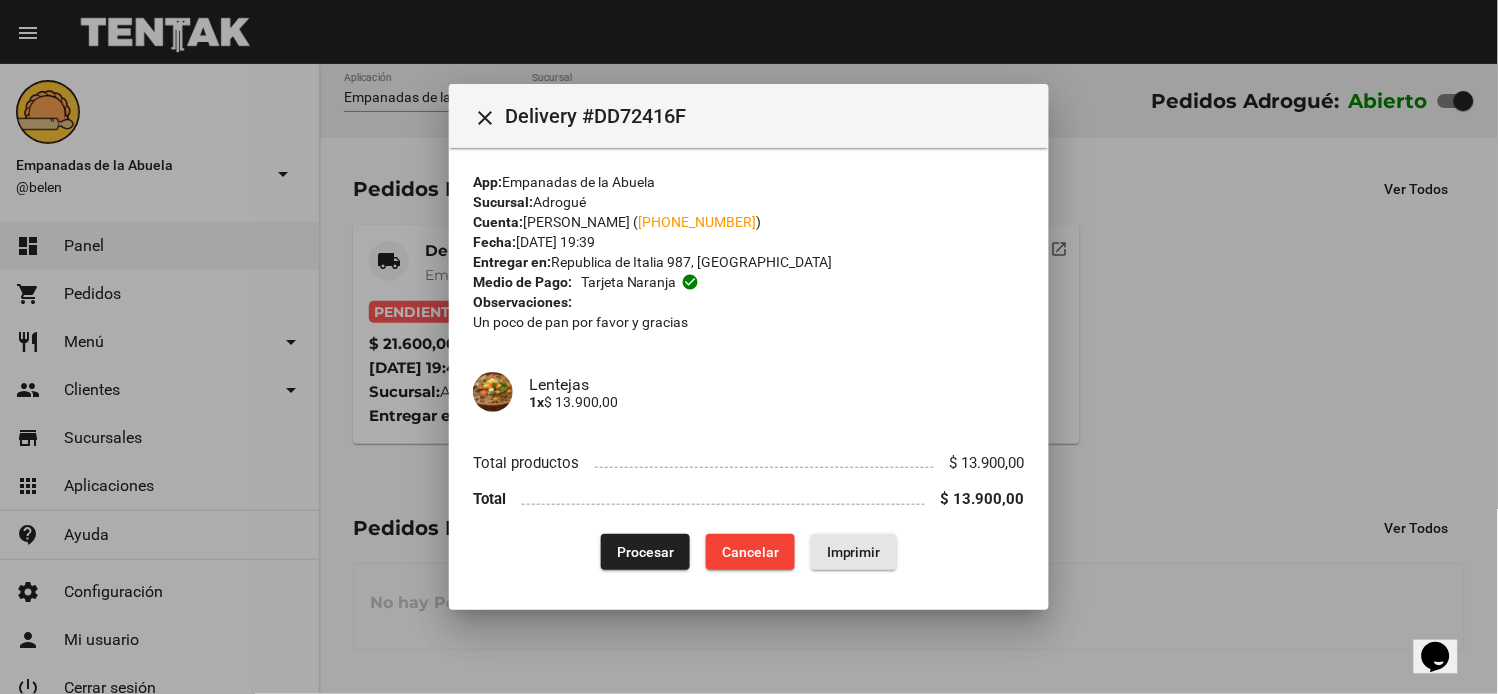 drag, startPoint x: 872, startPoint y: 538, endPoint x: 538, endPoint y: 428, distance: 351.64755 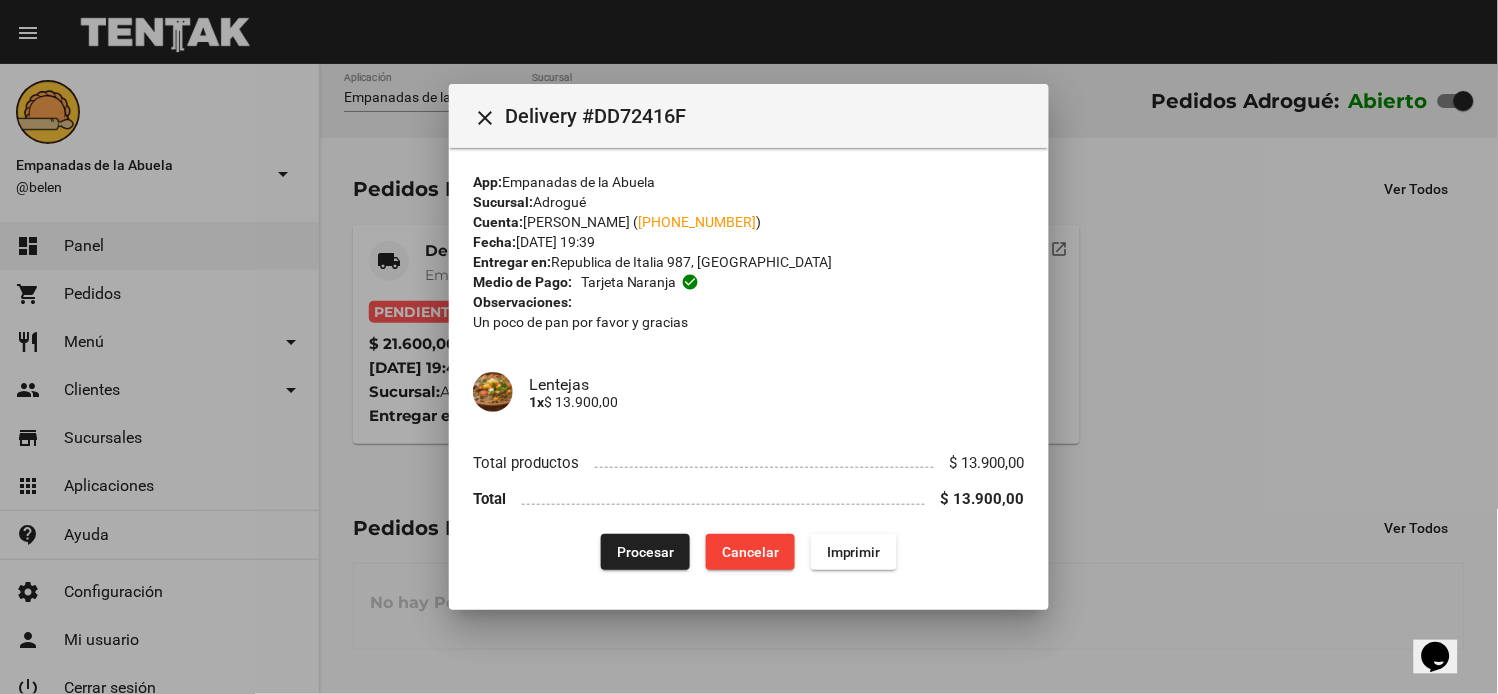 click on "Procesar" 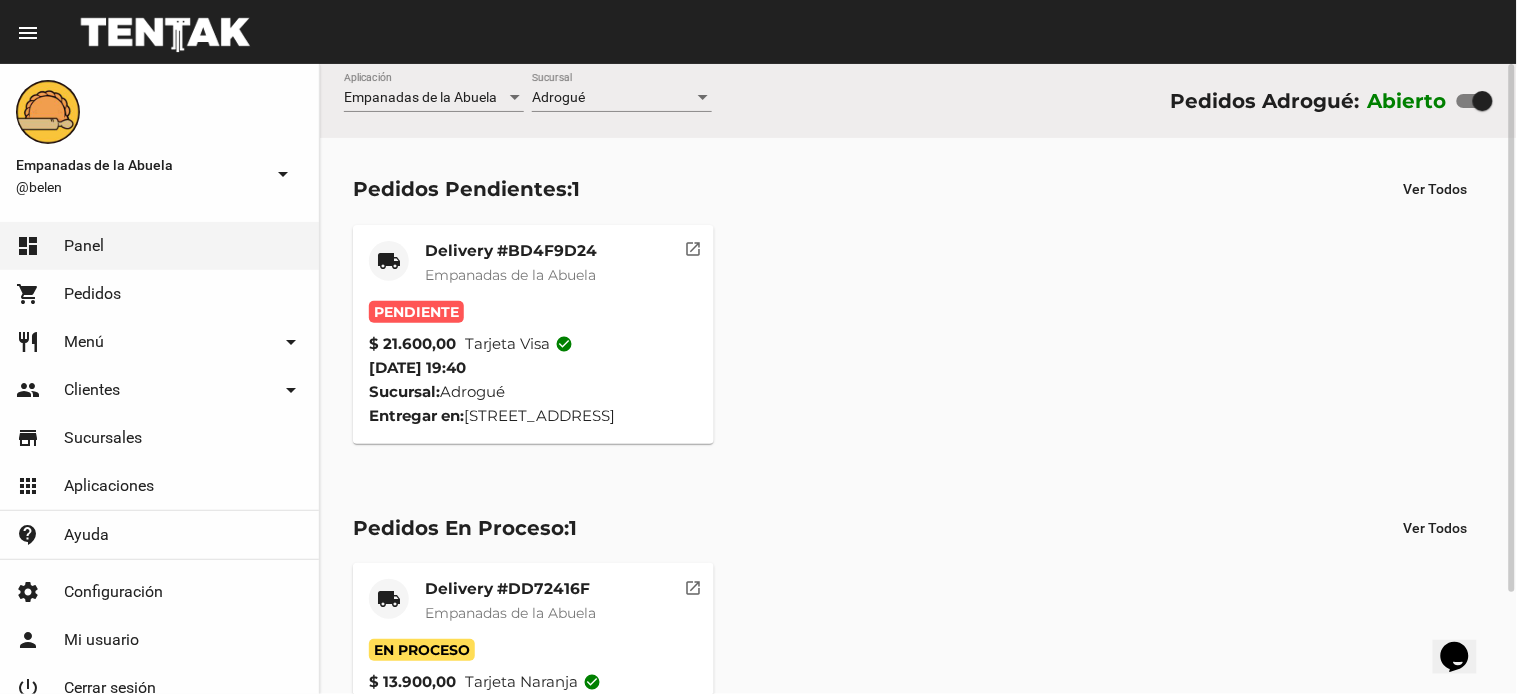click on "Empanadas de la Abuela" 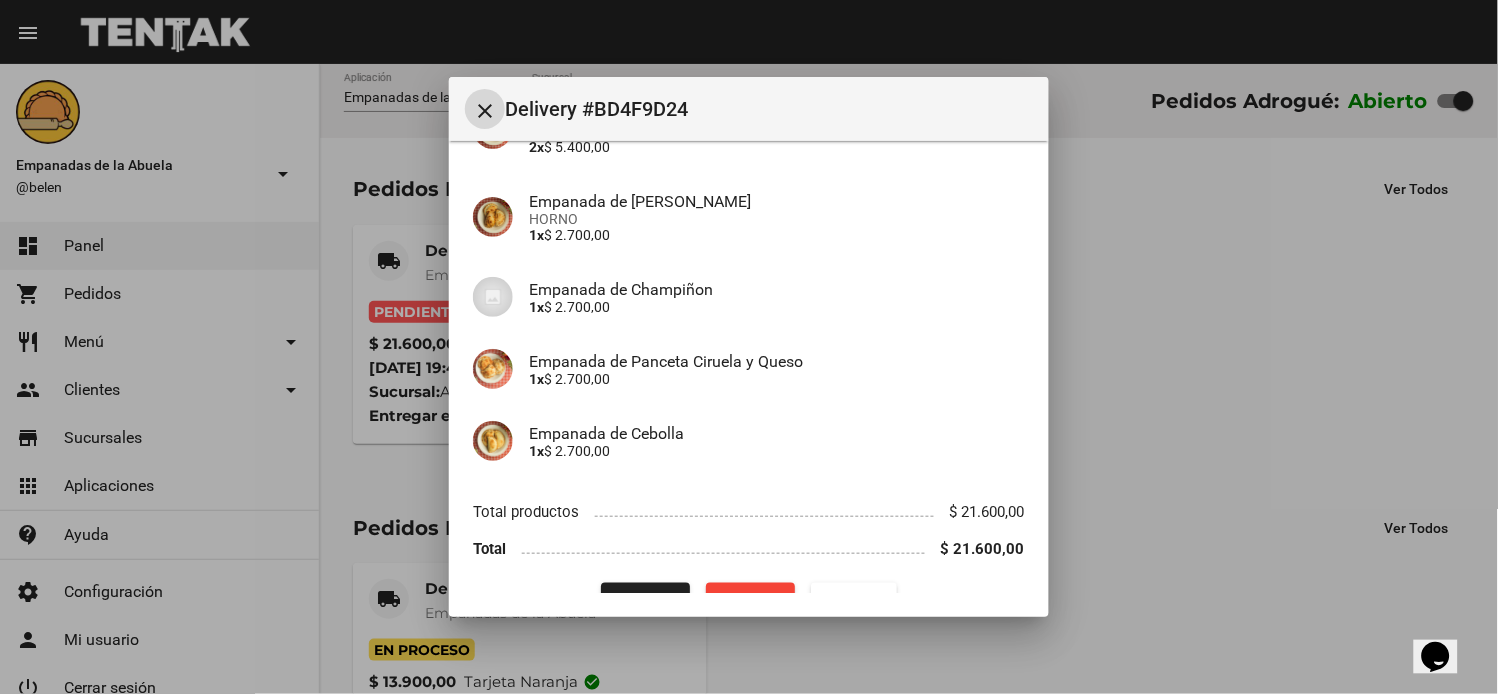 scroll, scrollTop: 441, scrollLeft: 0, axis: vertical 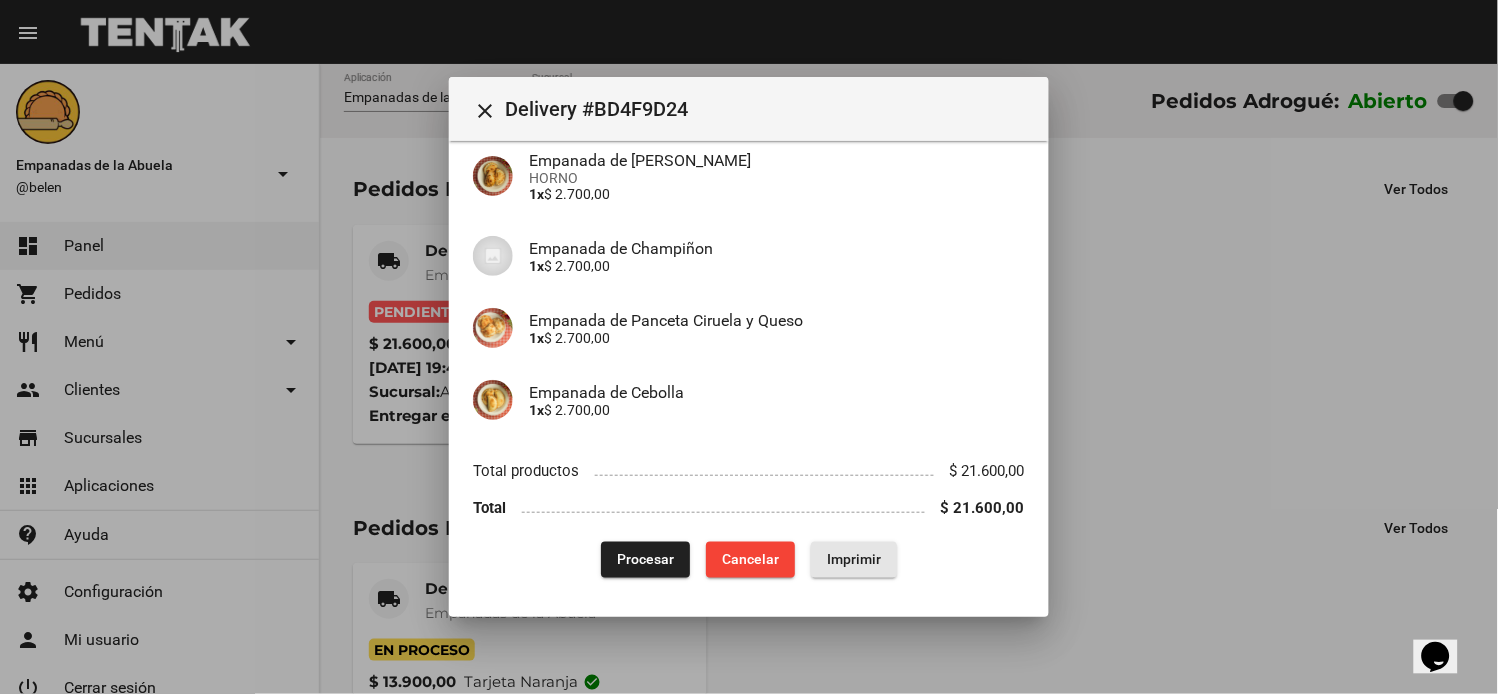 click on "Imprimir" 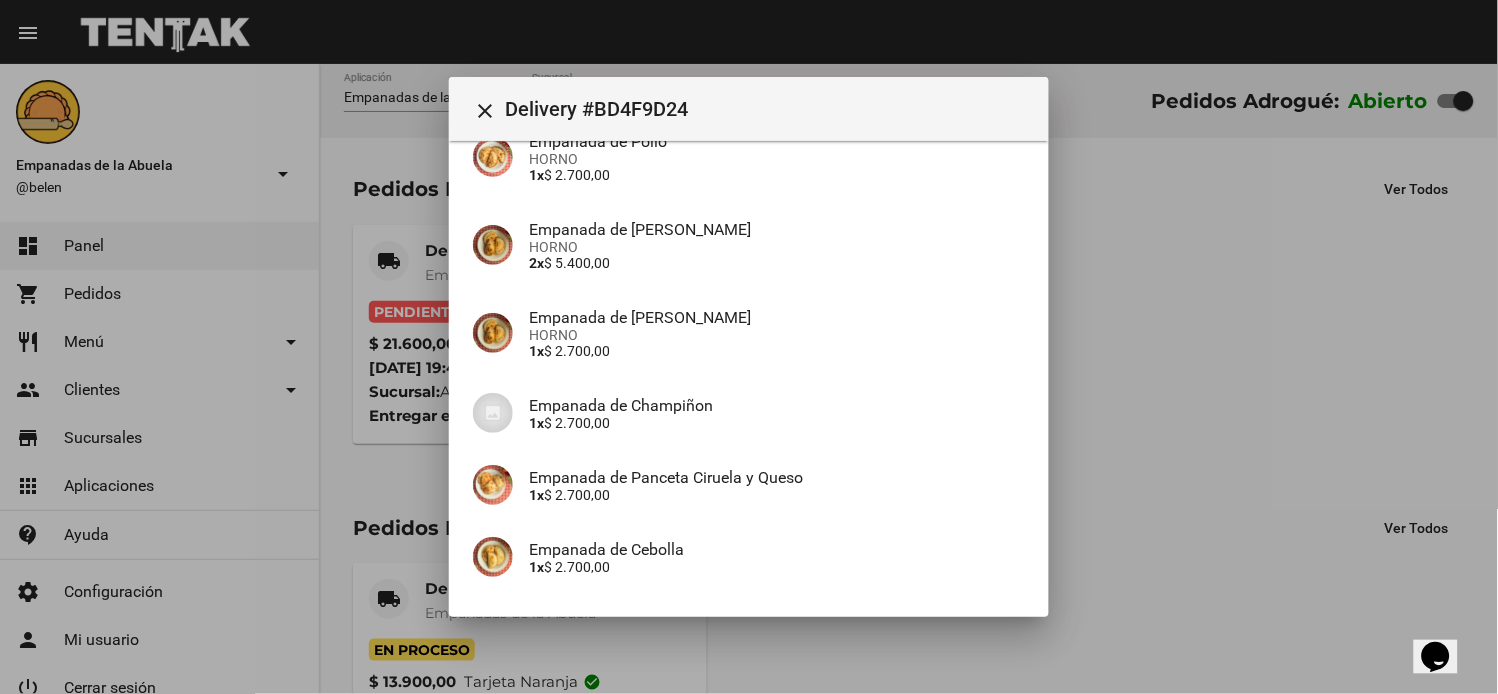 scroll, scrollTop: 441, scrollLeft: 0, axis: vertical 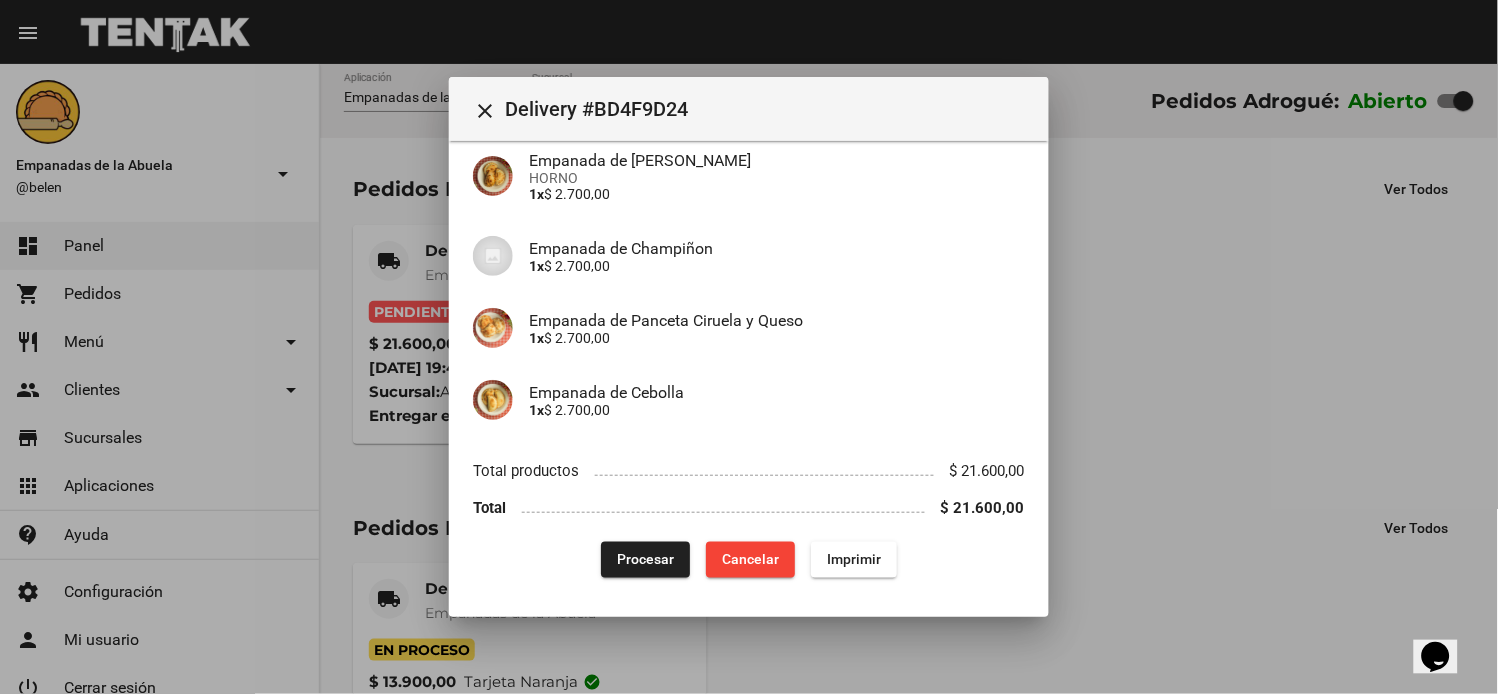 drag, startPoint x: 616, startPoint y: 535, endPoint x: 616, endPoint y: 547, distance: 12 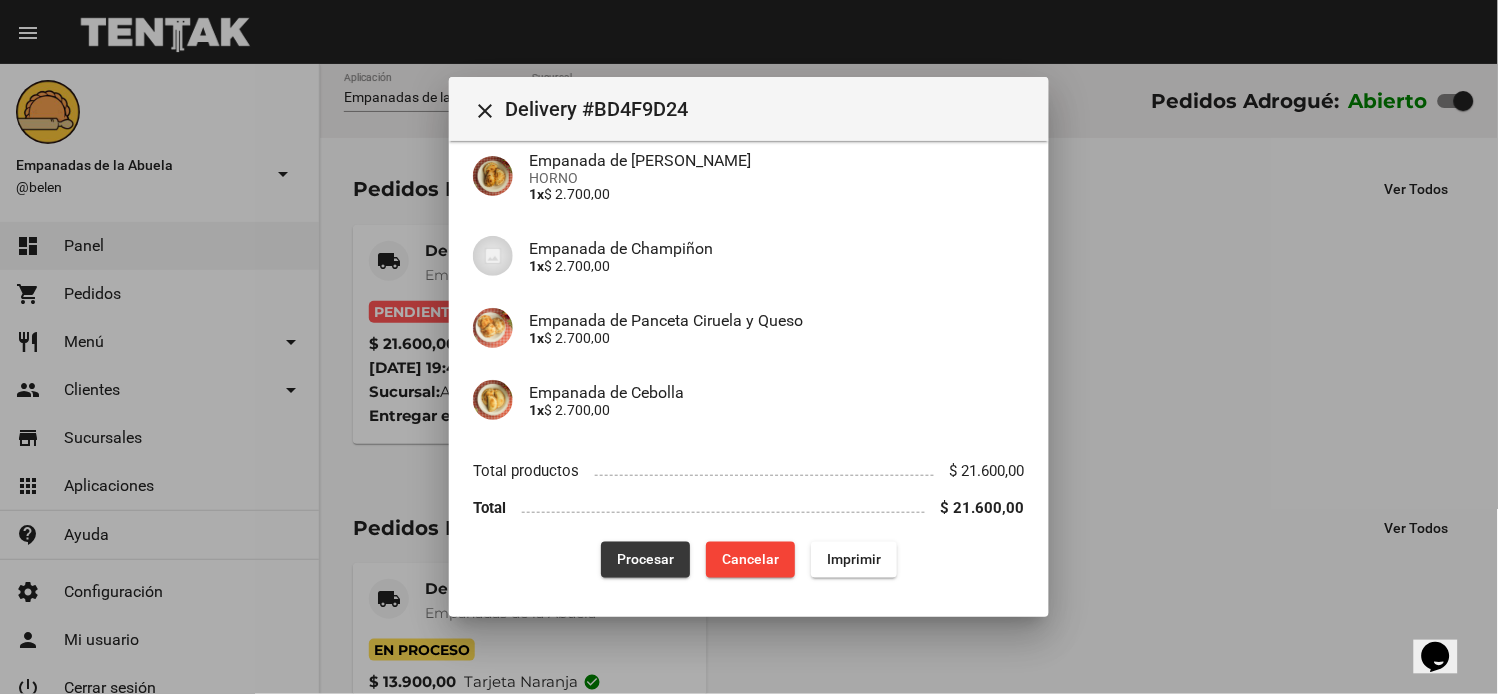 click on "Procesar" 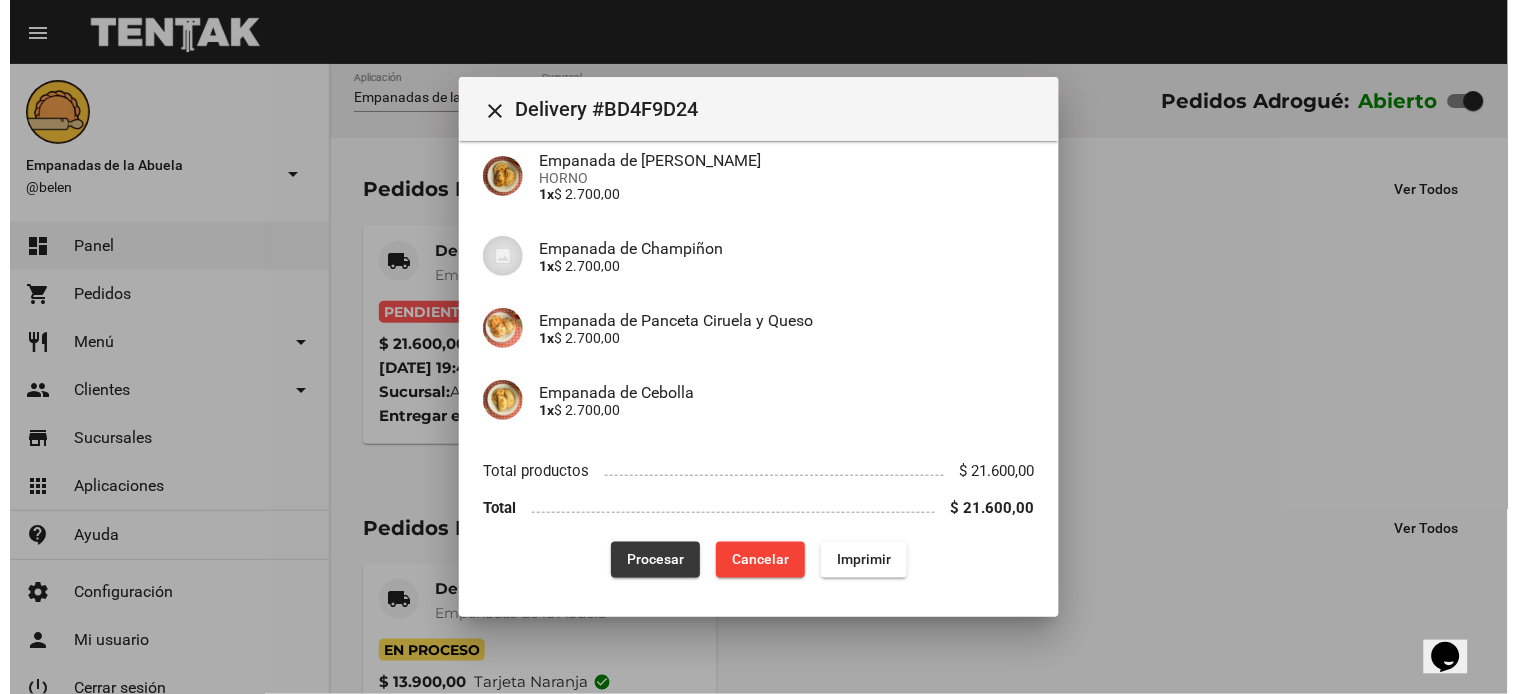 scroll, scrollTop: 0, scrollLeft: 0, axis: both 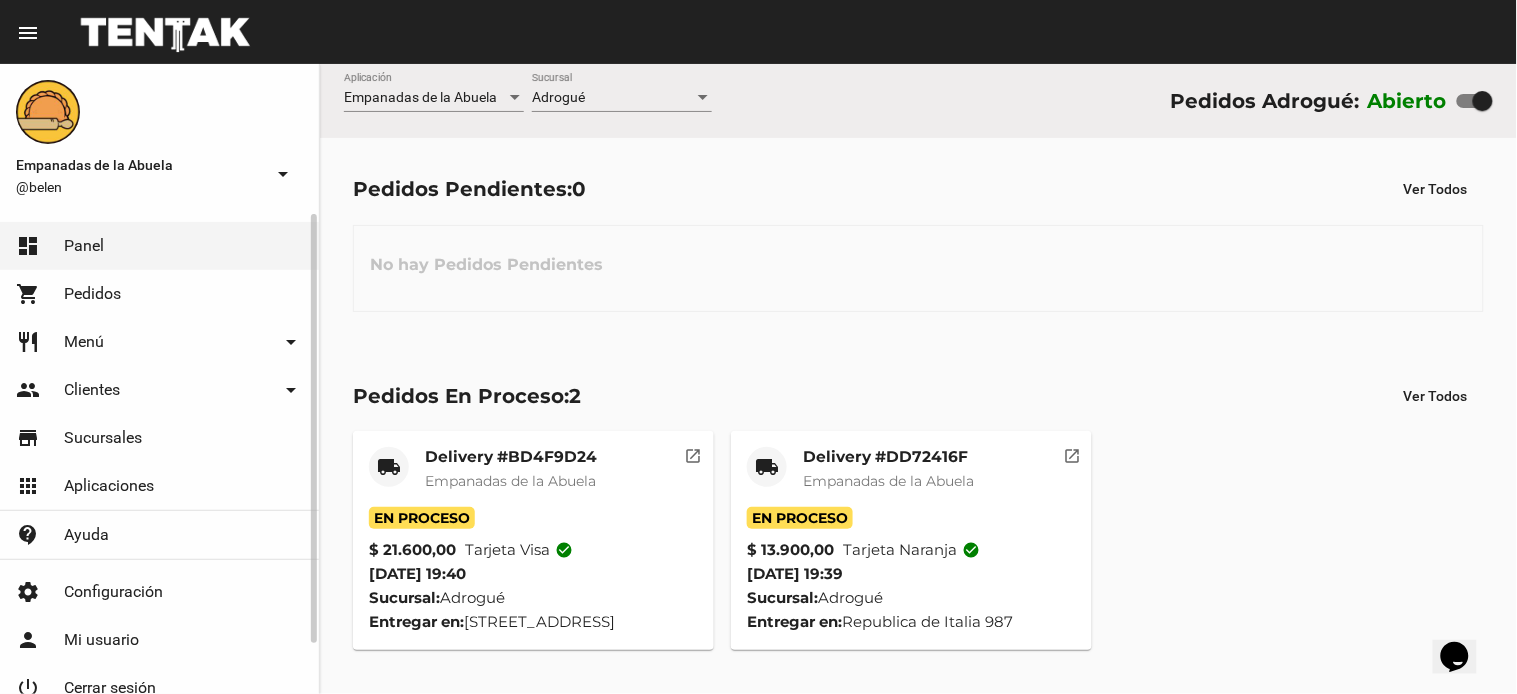 click on "restaurant Menú arrow_drop_down" 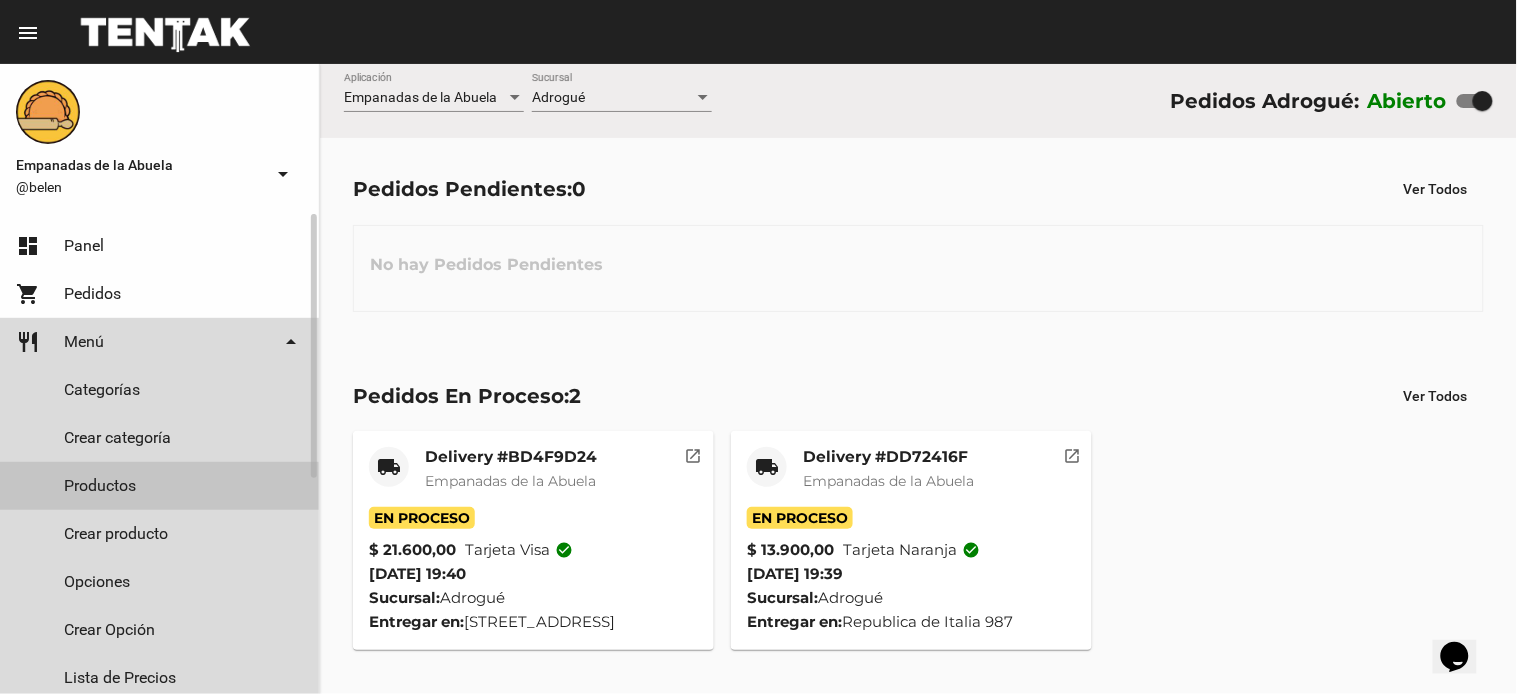 click on "Productos" 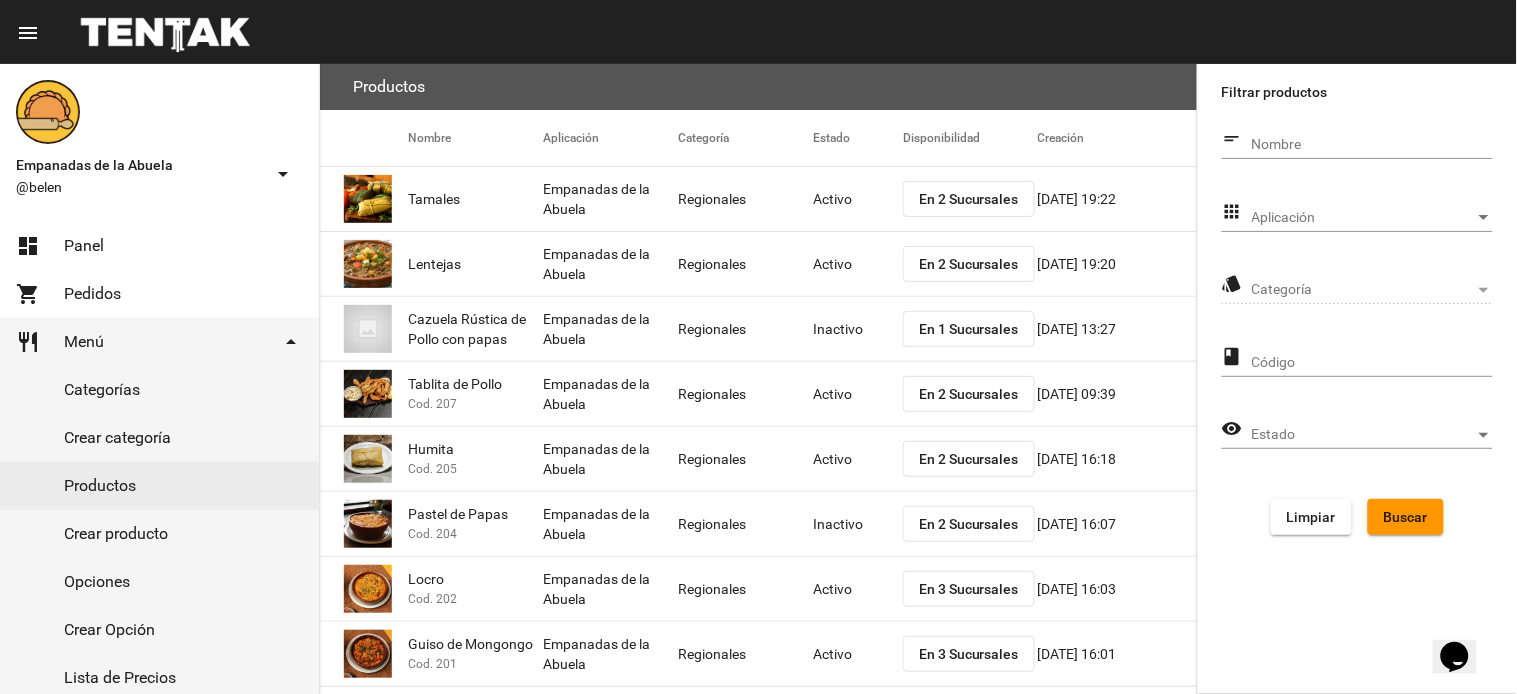 click on "Aplicación Aplicación" 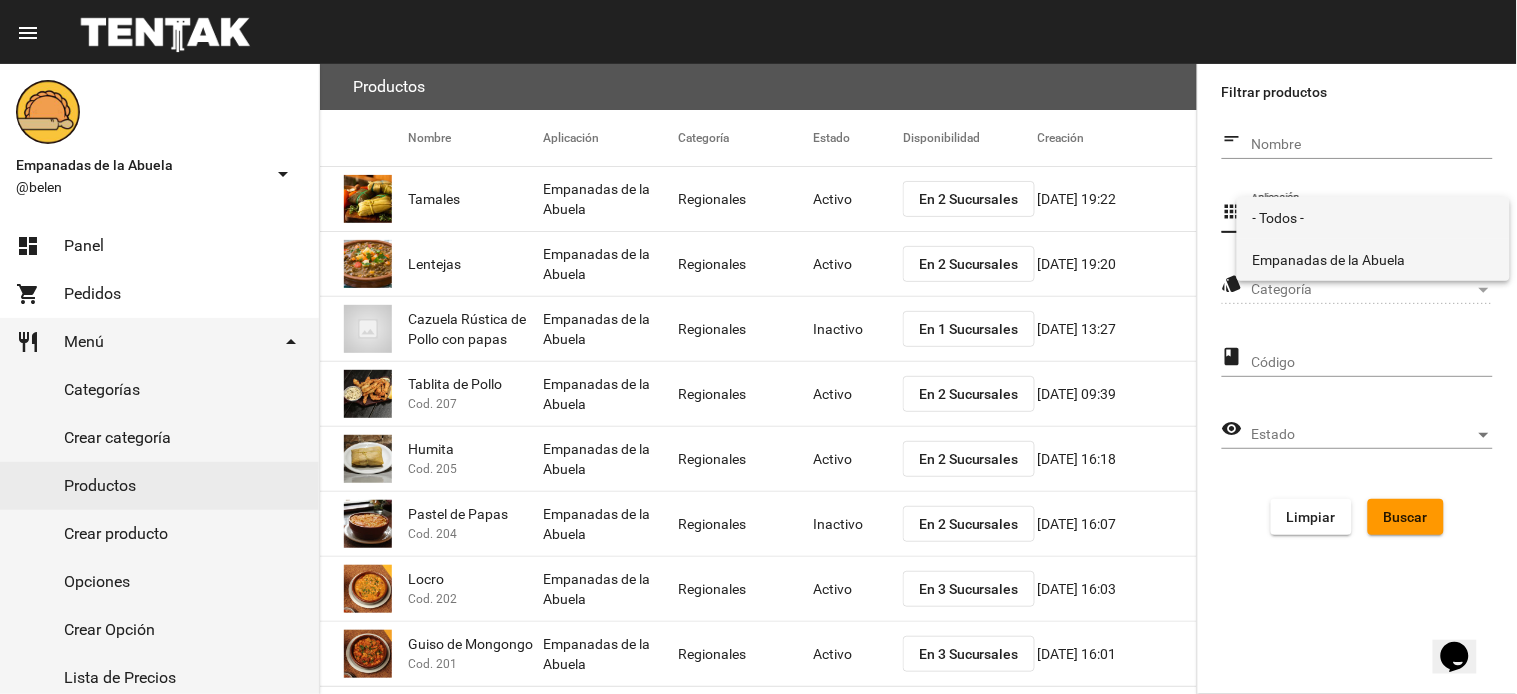 click on "Empanadas de la Abuela" at bounding box center (1373, 260) 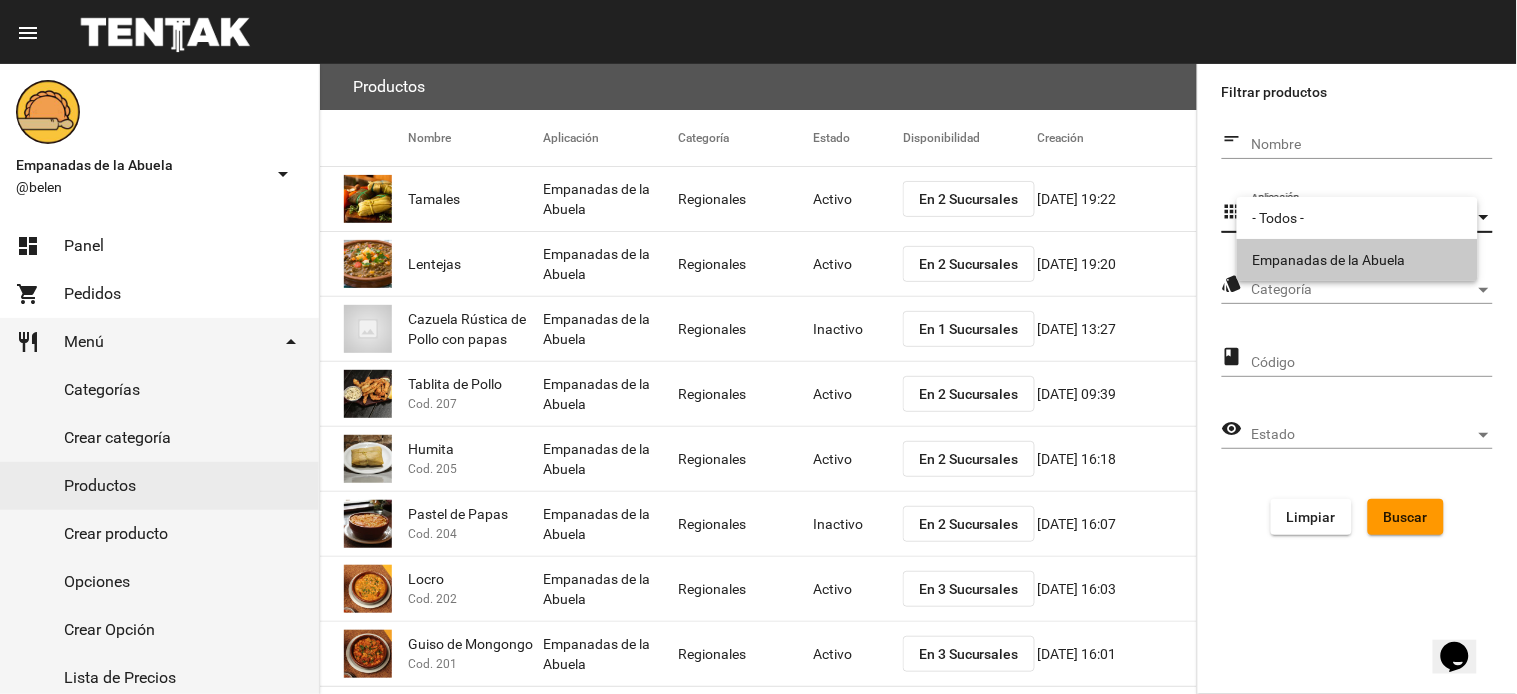 click on "Categoría" at bounding box center (1363, 290) 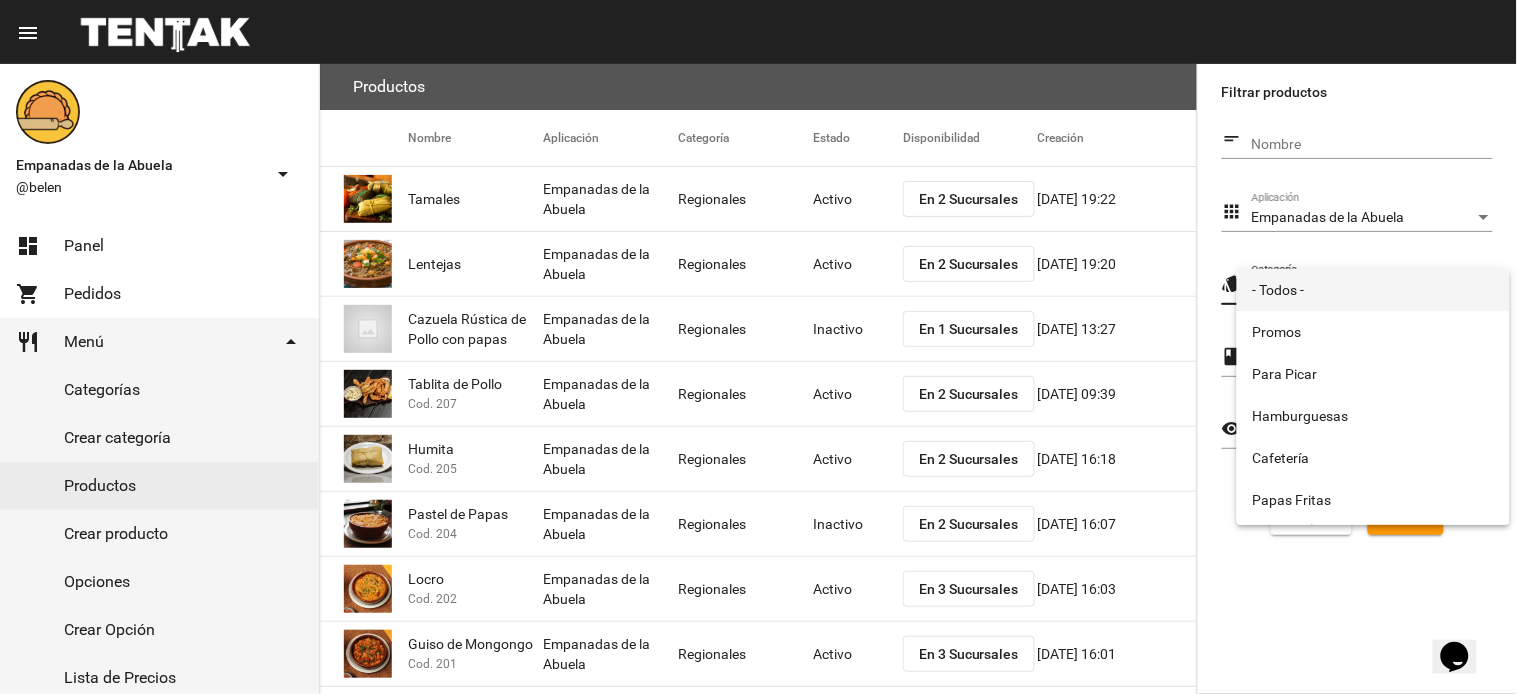 scroll, scrollTop: 332, scrollLeft: 0, axis: vertical 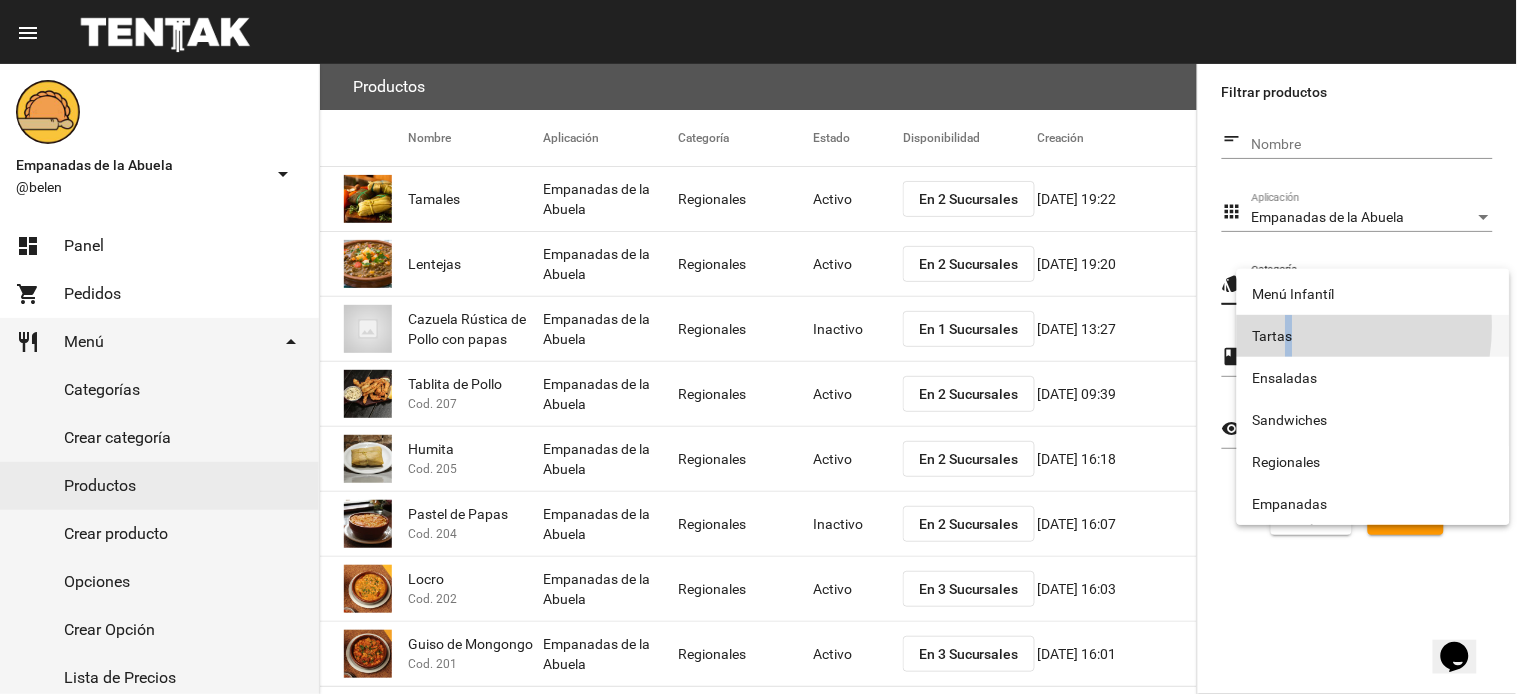 drag, startPoint x: 1290, startPoint y: 326, endPoint x: 1410, endPoint y: 464, distance: 182.87701 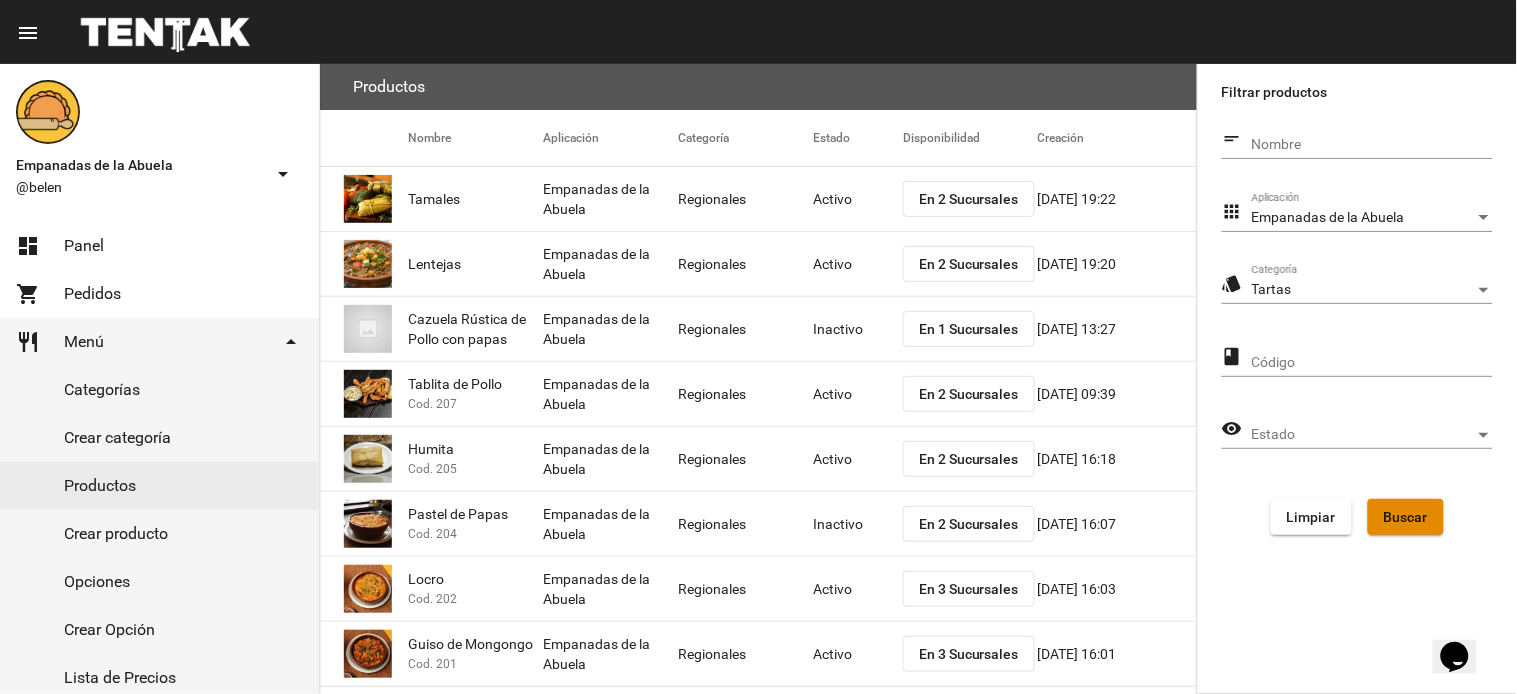 click on "Buscar" 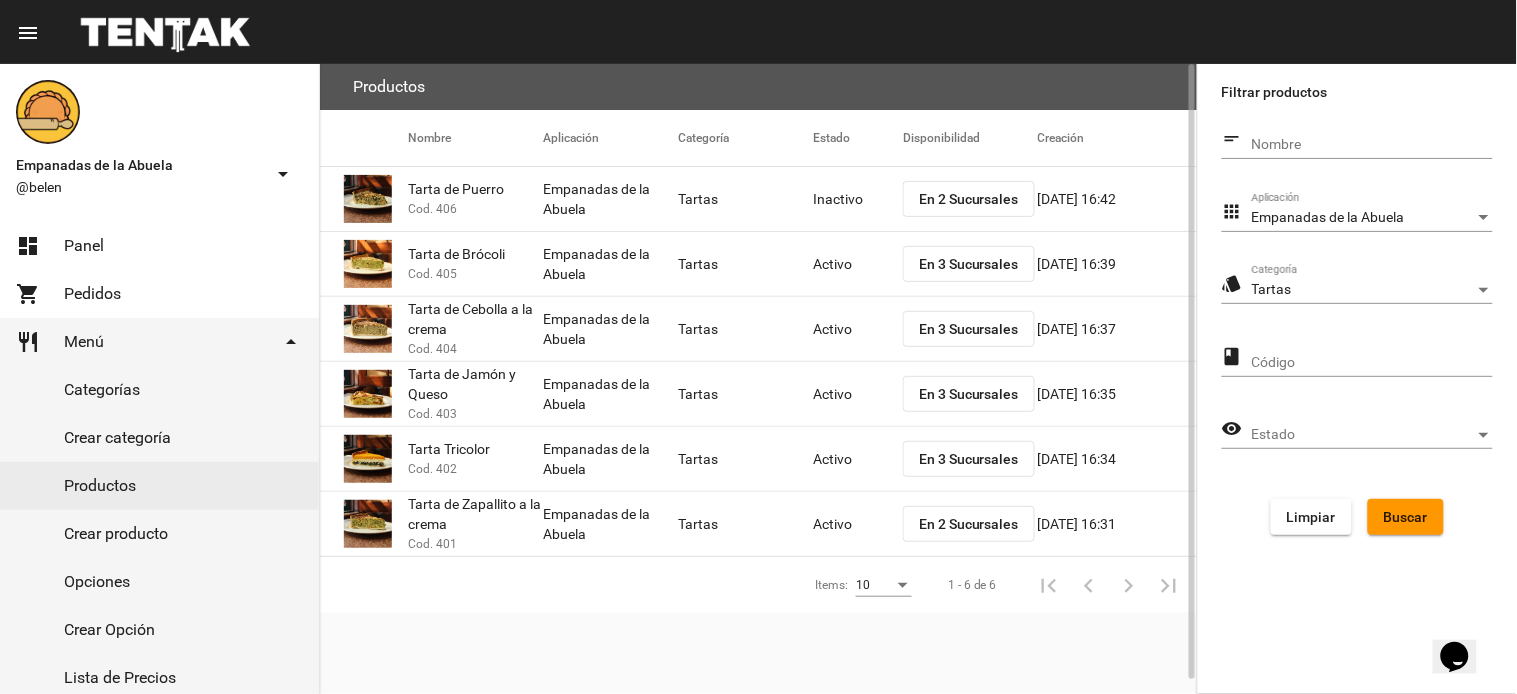click on "En 3 Sucursales" 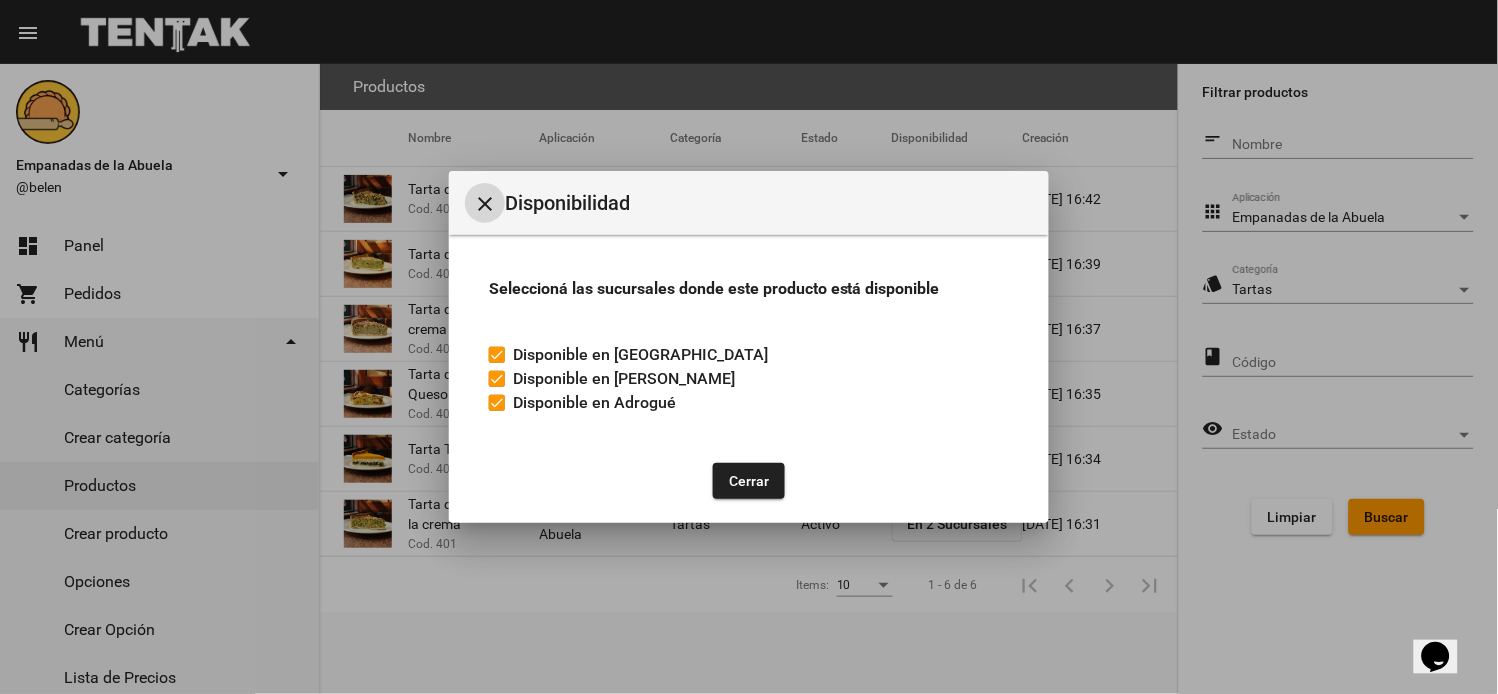 click on "Disponible en Adrogué" at bounding box center [582, 403] 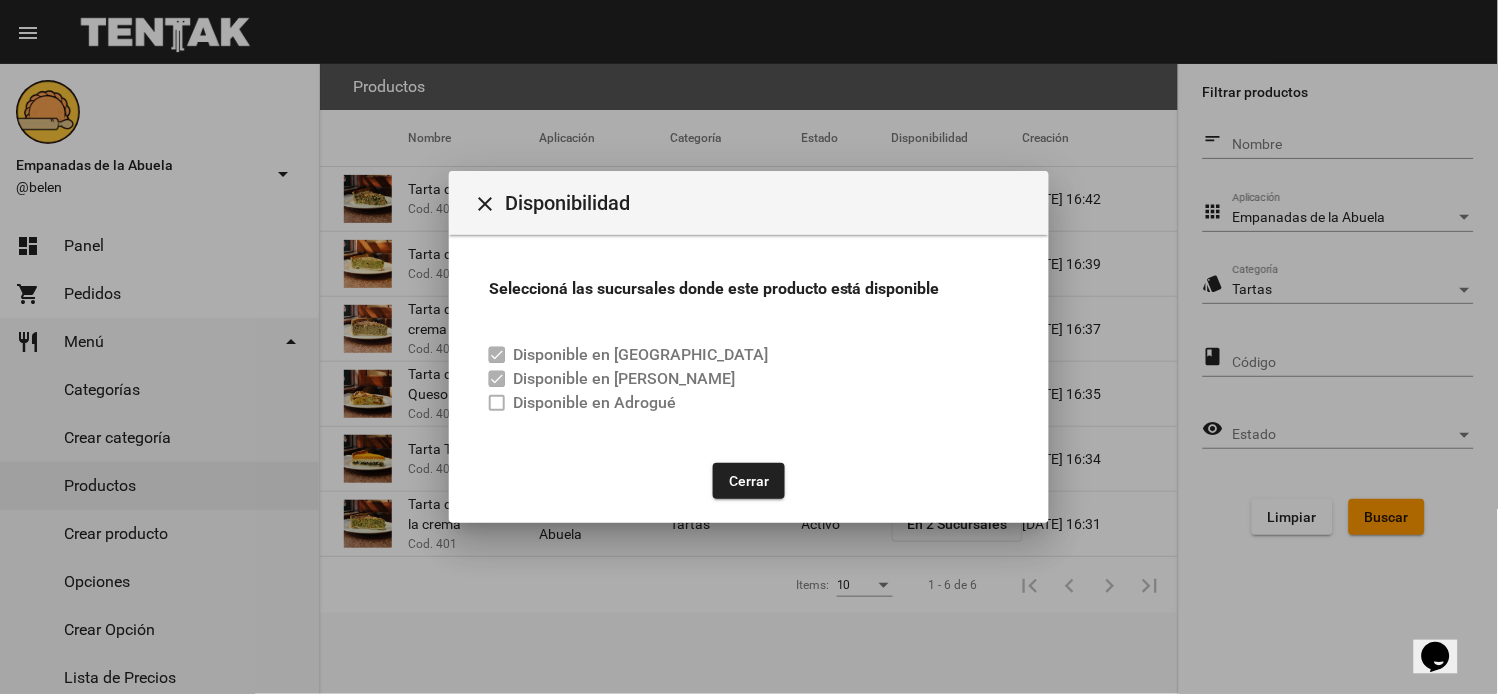 click on "Cerrar" 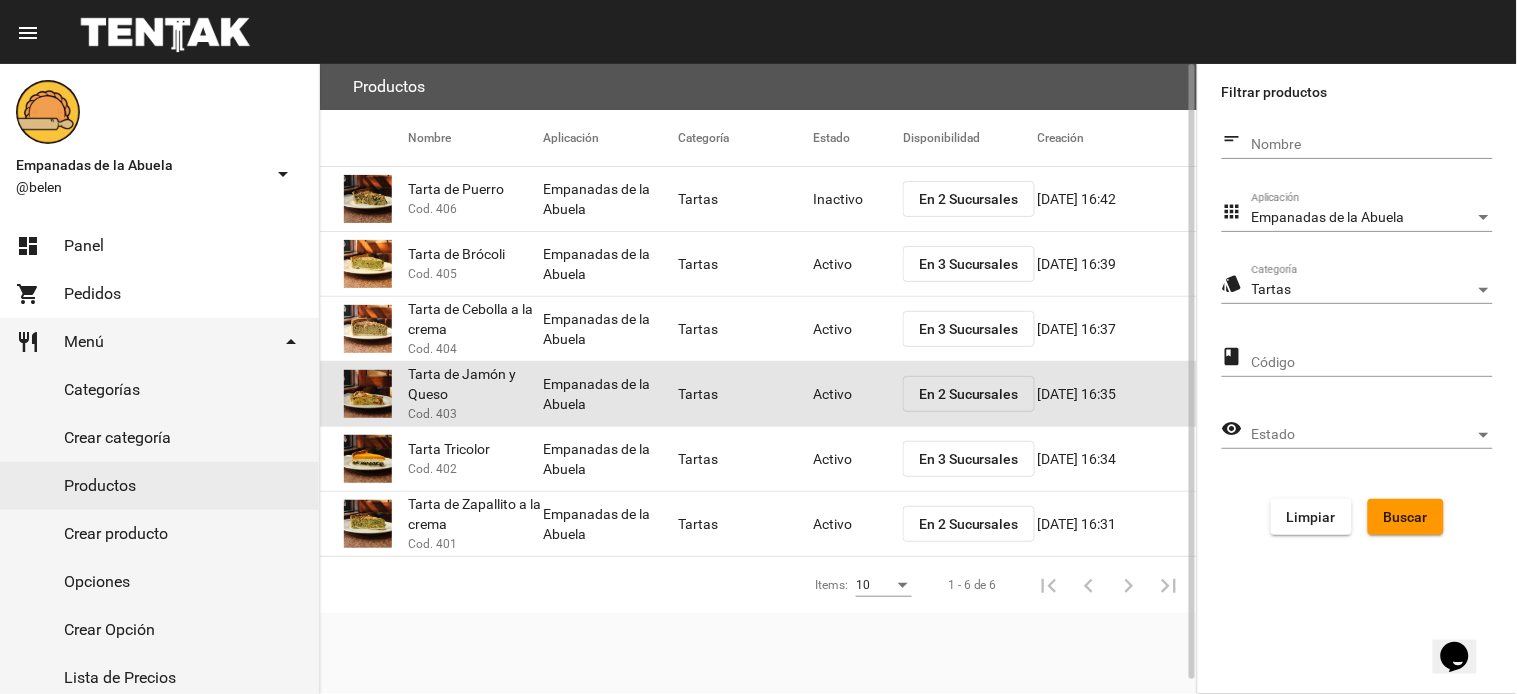 click on "Activo" 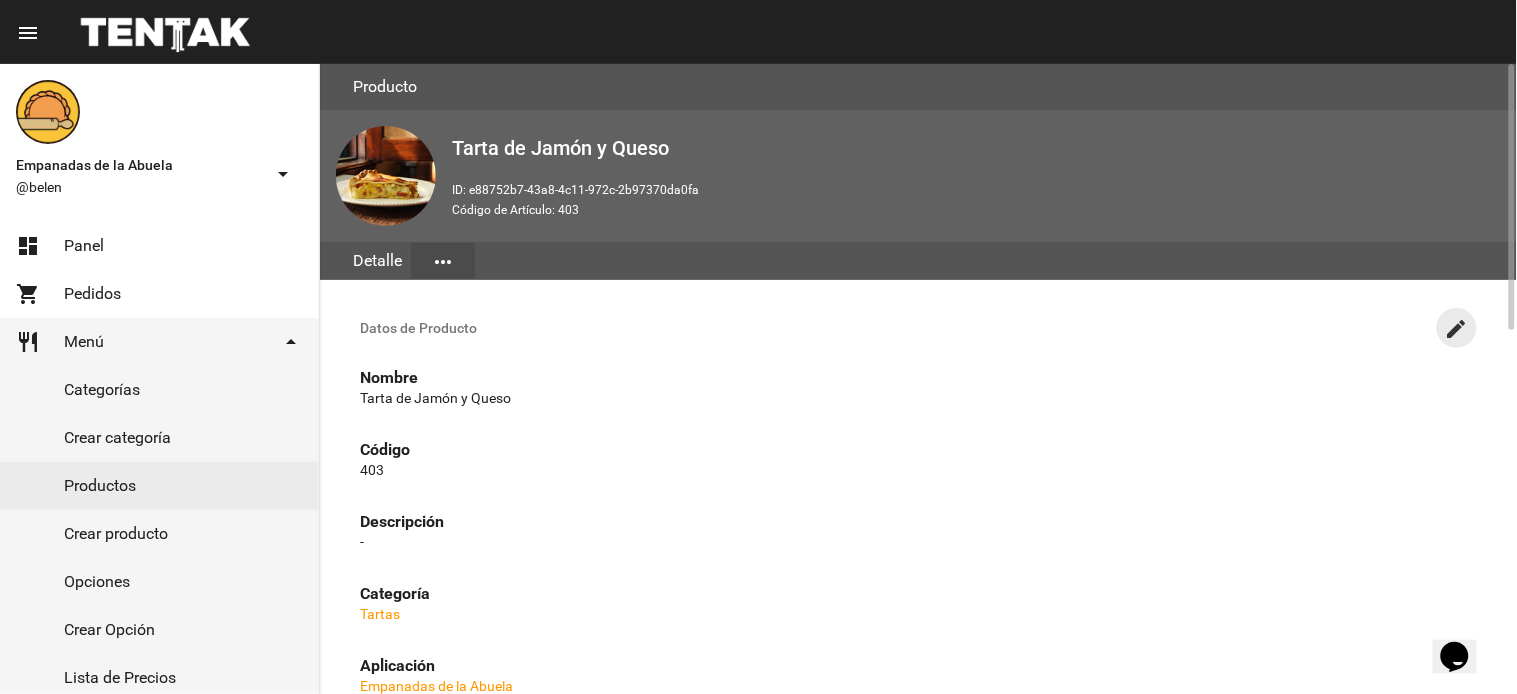 click on "create" 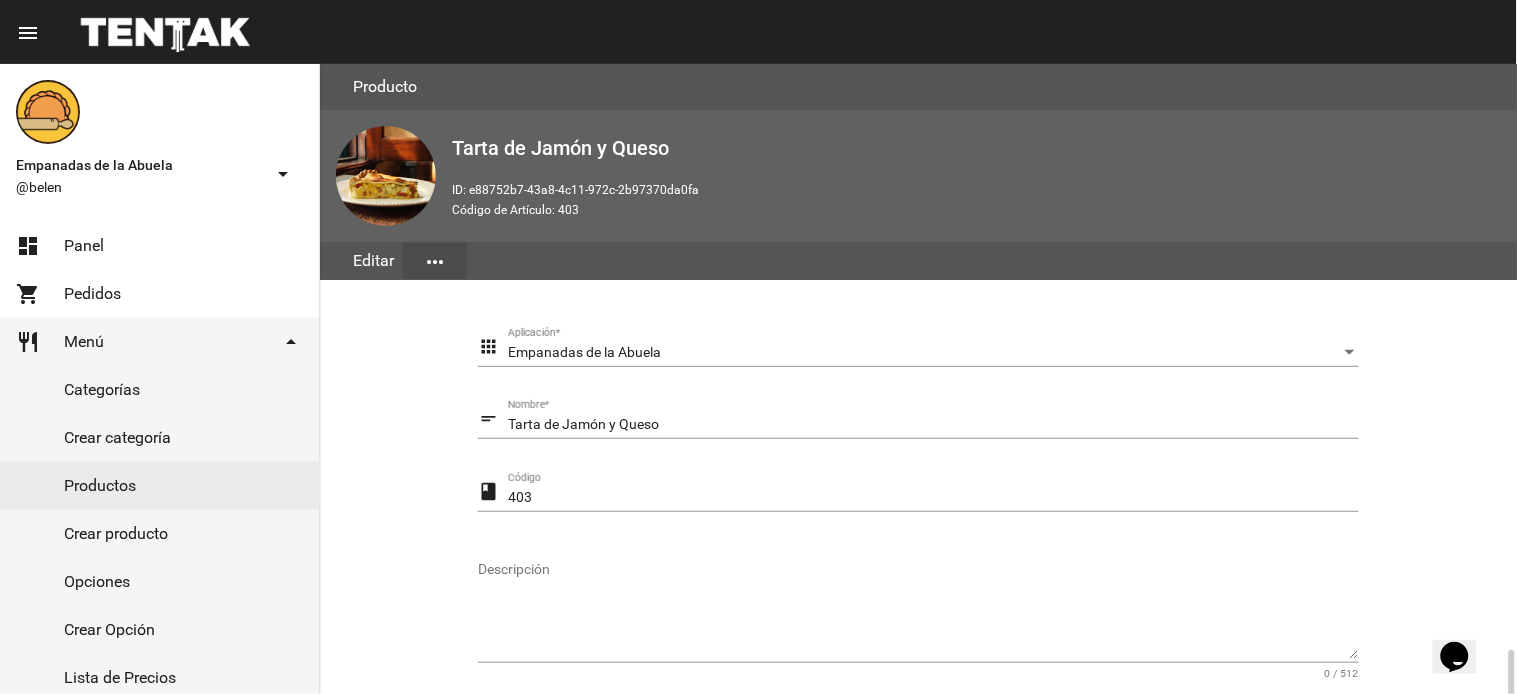scroll, scrollTop: 358, scrollLeft: 0, axis: vertical 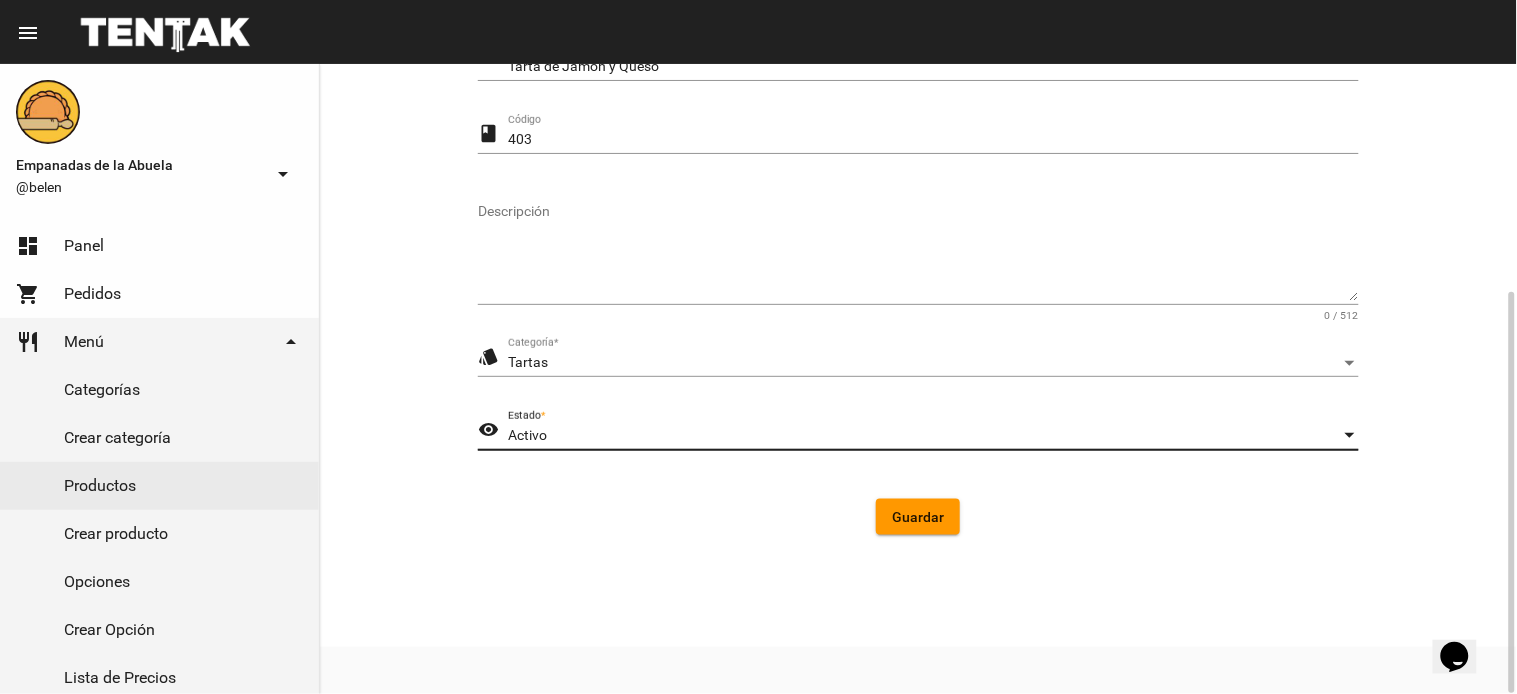 click on "Activo" at bounding box center (924, 436) 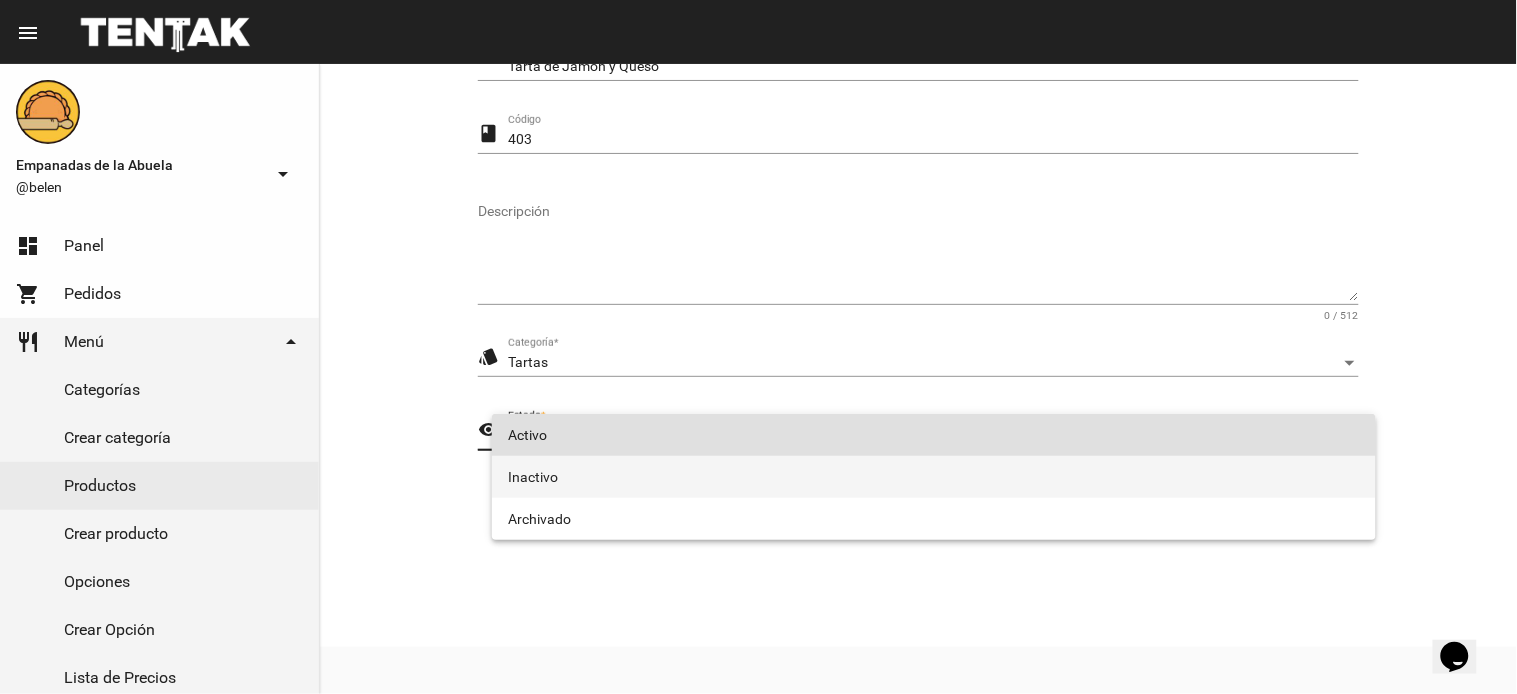 click on "Inactivo" at bounding box center (934, 477) 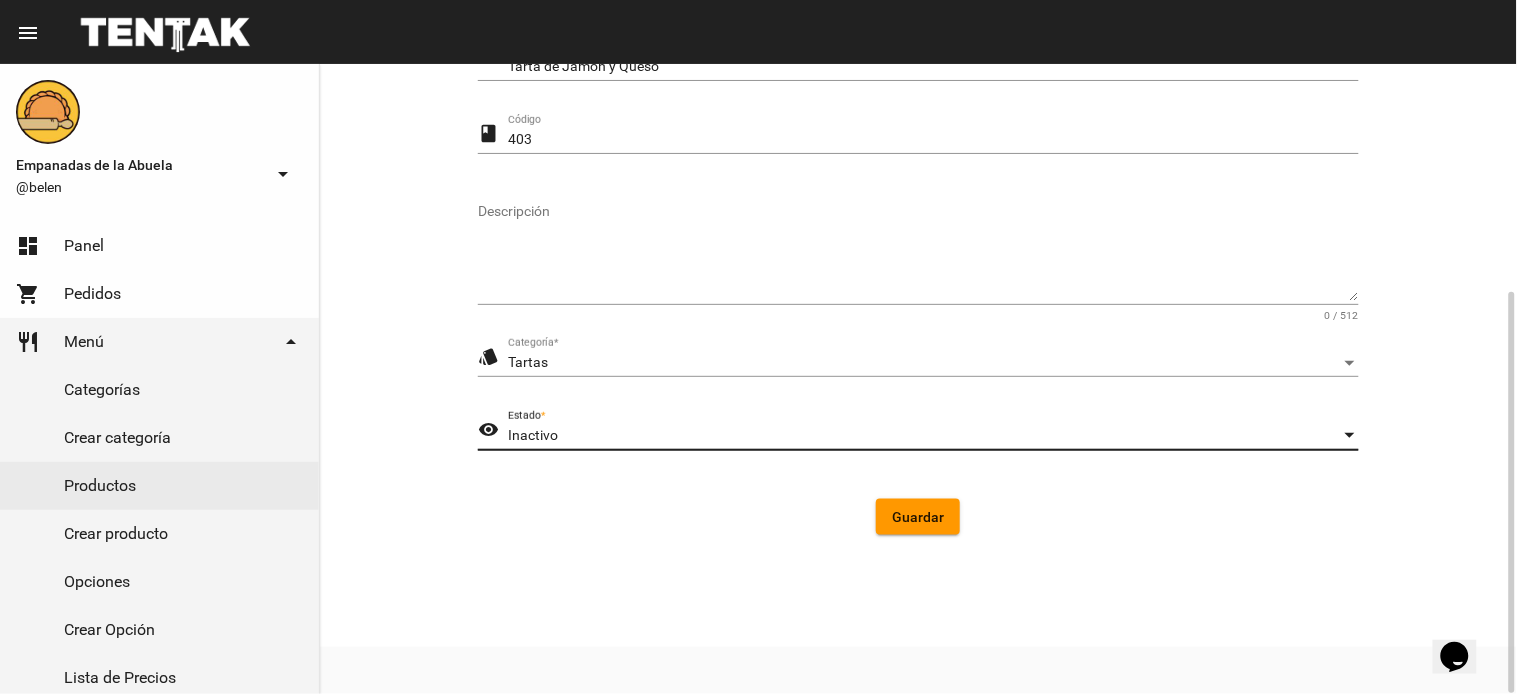 drag, startPoint x: 896, startPoint y: 512, endPoint x: 571, endPoint y: 402, distance: 343.11078 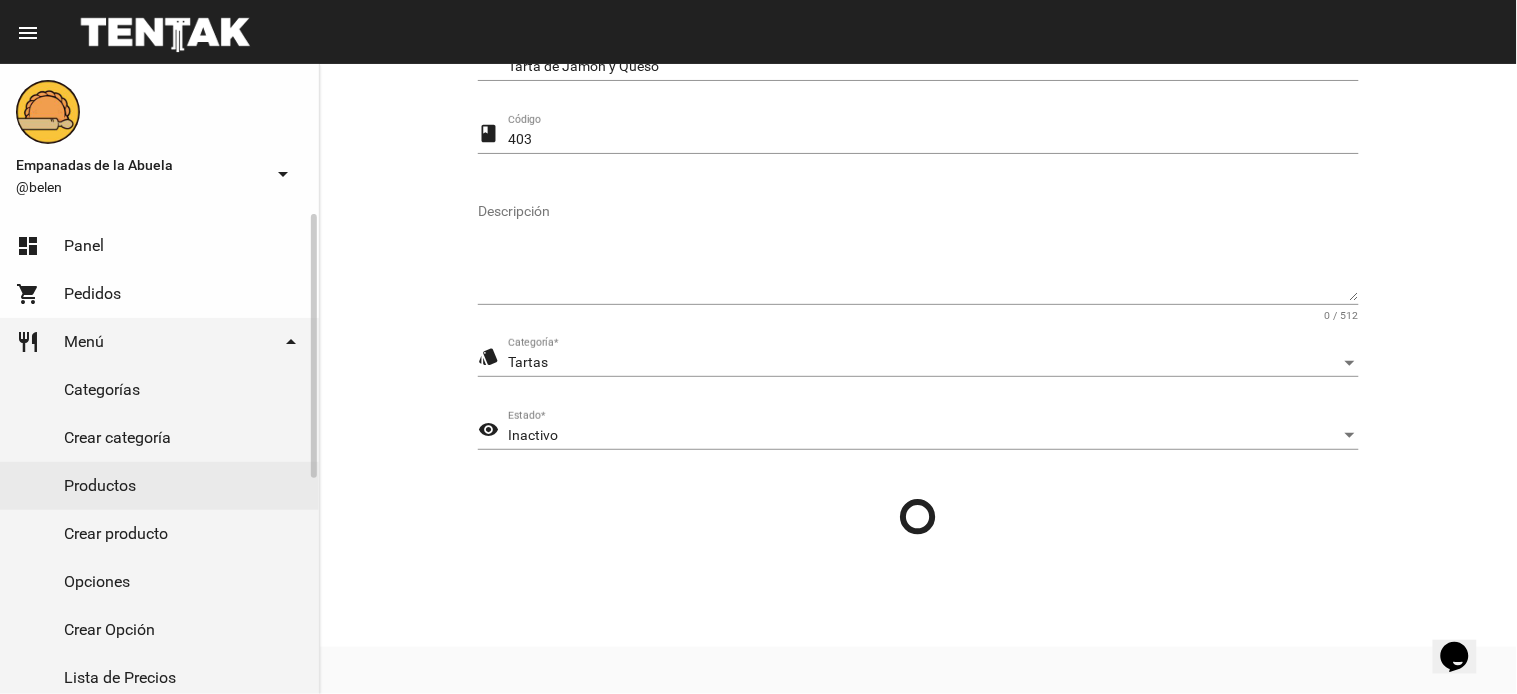 click on "dashboard Panel" 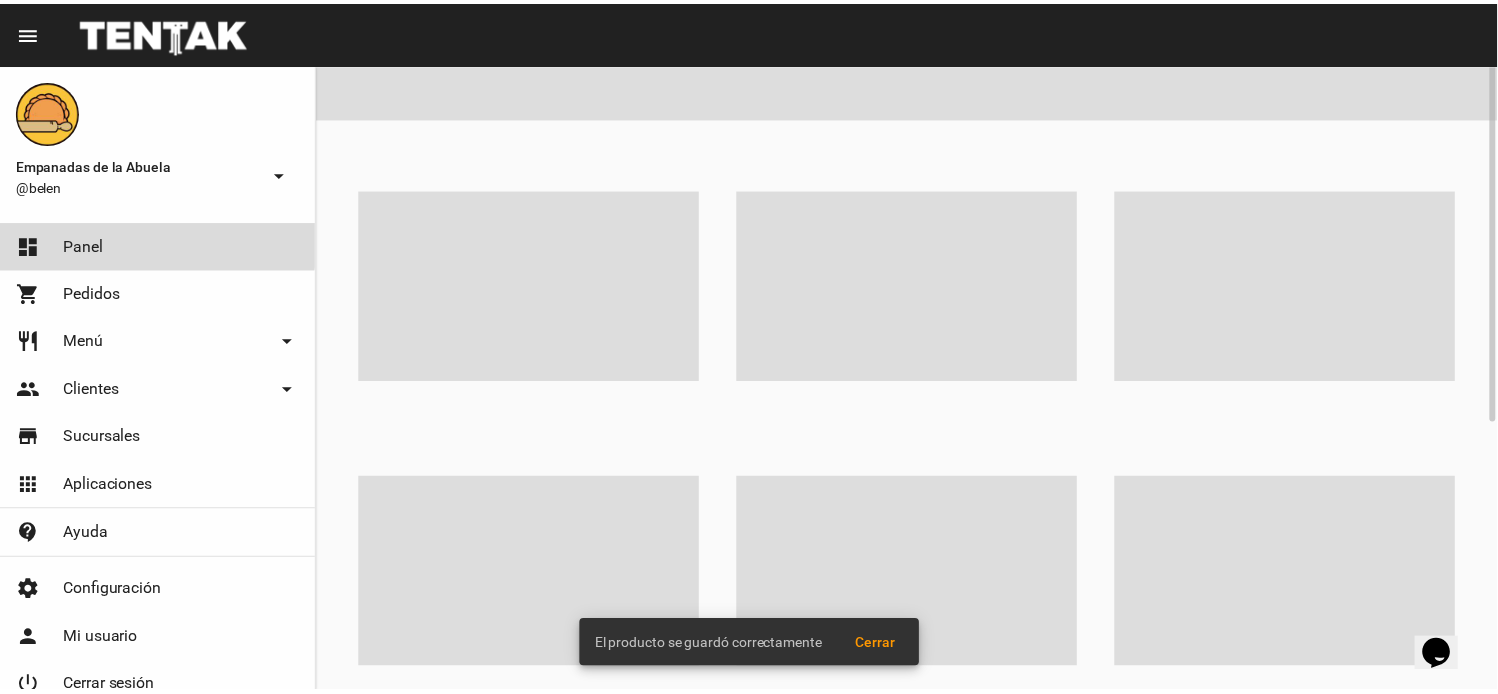 scroll, scrollTop: 0, scrollLeft: 0, axis: both 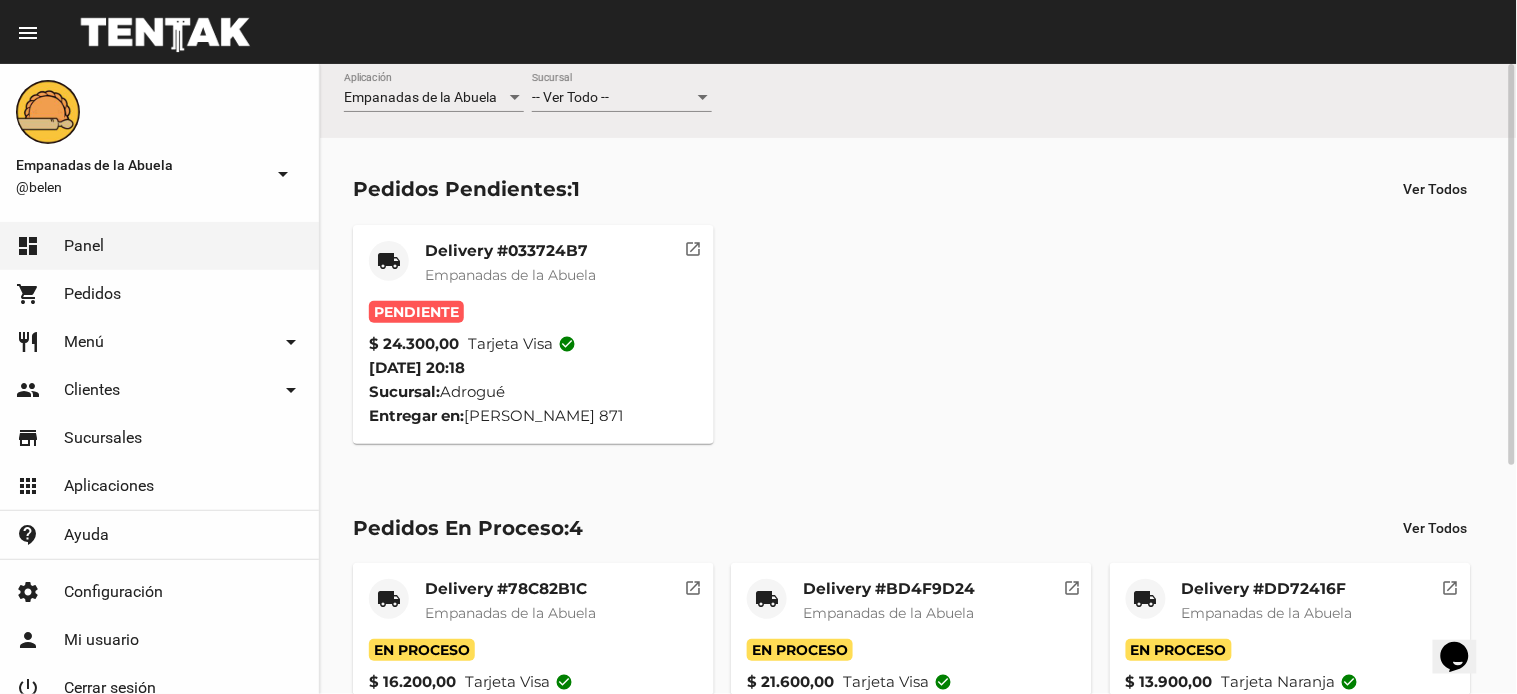 click on "Delivery #033724B7" 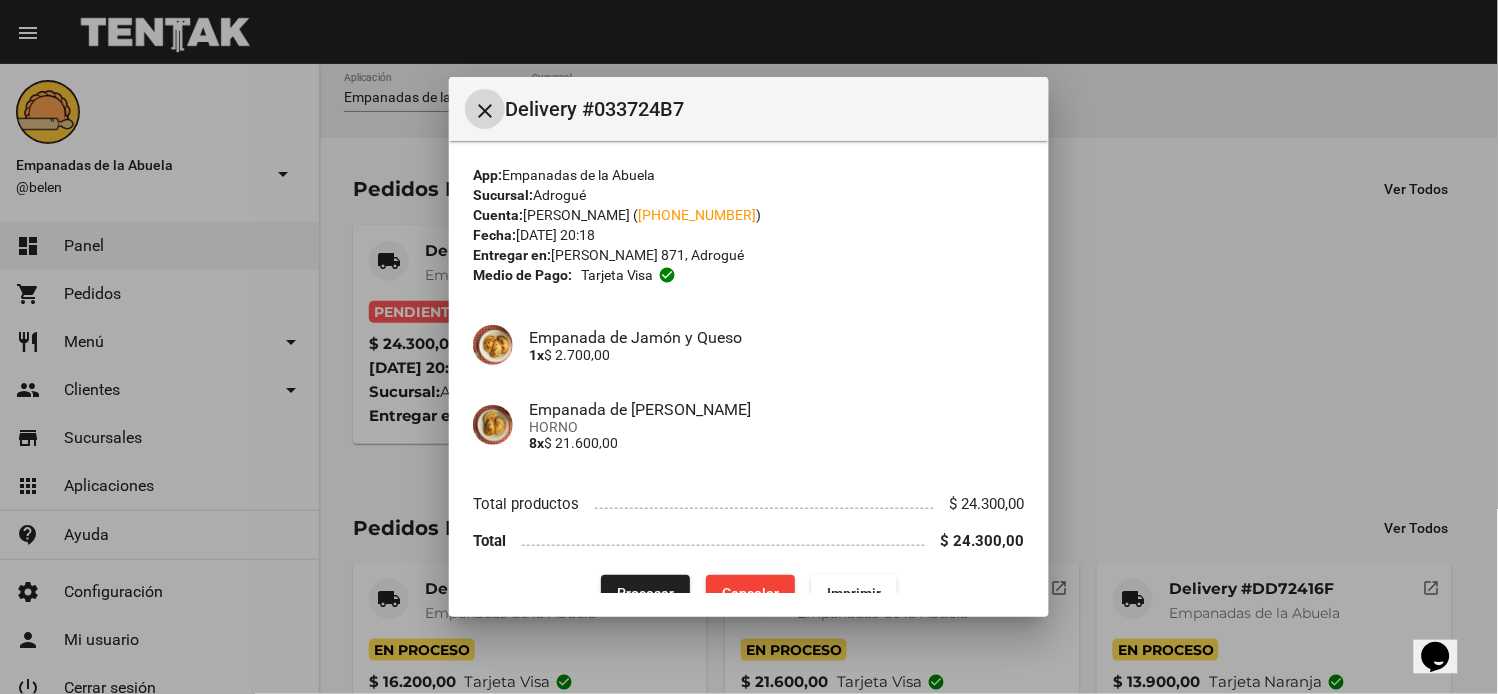 scroll, scrollTop: 33, scrollLeft: 0, axis: vertical 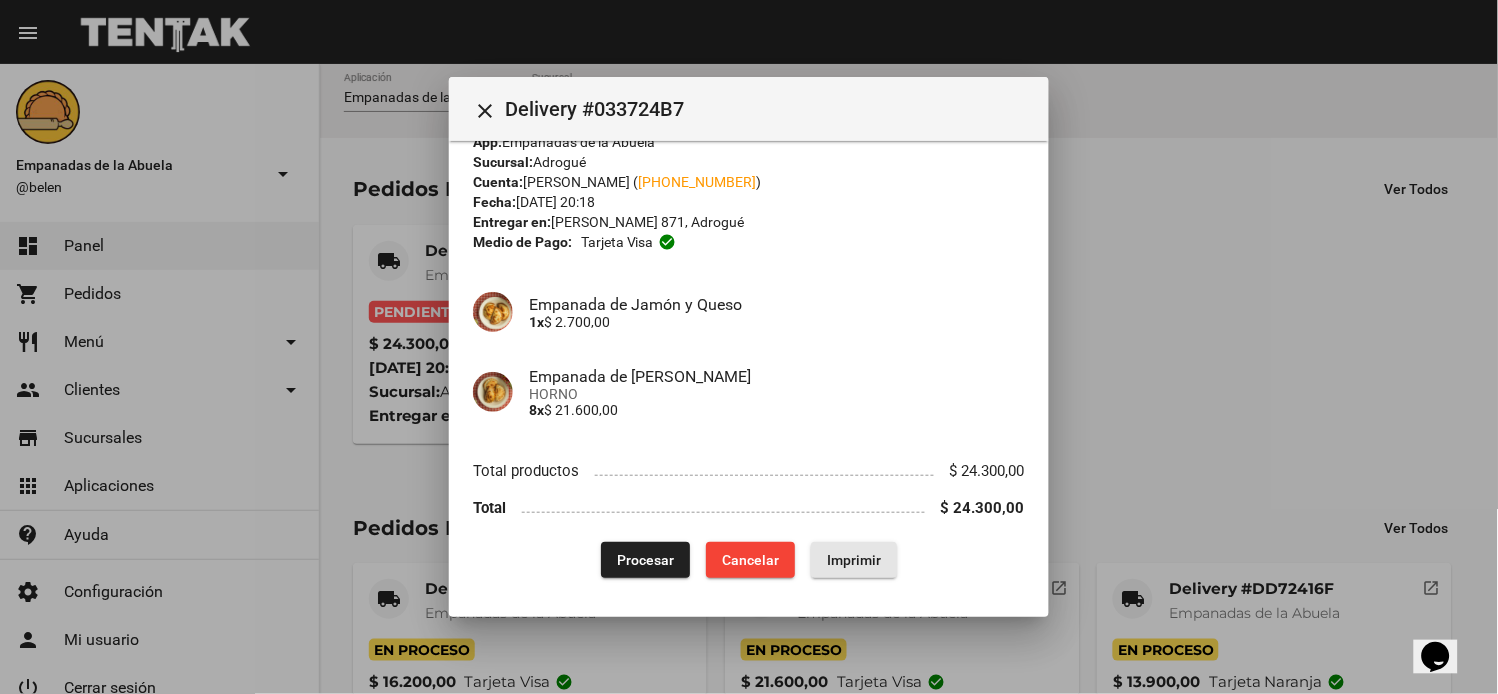 drag, startPoint x: 851, startPoint y: 545, endPoint x: 924, endPoint y: 551, distance: 73.24616 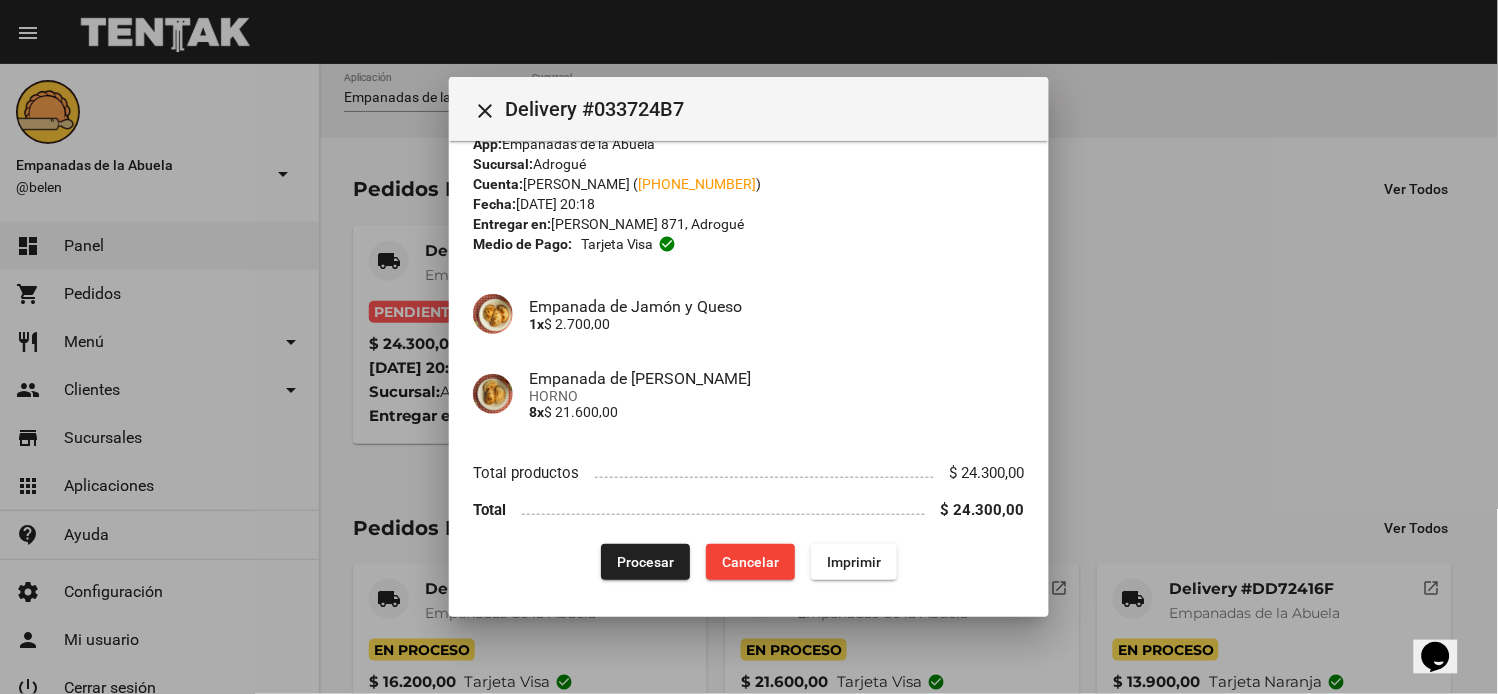 scroll, scrollTop: 33, scrollLeft: 0, axis: vertical 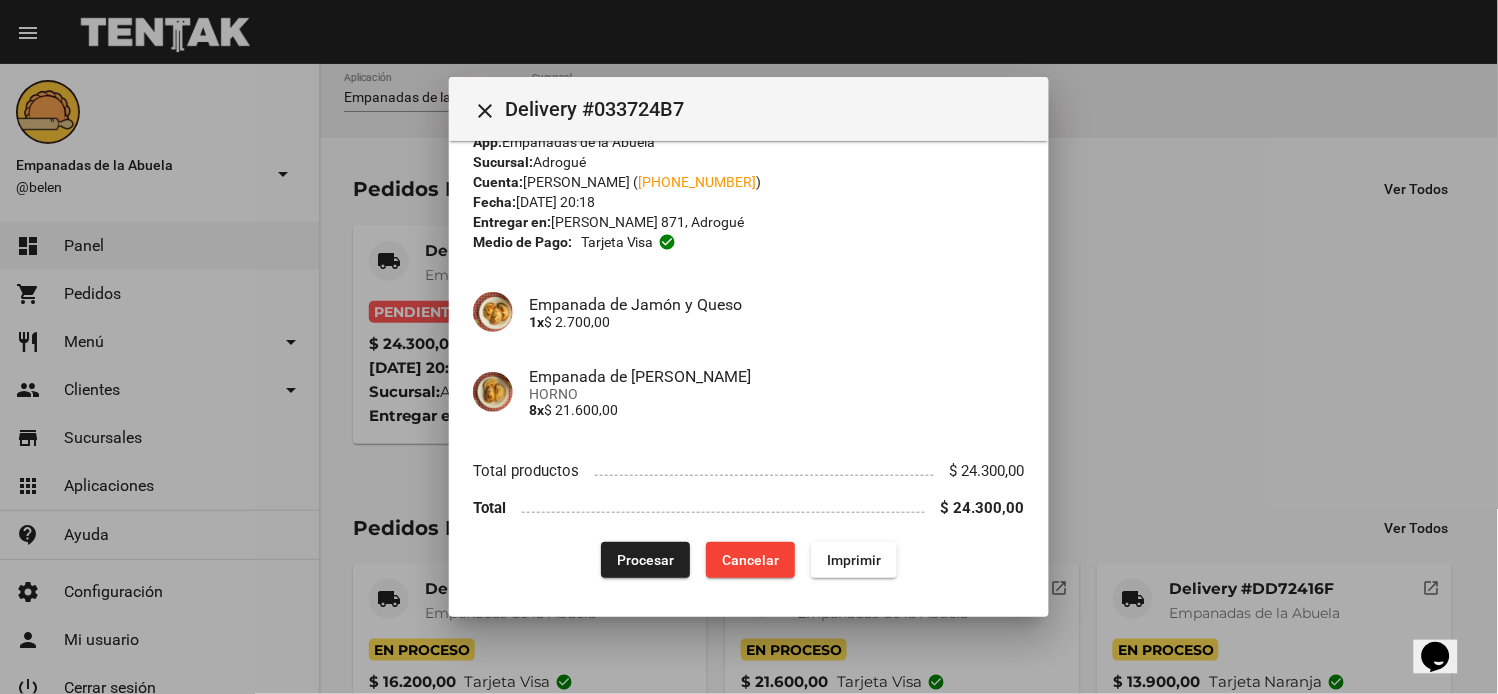 click on "Procesar" 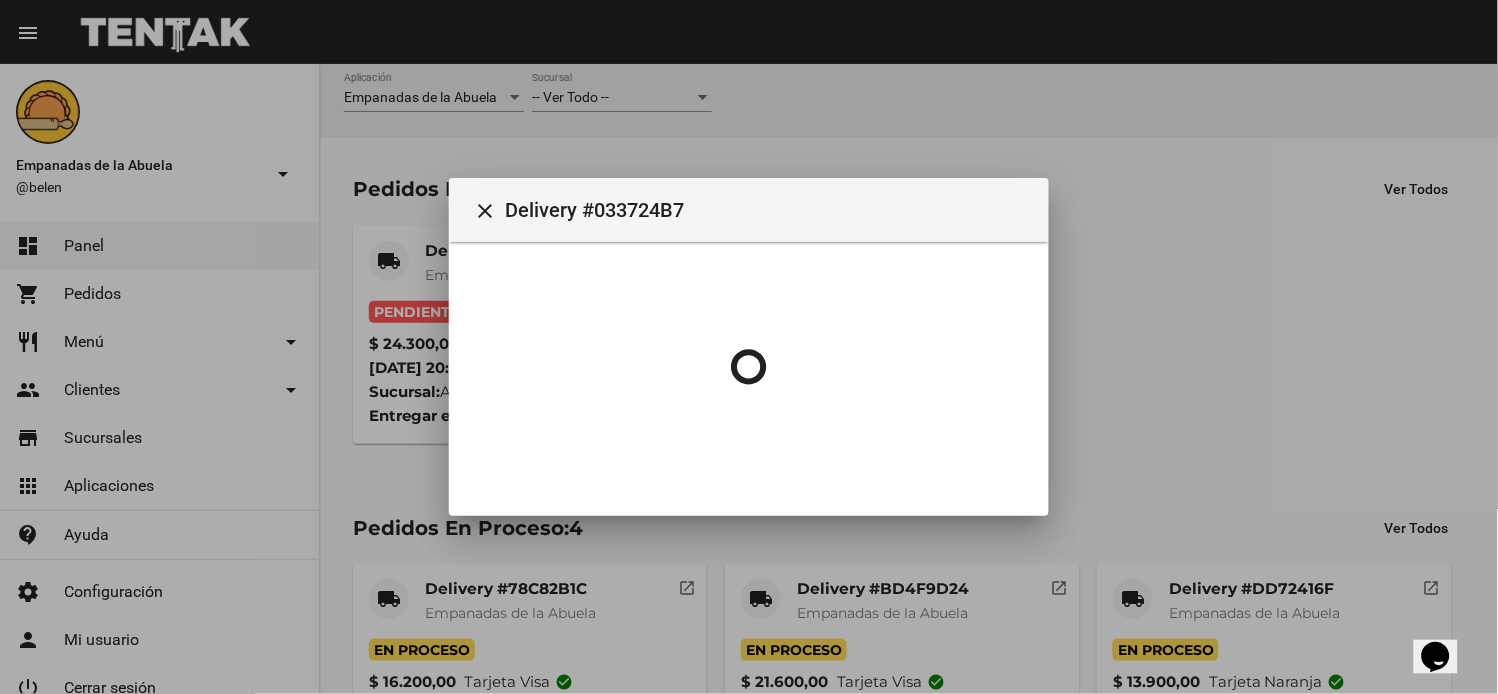 scroll, scrollTop: 0, scrollLeft: 0, axis: both 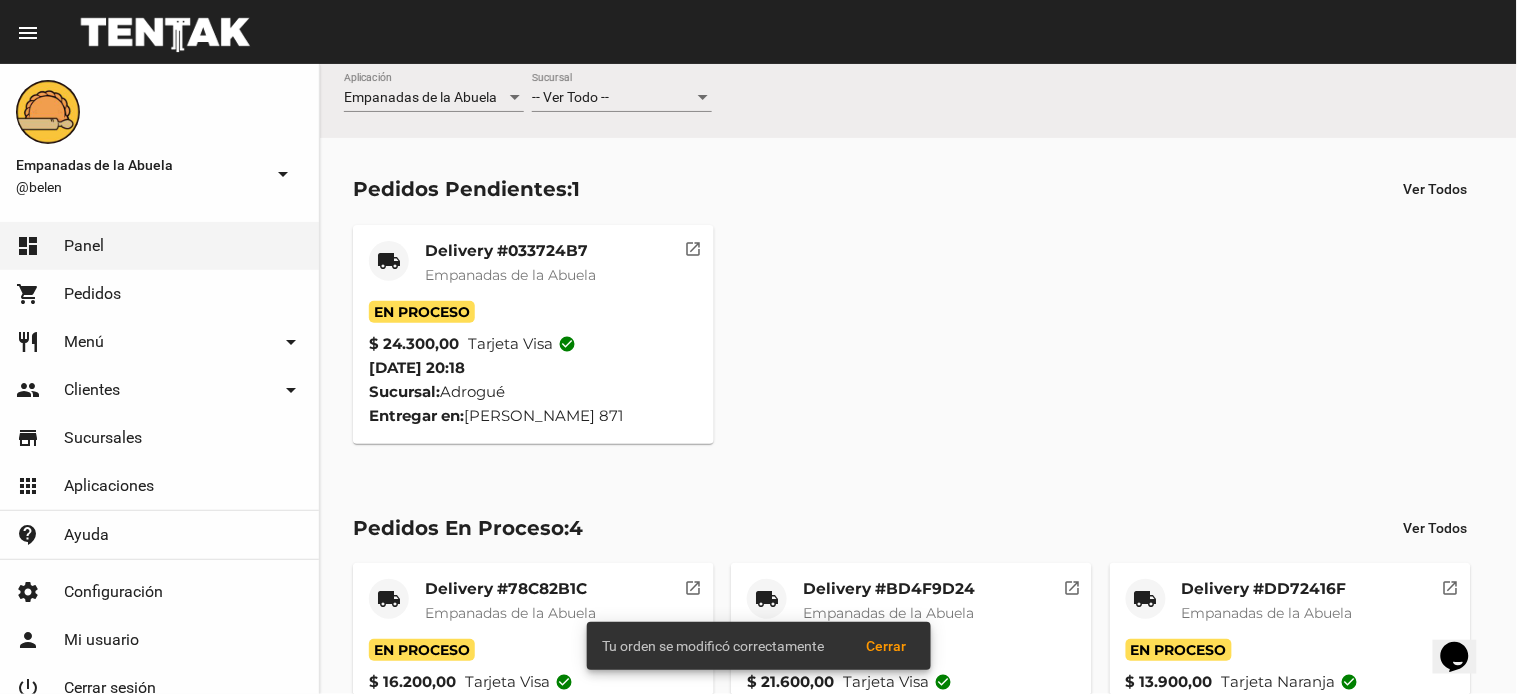 click on "menu" 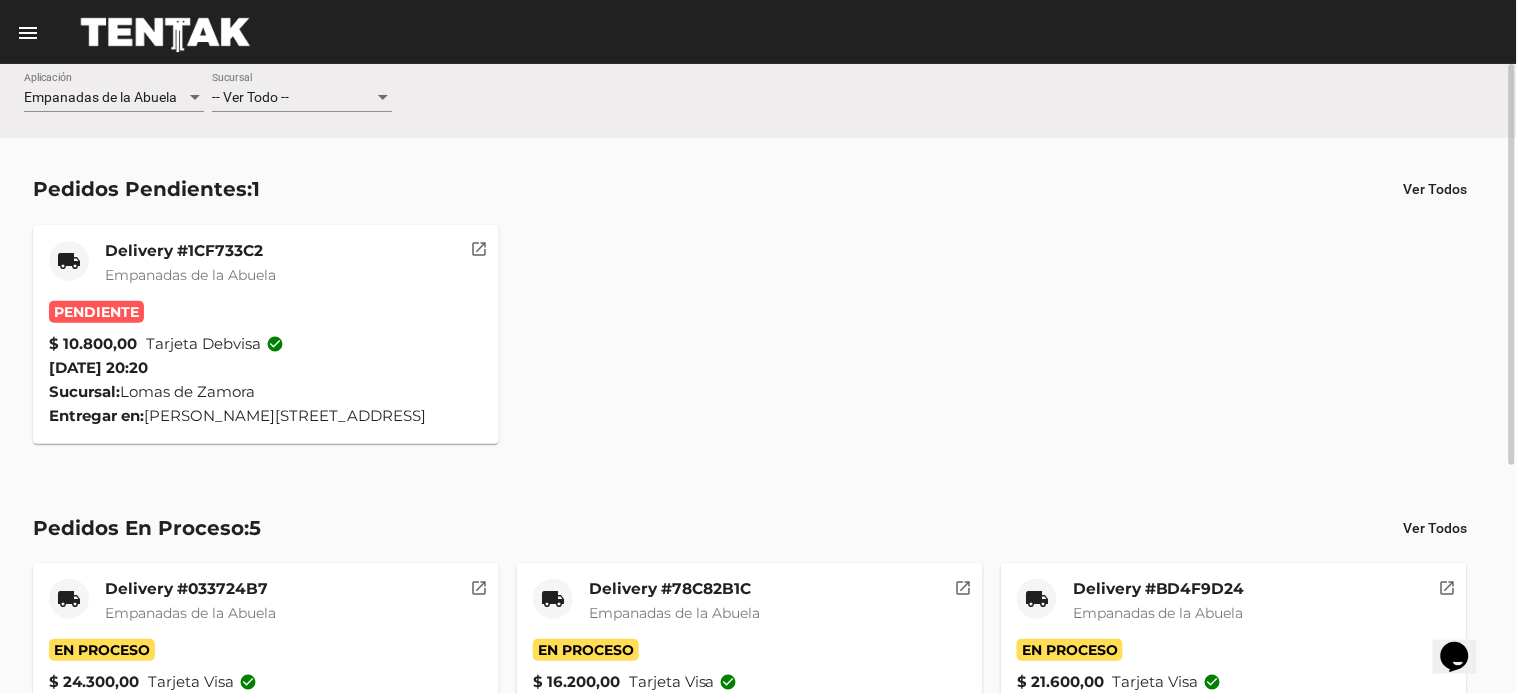 click on "-- Ver Todo --" at bounding box center (293, 98) 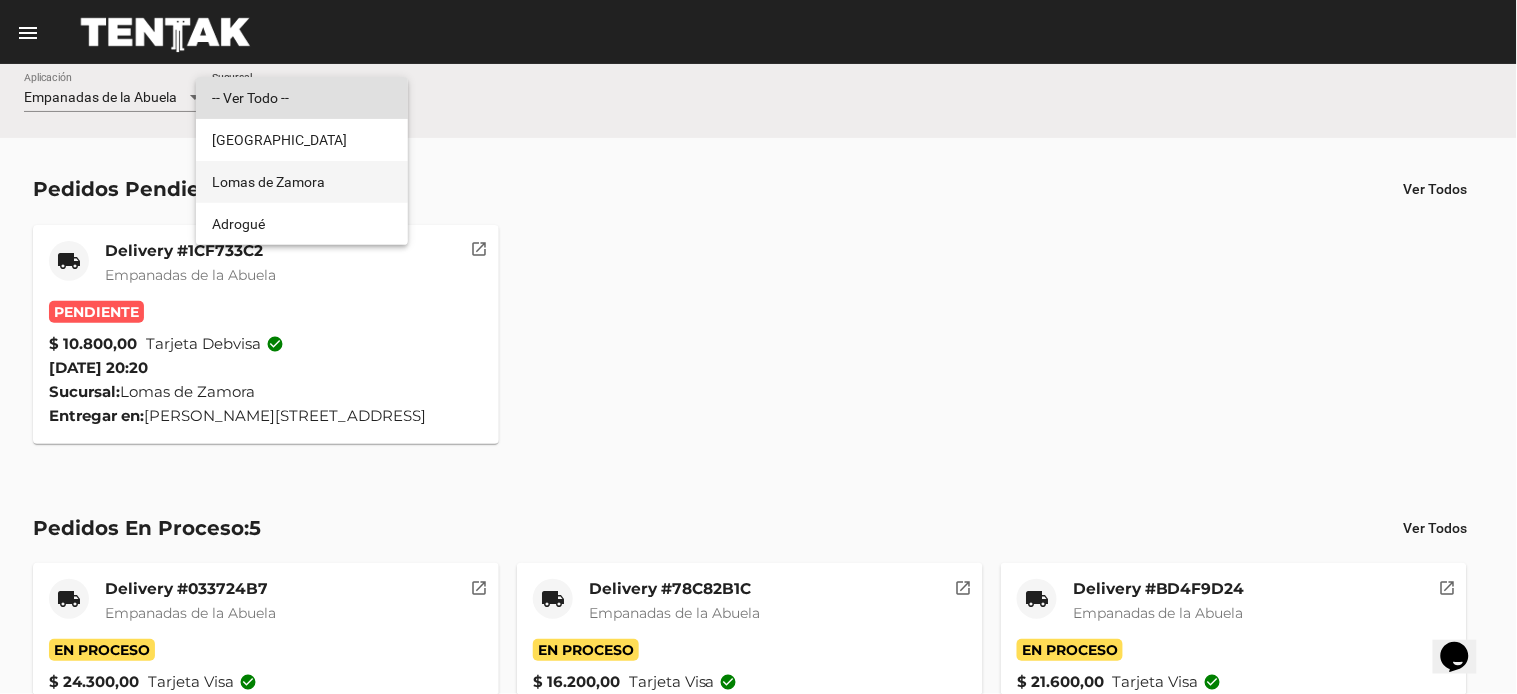 drag, startPoint x: 336, startPoint y: 176, endPoint x: 365, endPoint y: 218, distance: 51.0392 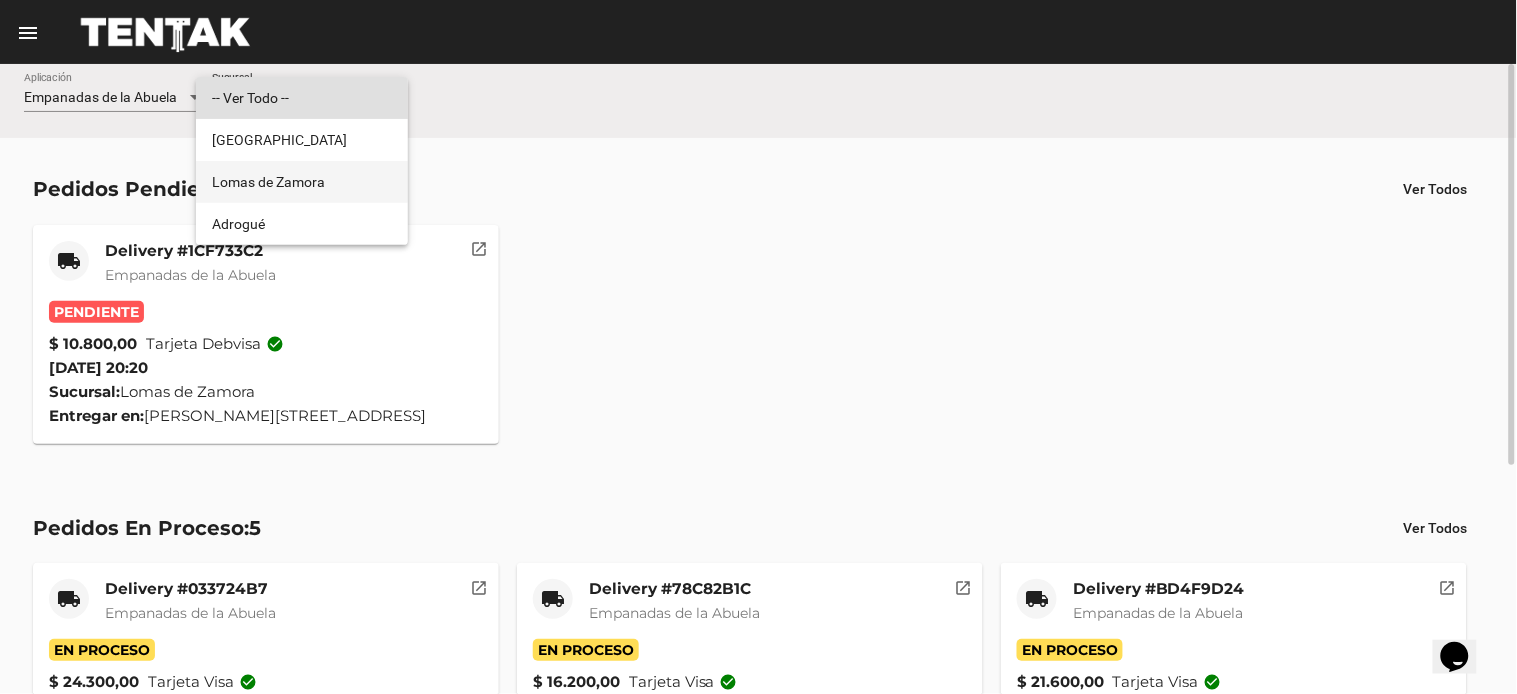 click on "Lomas de Zamora" at bounding box center (302, 182) 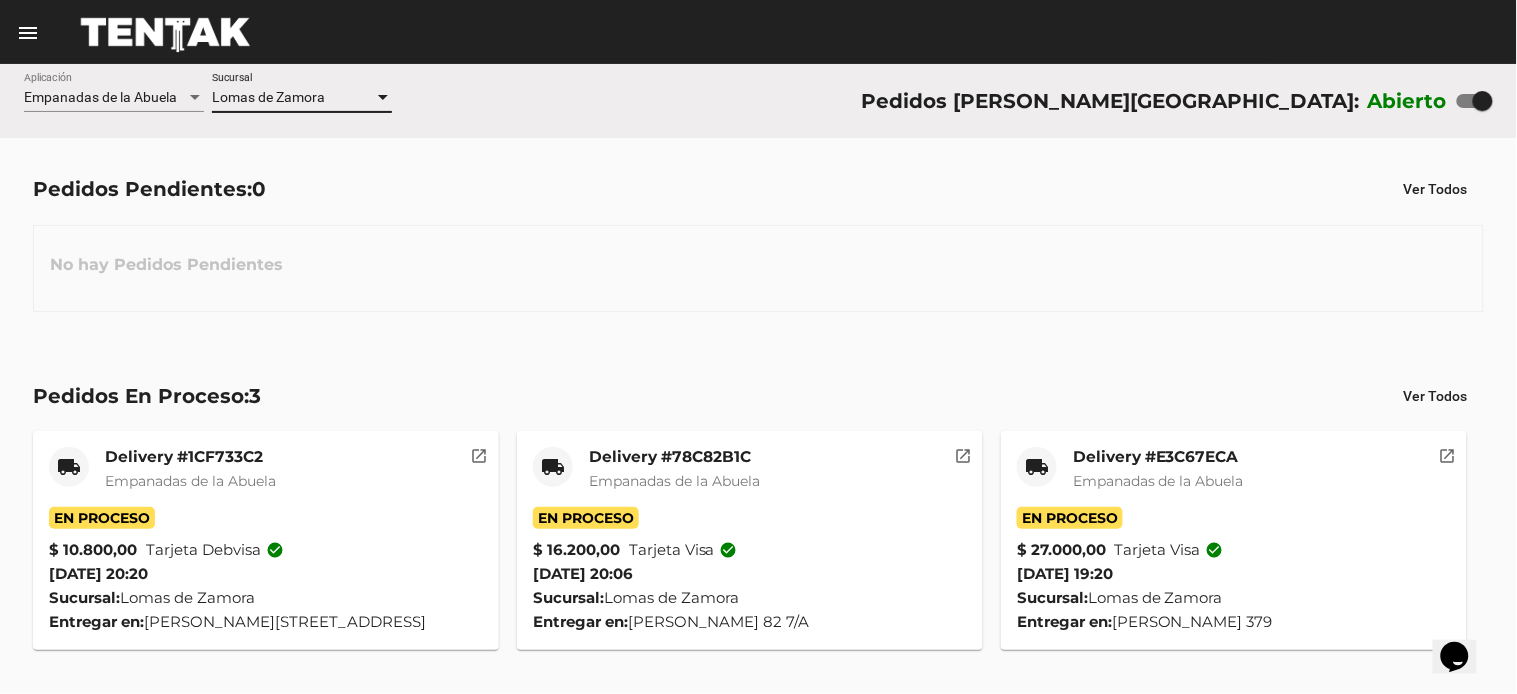 click on "Lomas de Zamora" at bounding box center [293, 98] 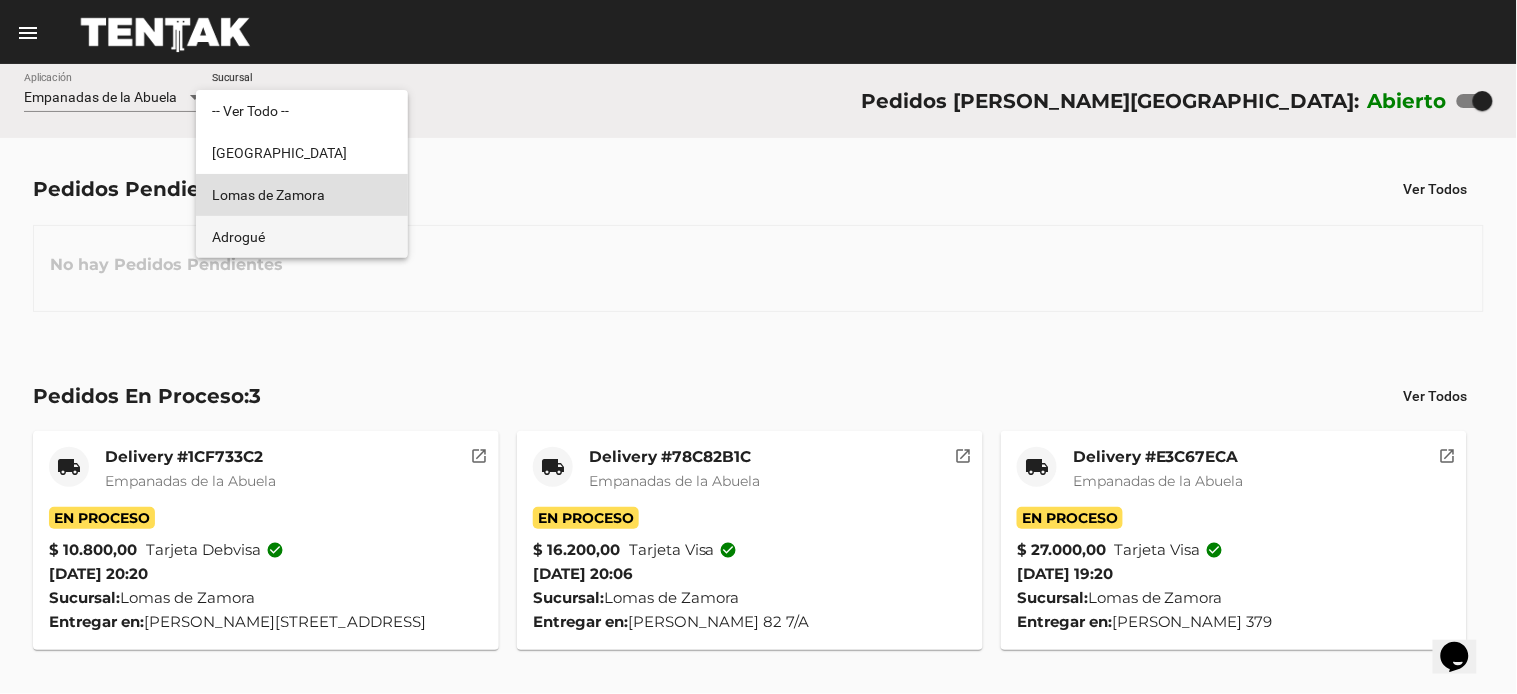 click on "Adrogué" at bounding box center [302, 237] 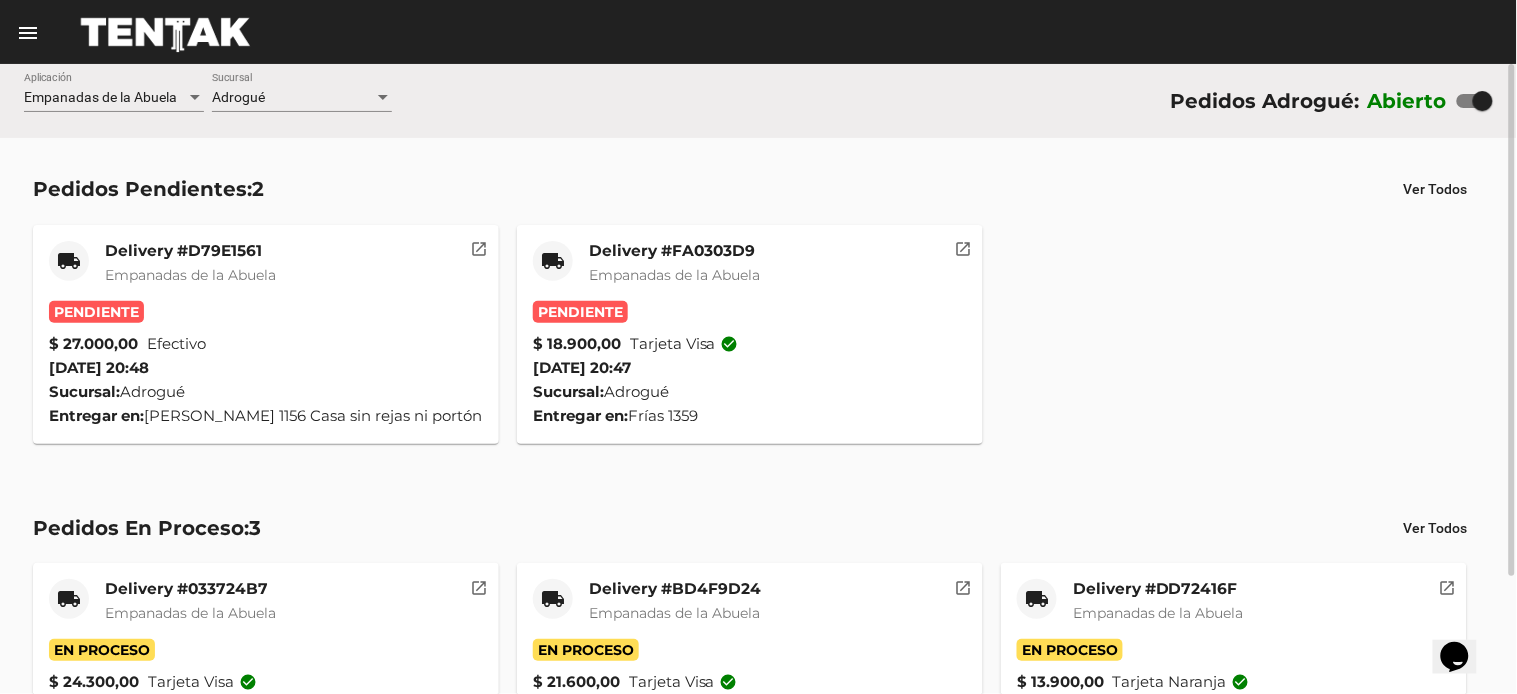 click on "Empanadas de la Abuela" 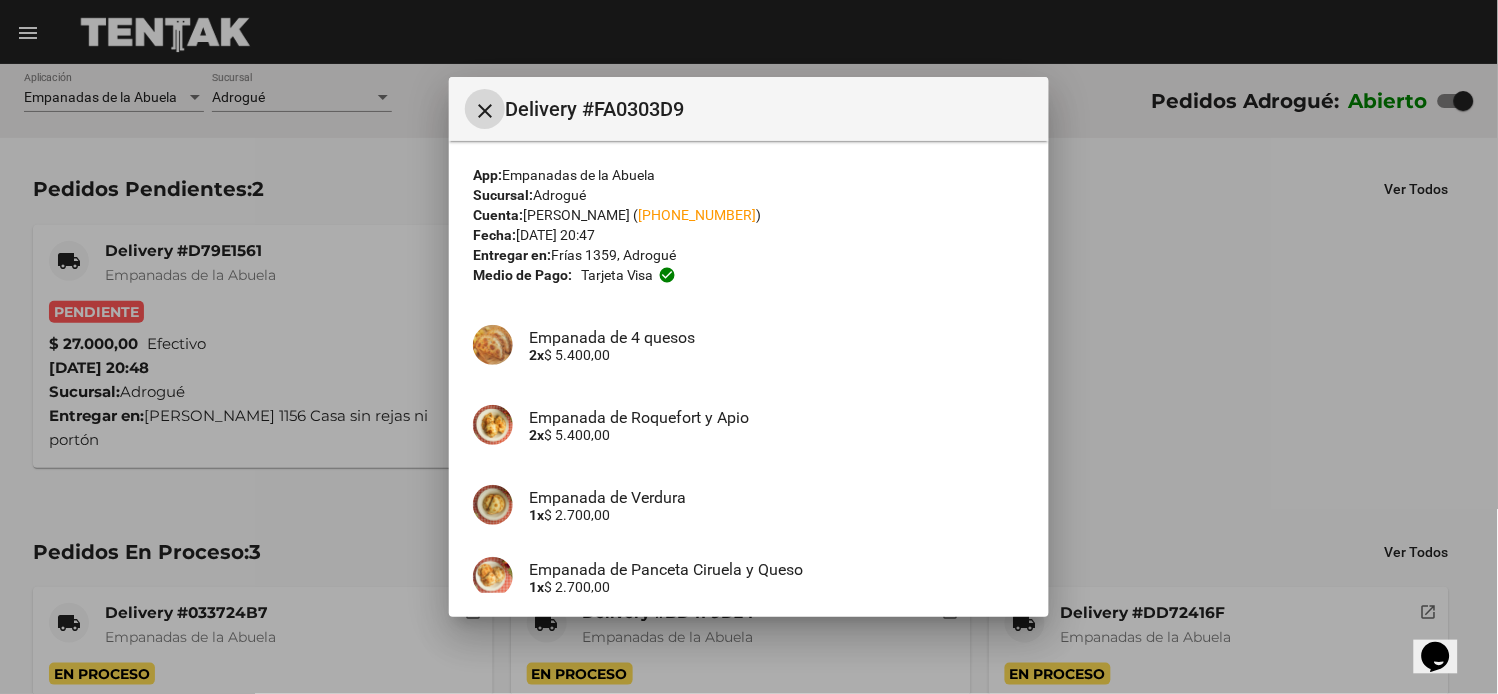 scroll, scrollTop: 250, scrollLeft: 0, axis: vertical 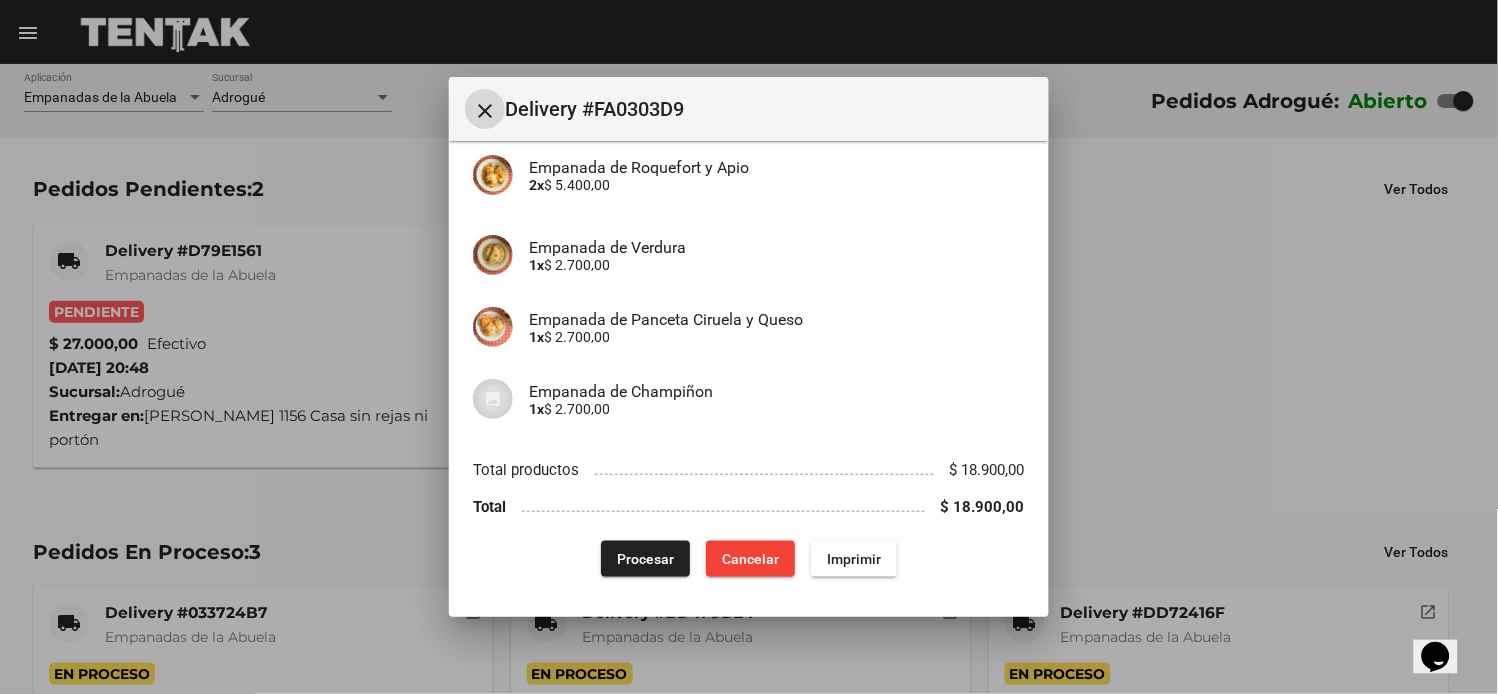 click on "Imprimir" 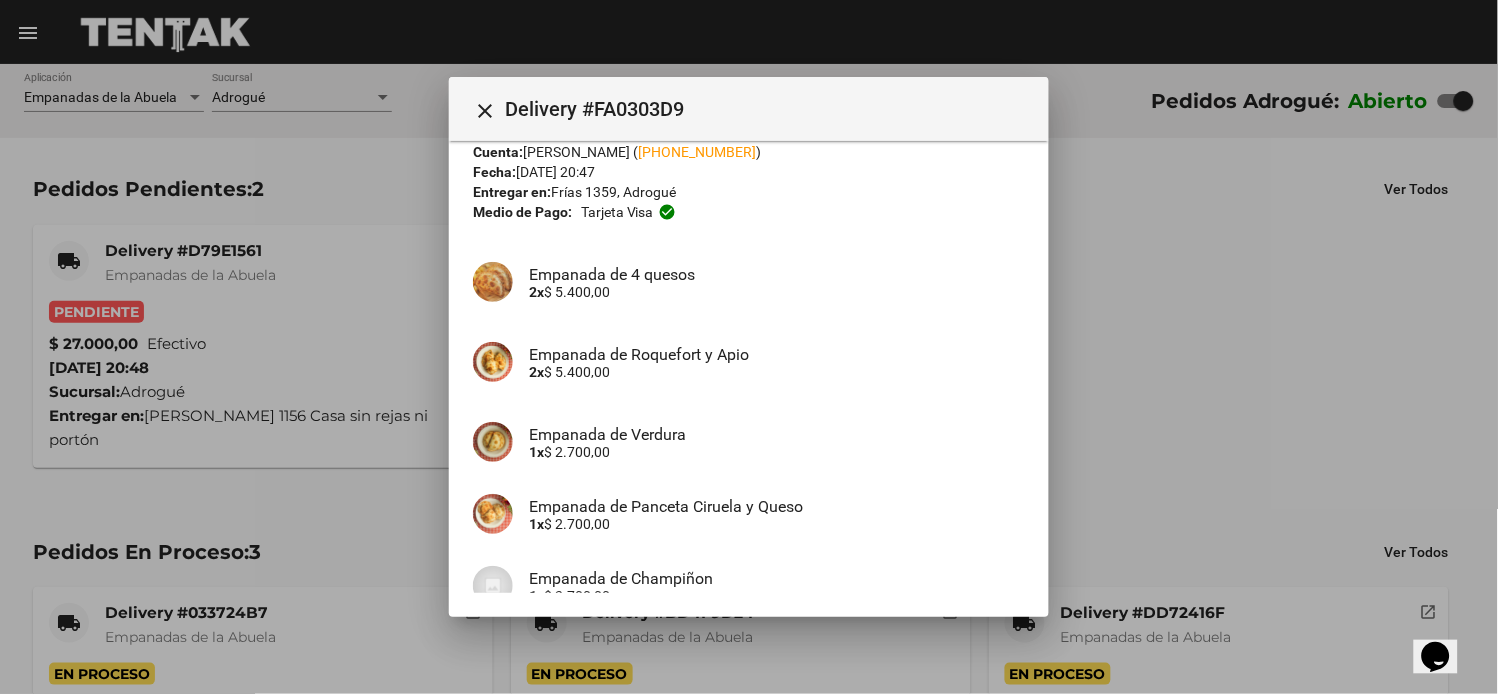 scroll, scrollTop: 250, scrollLeft: 0, axis: vertical 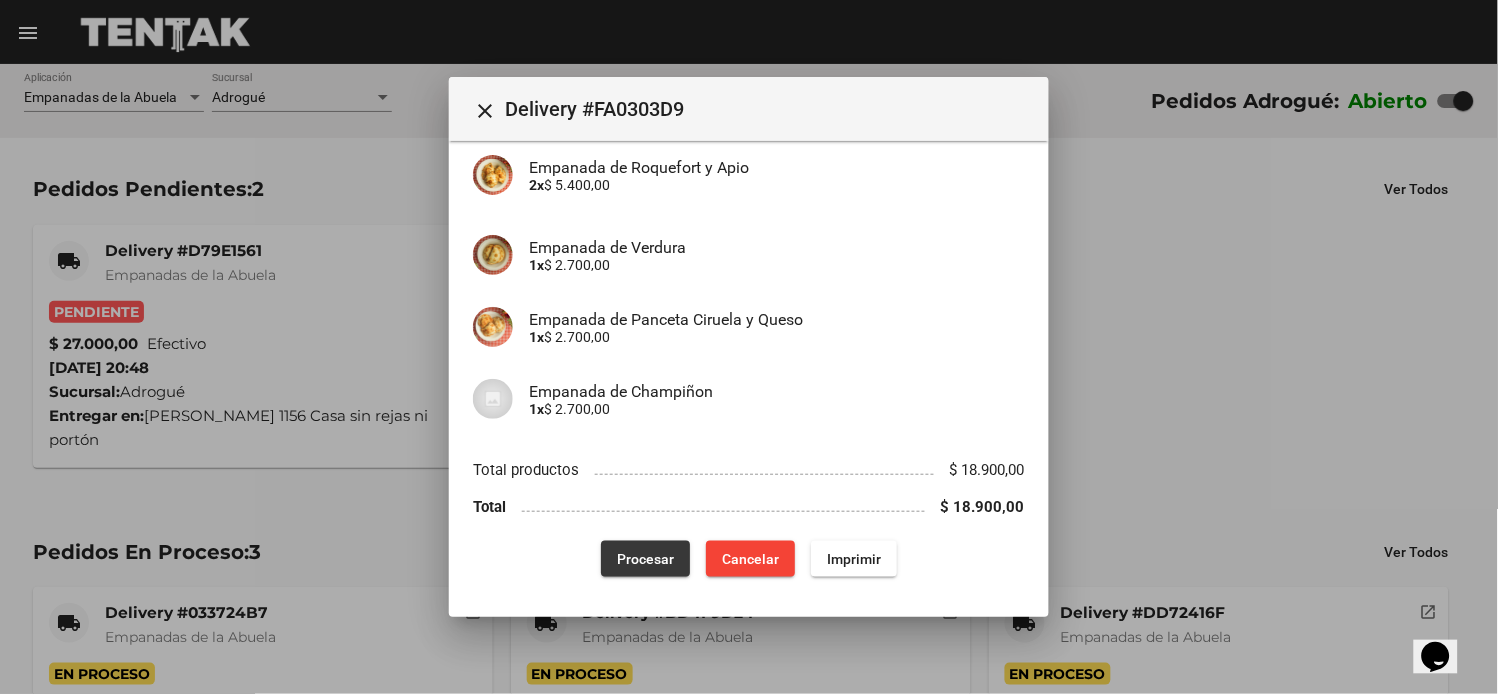 click on "Procesar" 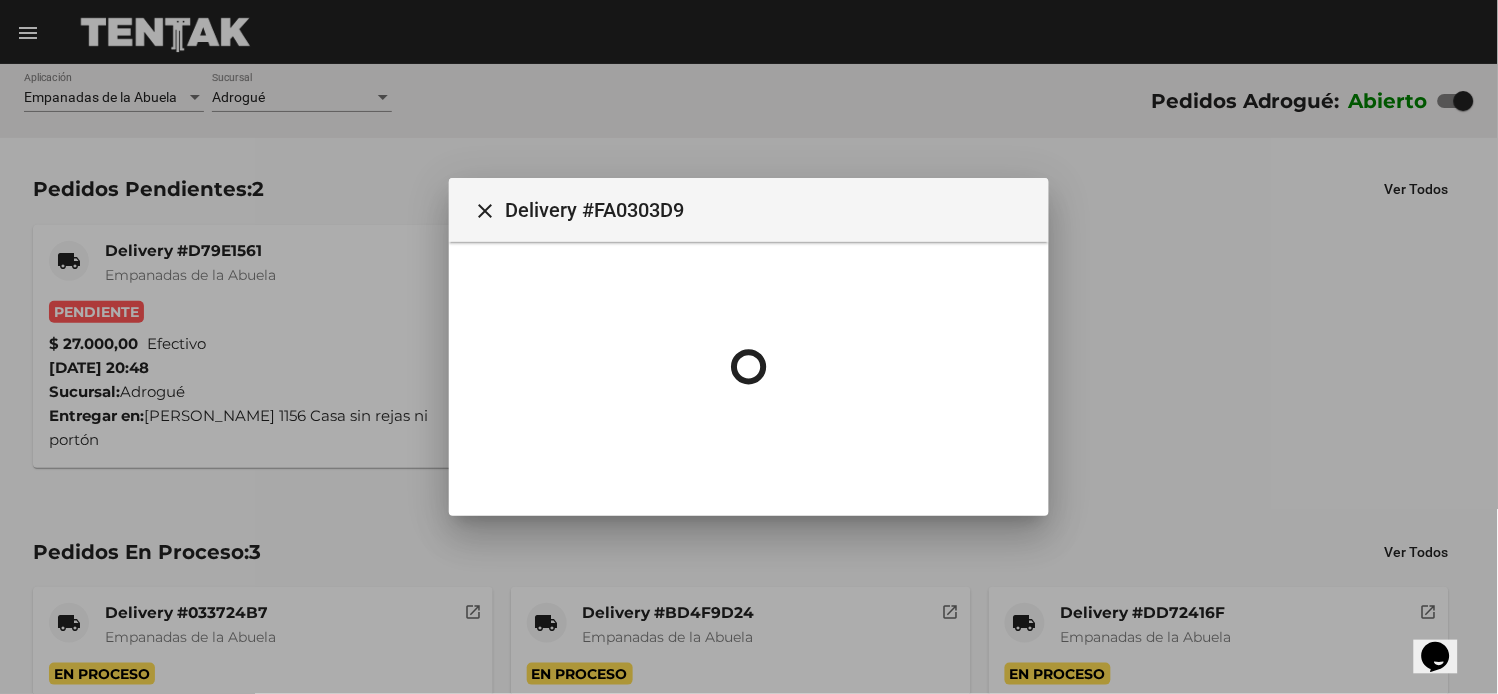 click at bounding box center [749, 347] 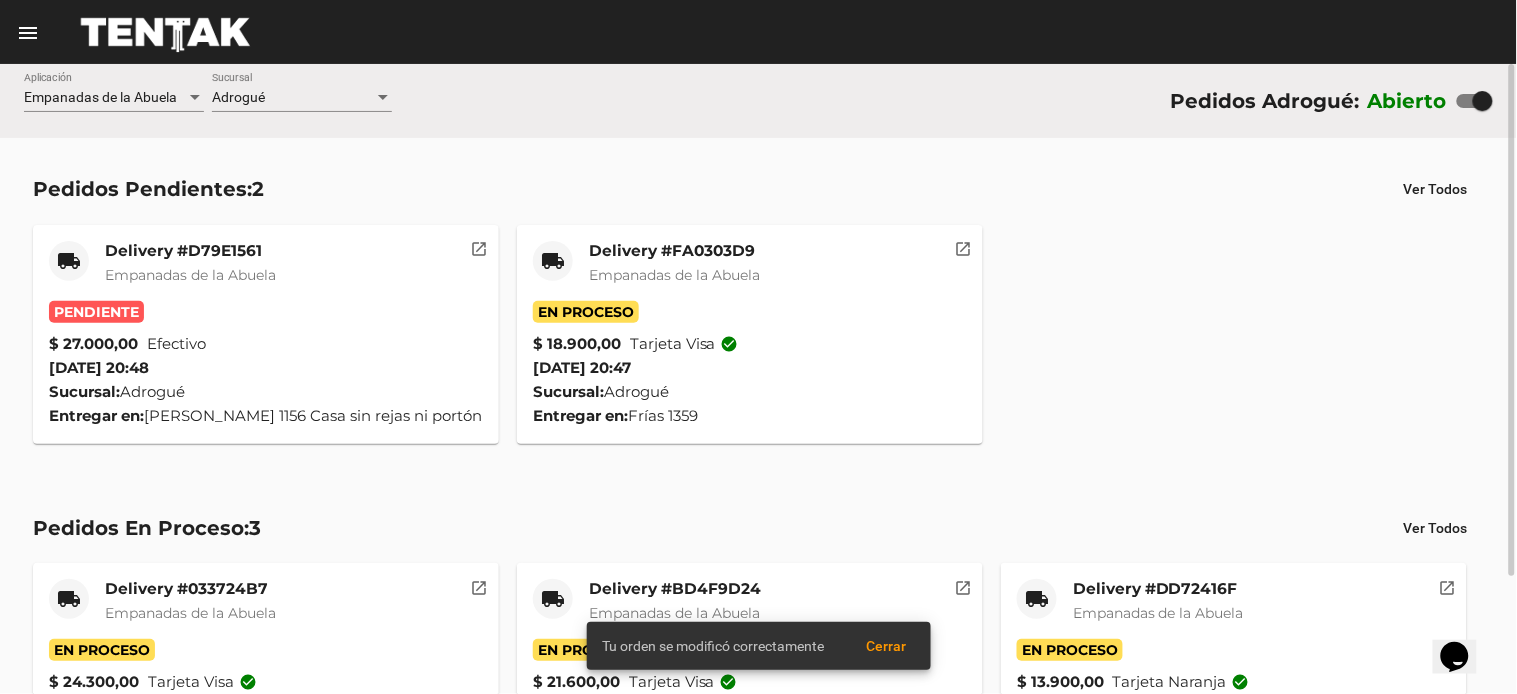 click on "Delivery #D79E1561" 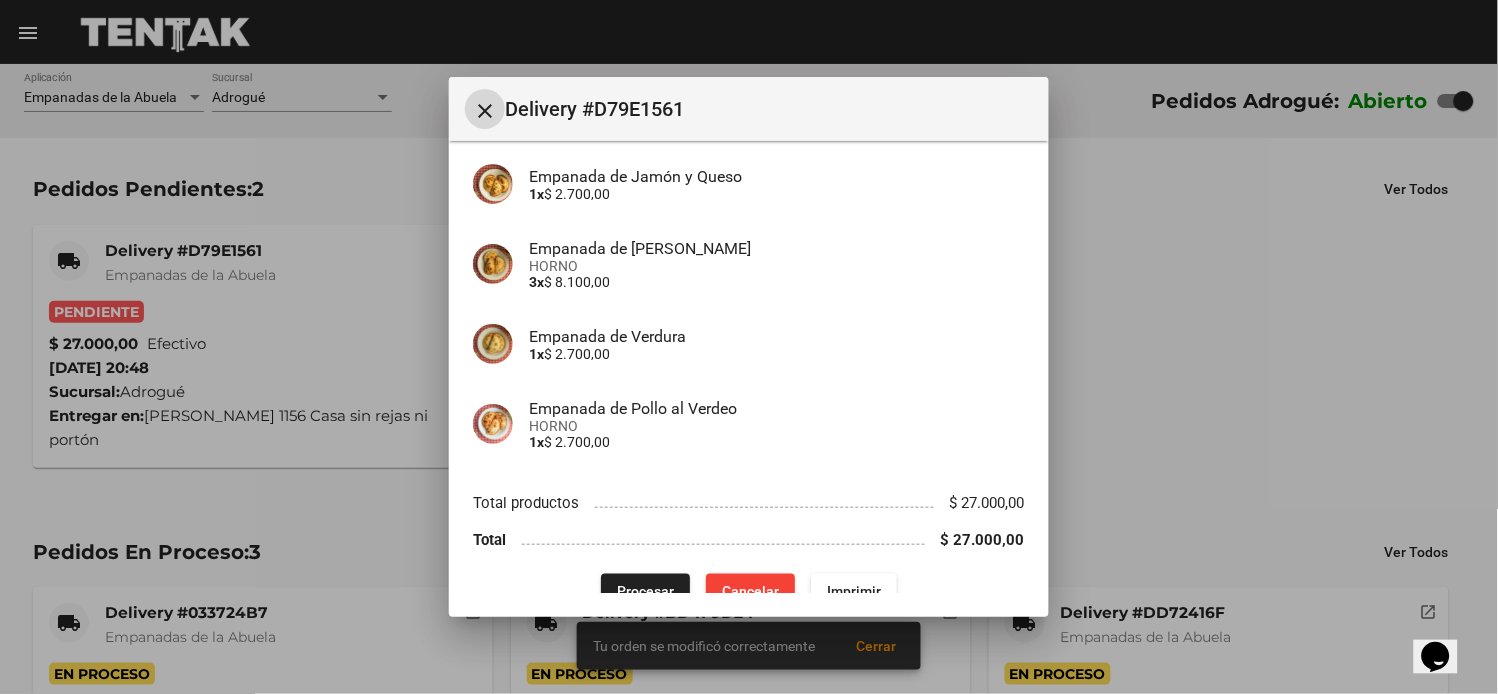 scroll, scrollTop: 513, scrollLeft: 0, axis: vertical 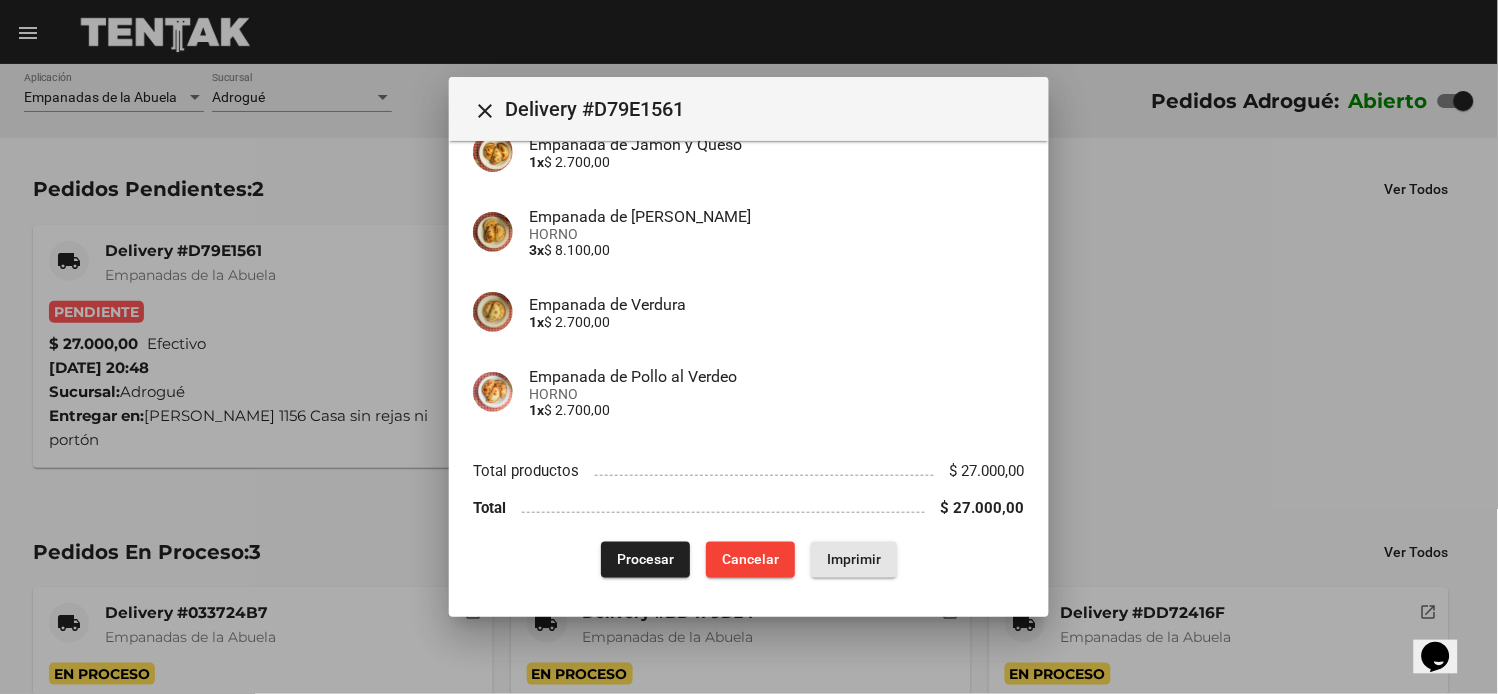click on "Imprimir" 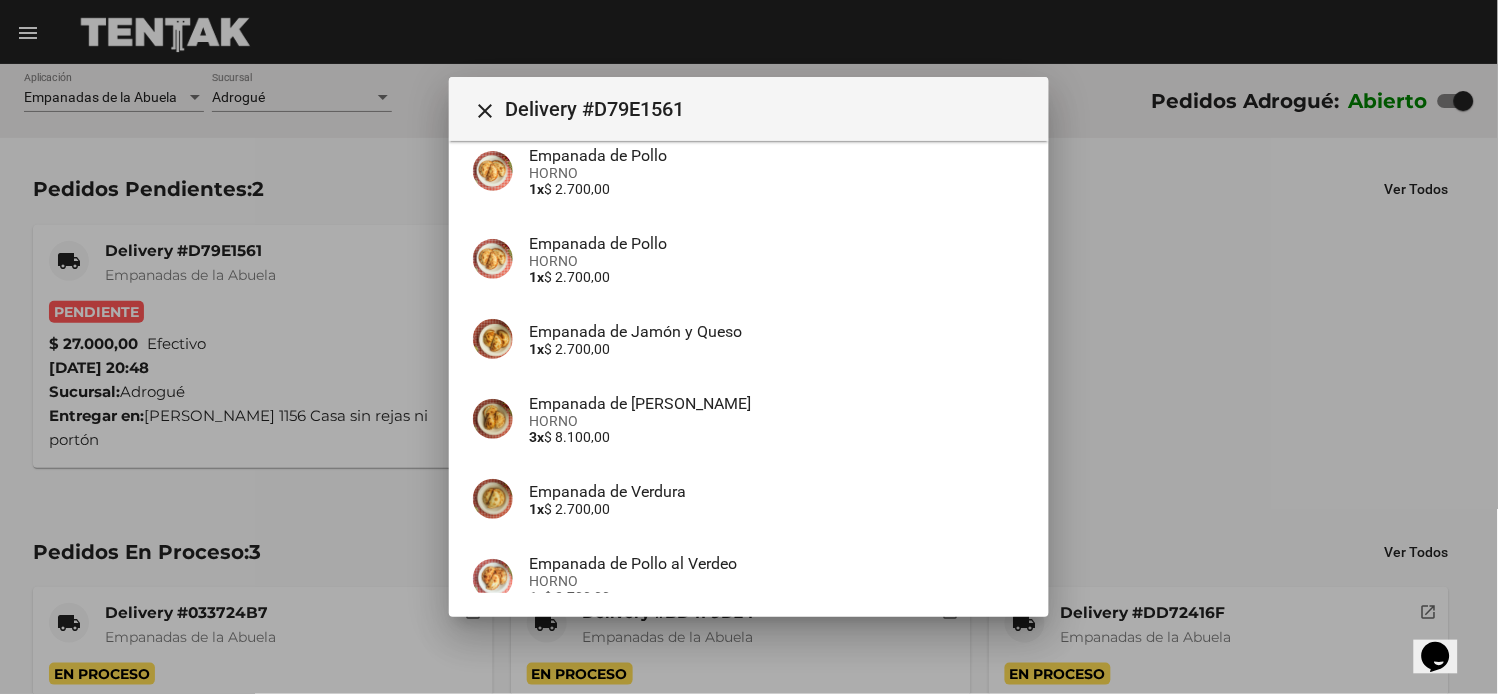 scroll, scrollTop: 513, scrollLeft: 0, axis: vertical 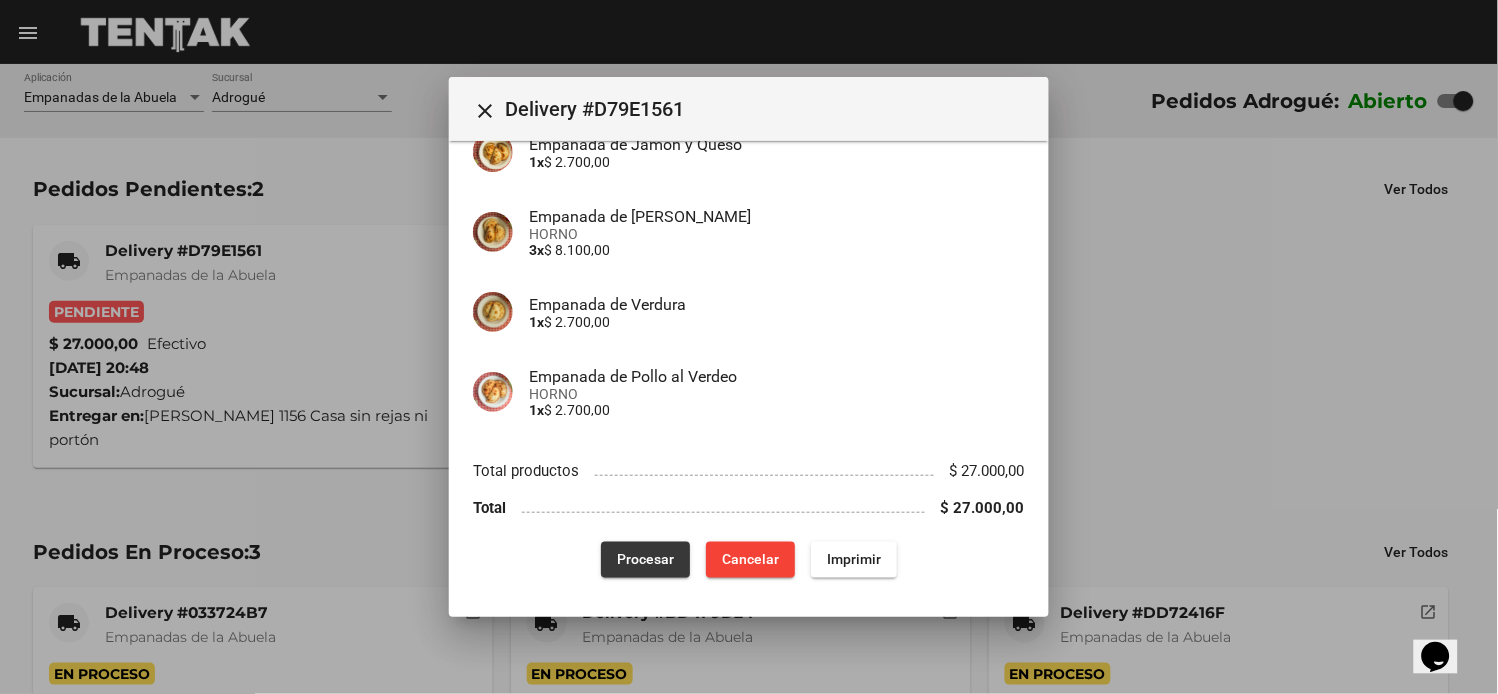 click on "Procesar" 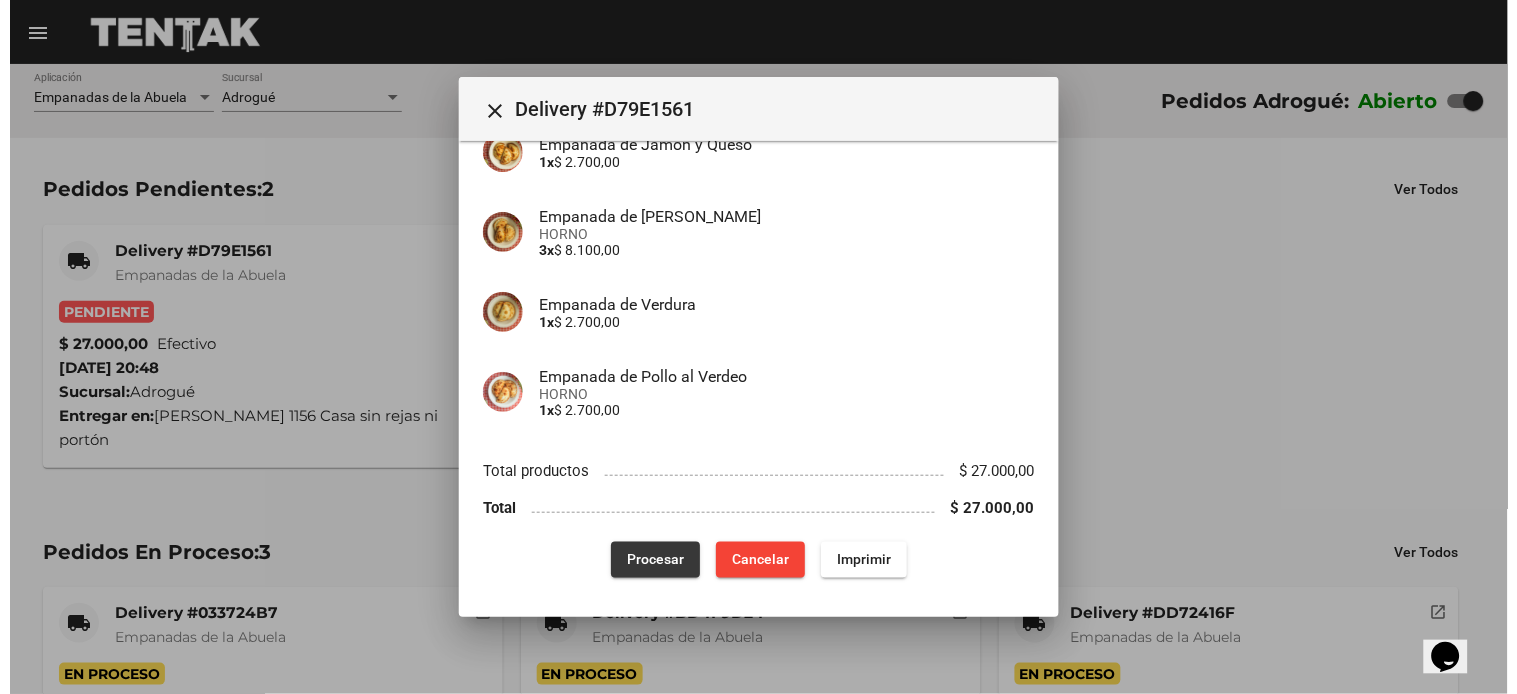 scroll, scrollTop: 0, scrollLeft: 0, axis: both 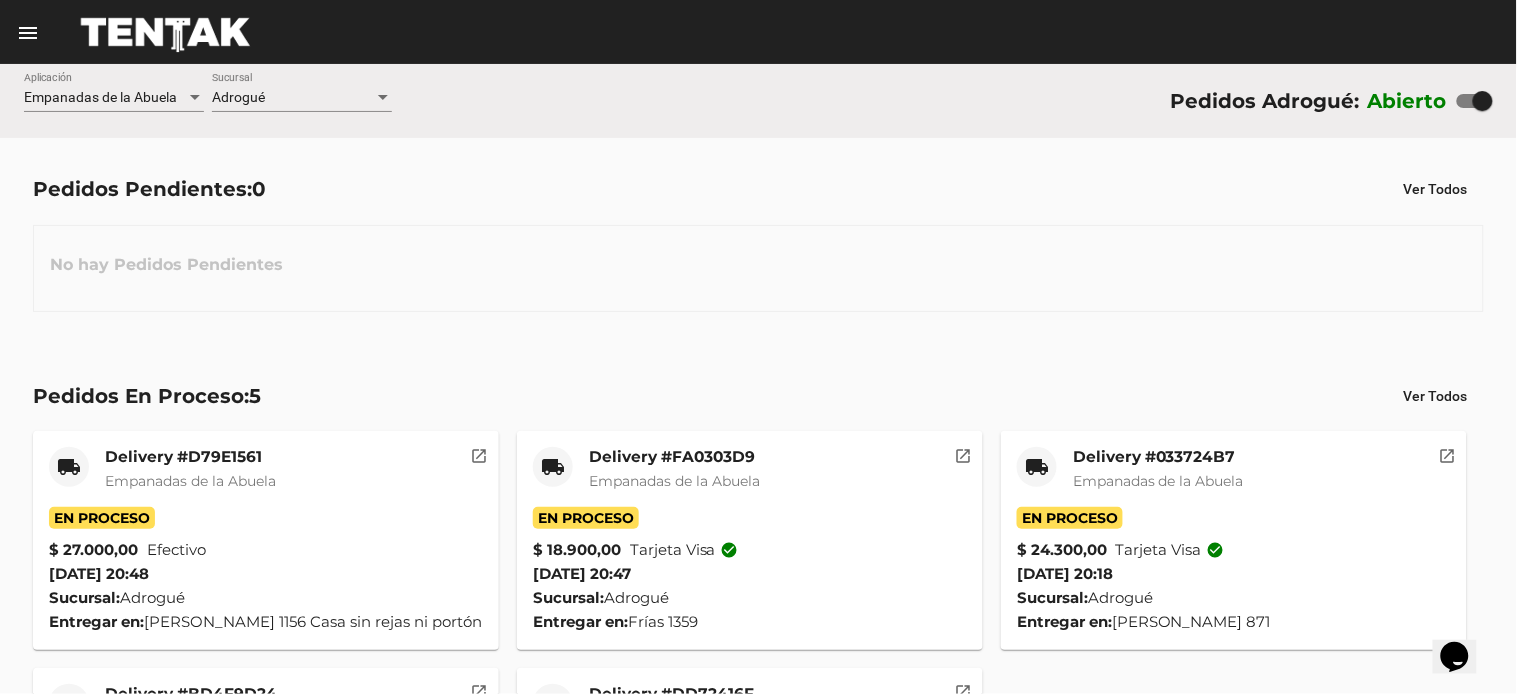 click on "menu" 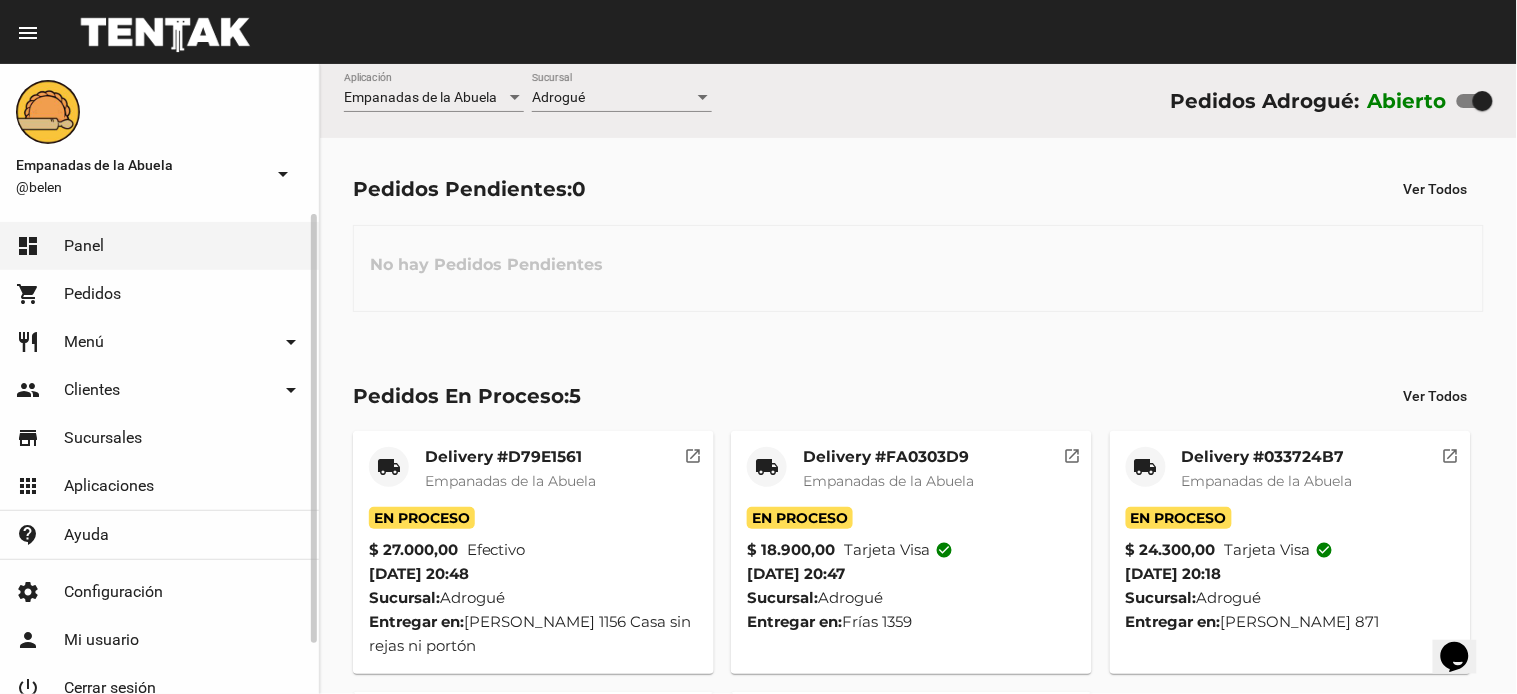 drag, startPoint x: 162, startPoint y: 328, endPoint x: 174, endPoint y: 371, distance: 44.64303 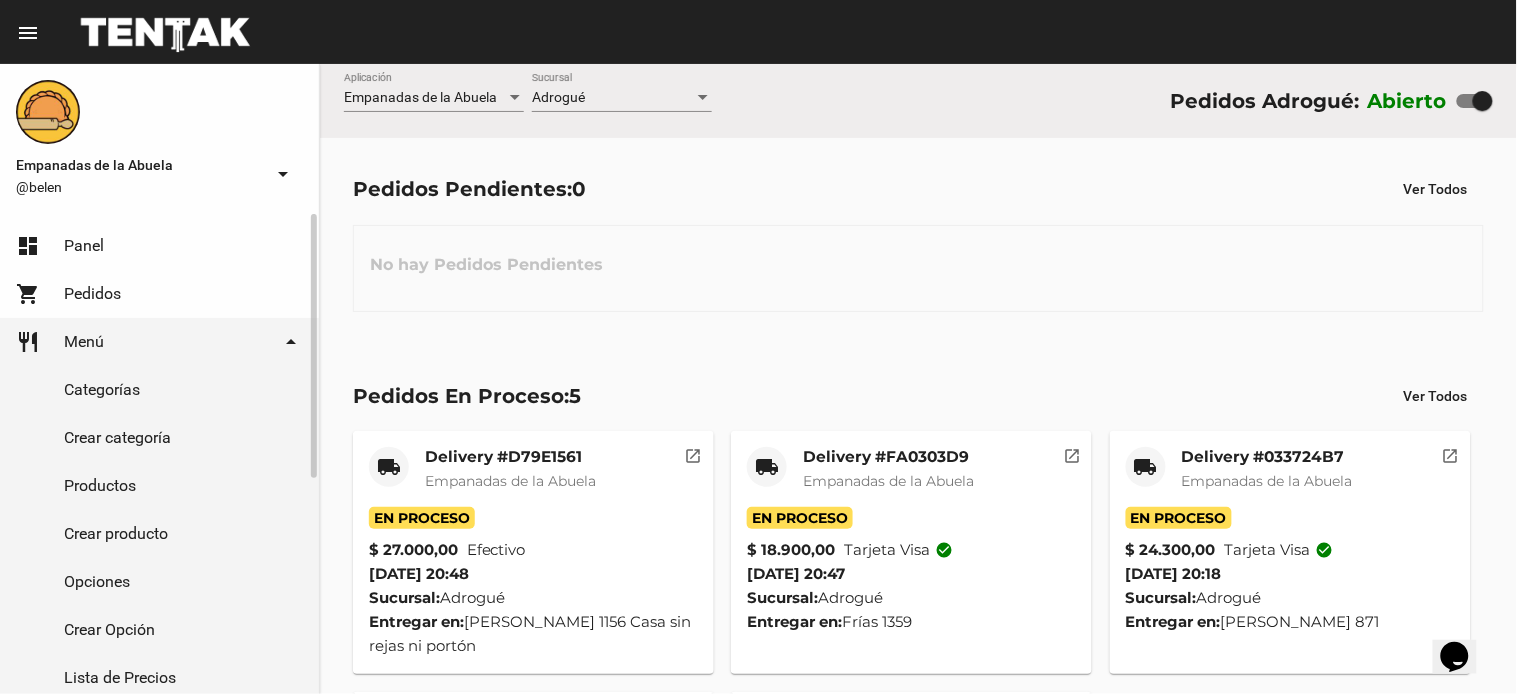click on "Productos" 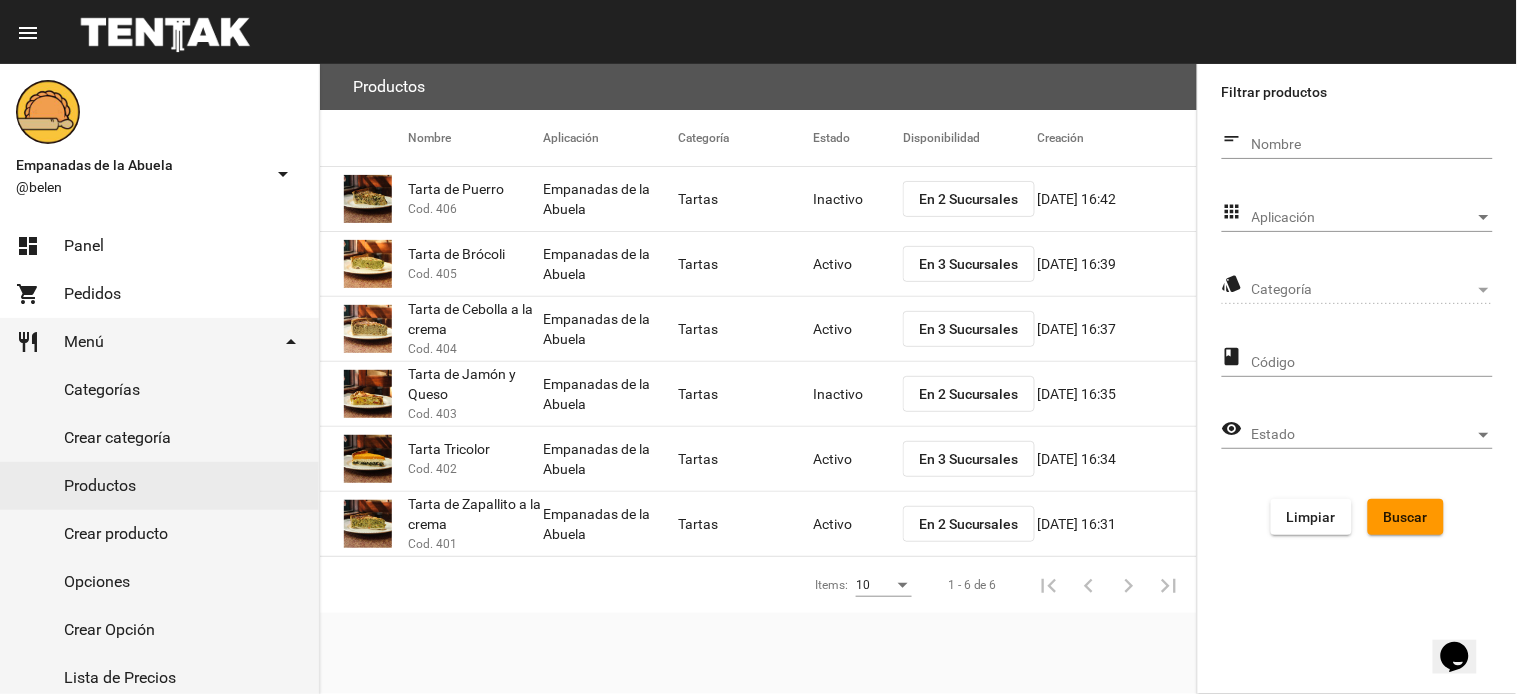 click on "short_text Nombre" 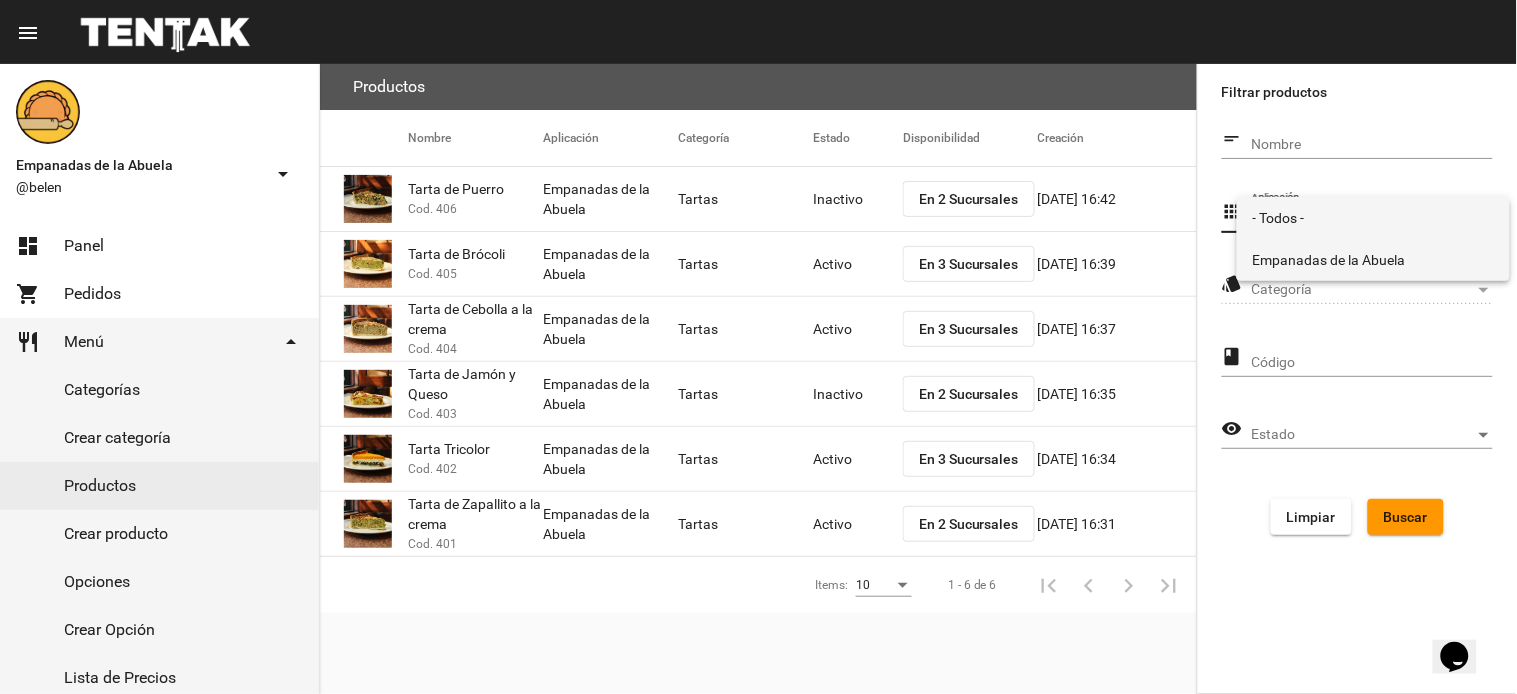 click on "Empanadas de la Abuela" at bounding box center (1373, 260) 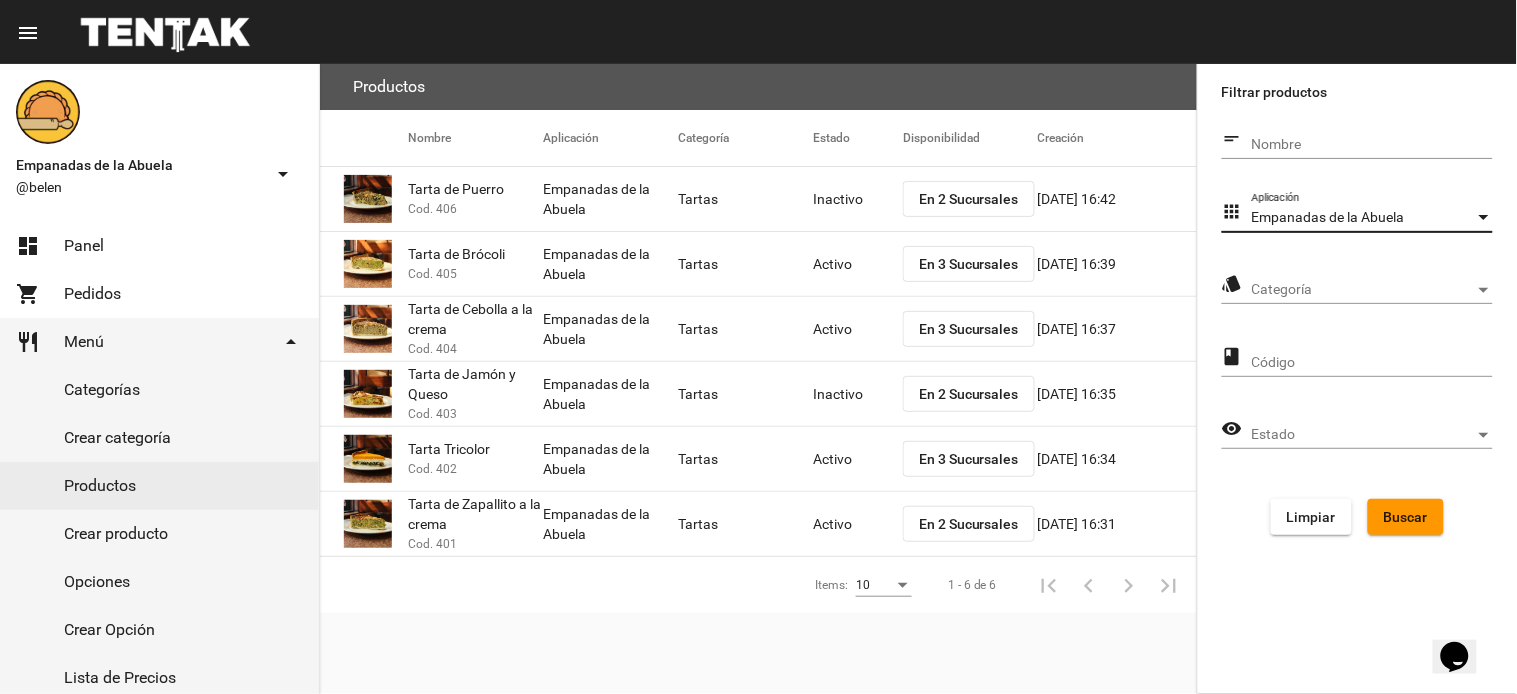 click on "Categoría Categoría" 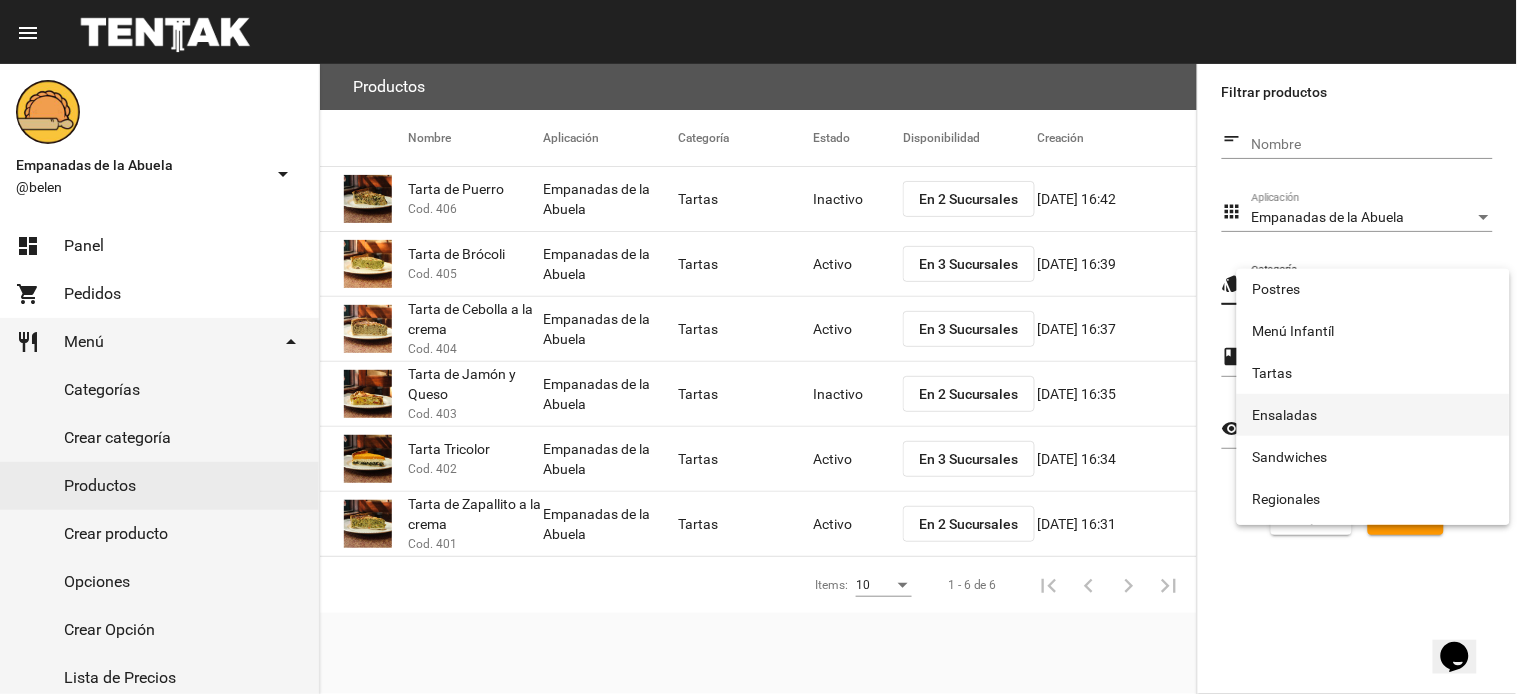 scroll, scrollTop: 332, scrollLeft: 0, axis: vertical 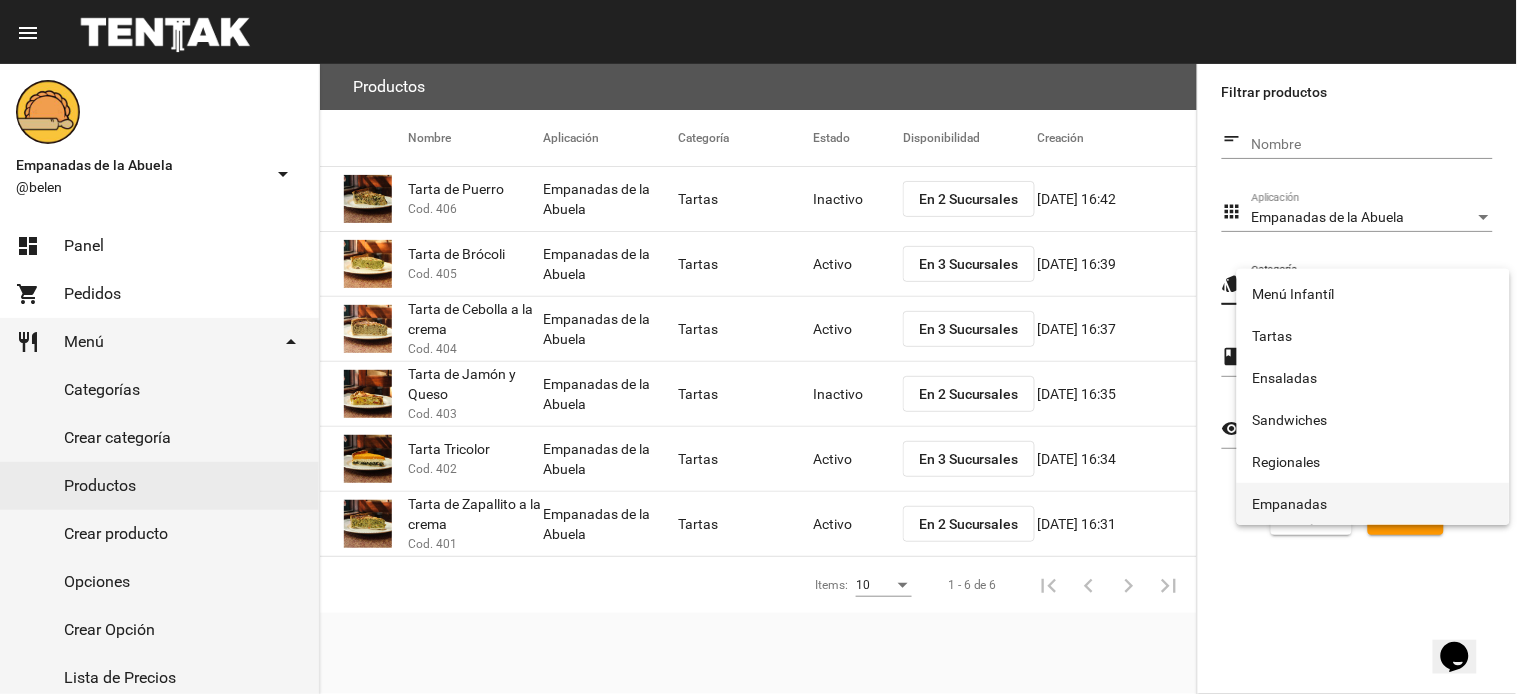 click on "Empanadas" at bounding box center [1373, 504] 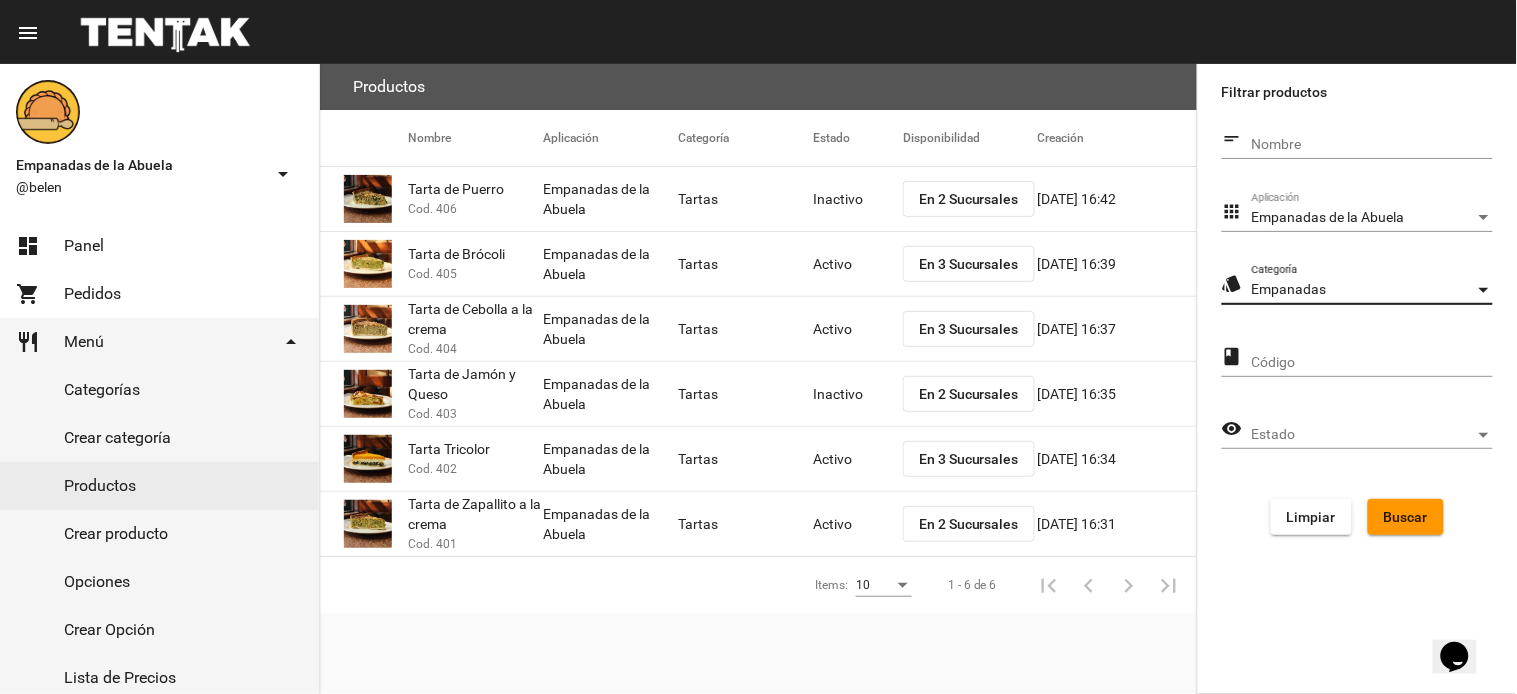 click on "Buscar" 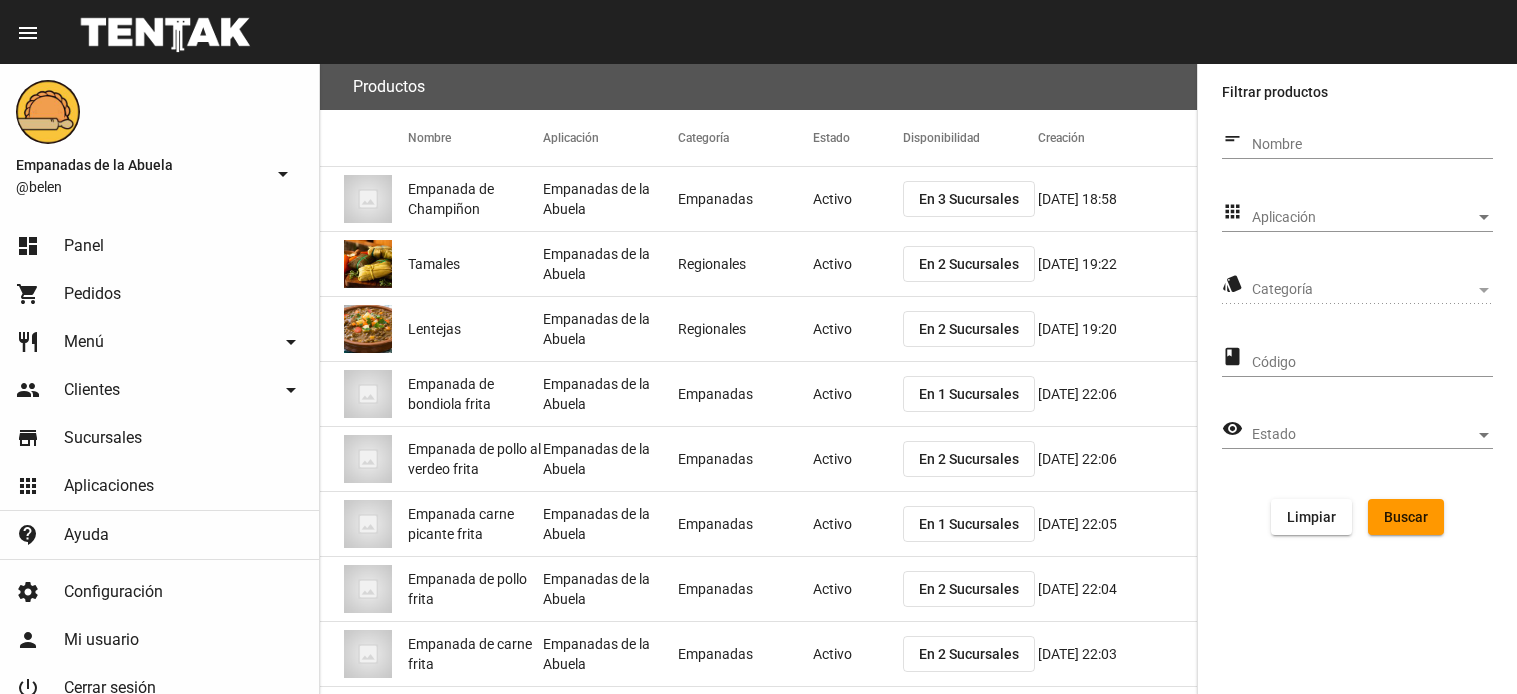 scroll, scrollTop: 0, scrollLeft: 0, axis: both 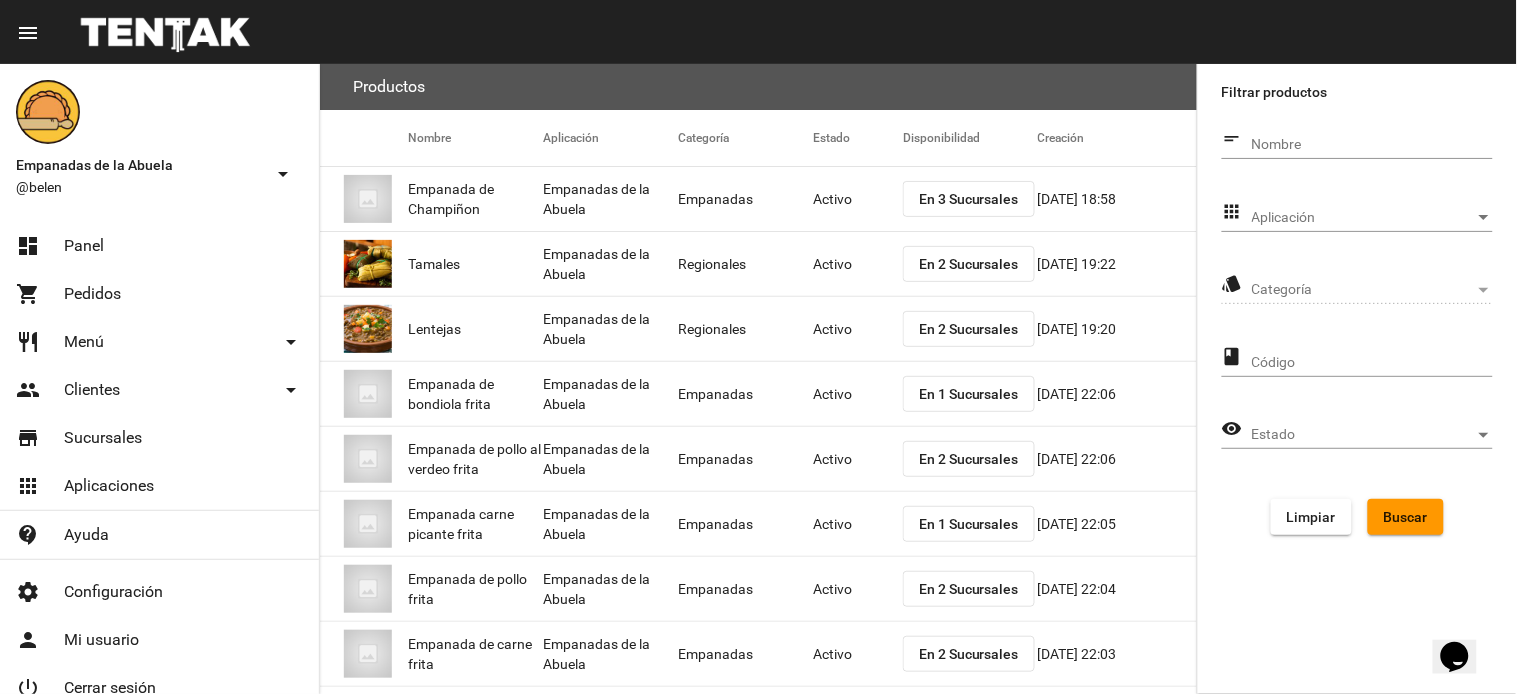 drag, startPoint x: 1452, startPoint y: 186, endPoint x: 1448, endPoint y: 206, distance: 20.396078 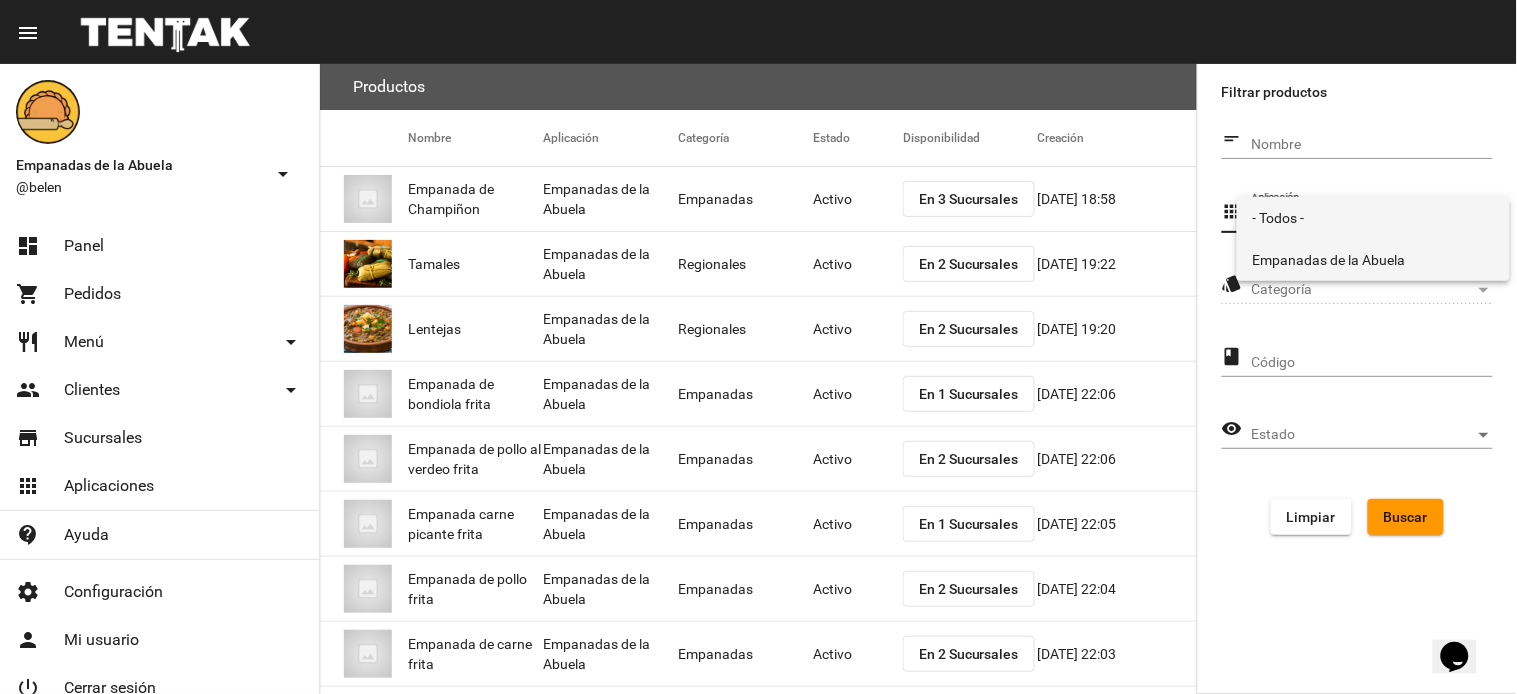 click on "Empanadas de la Abuela" at bounding box center (1373, 260) 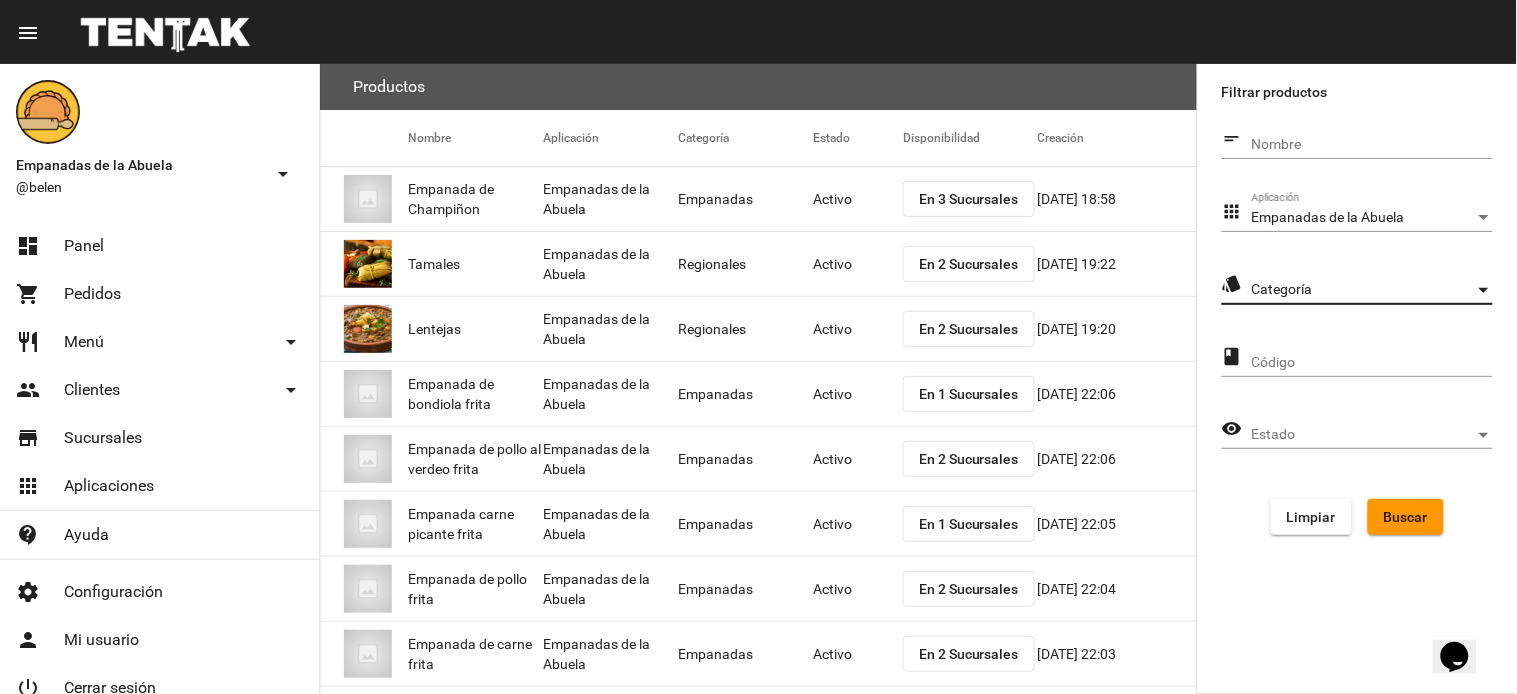 click on "Categoría" at bounding box center (1363, 290) 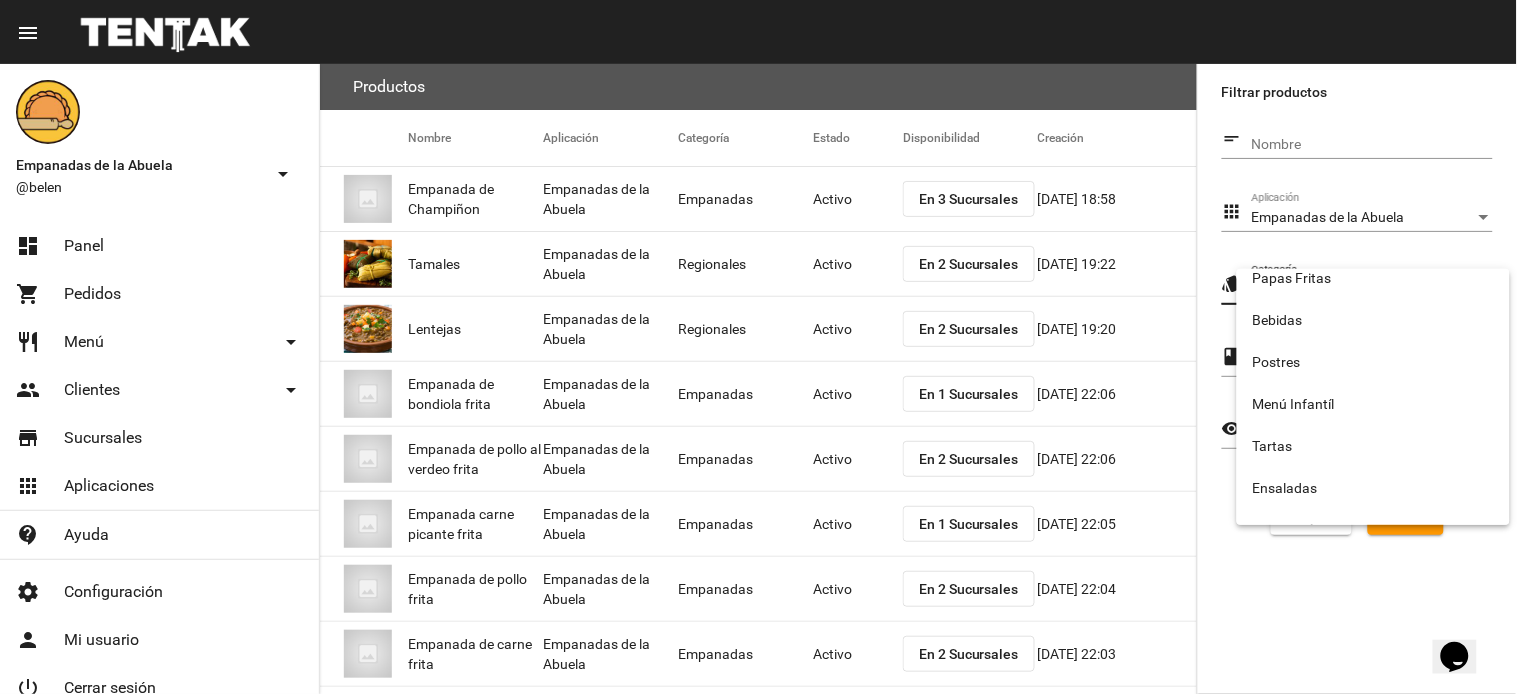 scroll, scrollTop: 332, scrollLeft: 0, axis: vertical 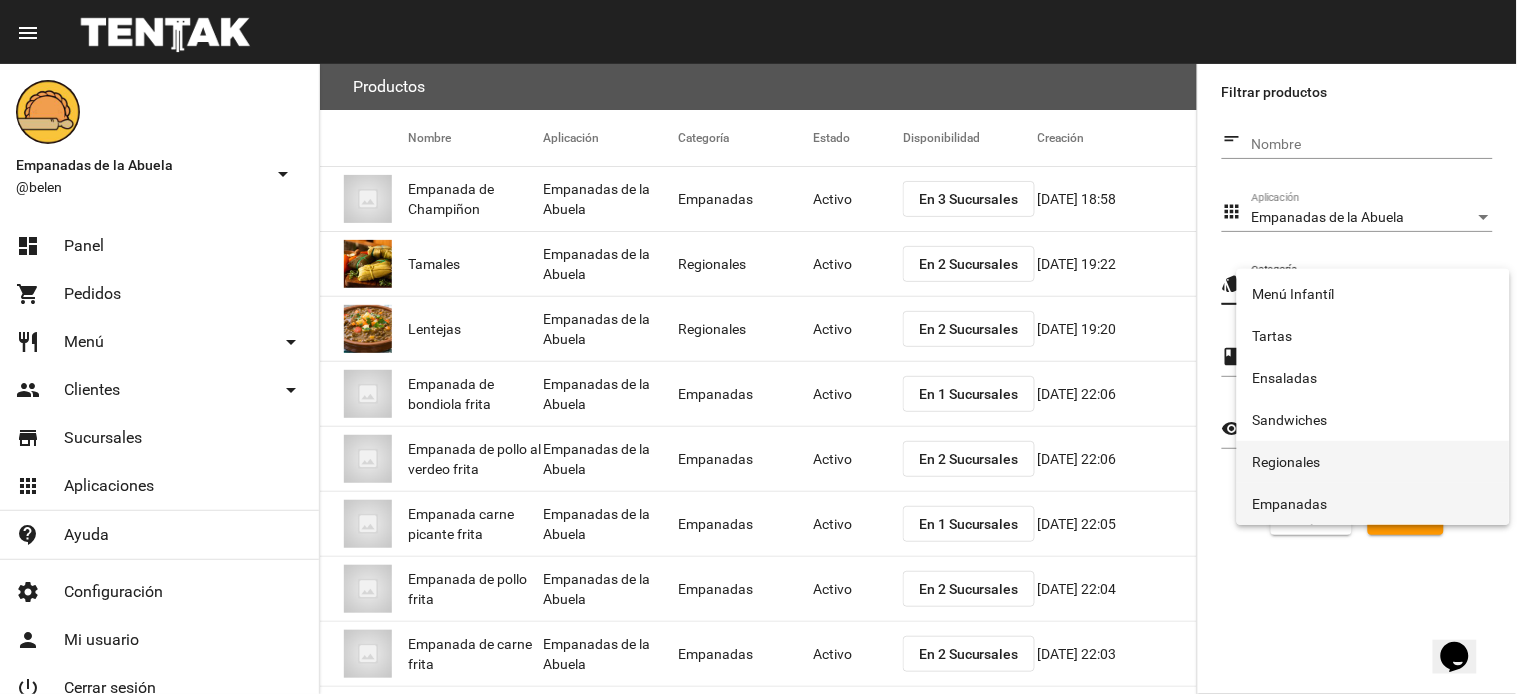click on "Empanadas" at bounding box center [1373, 504] 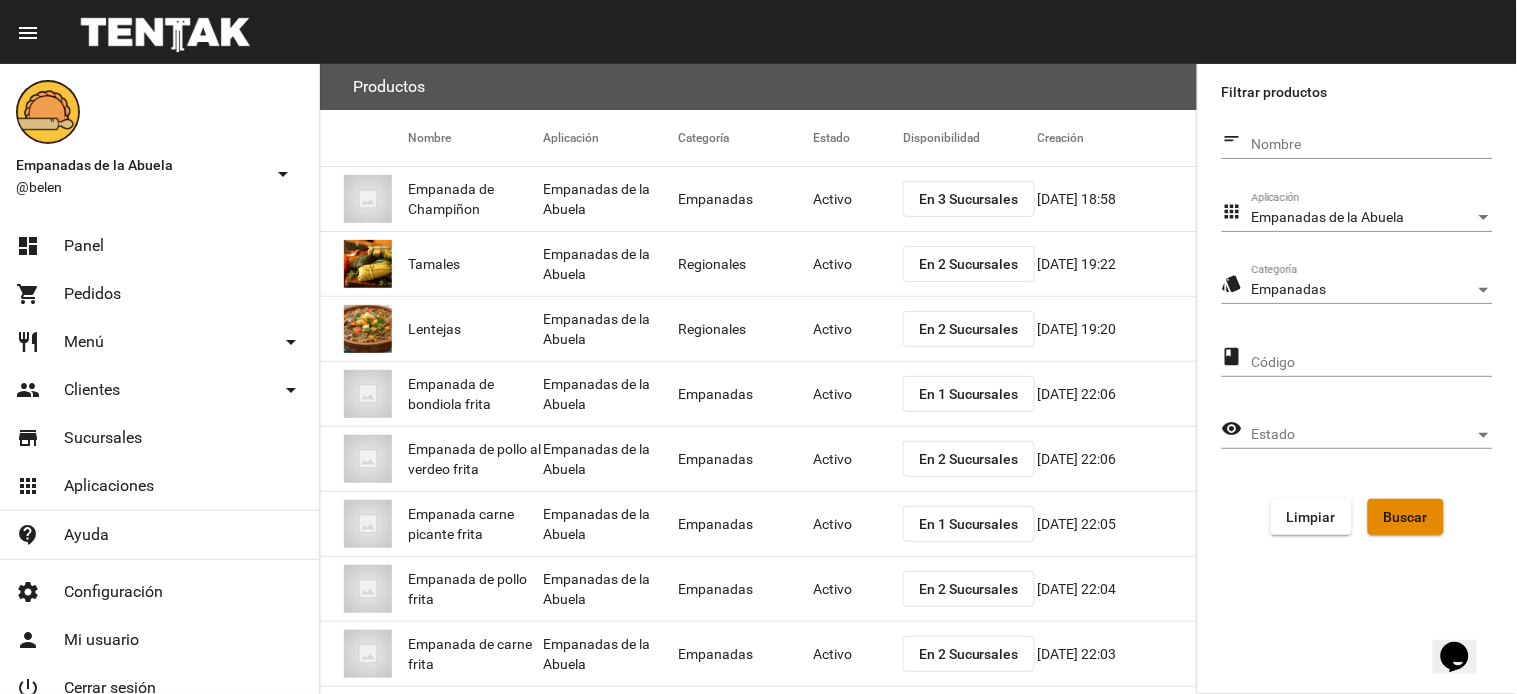 click on "Buscar" 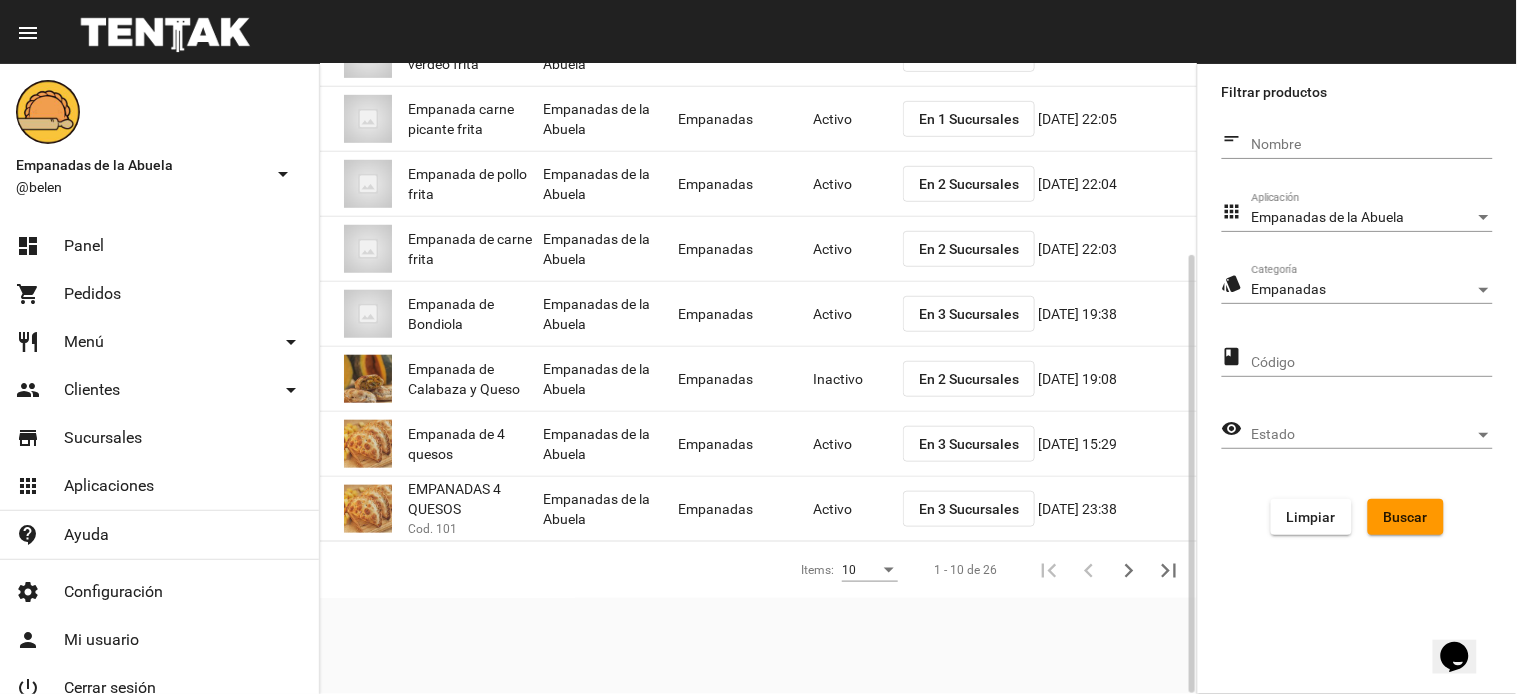 scroll, scrollTop: 0, scrollLeft: 0, axis: both 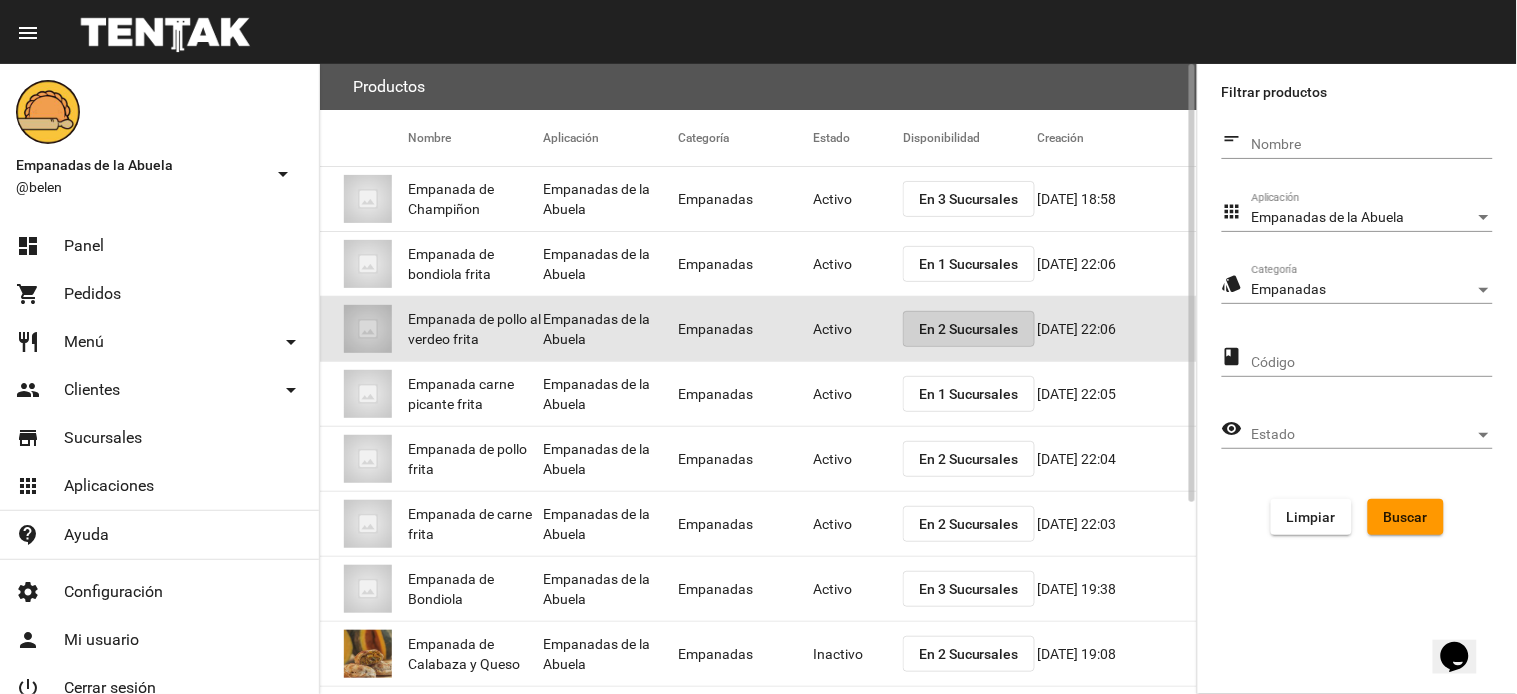 click on "En 2 Sucursales" 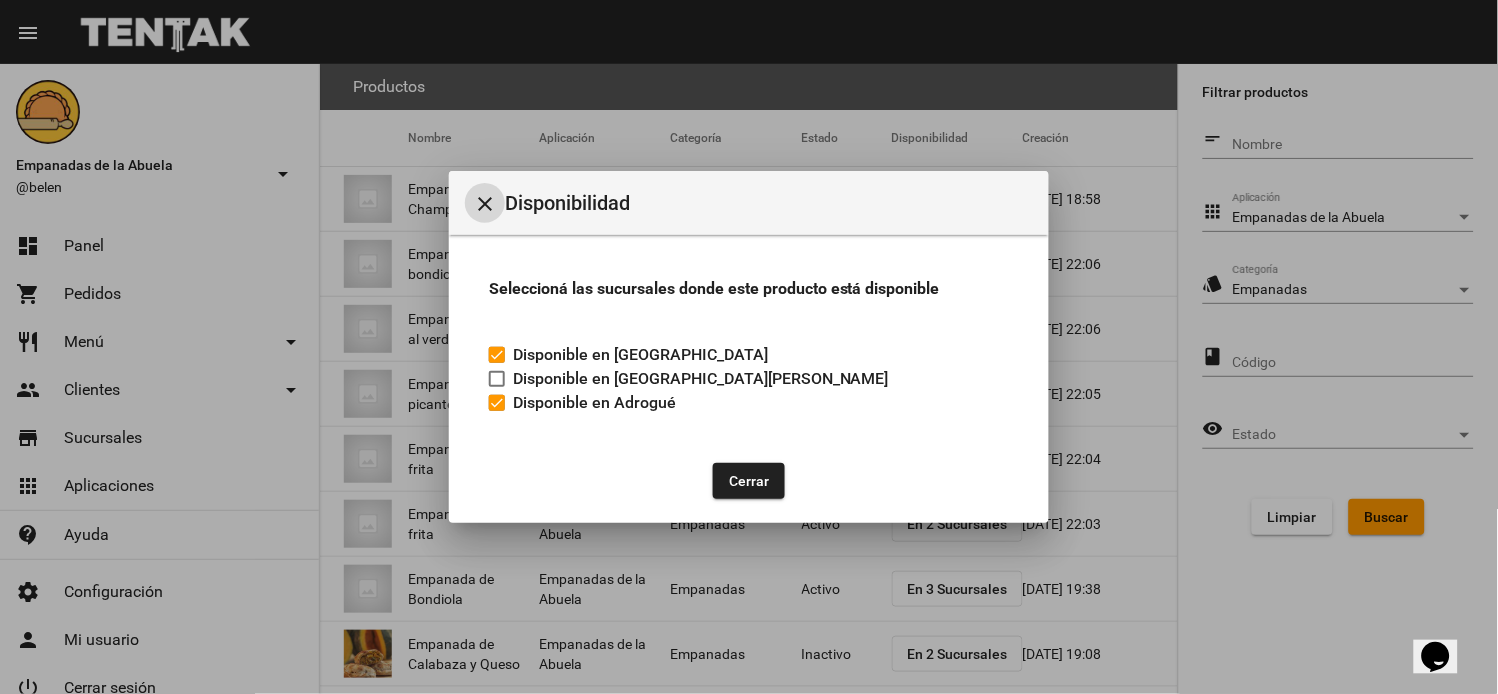 click on "Disponible en Adrogué" at bounding box center (582, 403) 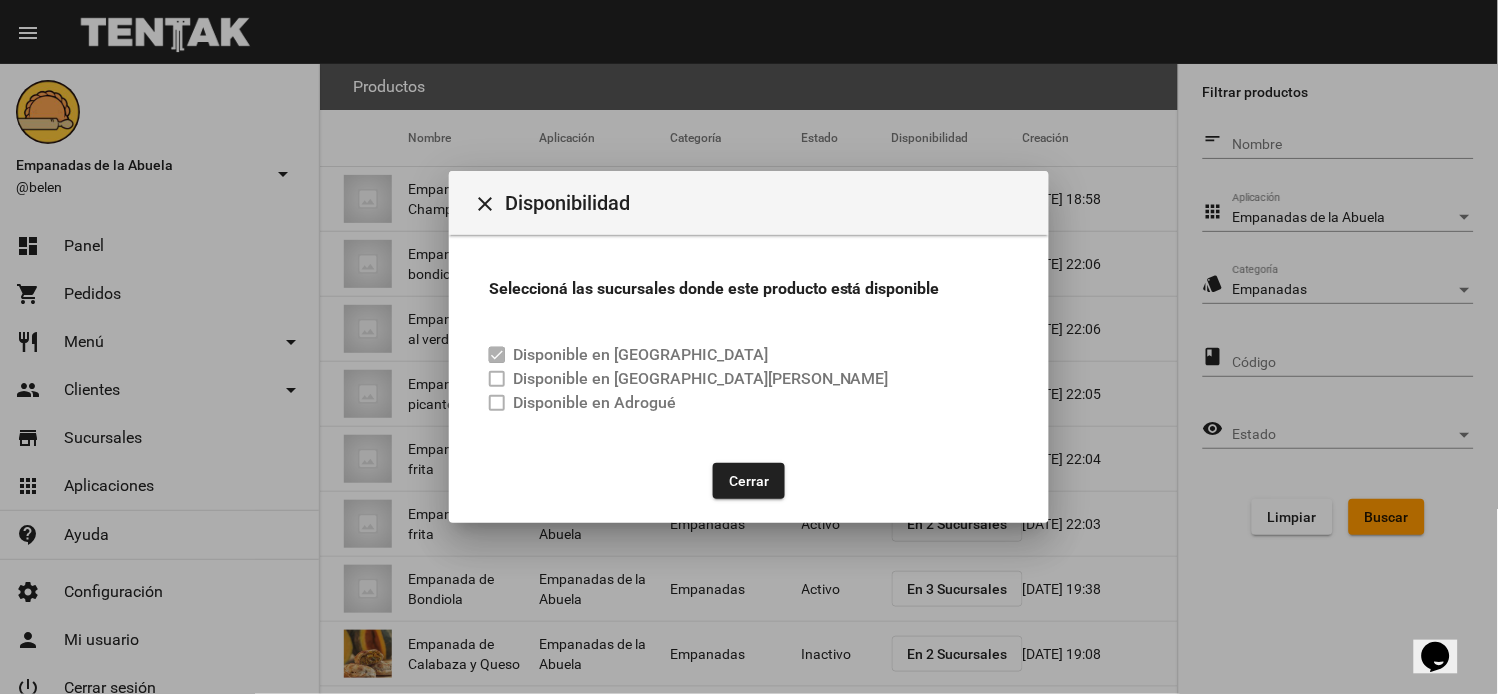 click on "Cerrar" 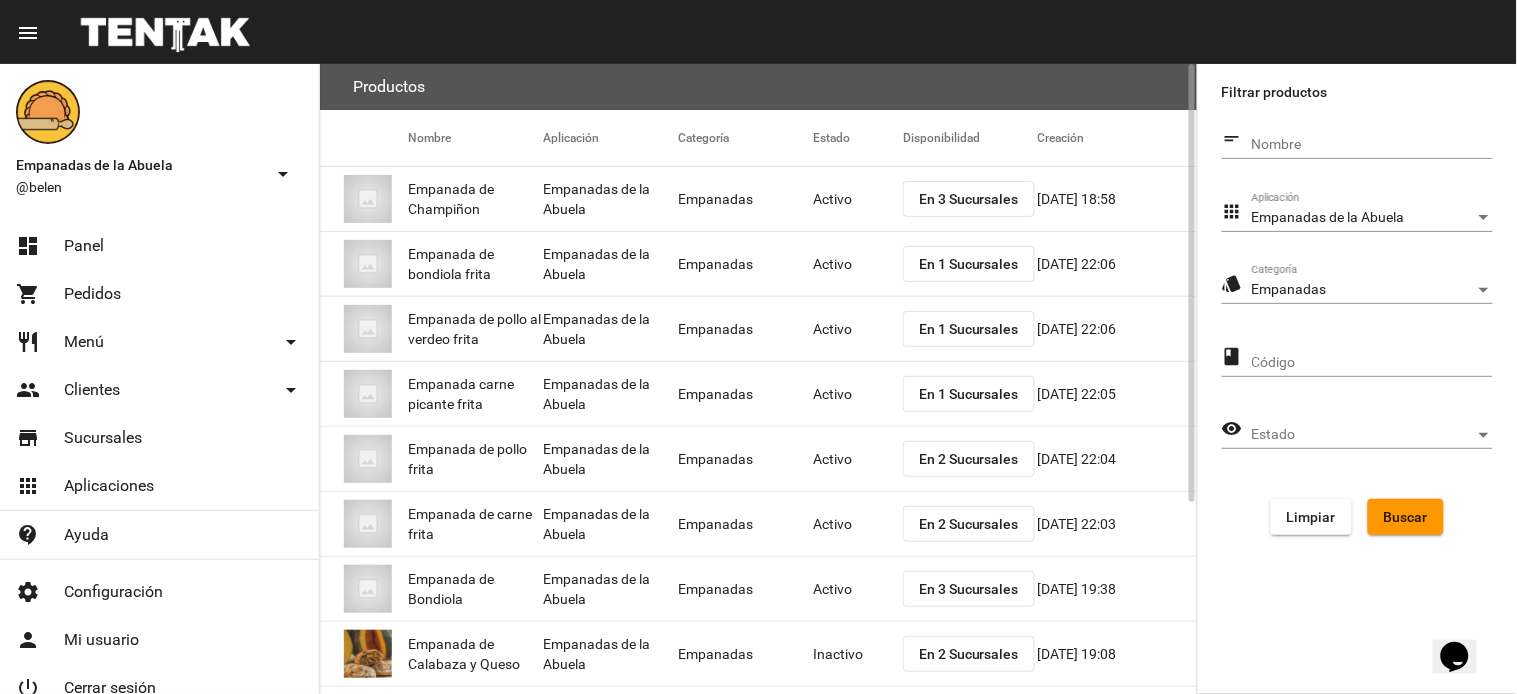 click on "Activo" 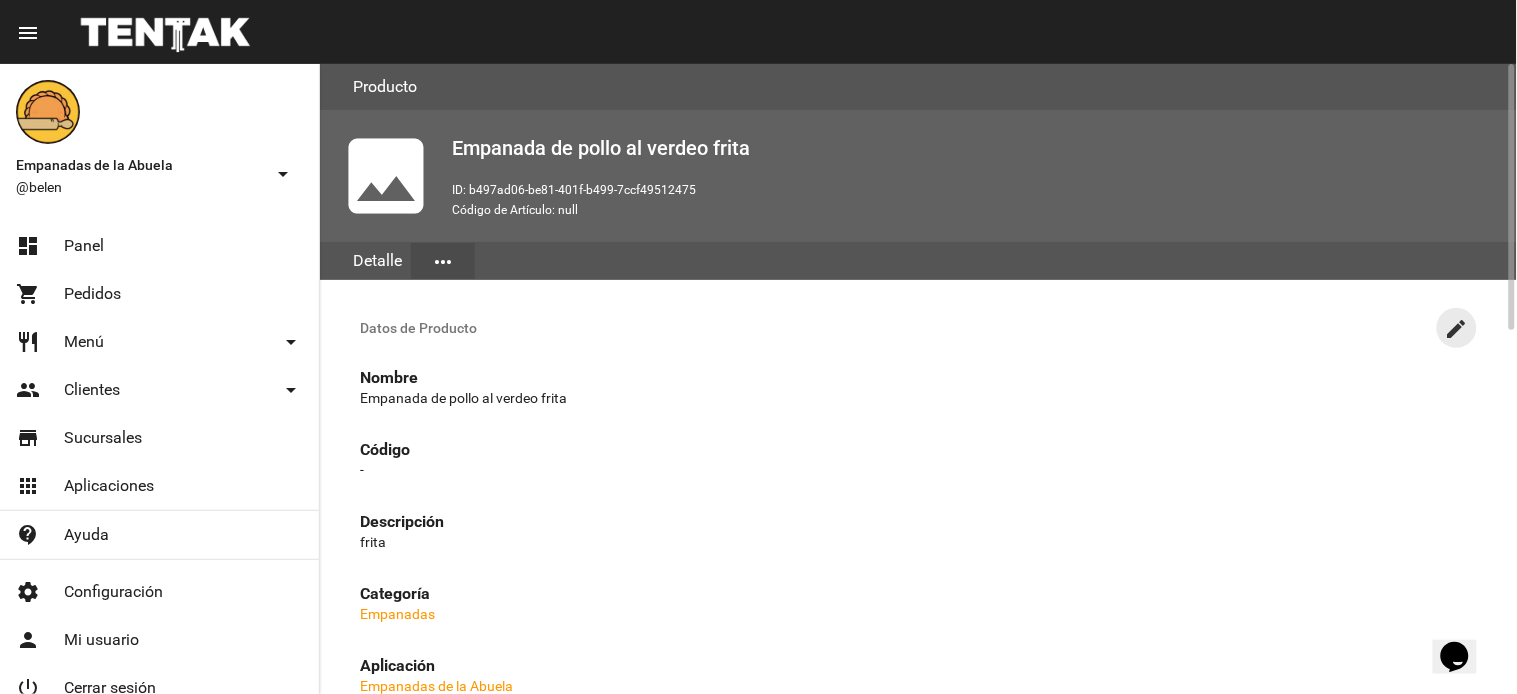 click on "create" 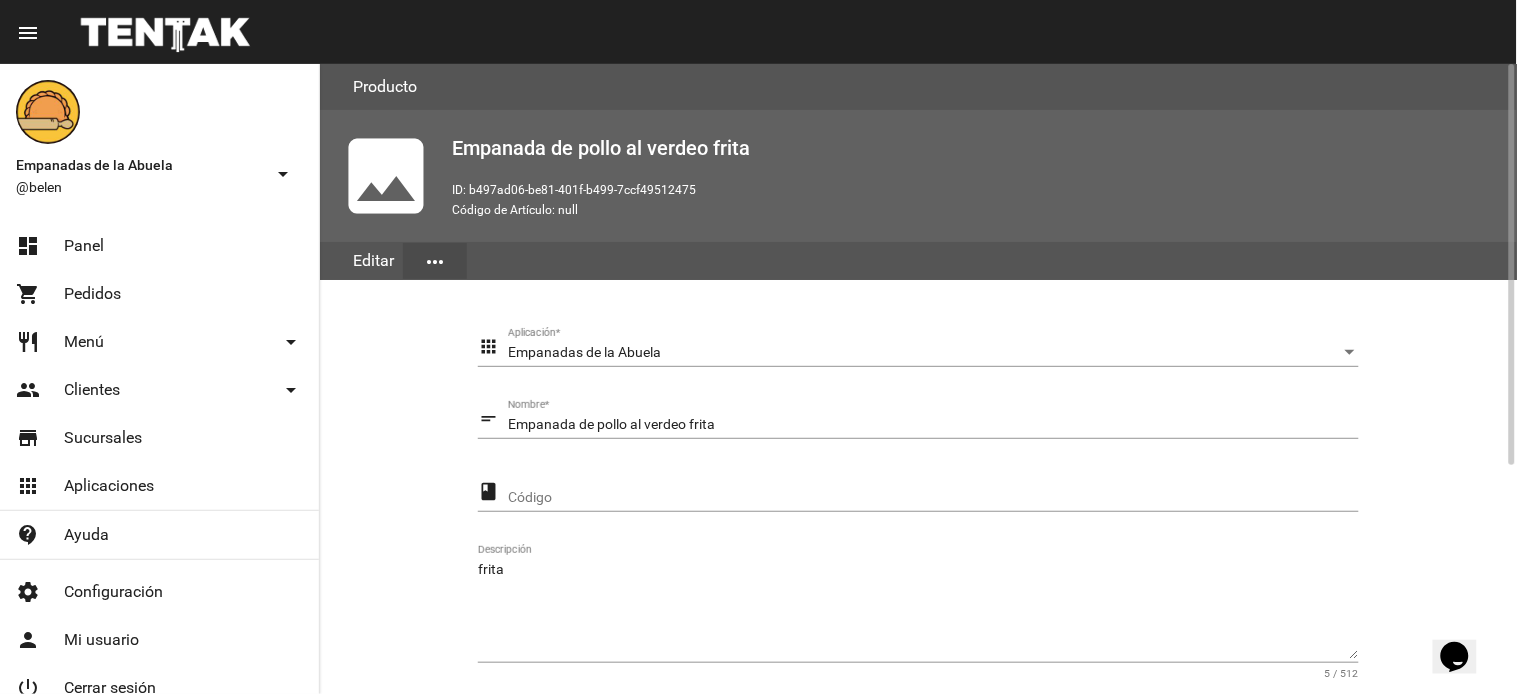 scroll, scrollTop: 358, scrollLeft: 0, axis: vertical 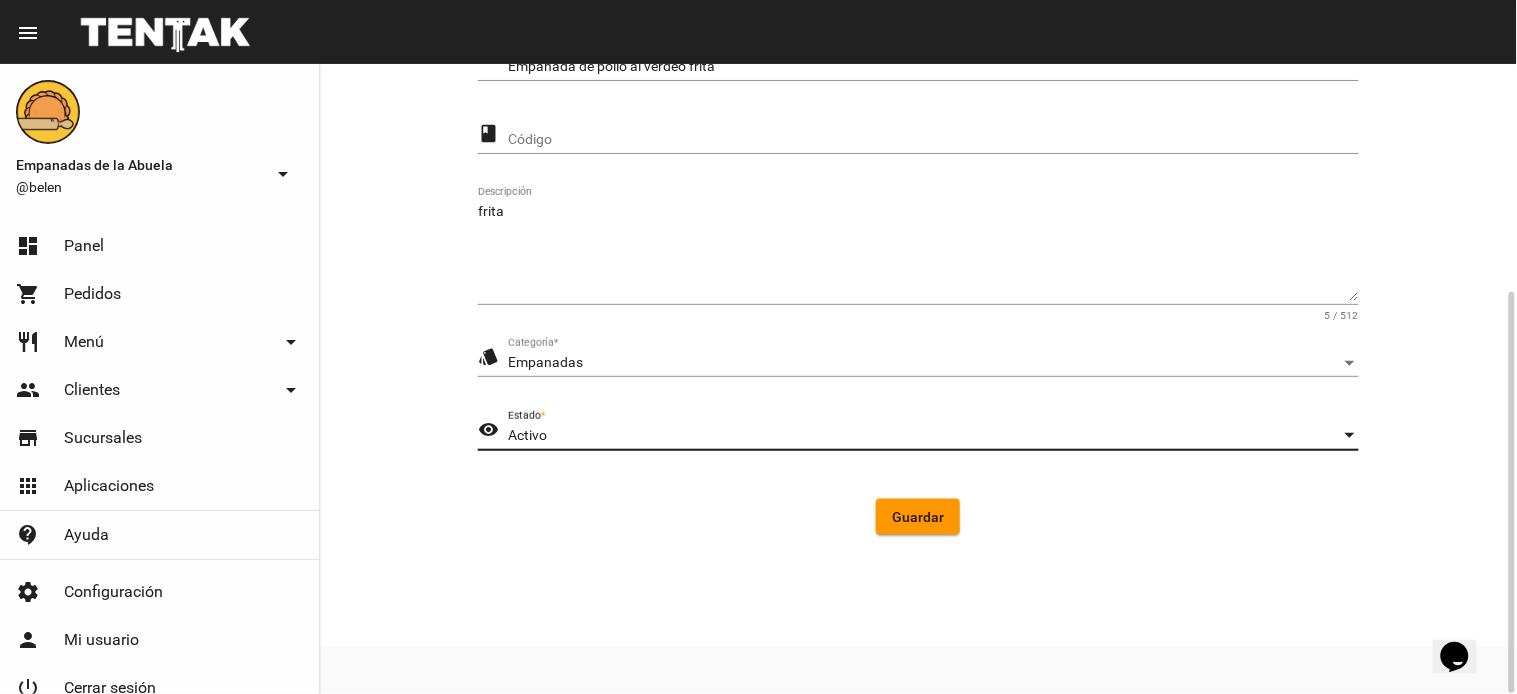 click on "Activo" at bounding box center [924, 436] 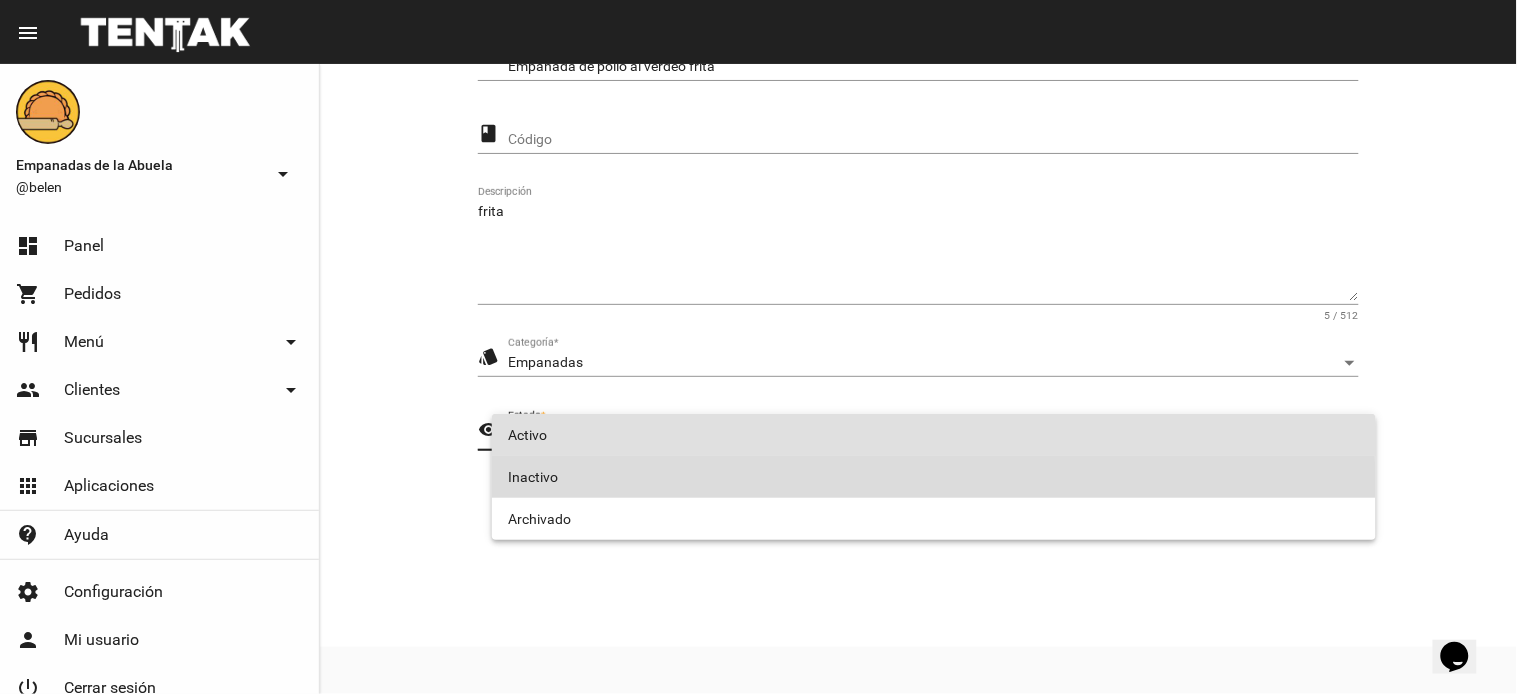 click on "Inactivo" at bounding box center [934, 477] 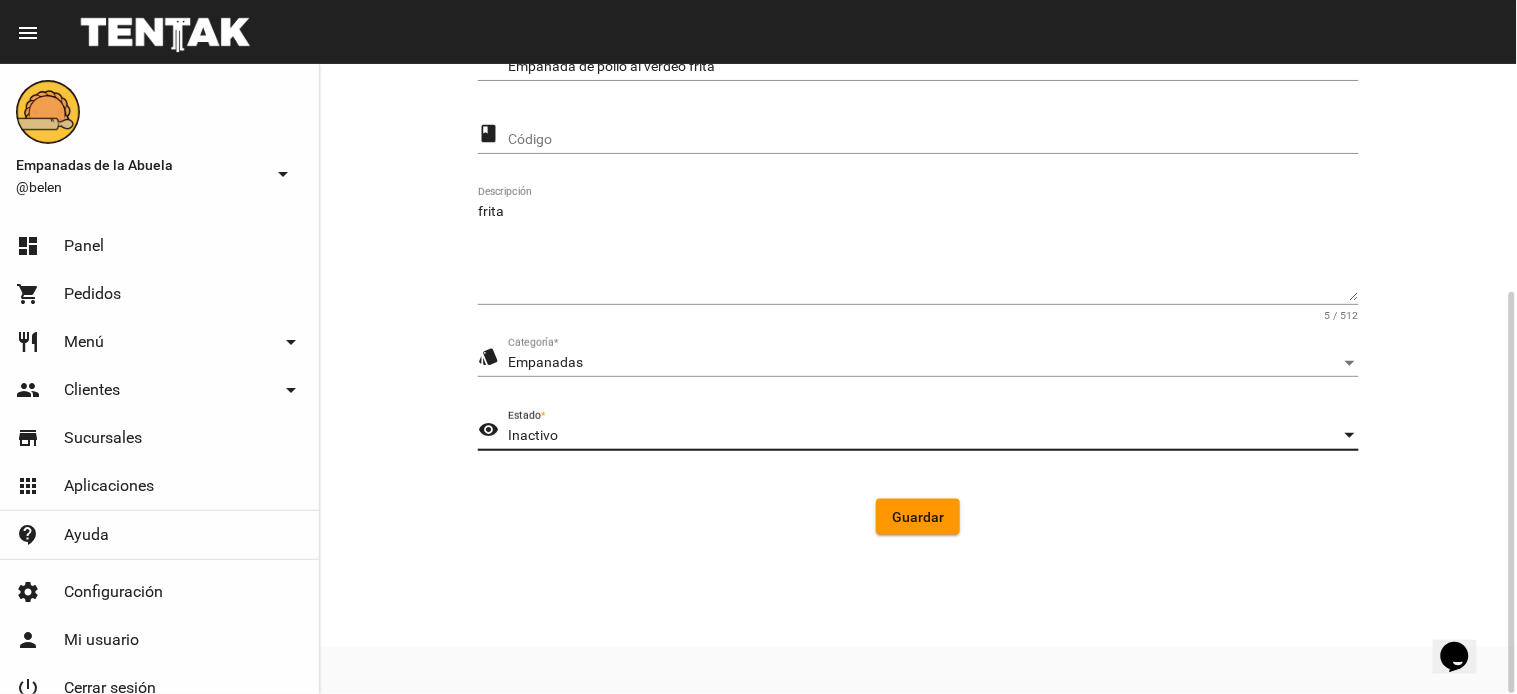 click on "Guardar" 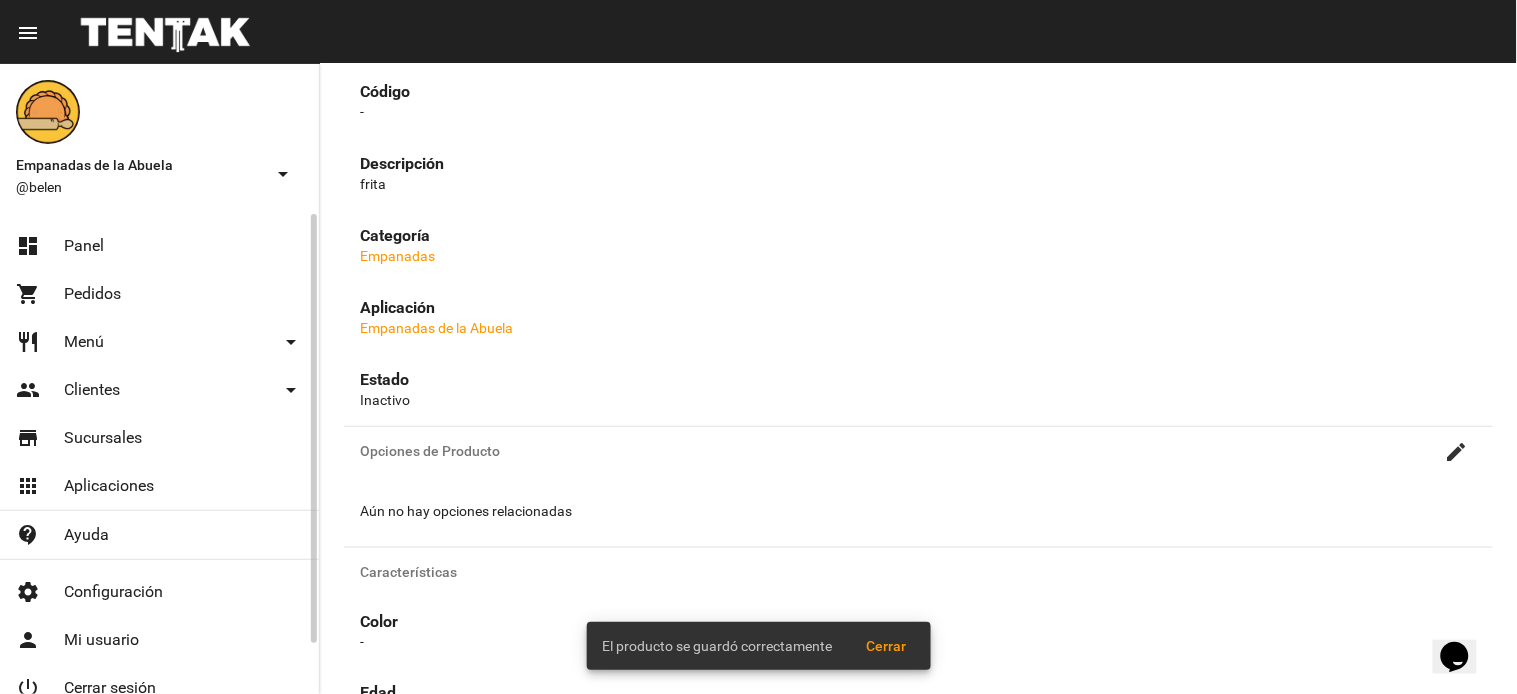 scroll, scrollTop: 0, scrollLeft: 0, axis: both 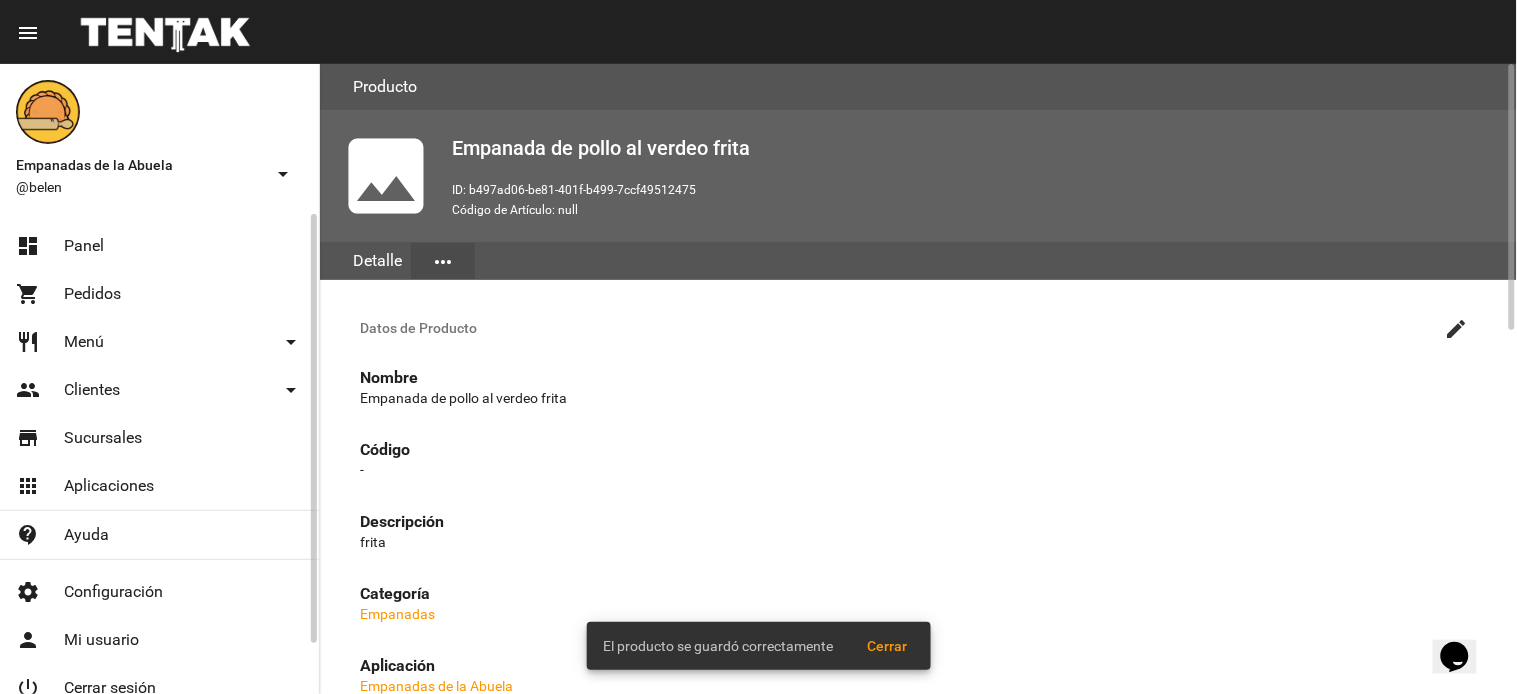 click on "Panel" 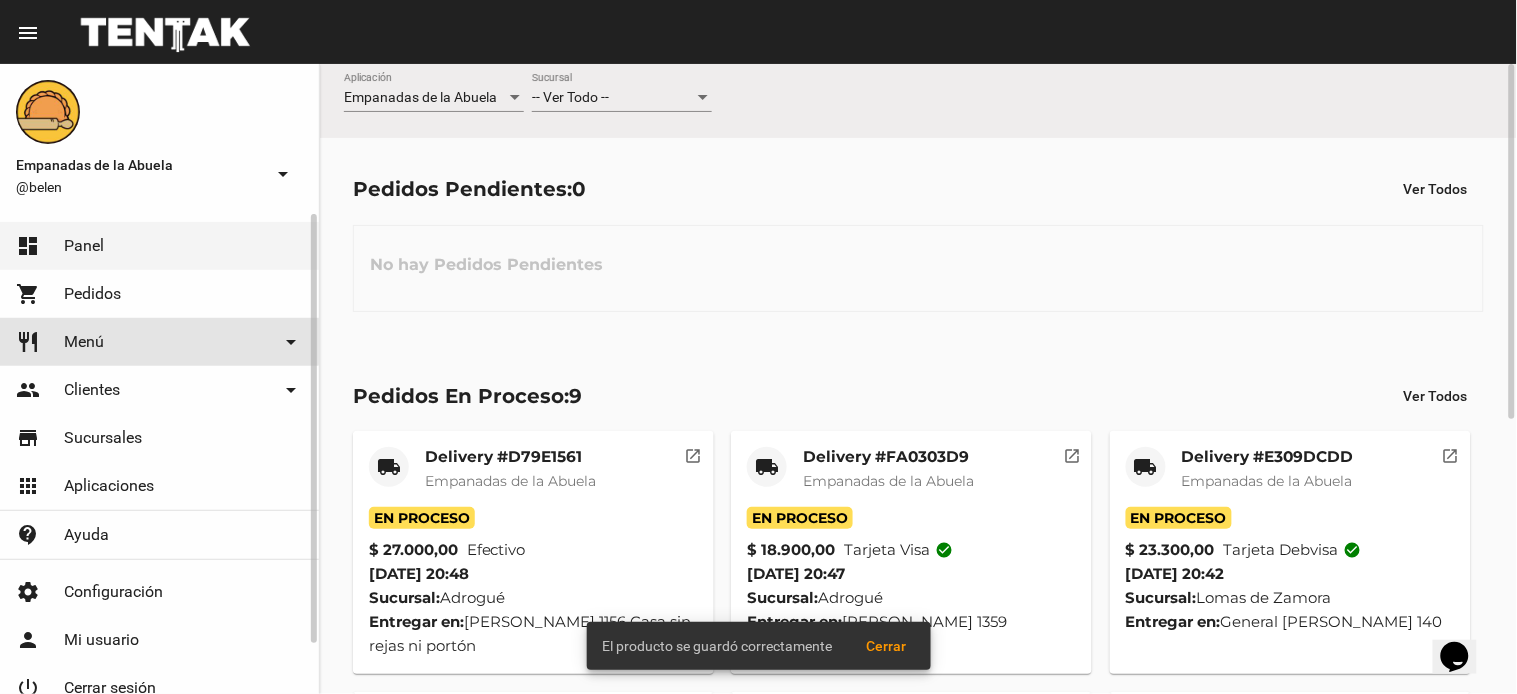 click on "Menú" 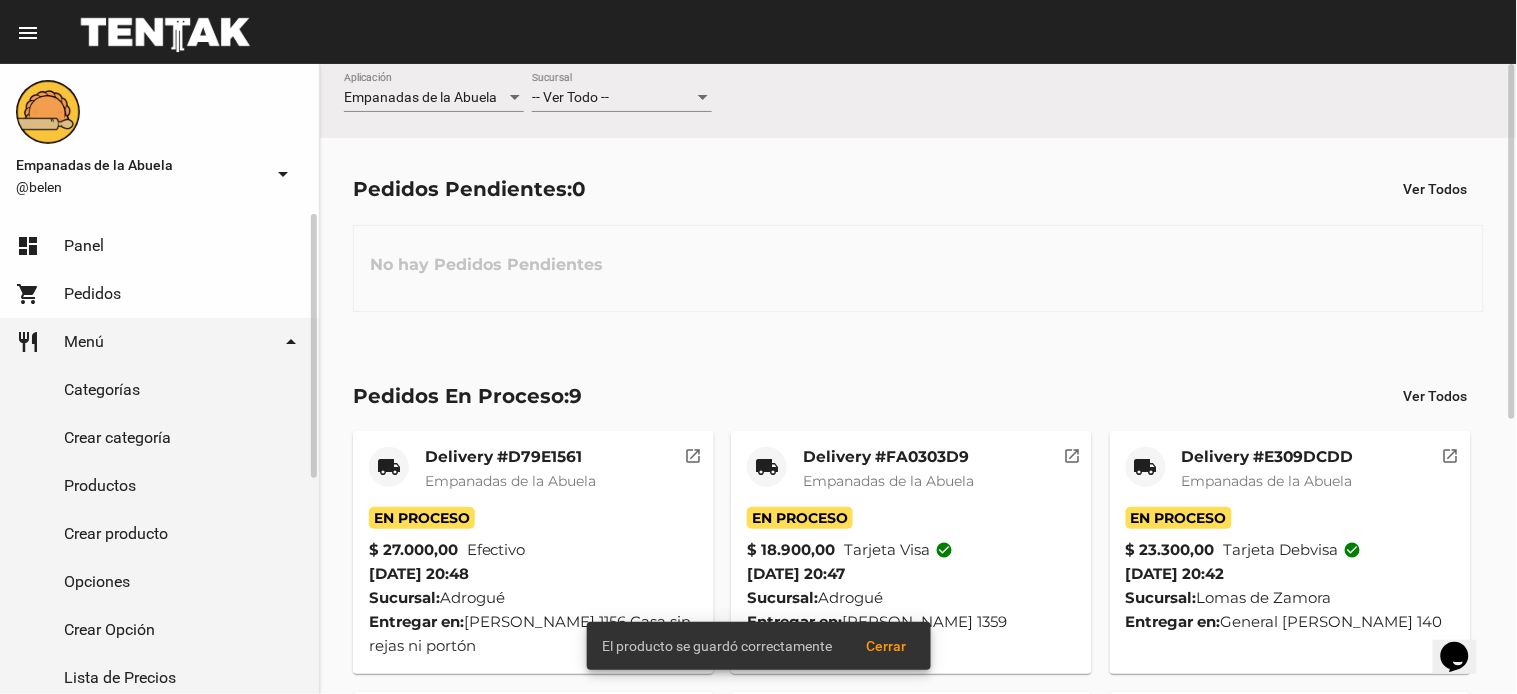 click on "Productos" 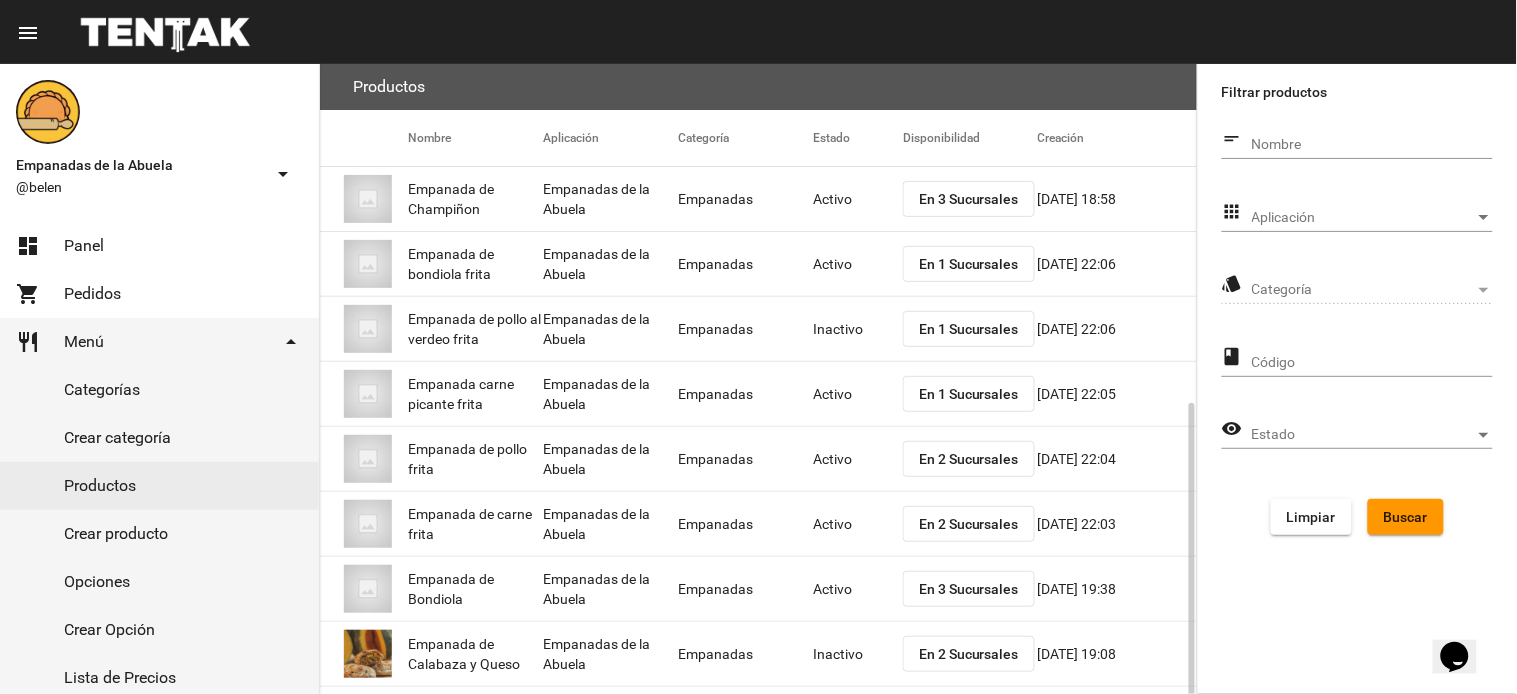 scroll, scrollTop: 275, scrollLeft: 0, axis: vertical 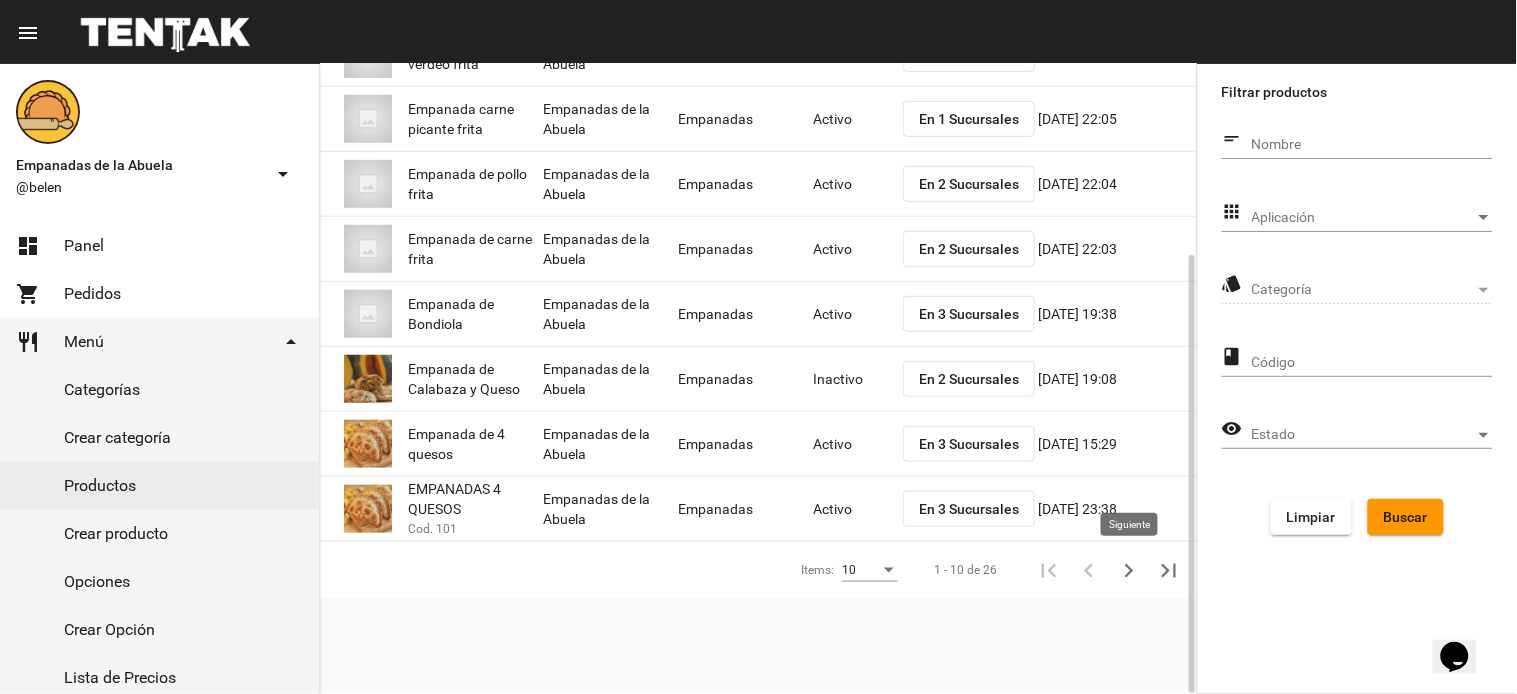 click 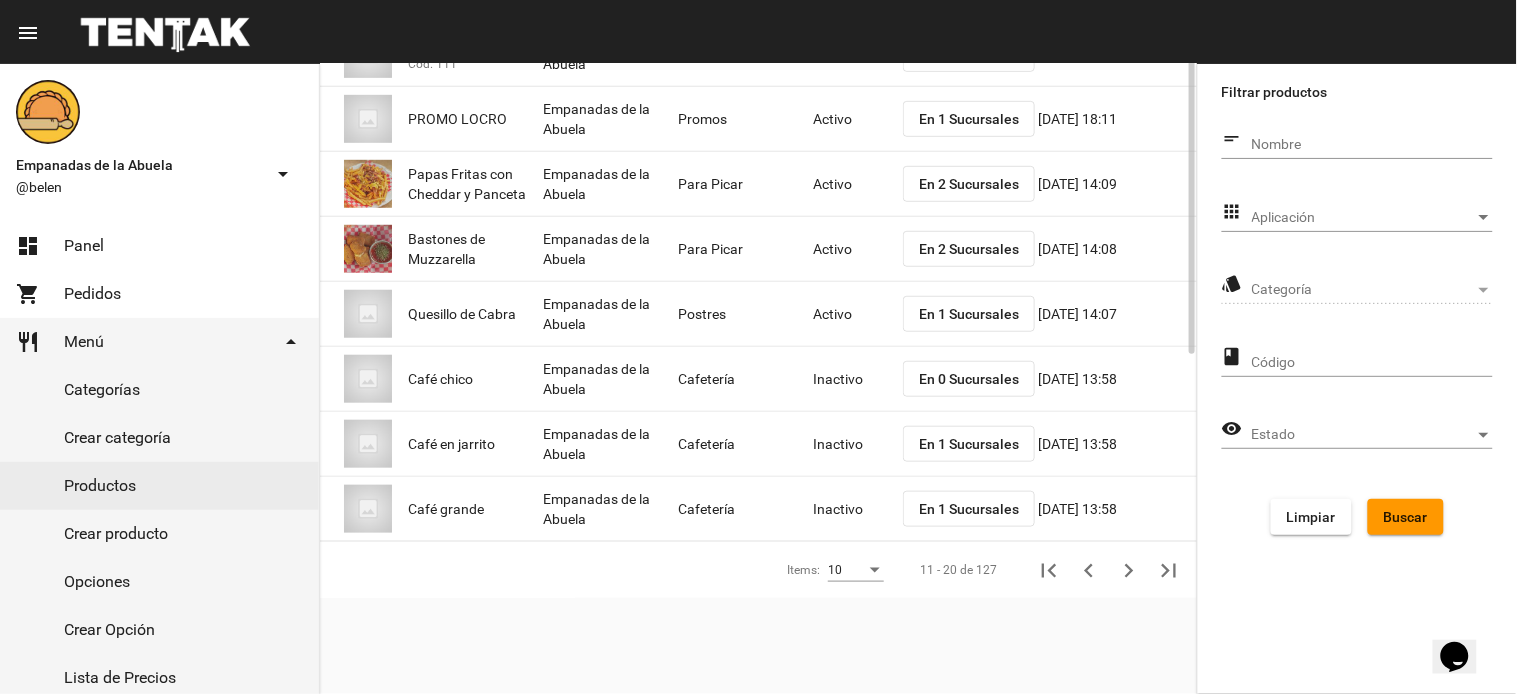 scroll, scrollTop: 0, scrollLeft: 0, axis: both 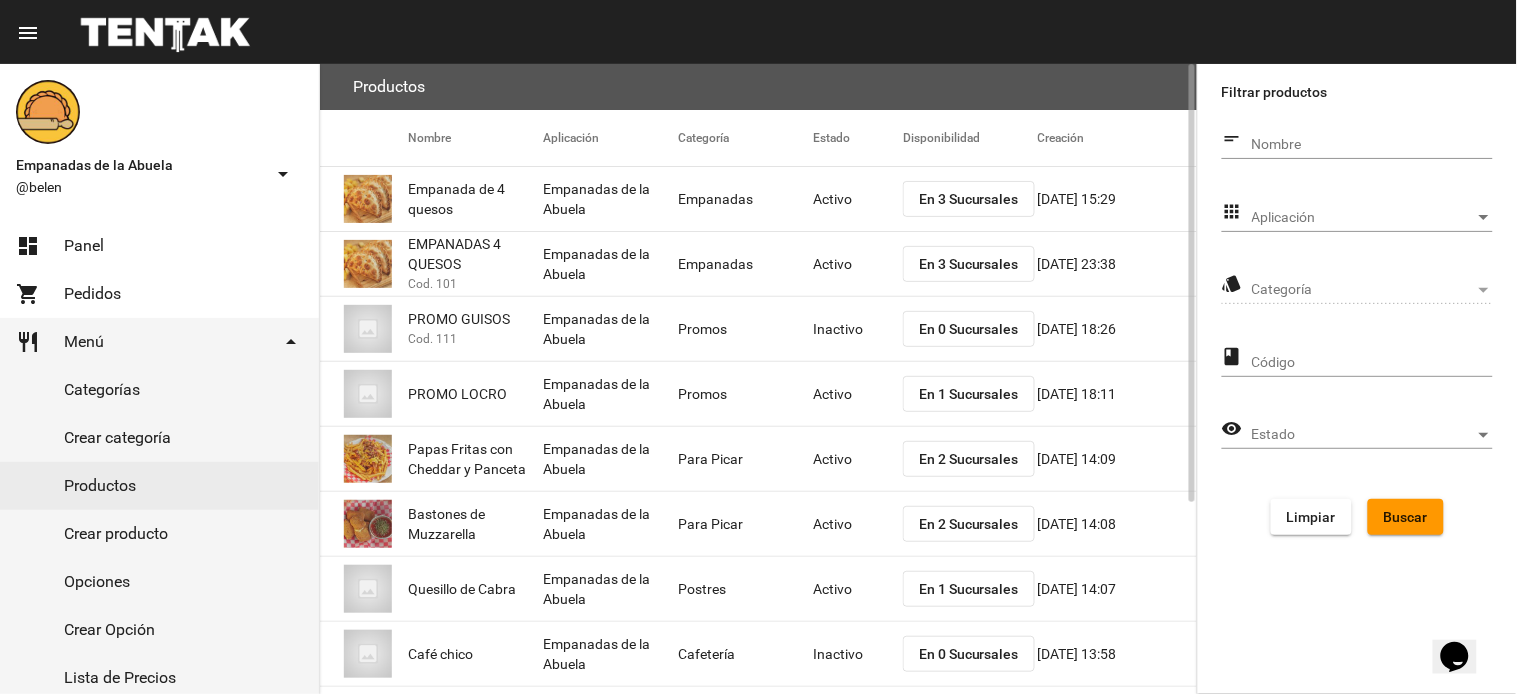 drag, startPoint x: 1290, startPoint y: 212, endPoint x: 1288, endPoint y: 224, distance: 12.165525 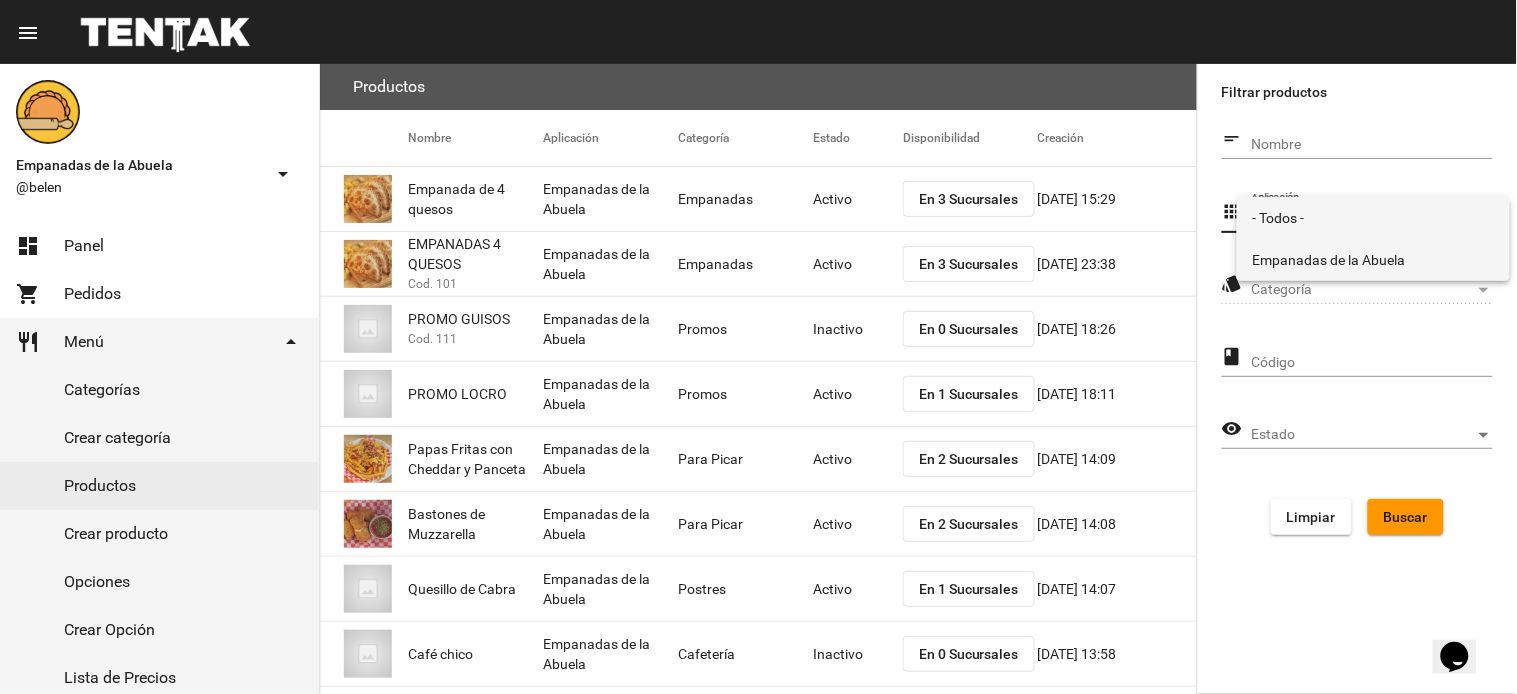 click on "Empanadas de la Abuela" at bounding box center [1373, 260] 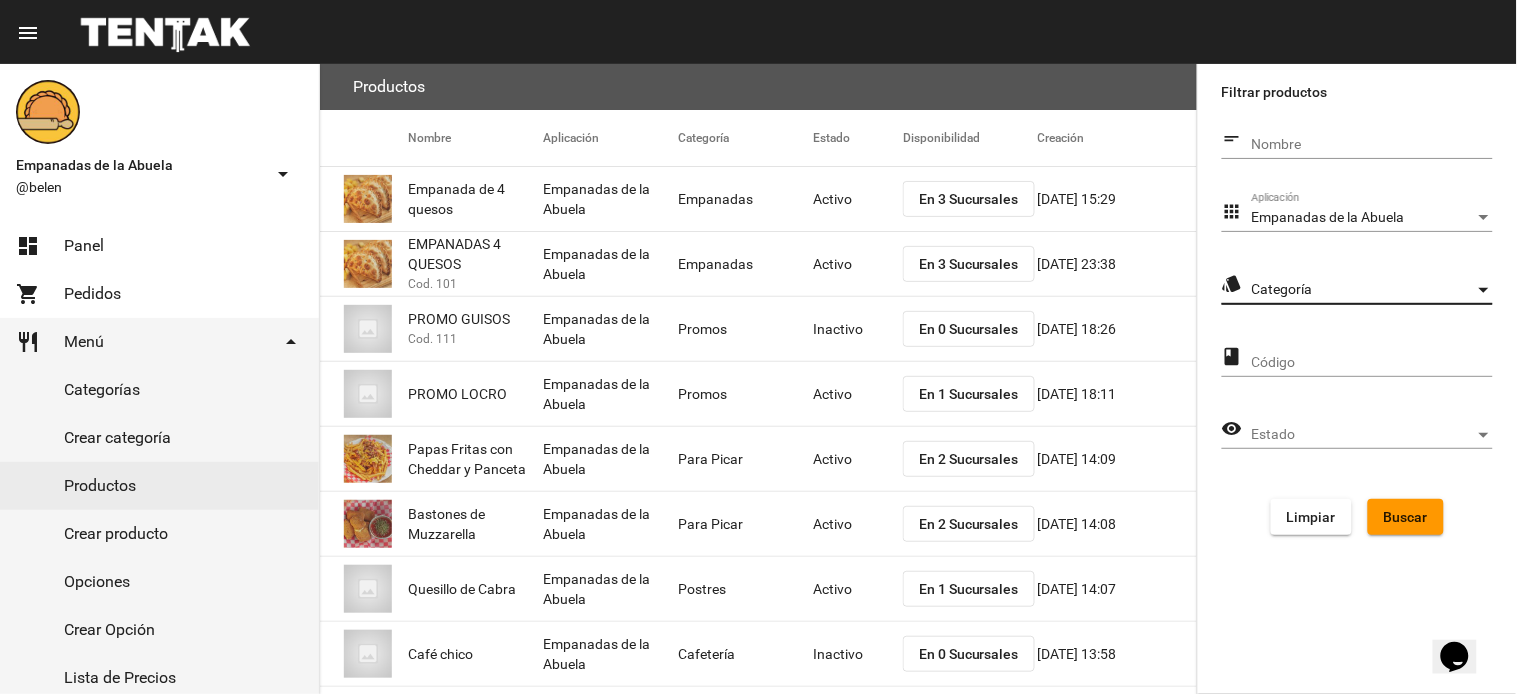 click on "Categoría" at bounding box center [1363, 290] 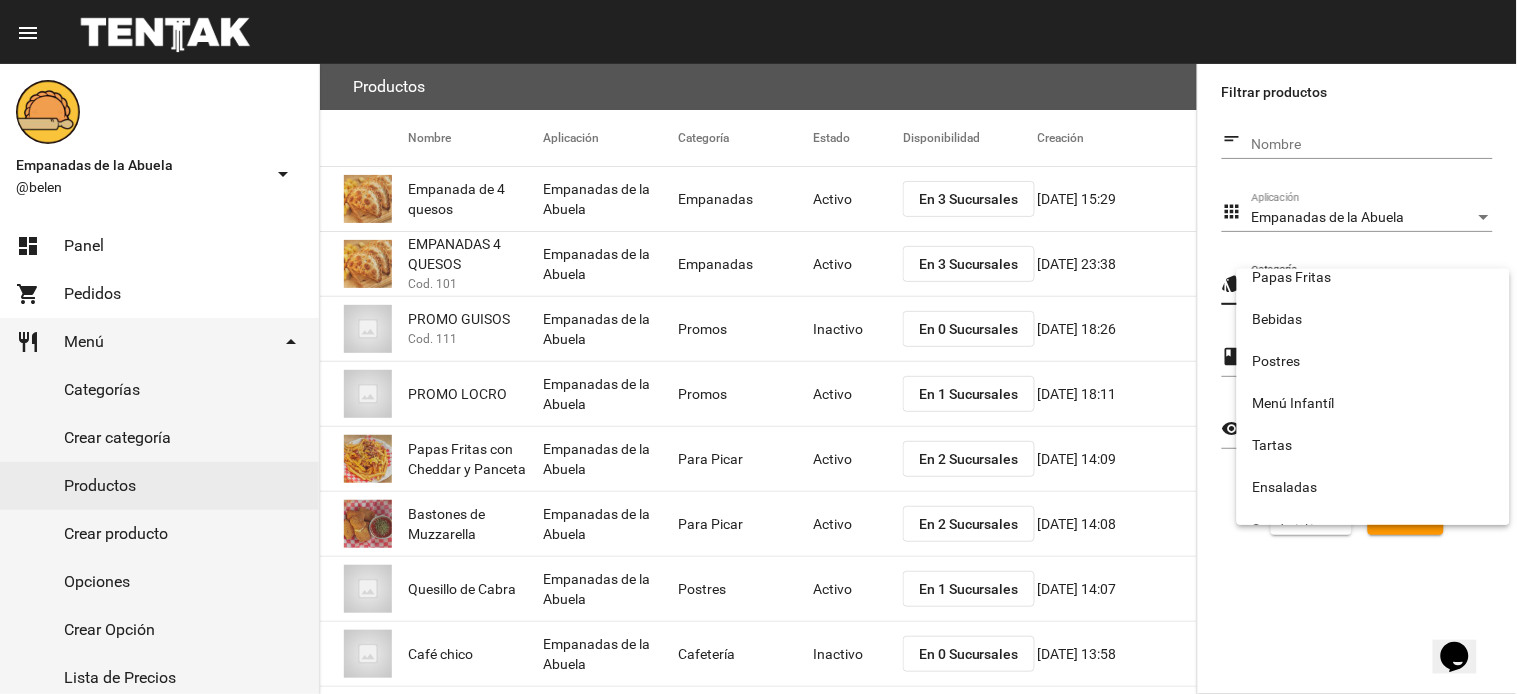 scroll, scrollTop: 332, scrollLeft: 0, axis: vertical 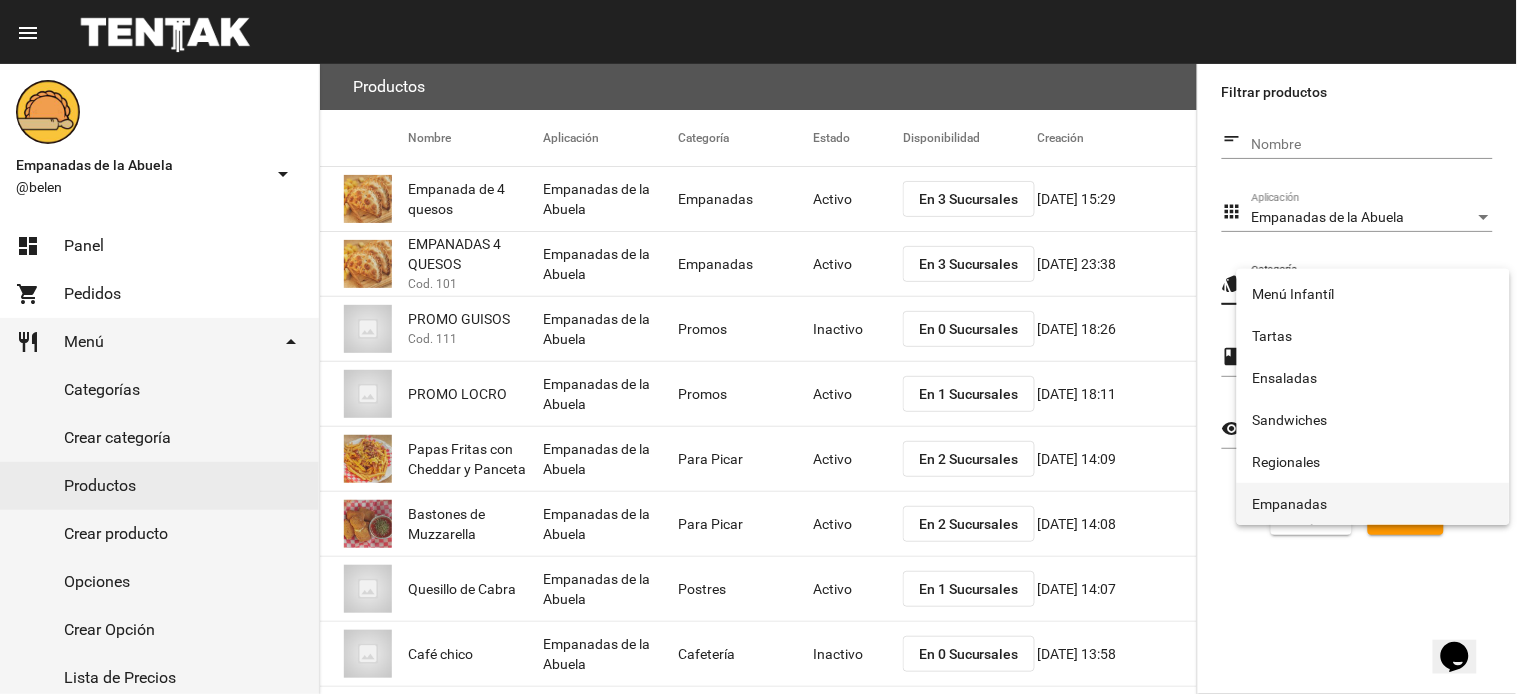 click on "Empanadas" at bounding box center (1373, 504) 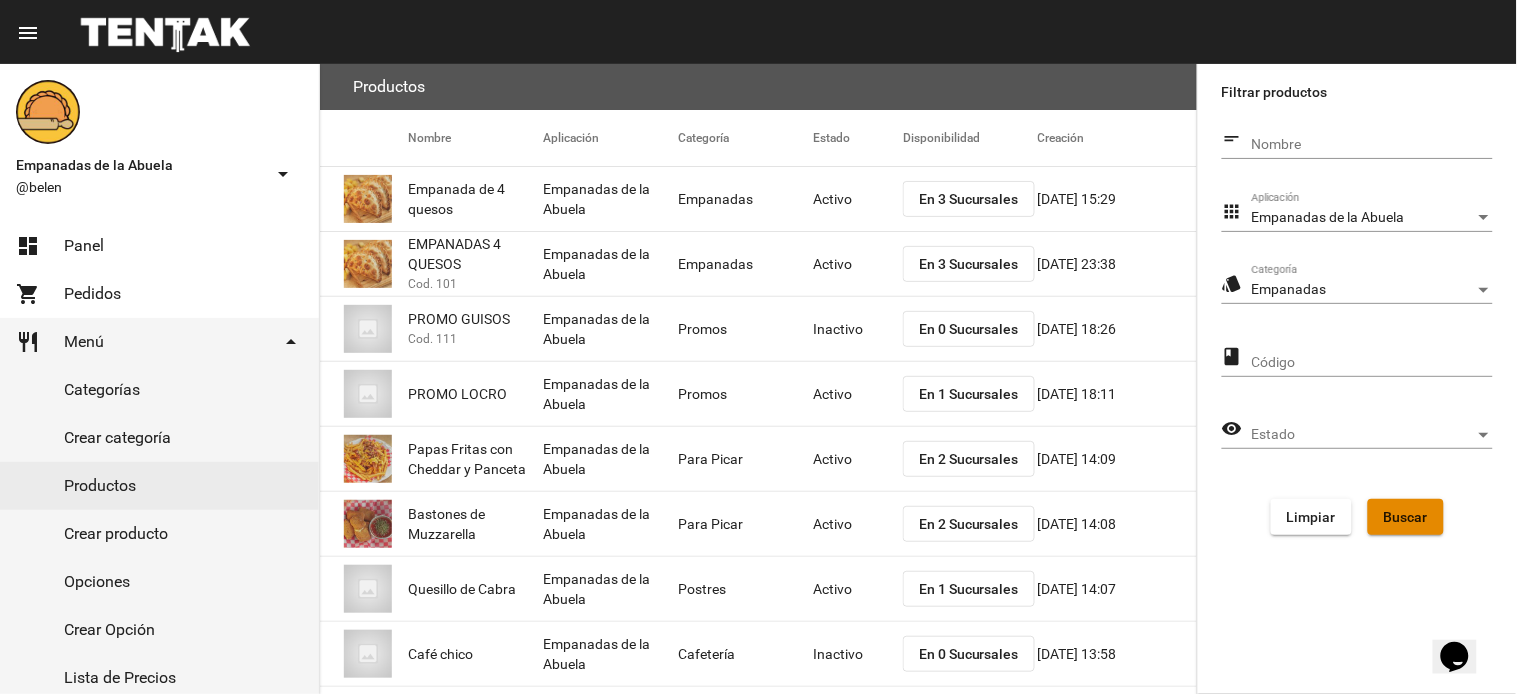 drag, startPoint x: 1428, startPoint y: 522, endPoint x: 1173, endPoint y: 362, distance: 301.03986 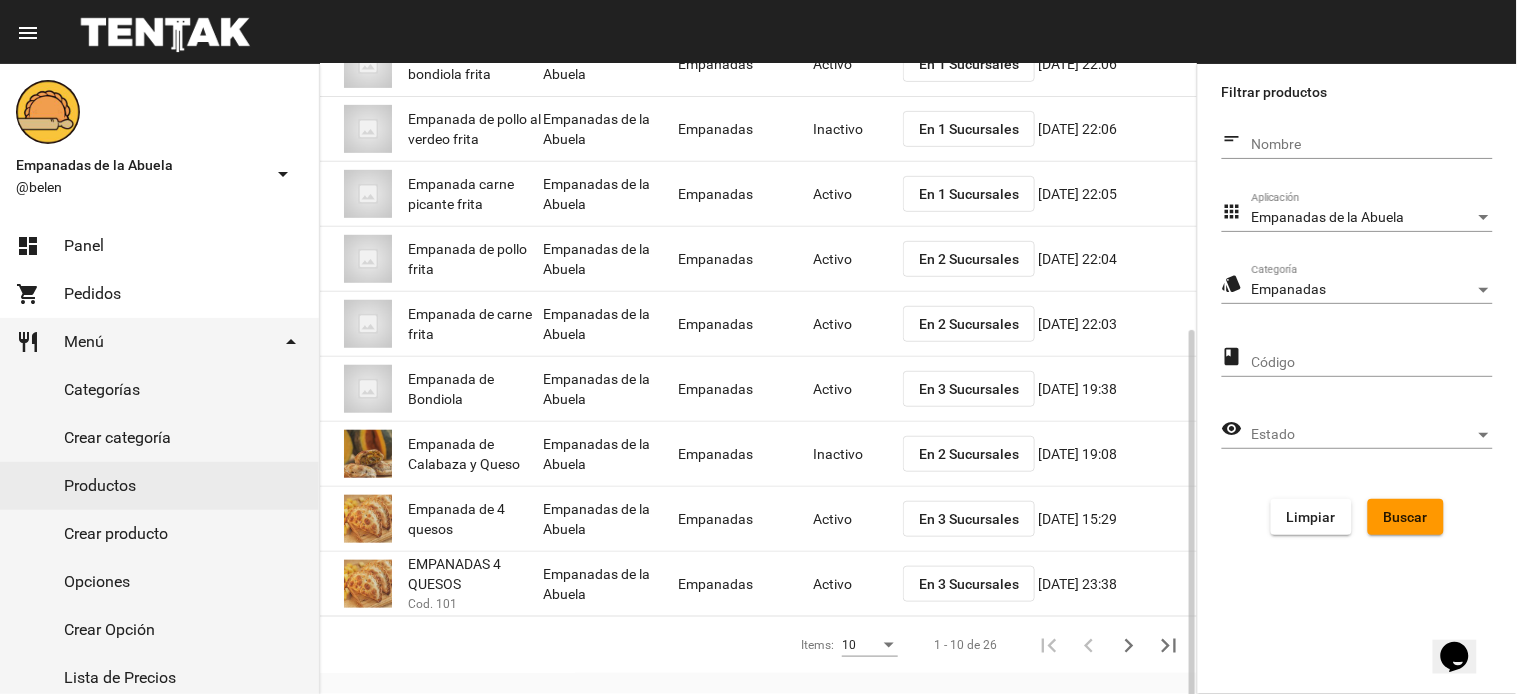 scroll, scrollTop: 275, scrollLeft: 0, axis: vertical 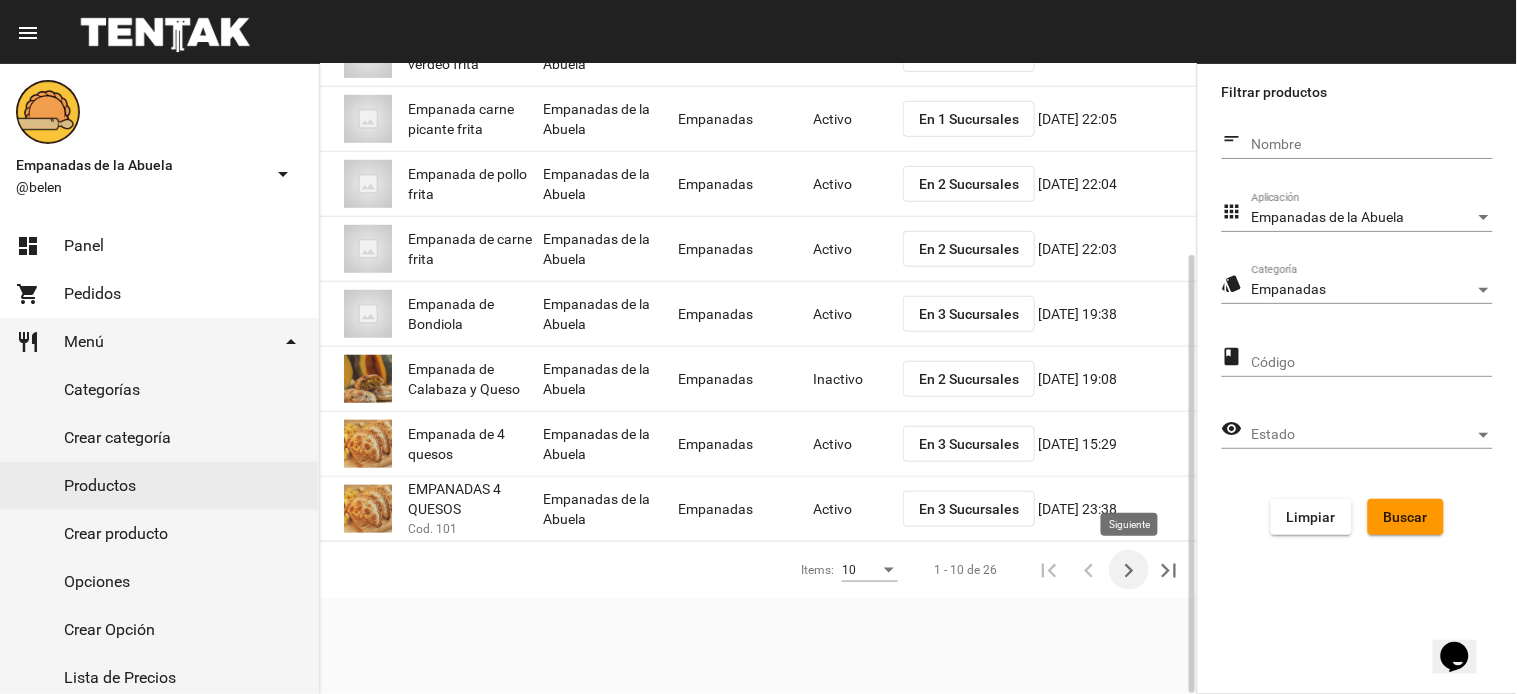 click 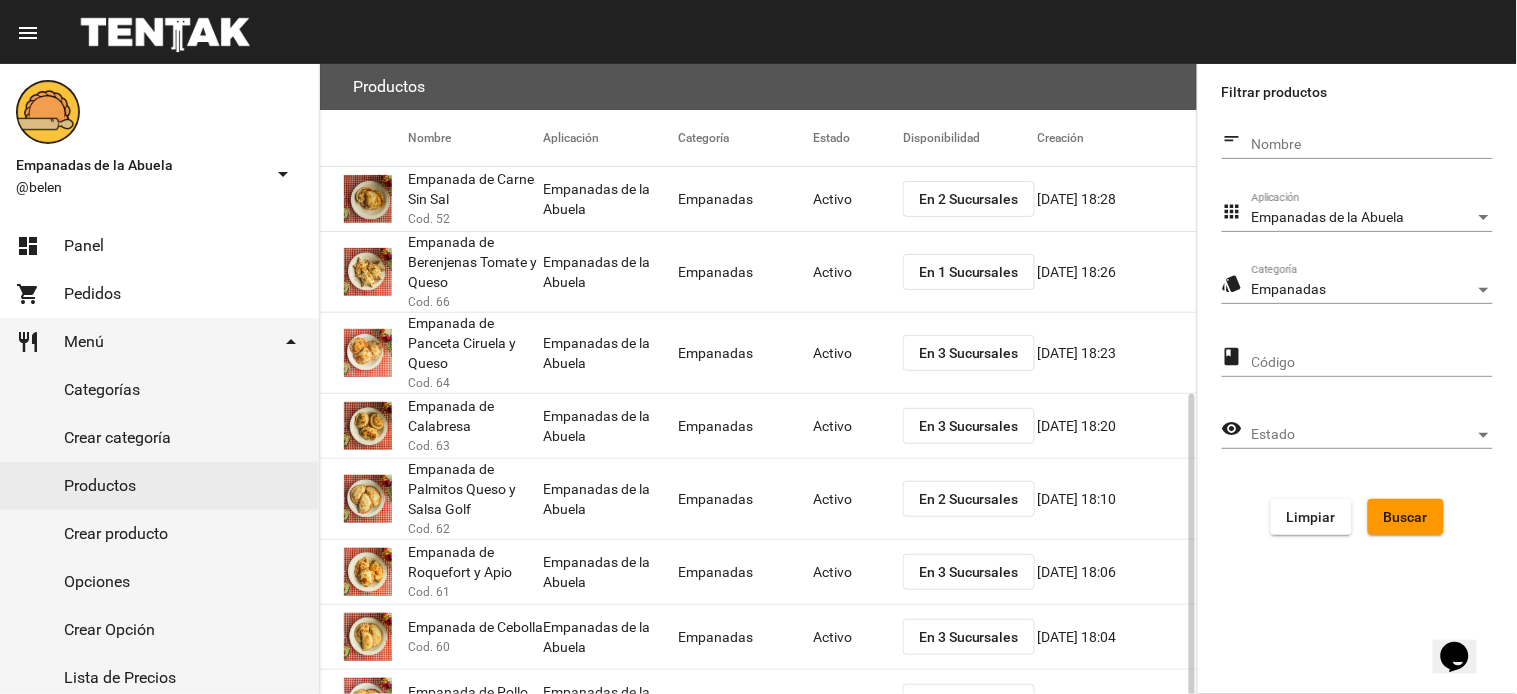 scroll, scrollTop: 340, scrollLeft: 0, axis: vertical 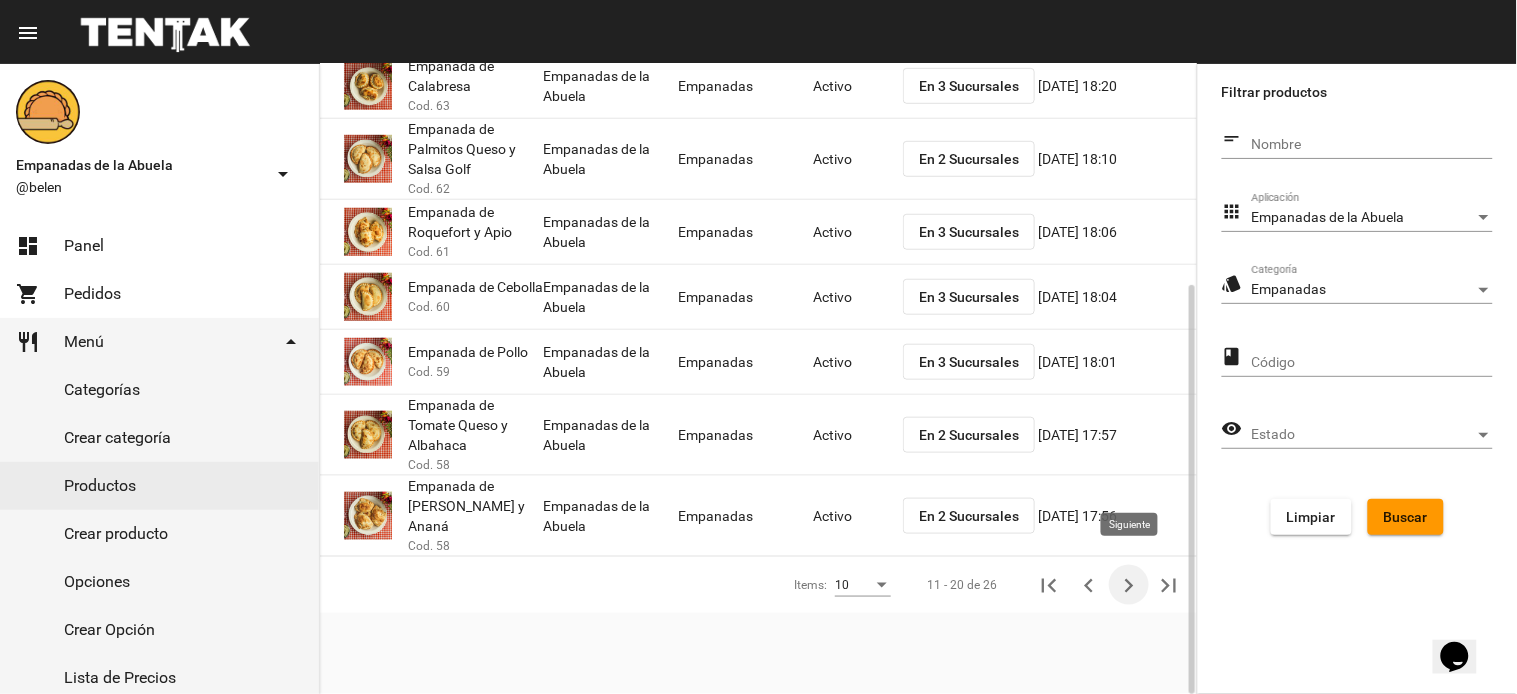 click 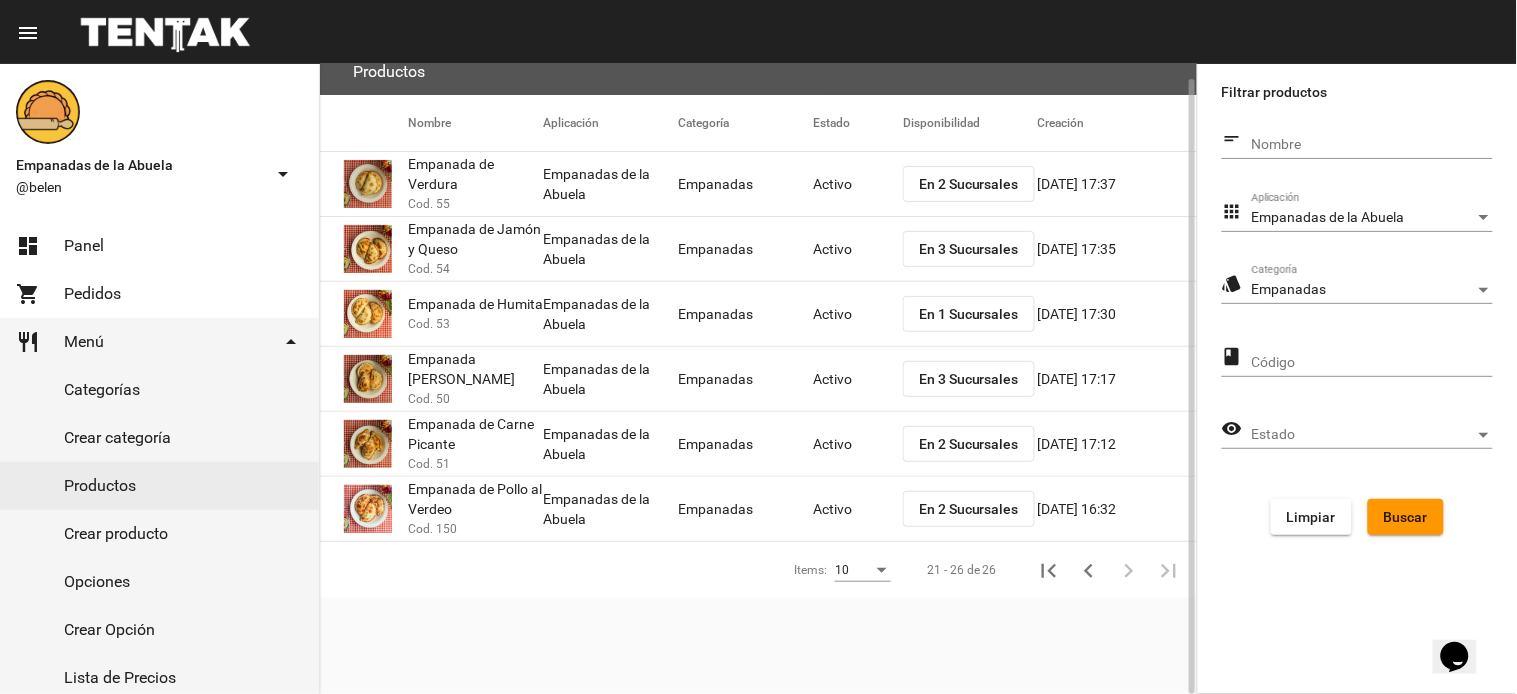scroll, scrollTop: 15, scrollLeft: 0, axis: vertical 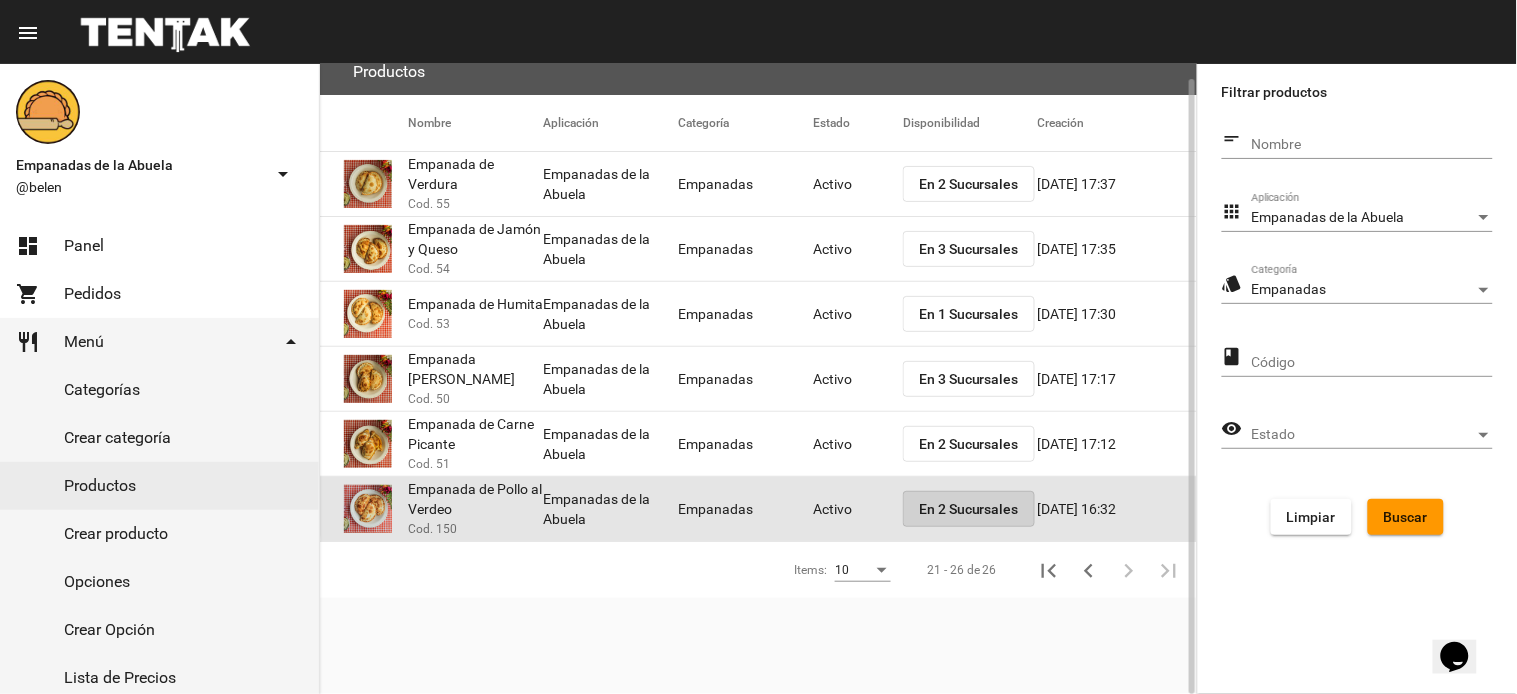 click on "En 2 Sucursales" 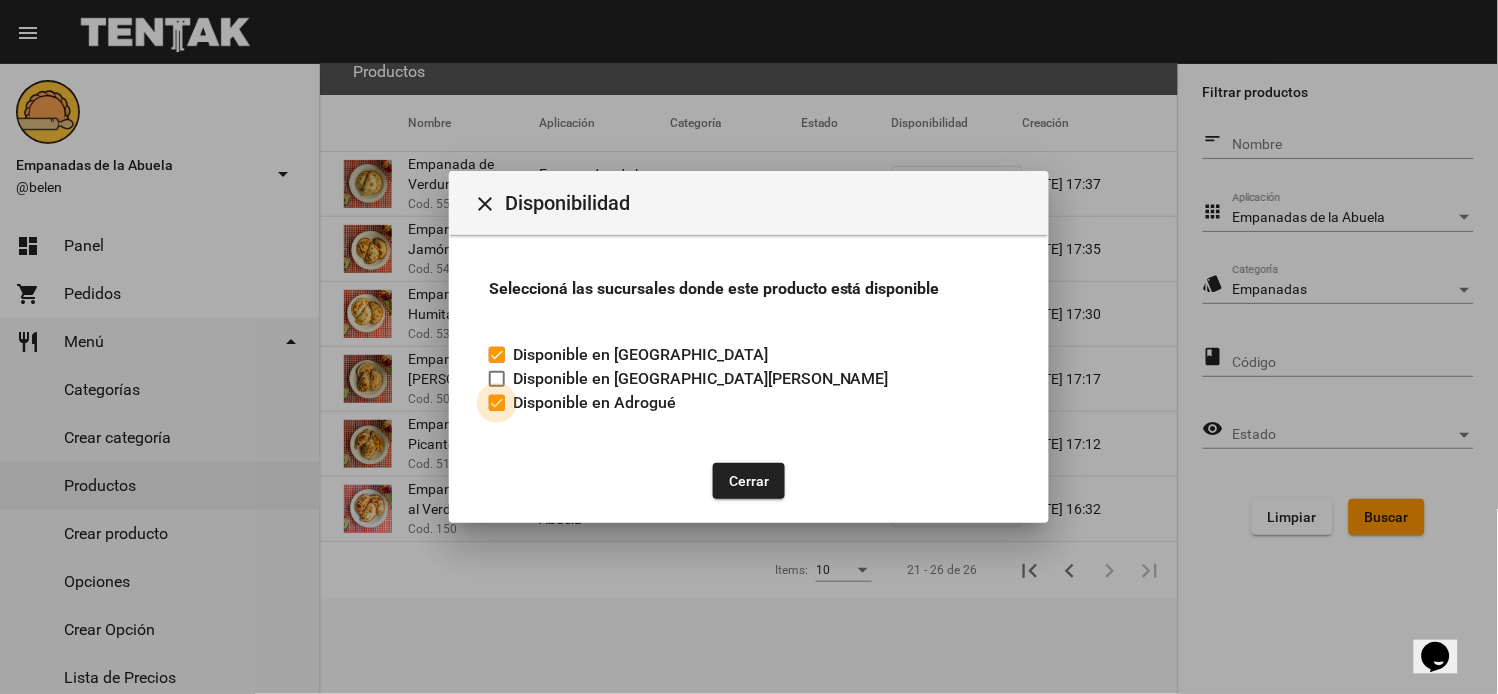 drag, startPoint x: 493, startPoint y: 398, endPoint x: 634, endPoint y: 447, distance: 149.27156 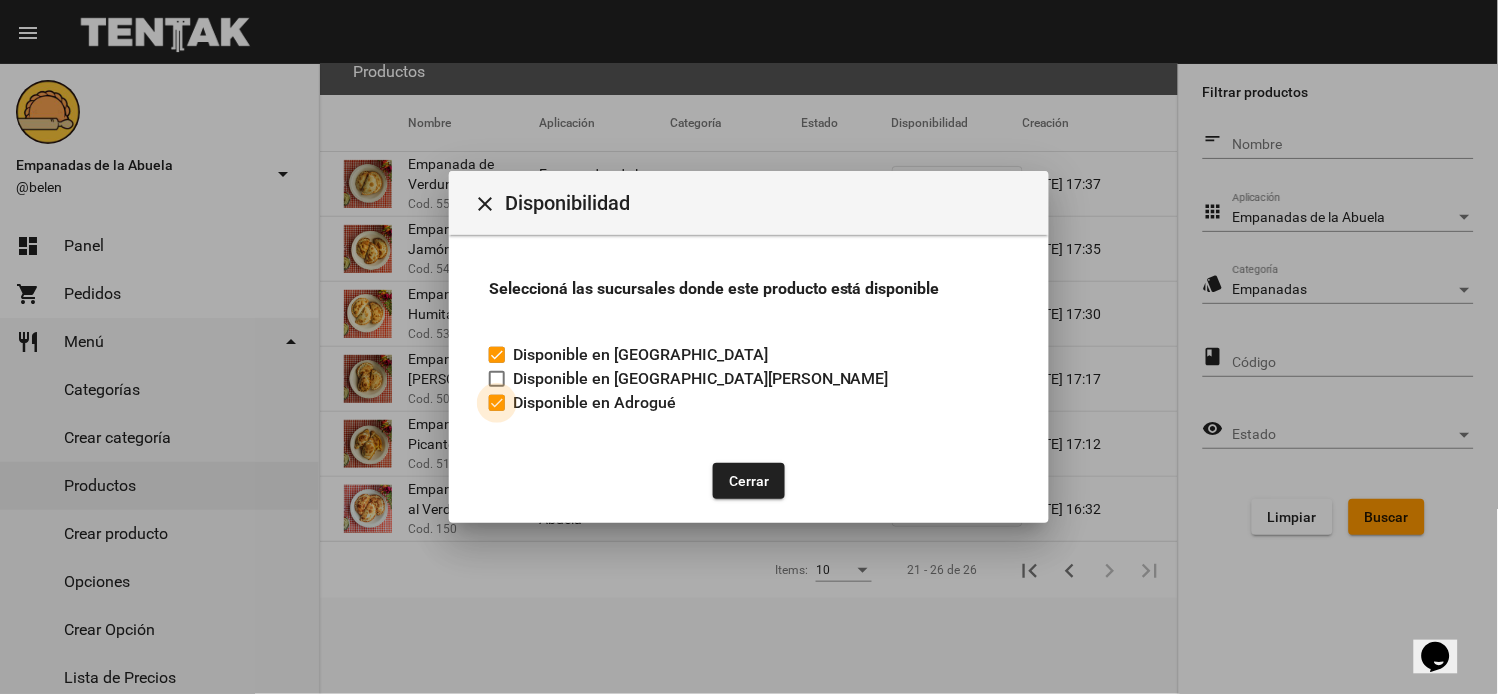 click at bounding box center [497, 403] 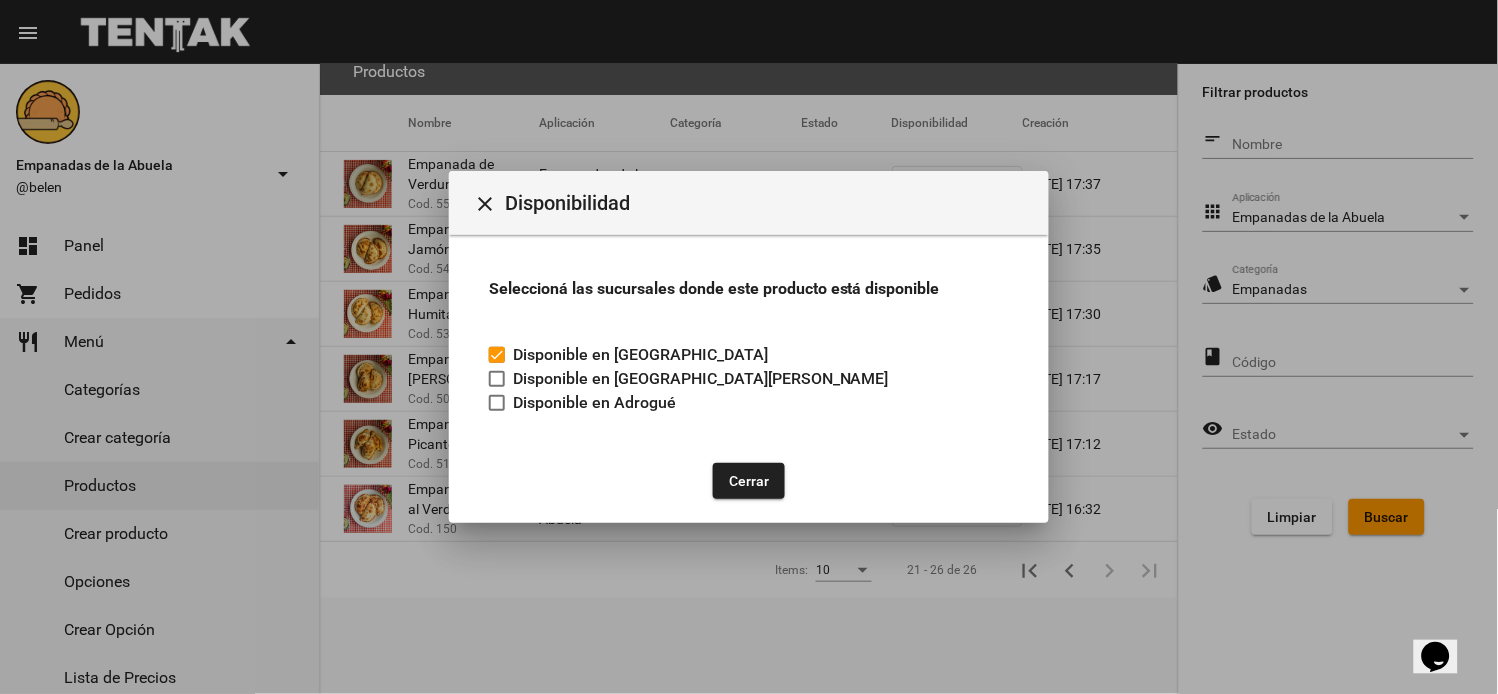 click on "Cerrar" 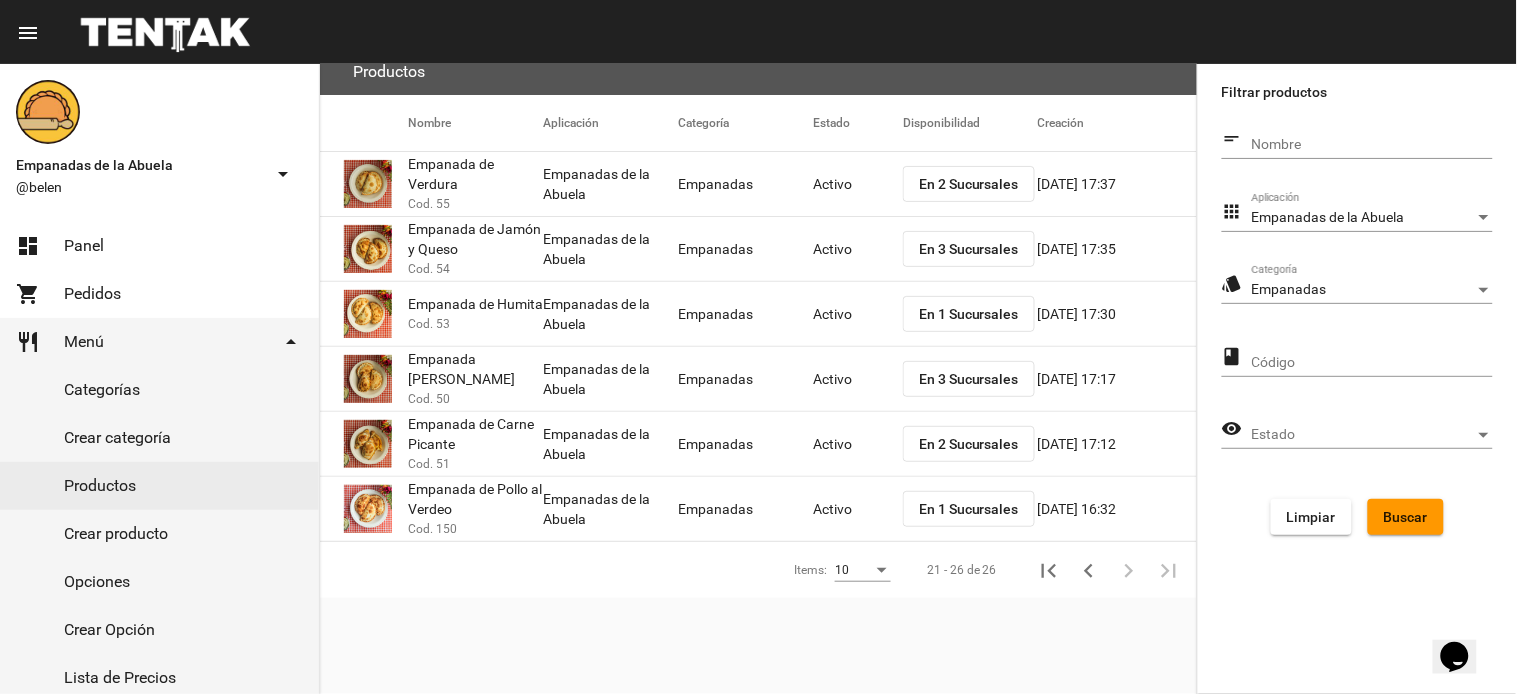click on "Empanadas" 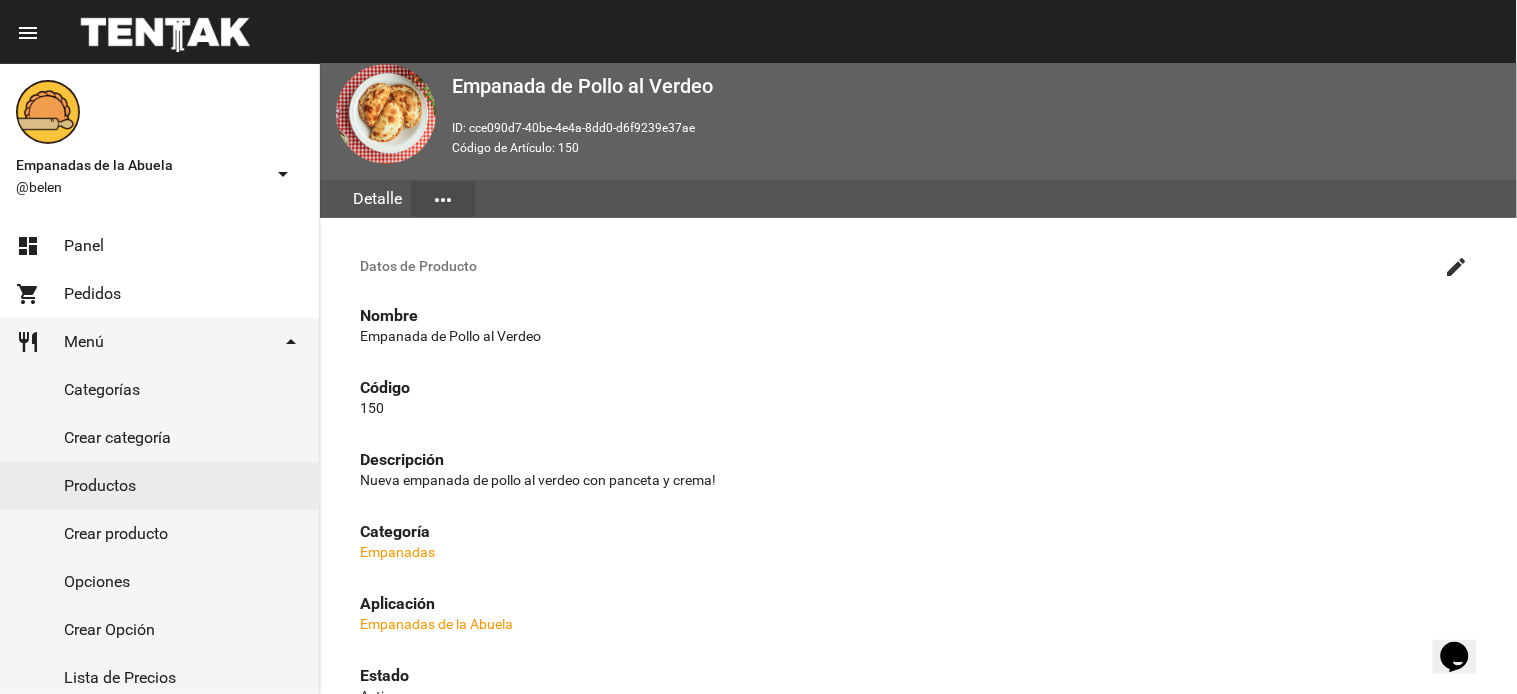 scroll, scrollTop: 0, scrollLeft: 0, axis: both 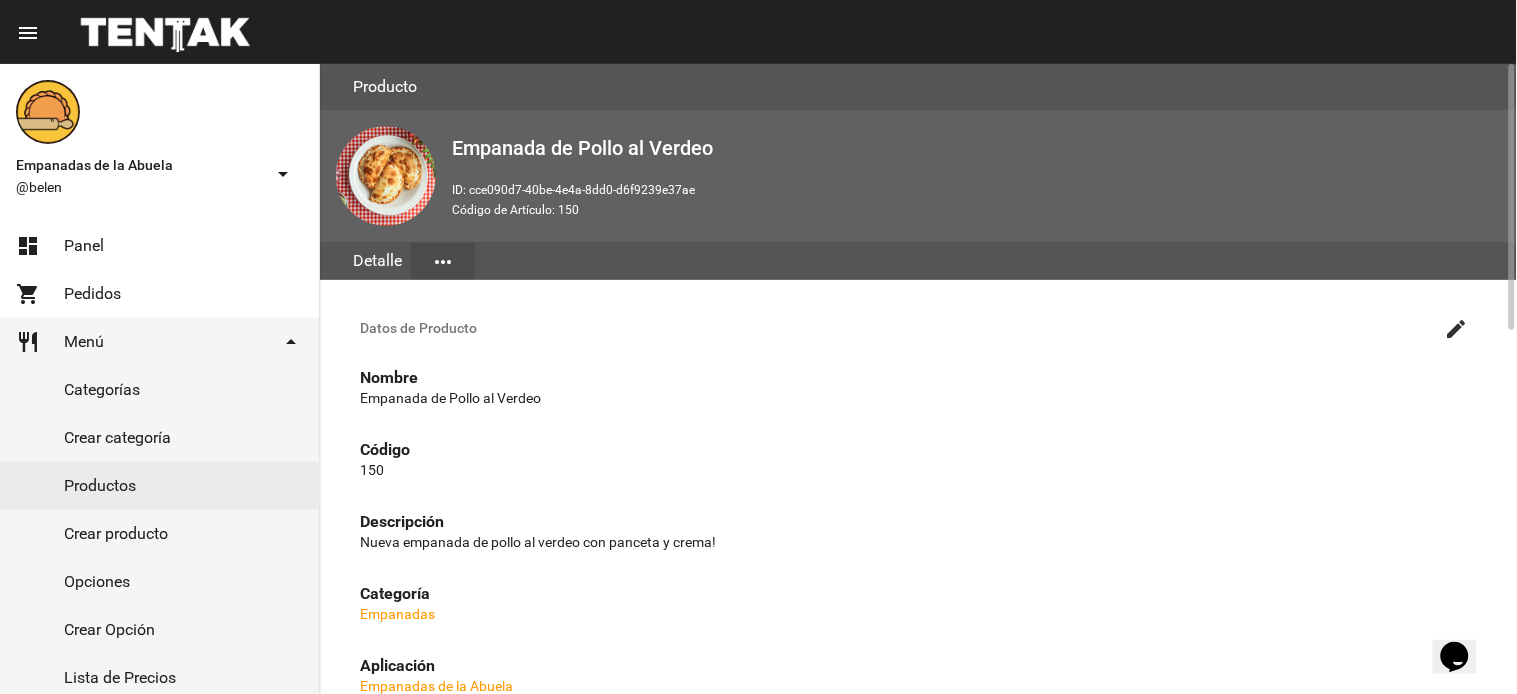 click on "create" 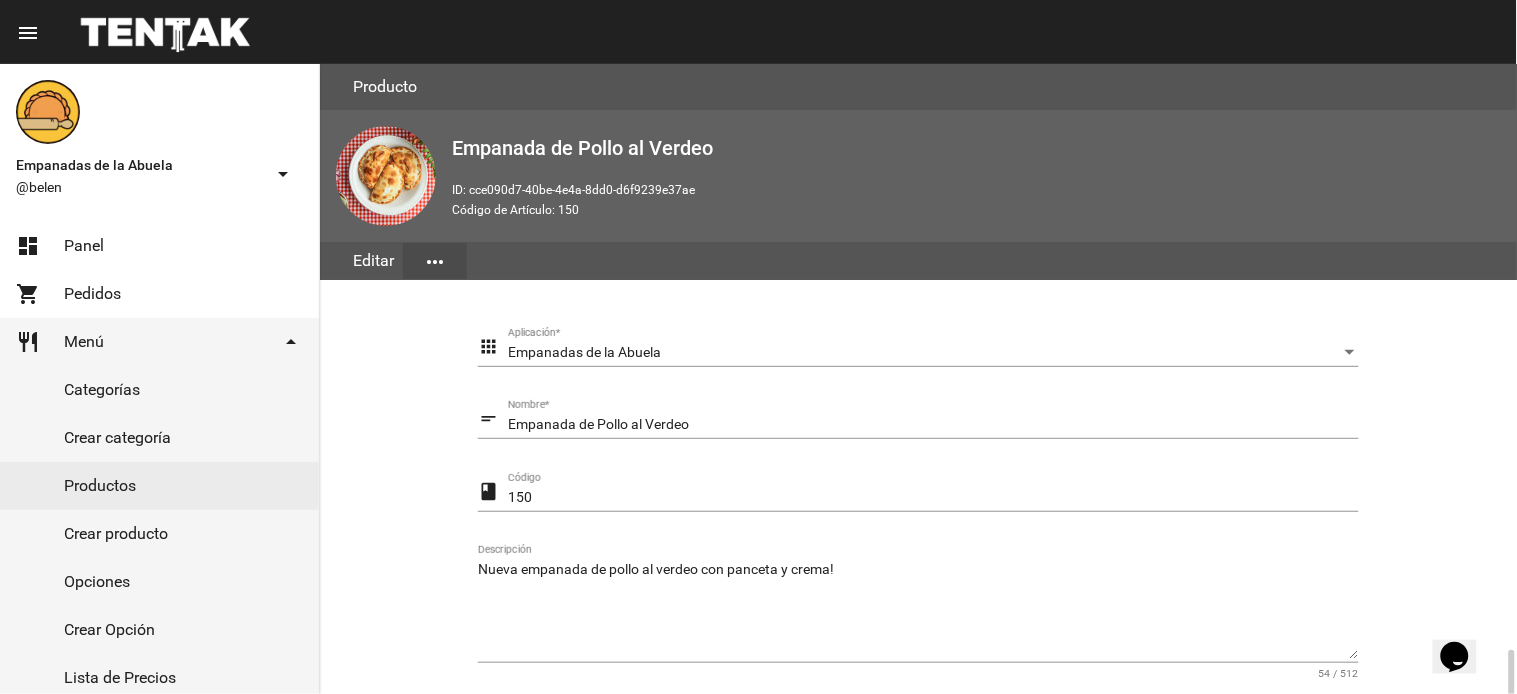 scroll, scrollTop: 358, scrollLeft: 0, axis: vertical 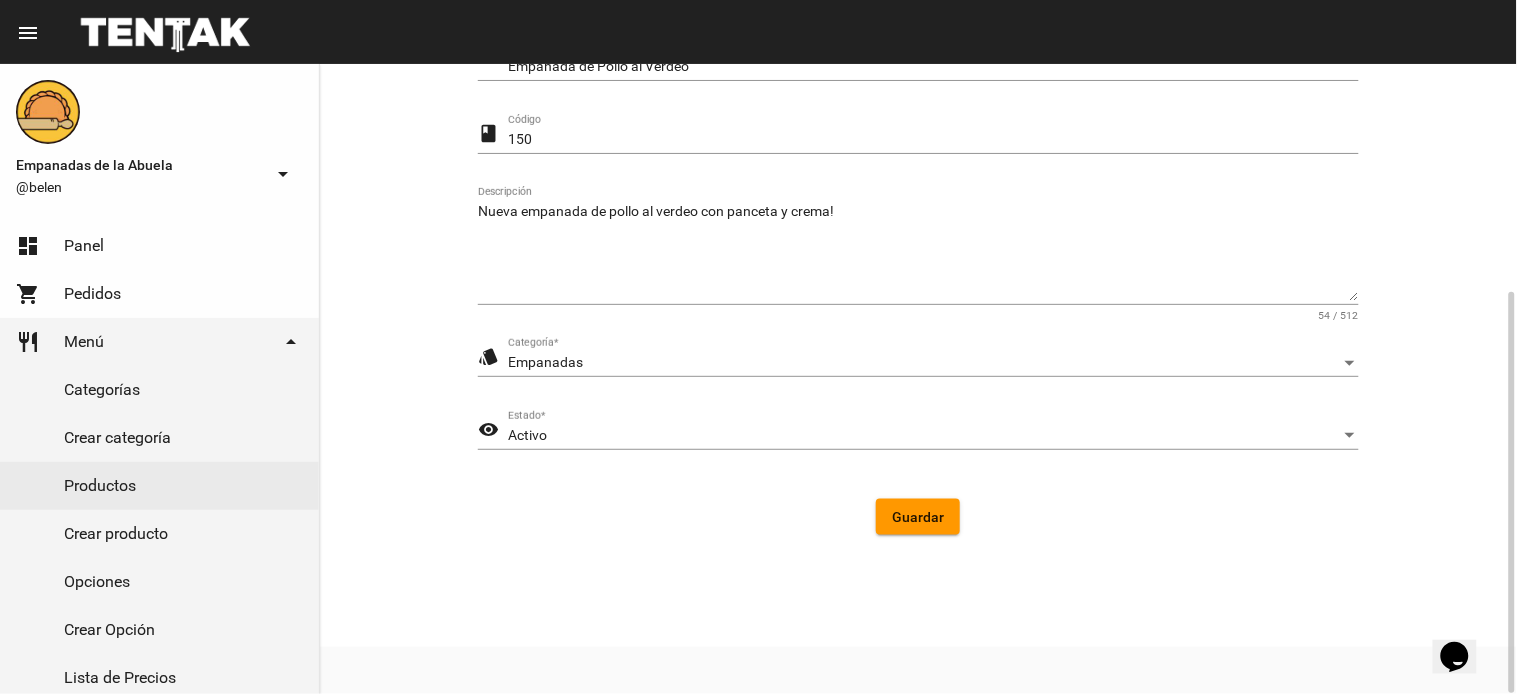 click on "Activo" at bounding box center (924, 436) 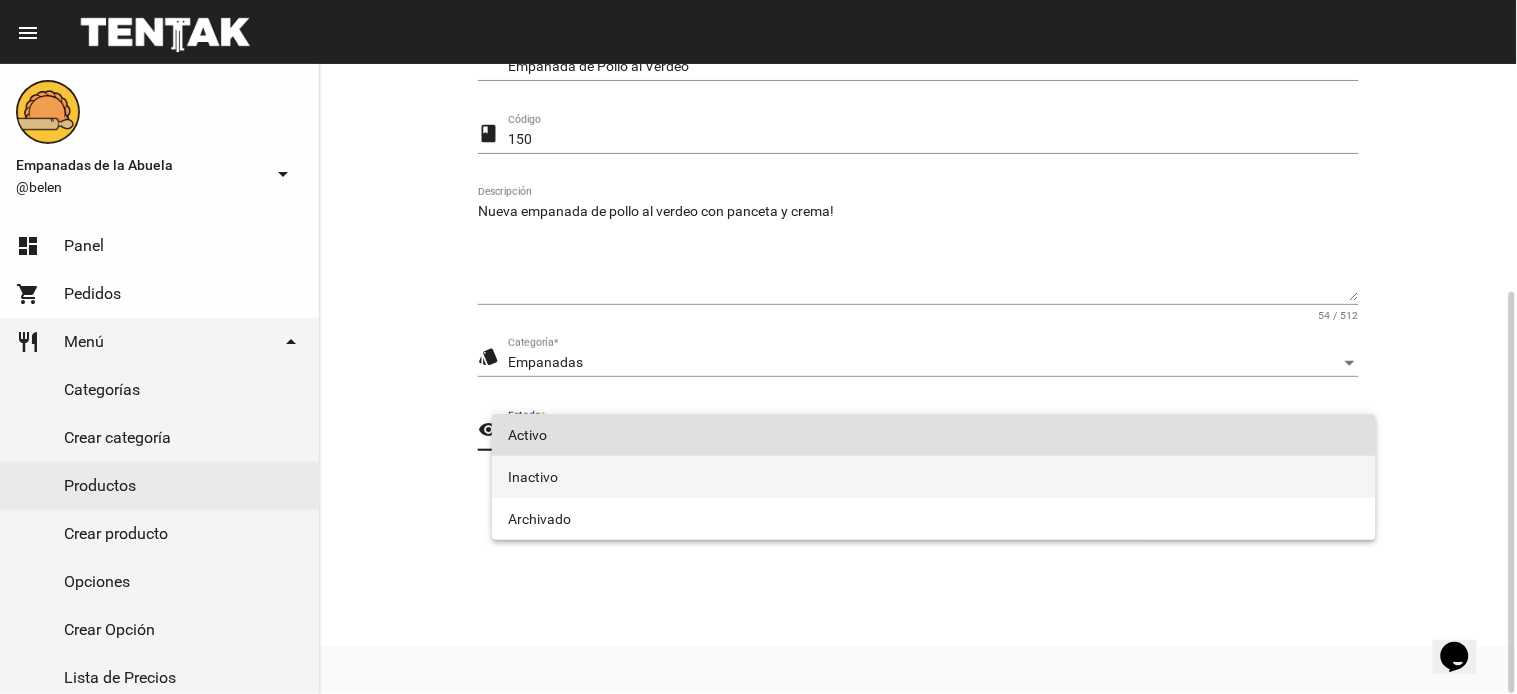 click on "Inactivo" at bounding box center (934, 477) 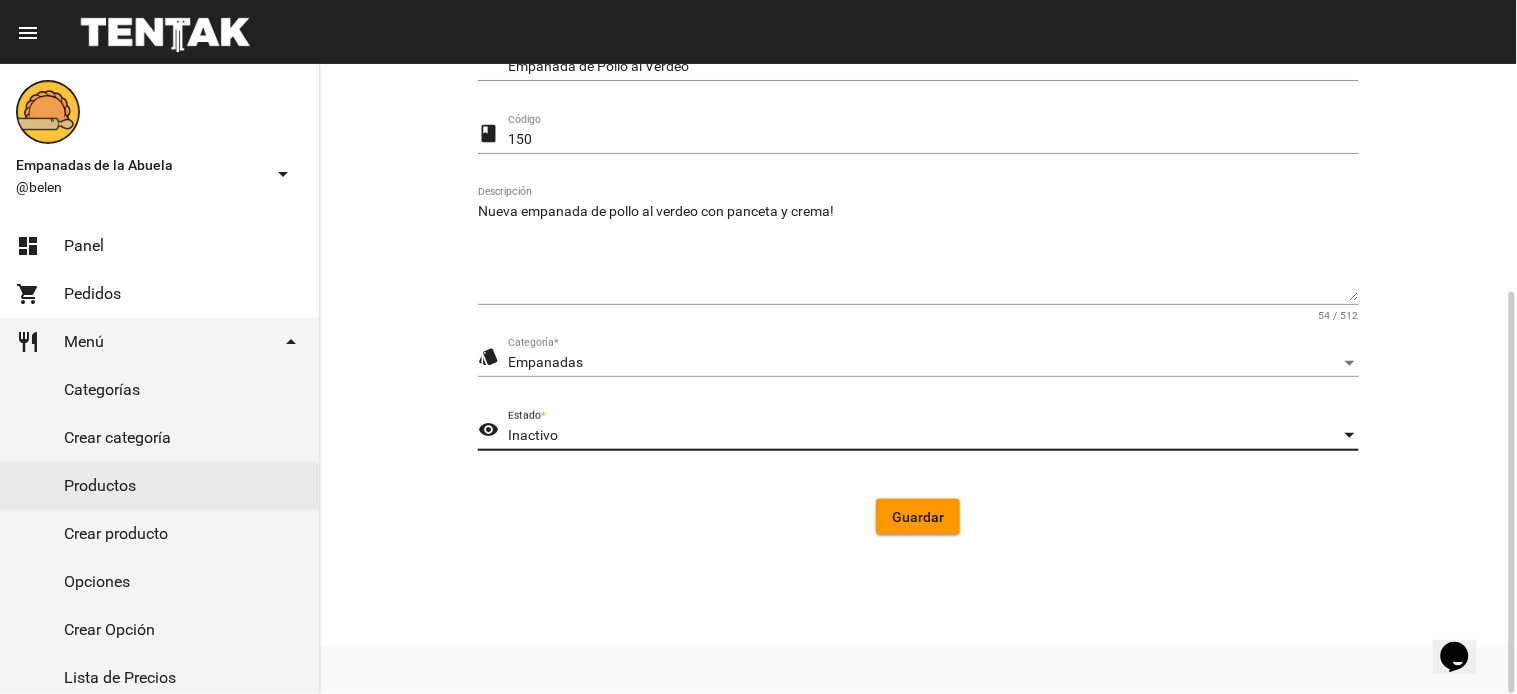 click on "Guardar" 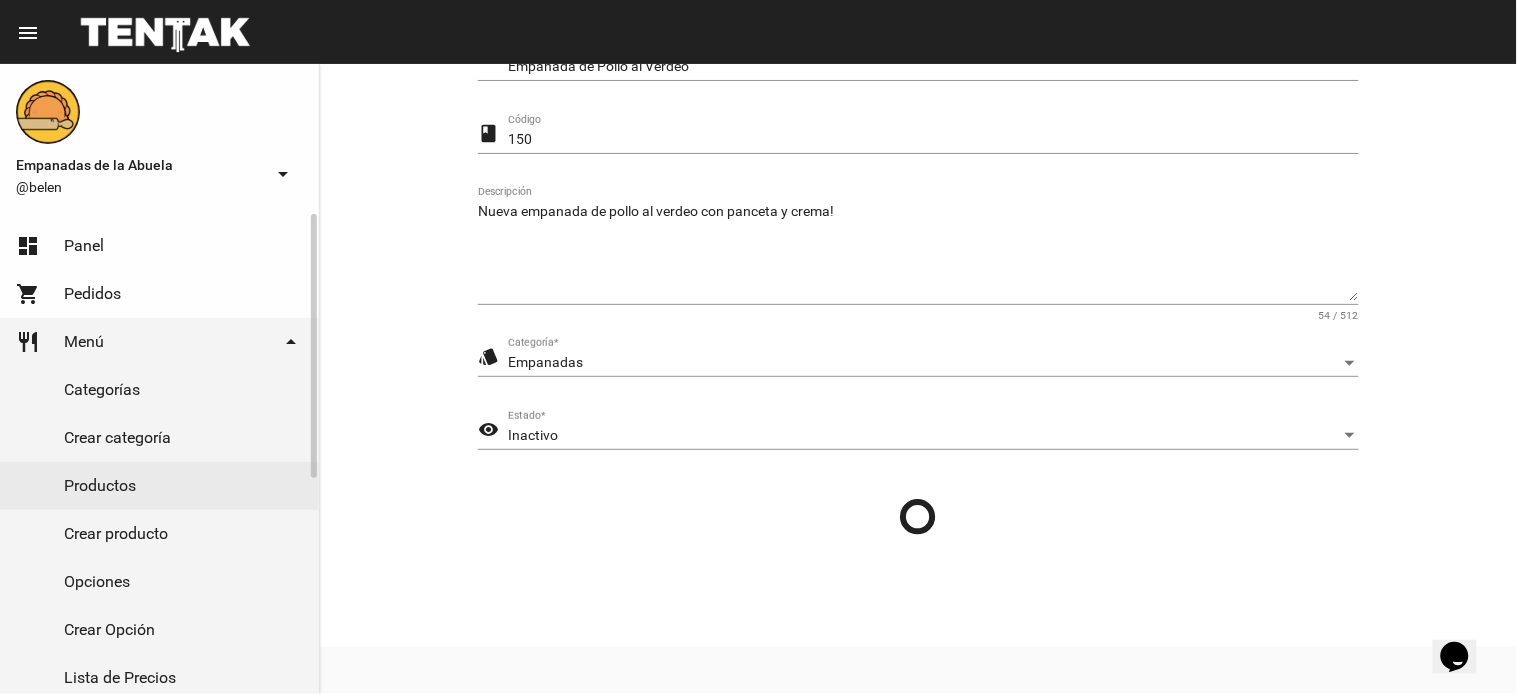 click on "dashboard Panel" 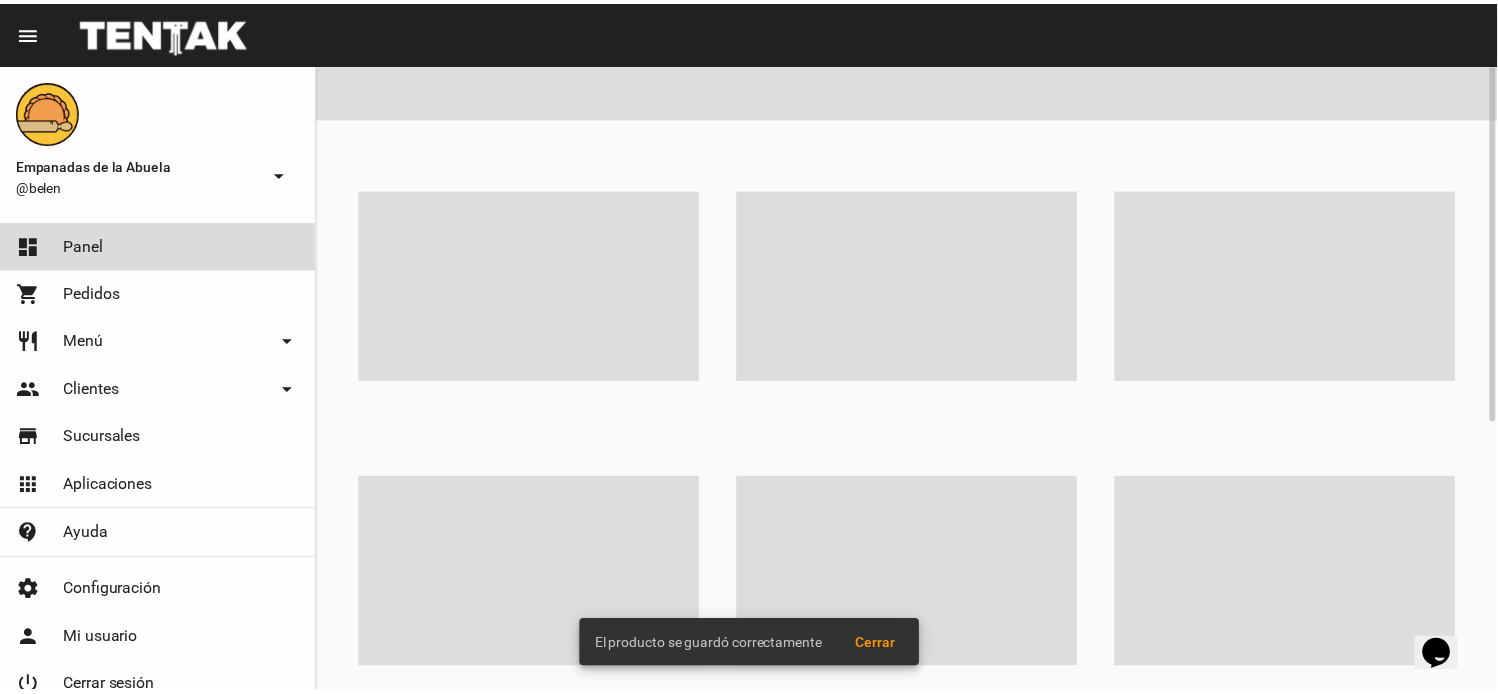 scroll, scrollTop: 0, scrollLeft: 0, axis: both 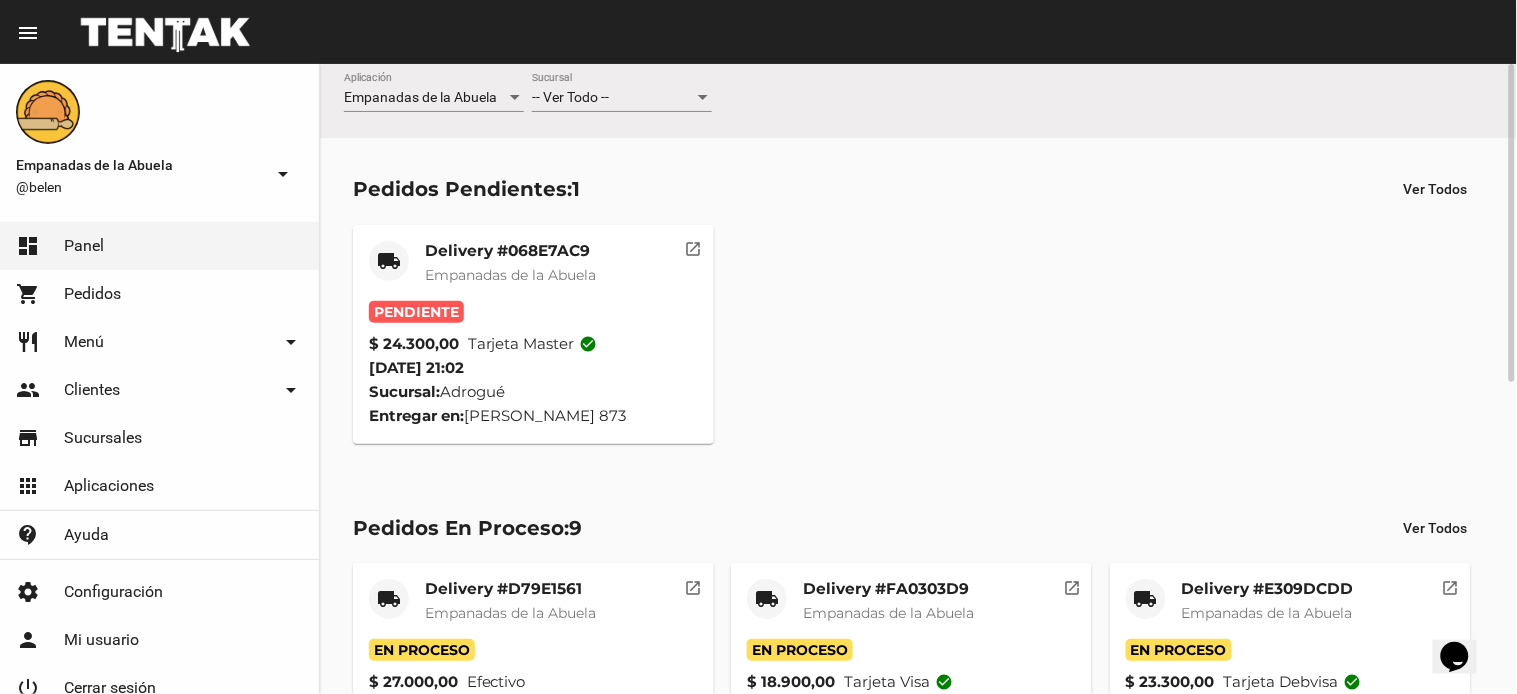 click on "Empanadas de la Abuela" 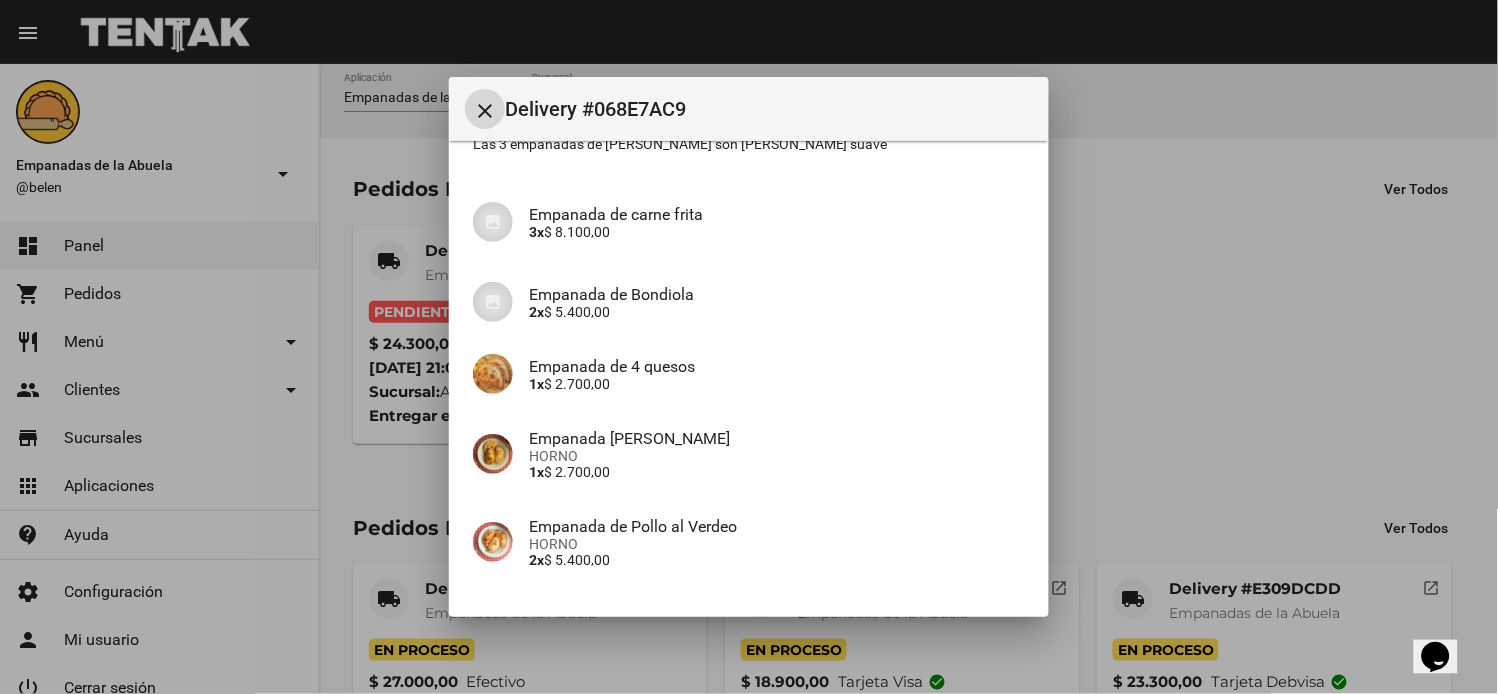 scroll, scrollTop: 321, scrollLeft: 0, axis: vertical 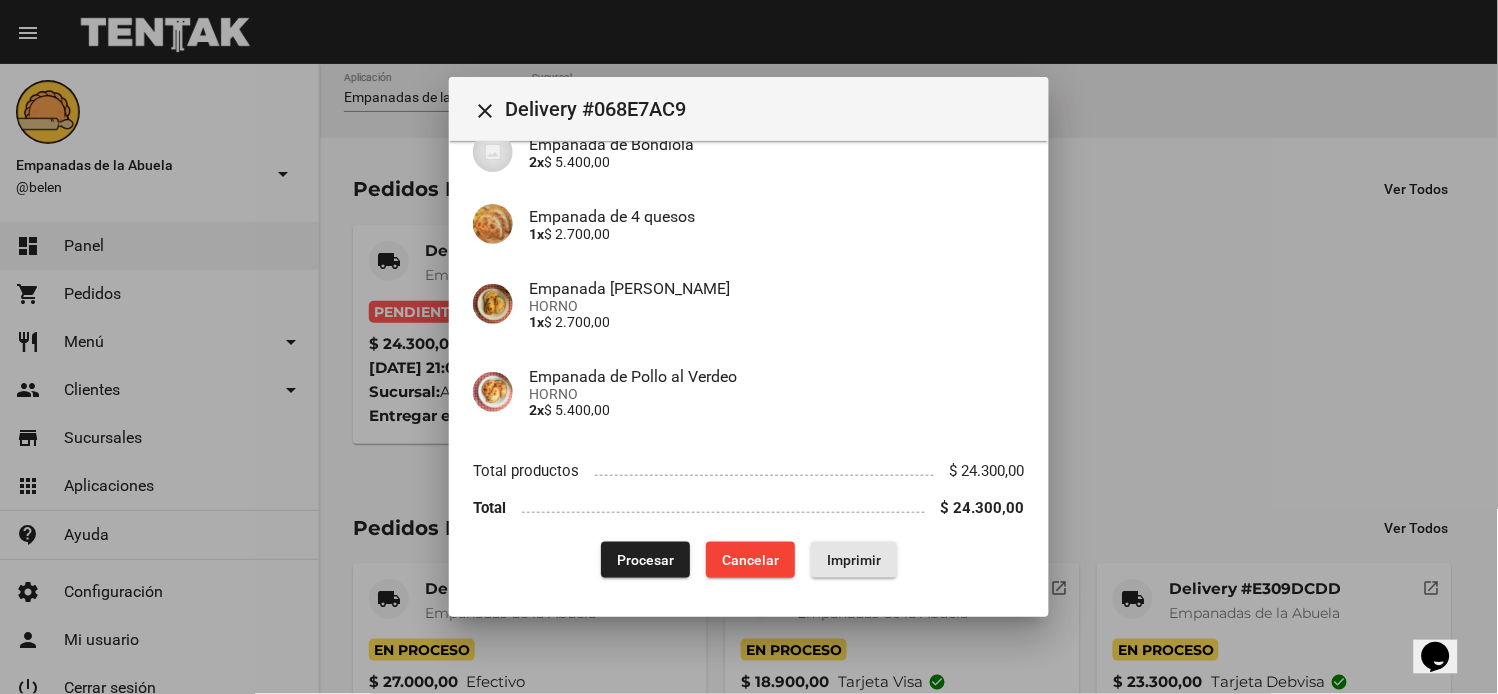 click on "Imprimir" 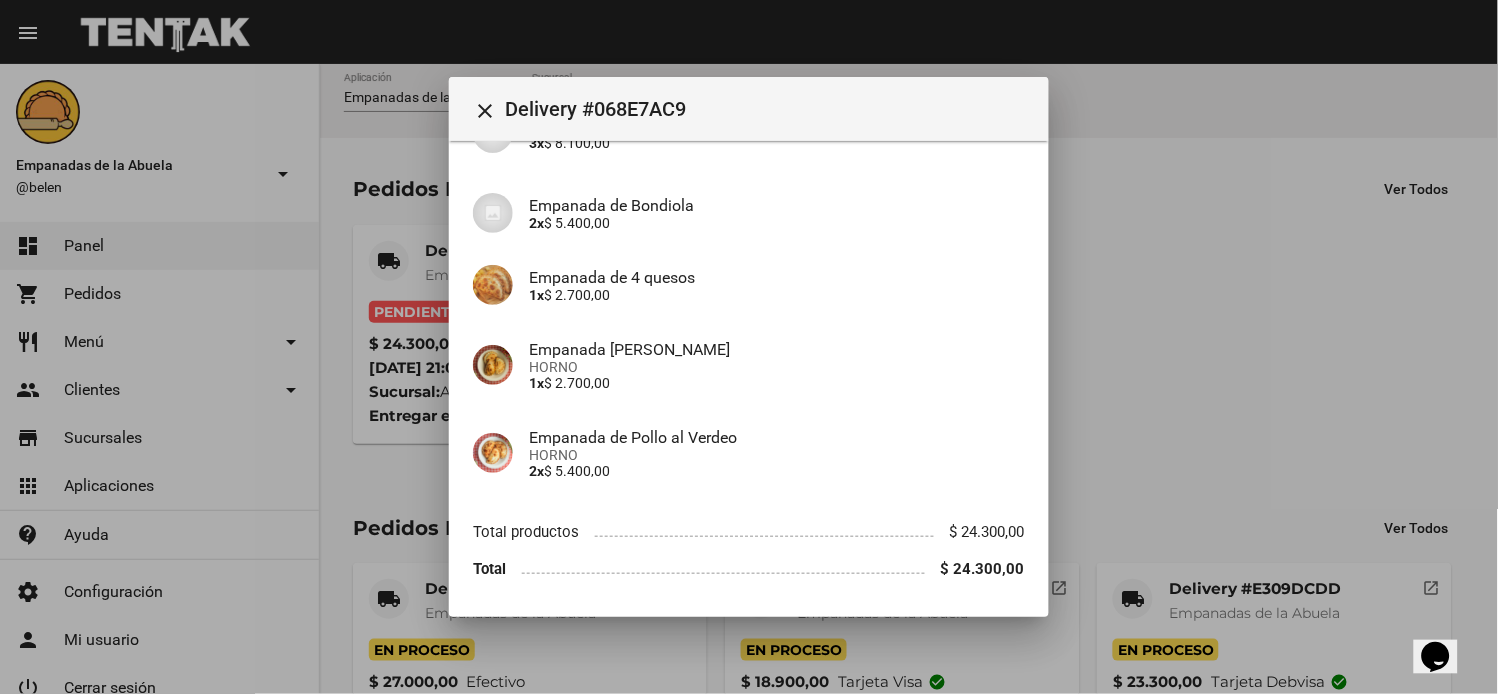 scroll, scrollTop: 321, scrollLeft: 0, axis: vertical 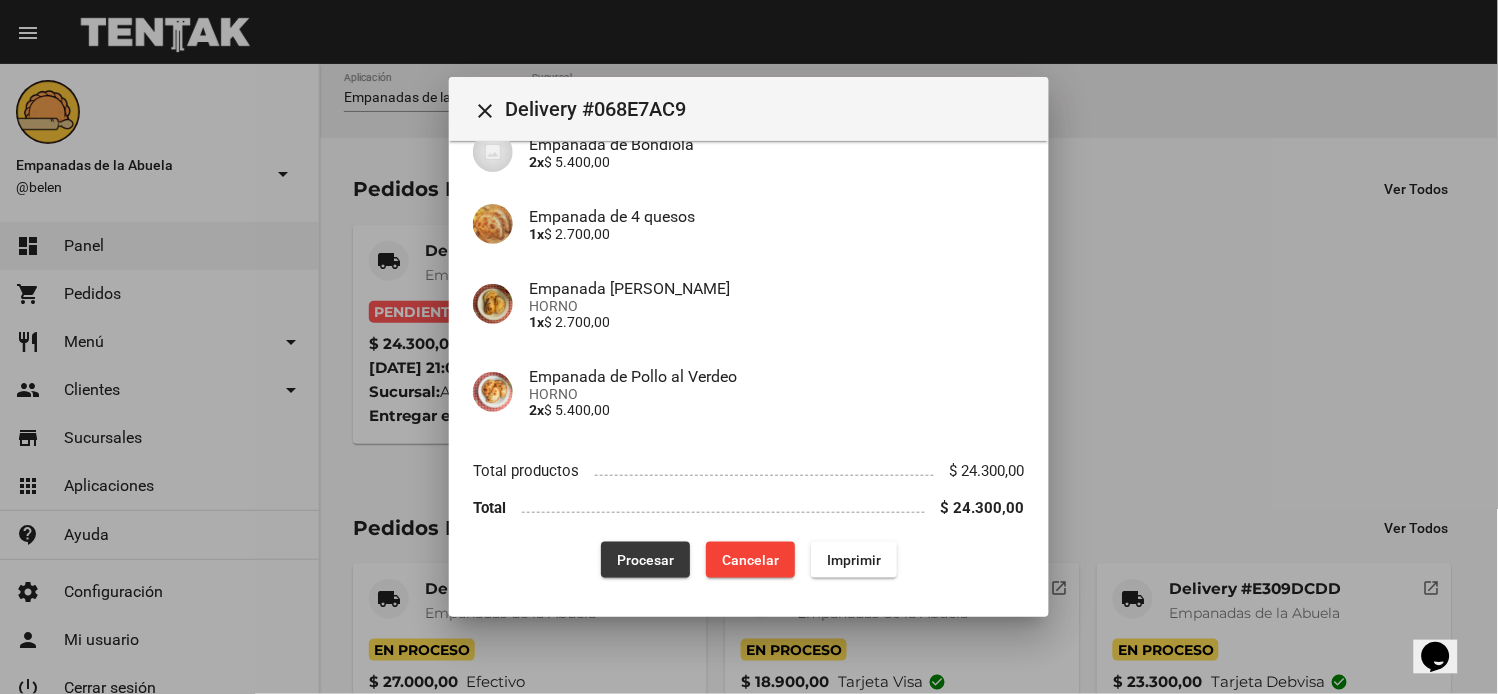 click on "Procesar" 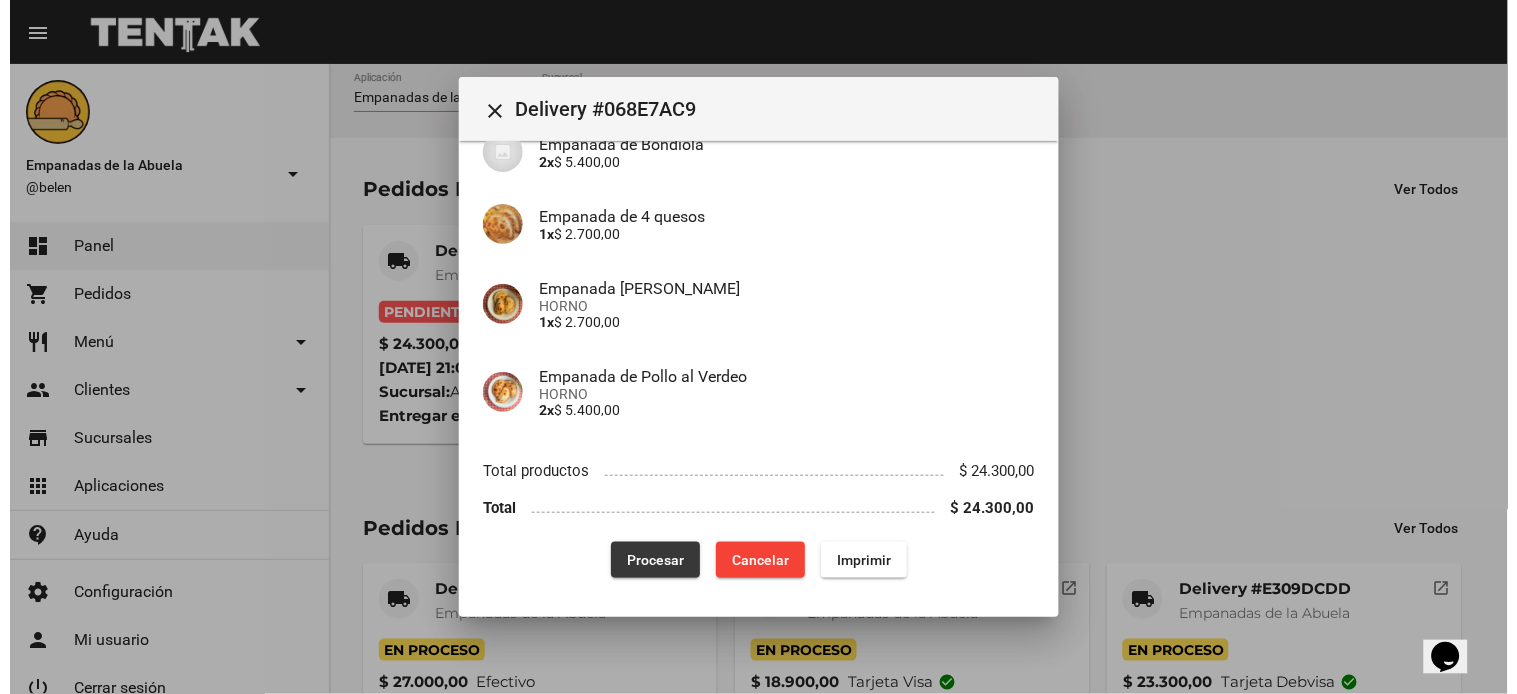 scroll, scrollTop: 0, scrollLeft: 0, axis: both 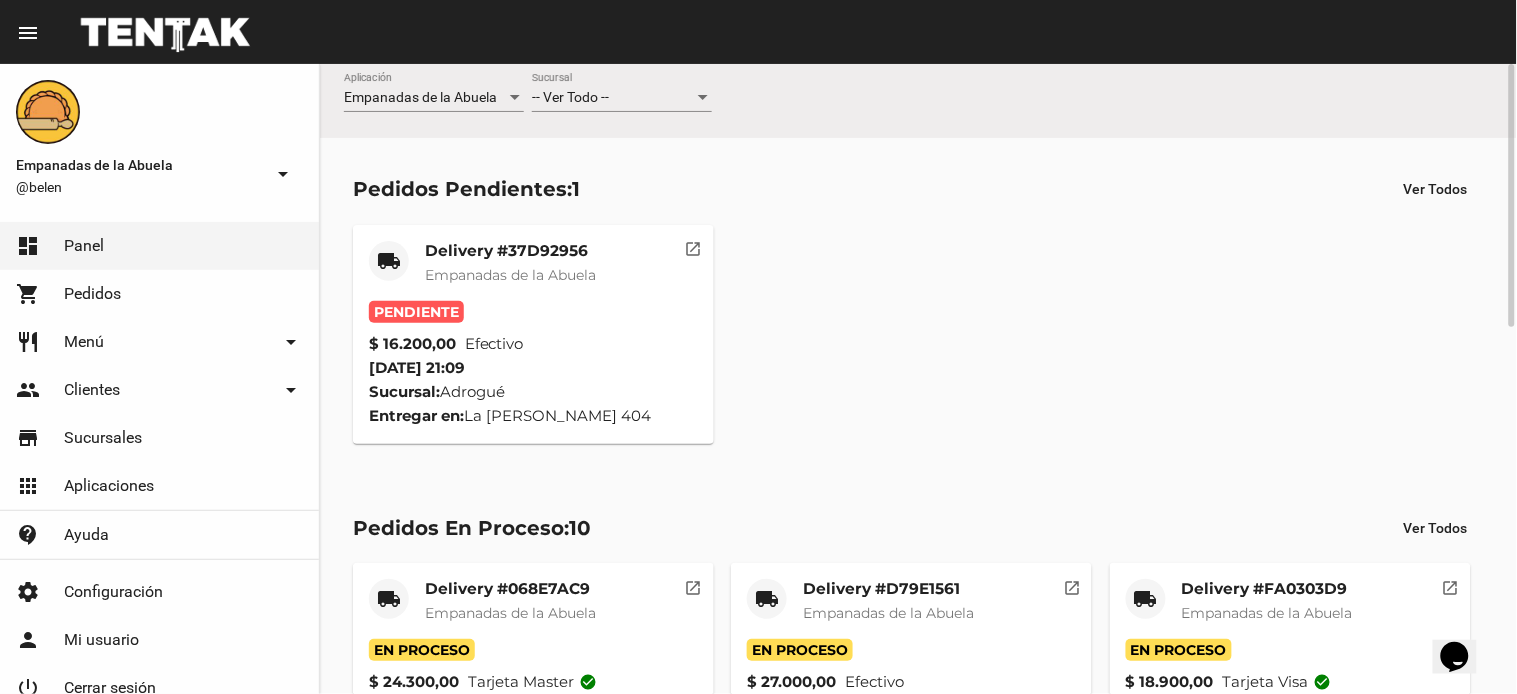 click on "local_shipping Delivery #37D92956 Empanadas de la Abuela" 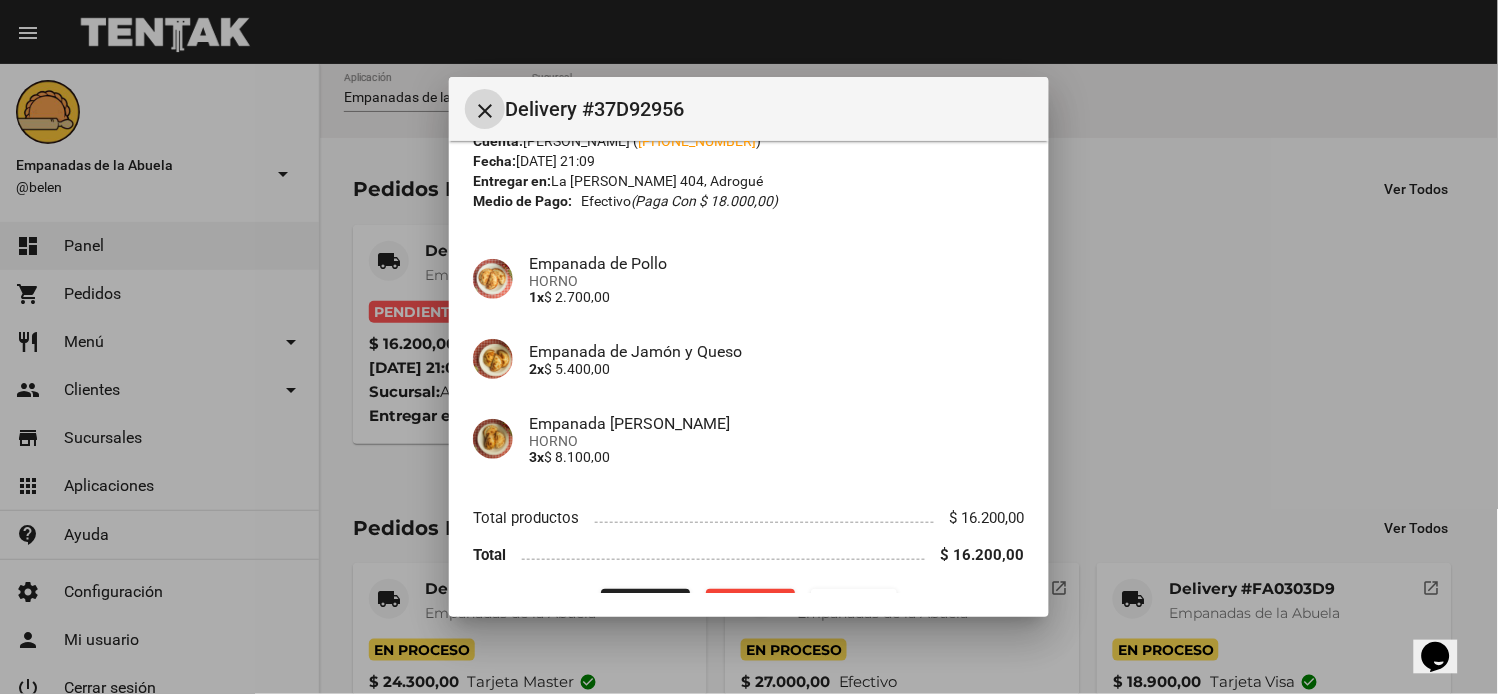 scroll, scrollTop: 121, scrollLeft: 0, axis: vertical 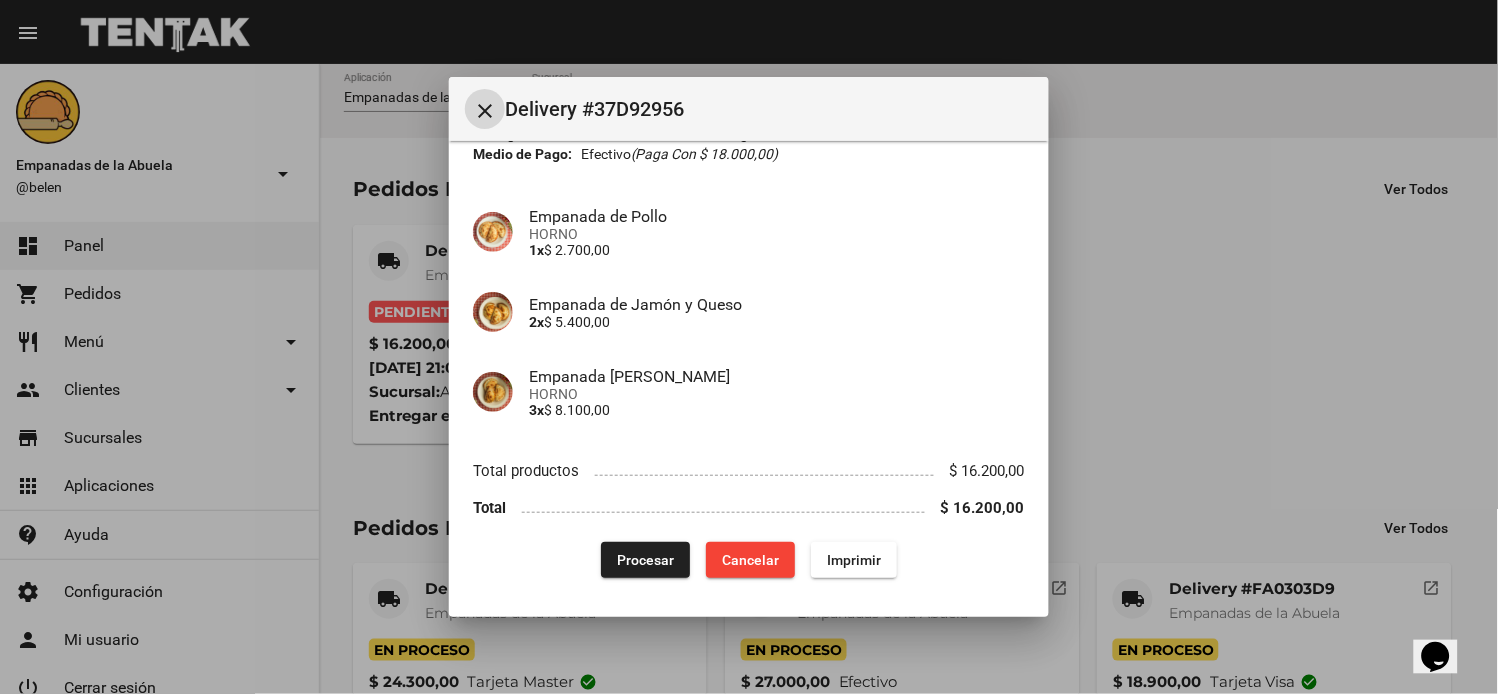 click on "Imprimir" 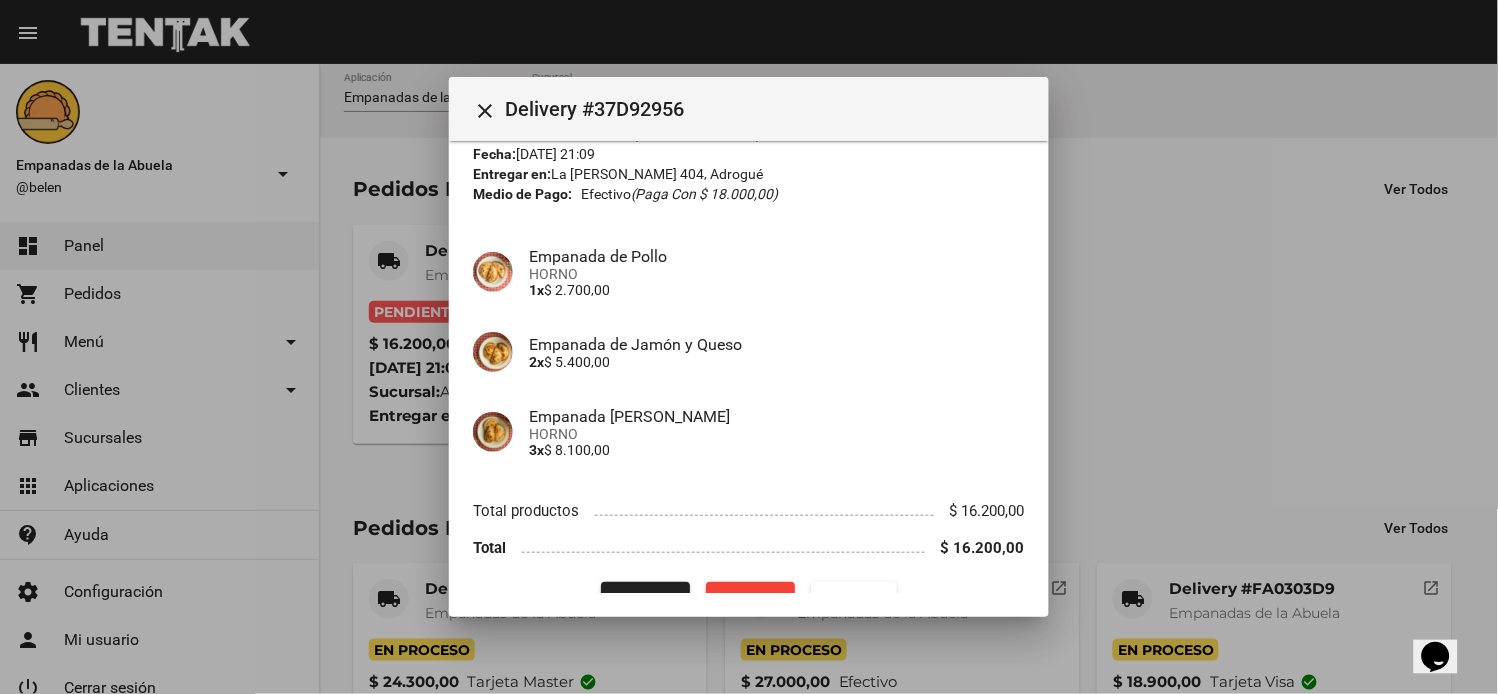 scroll, scrollTop: 121, scrollLeft: 0, axis: vertical 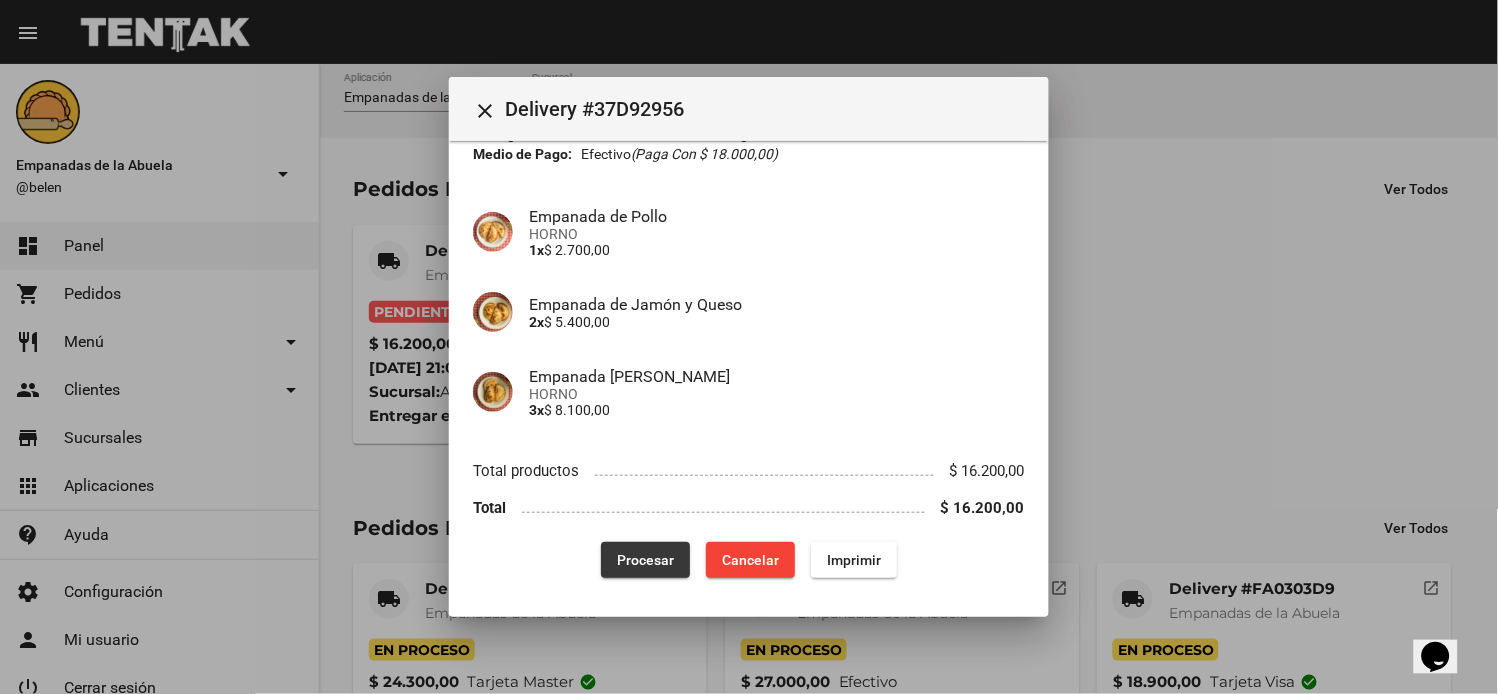 click on "Procesar" 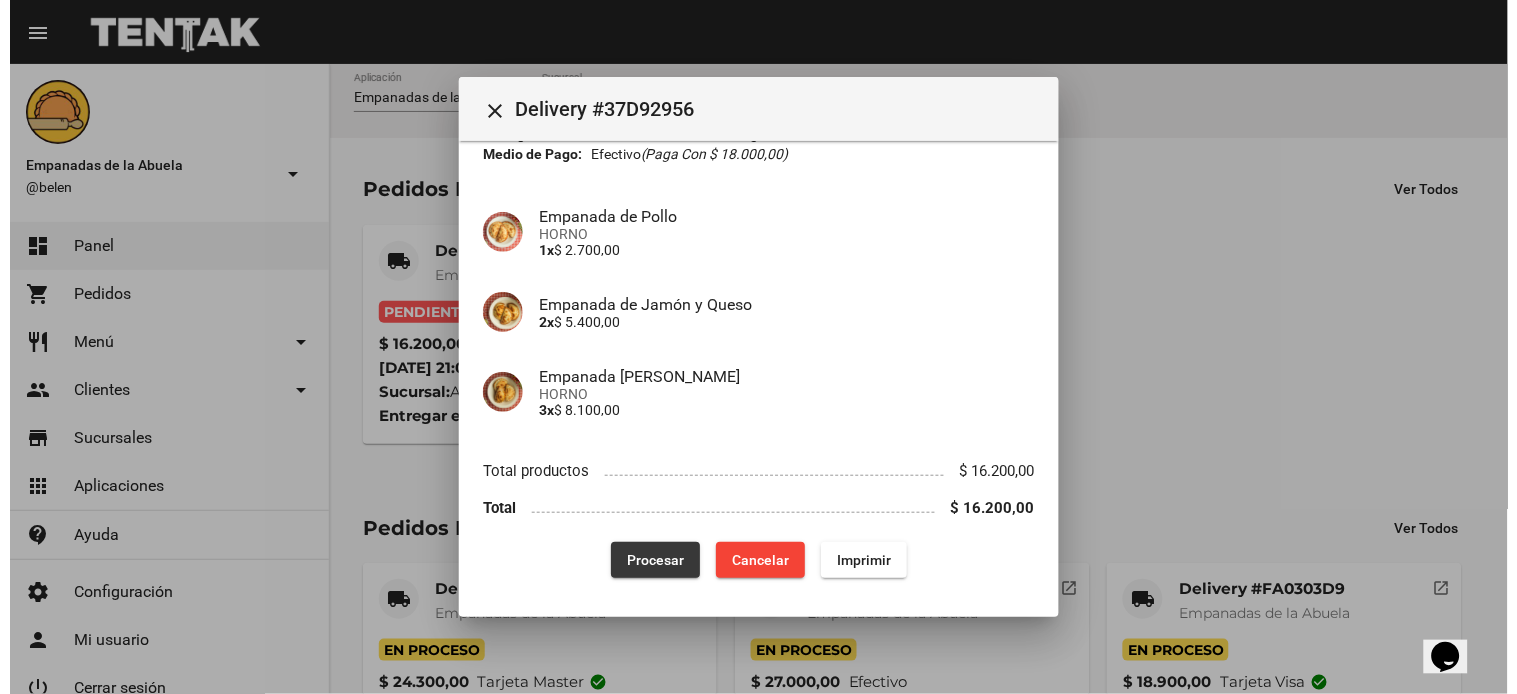 scroll, scrollTop: 0, scrollLeft: 0, axis: both 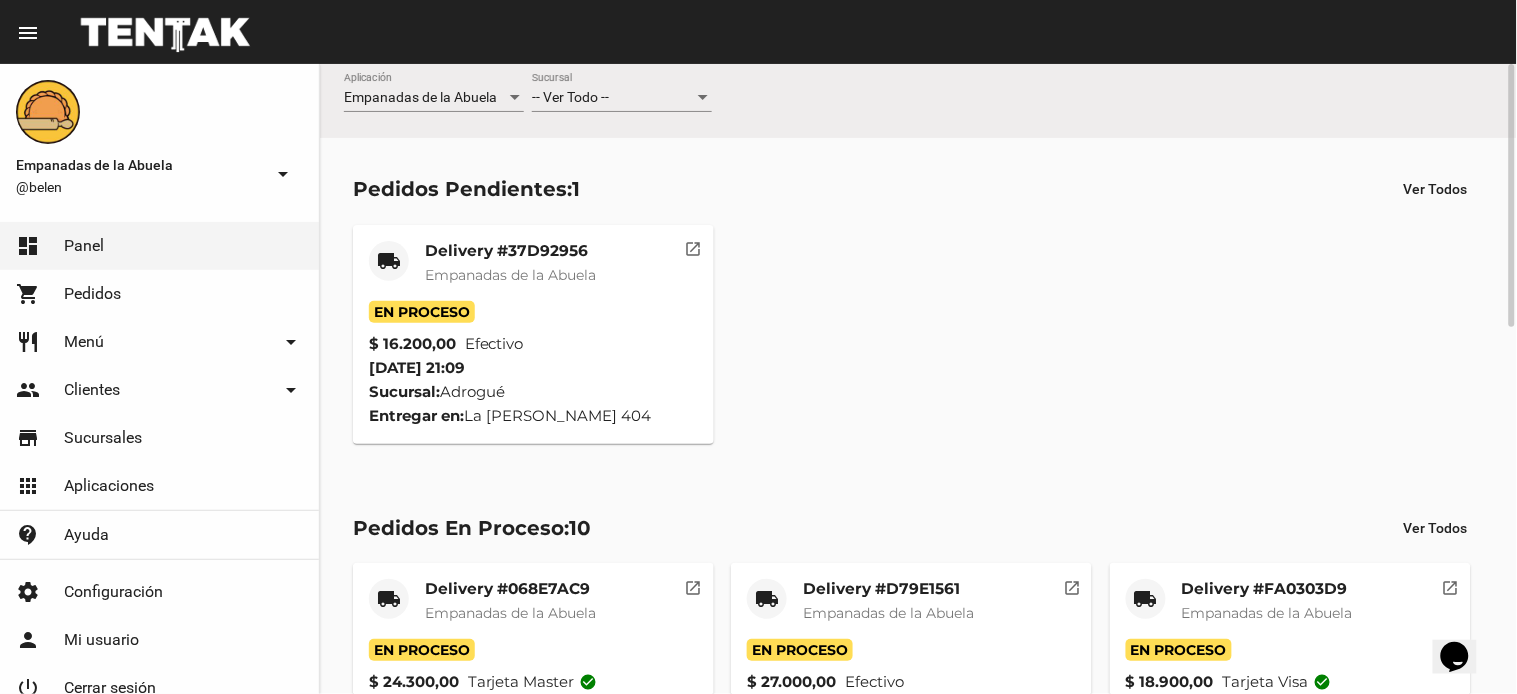 click on "-- Ver Todo -- Sucursal" 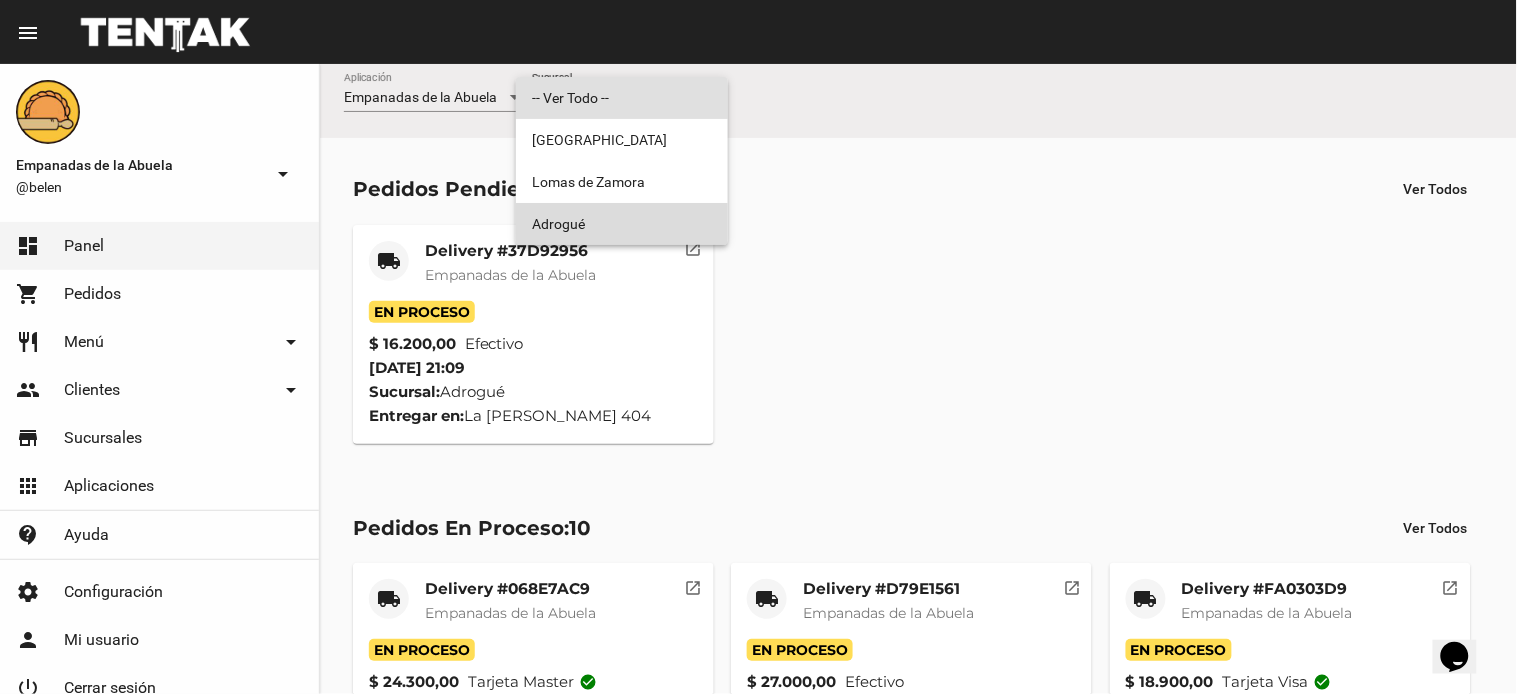 click on "Adrogué" at bounding box center (622, 224) 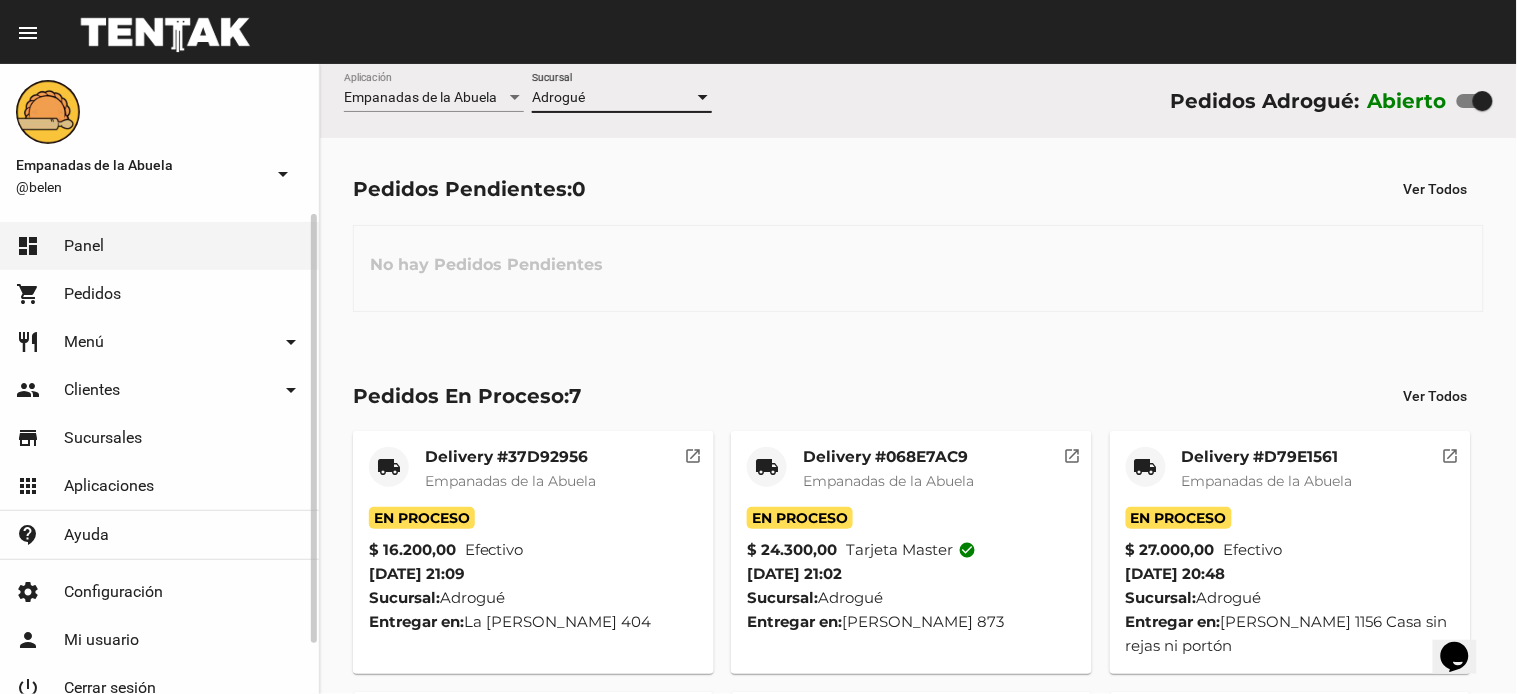 click on "Menú" 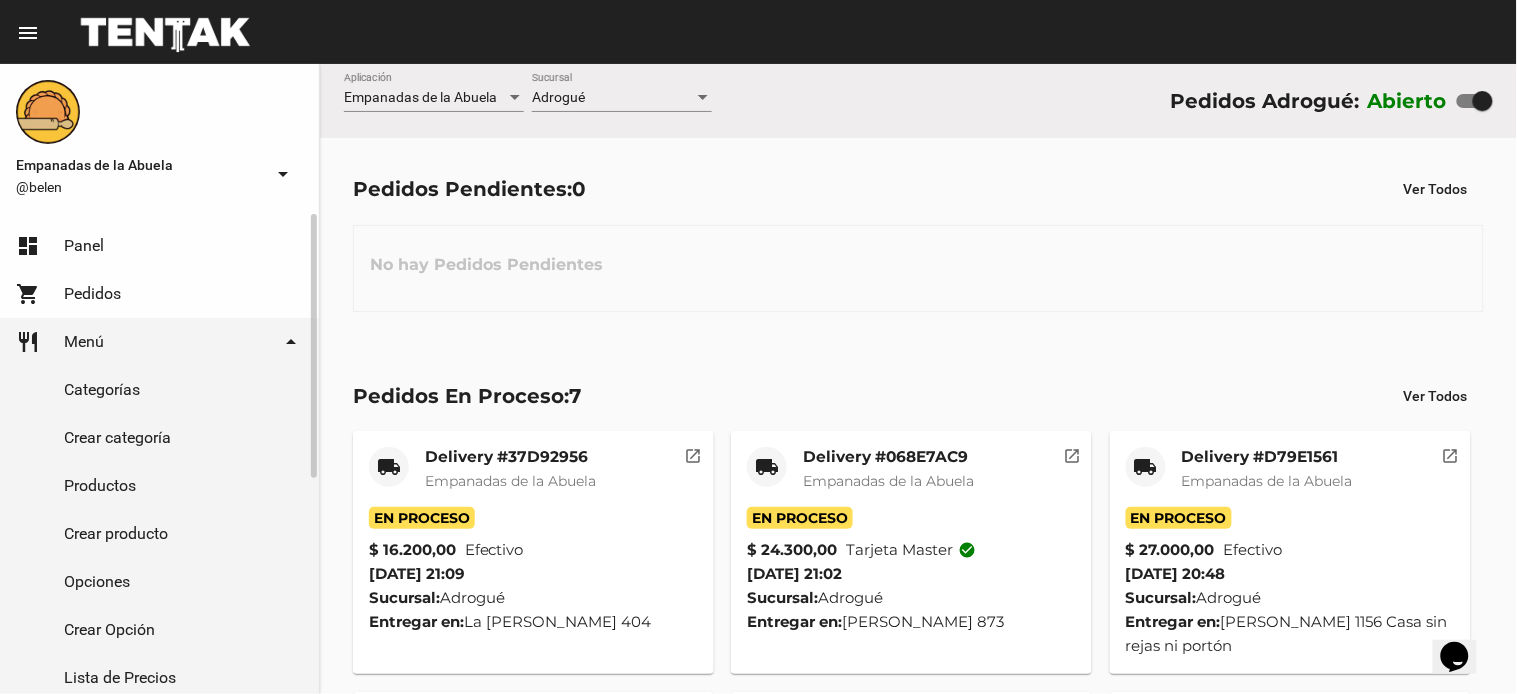 click on "Productos" 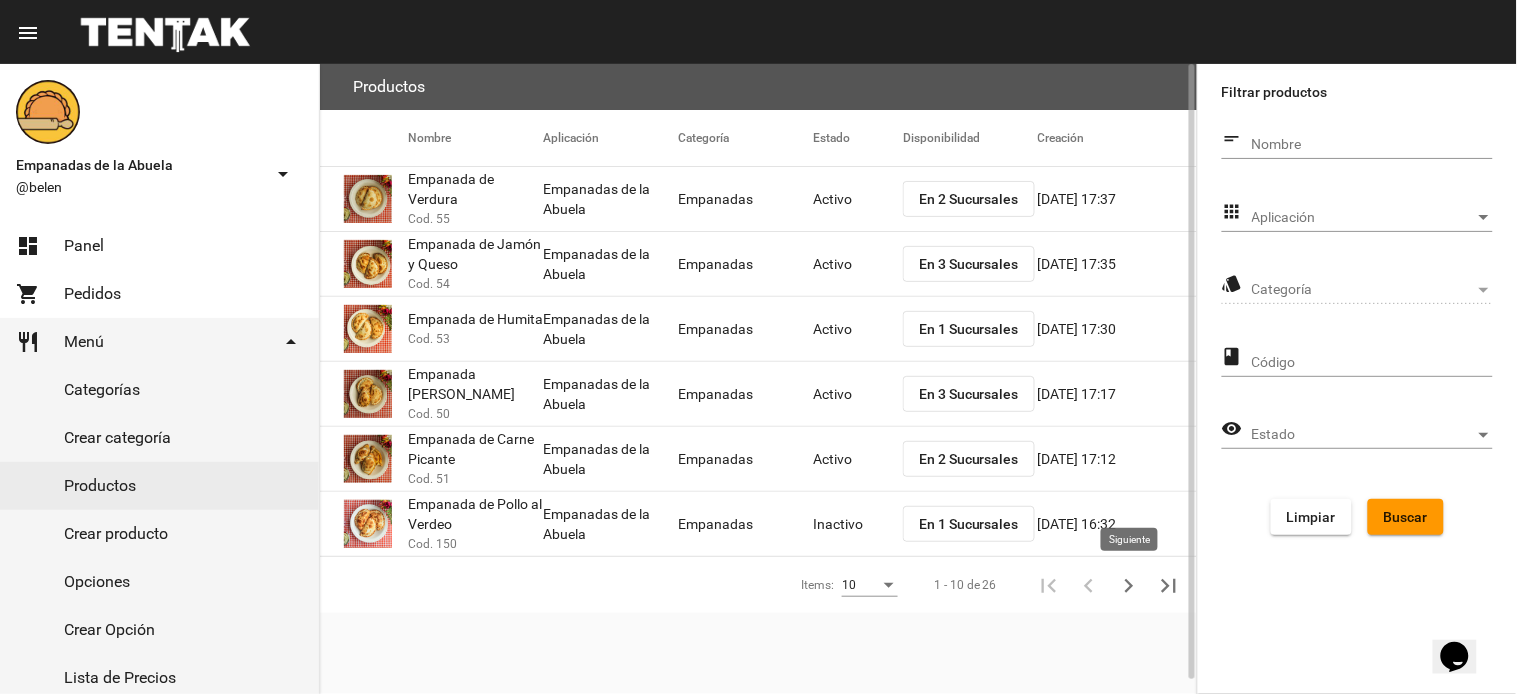 click 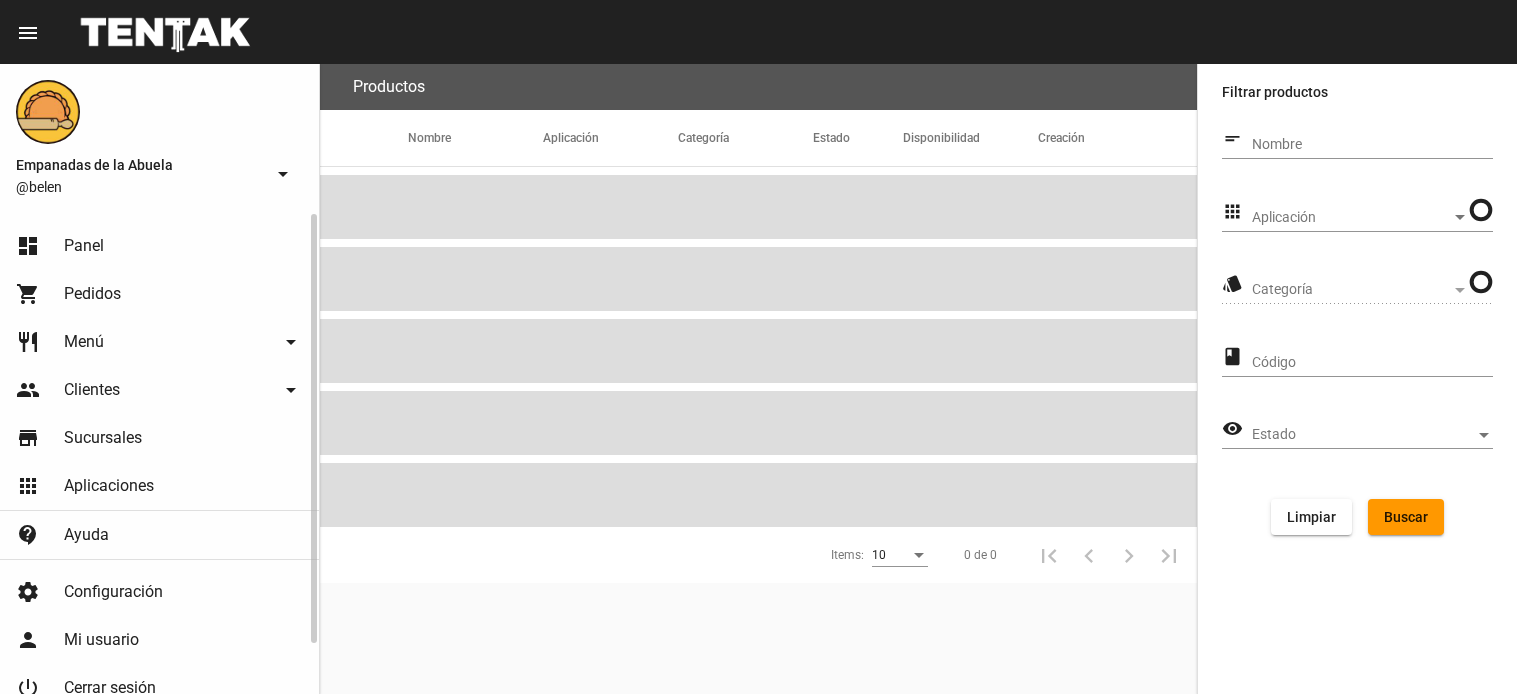 scroll, scrollTop: 0, scrollLeft: 0, axis: both 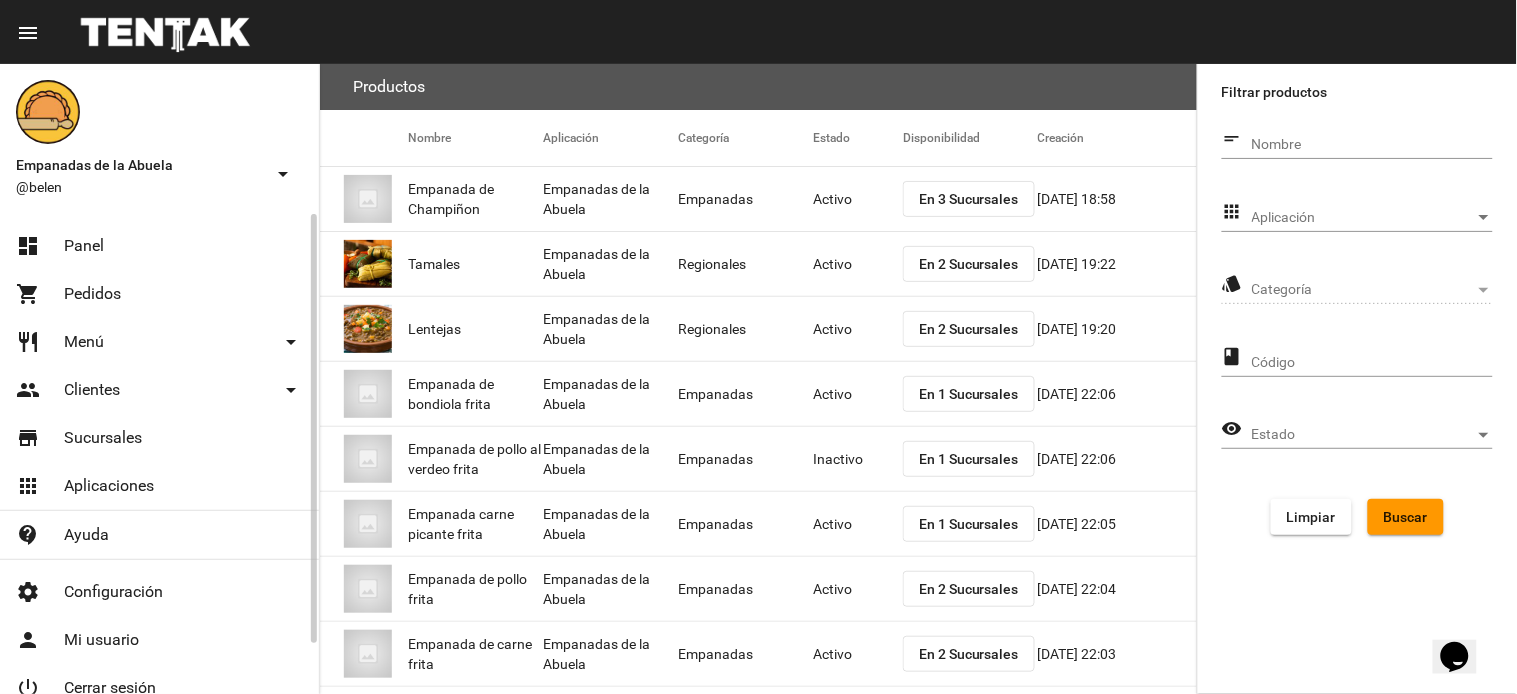 click on "people Clientes arrow_drop_down" 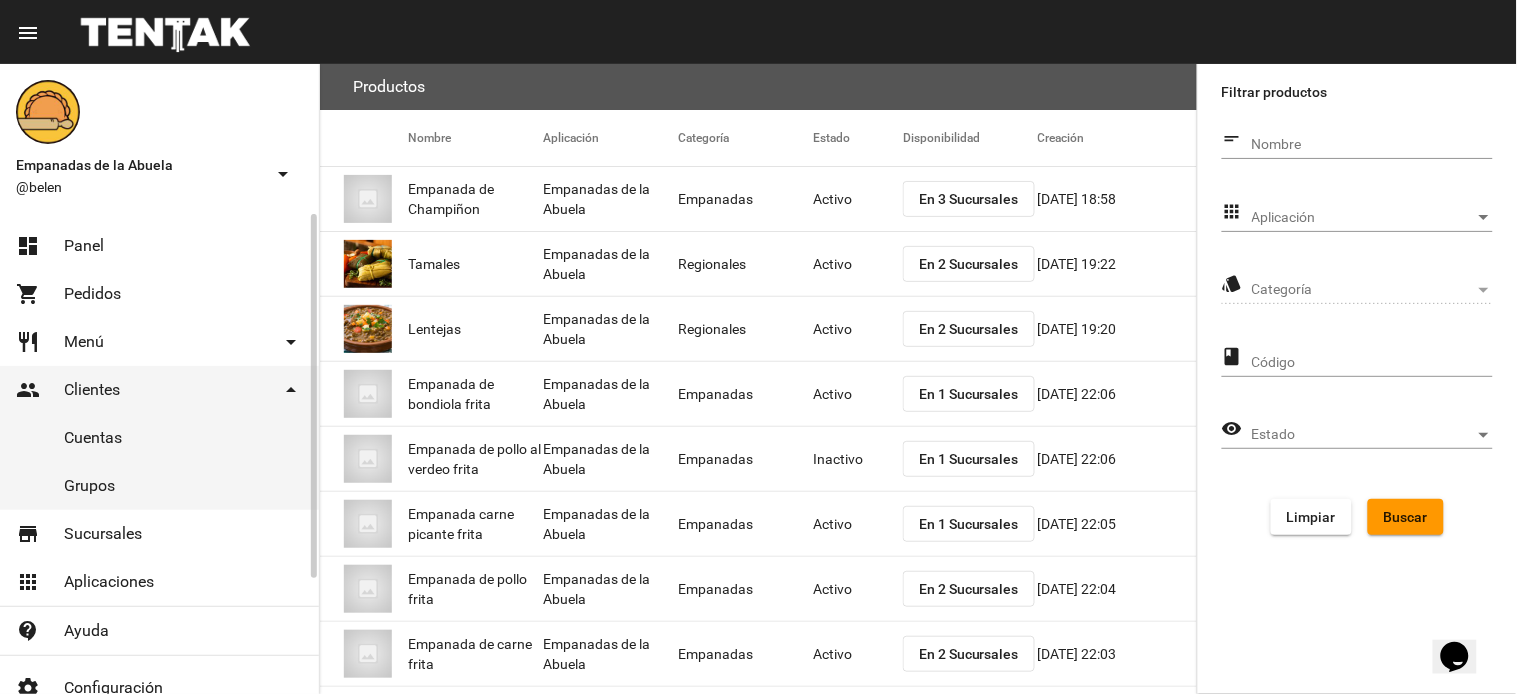 click on "restaurant Menú arrow_drop_down" 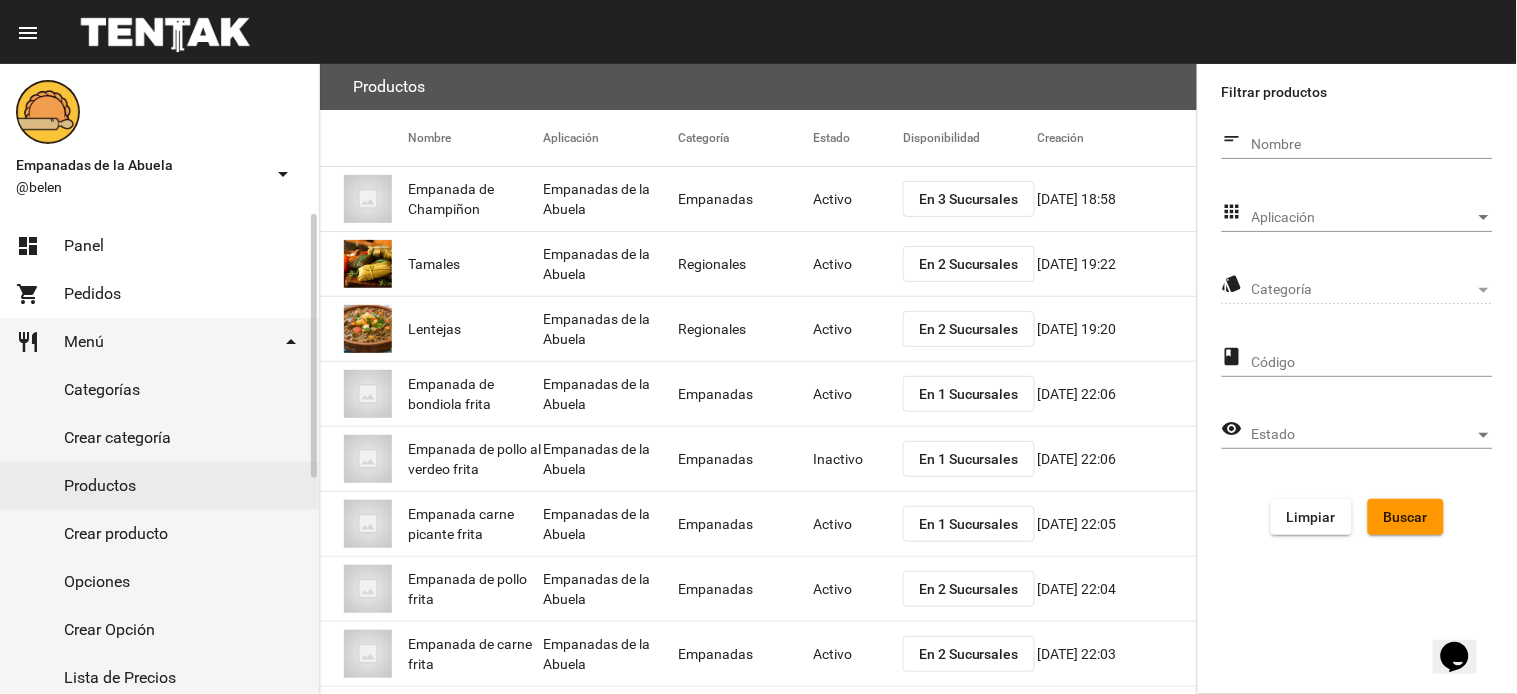 click on "Productos" 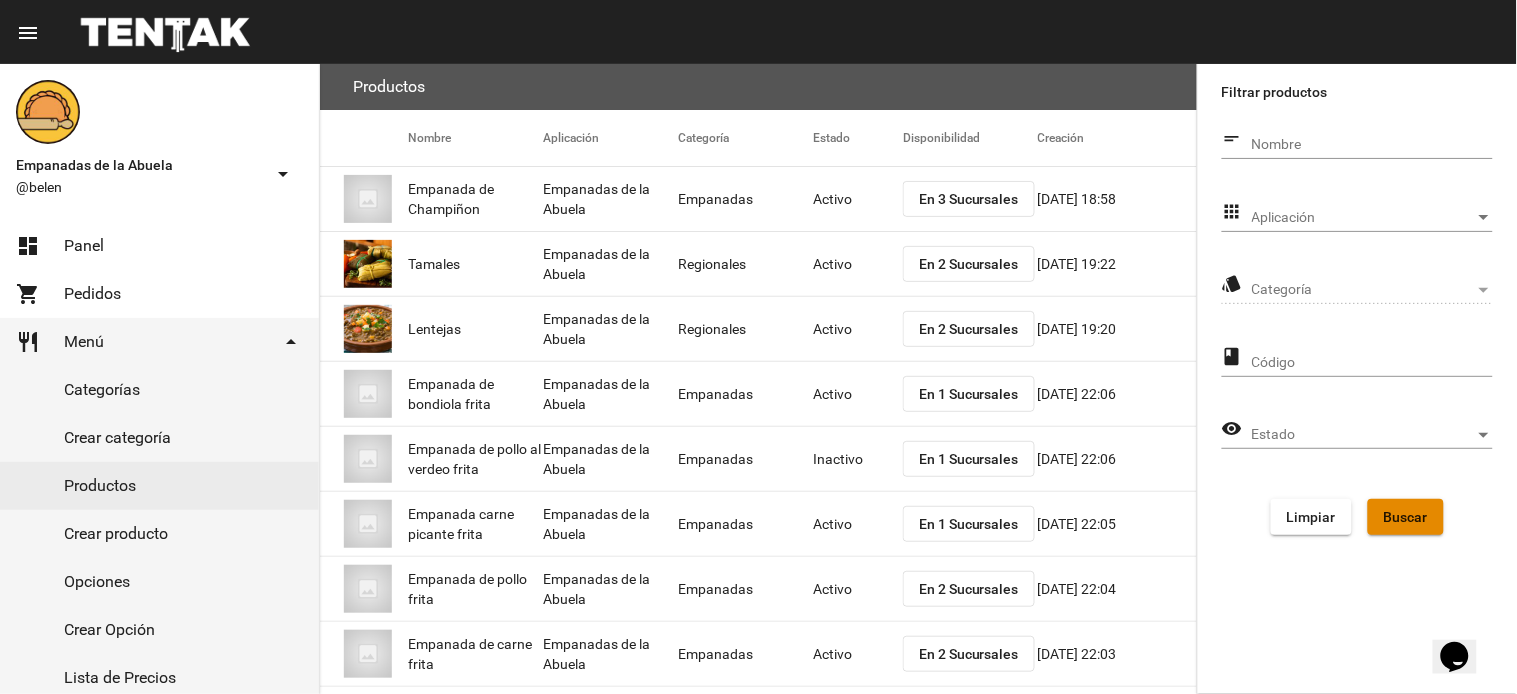 click on "Buscar" 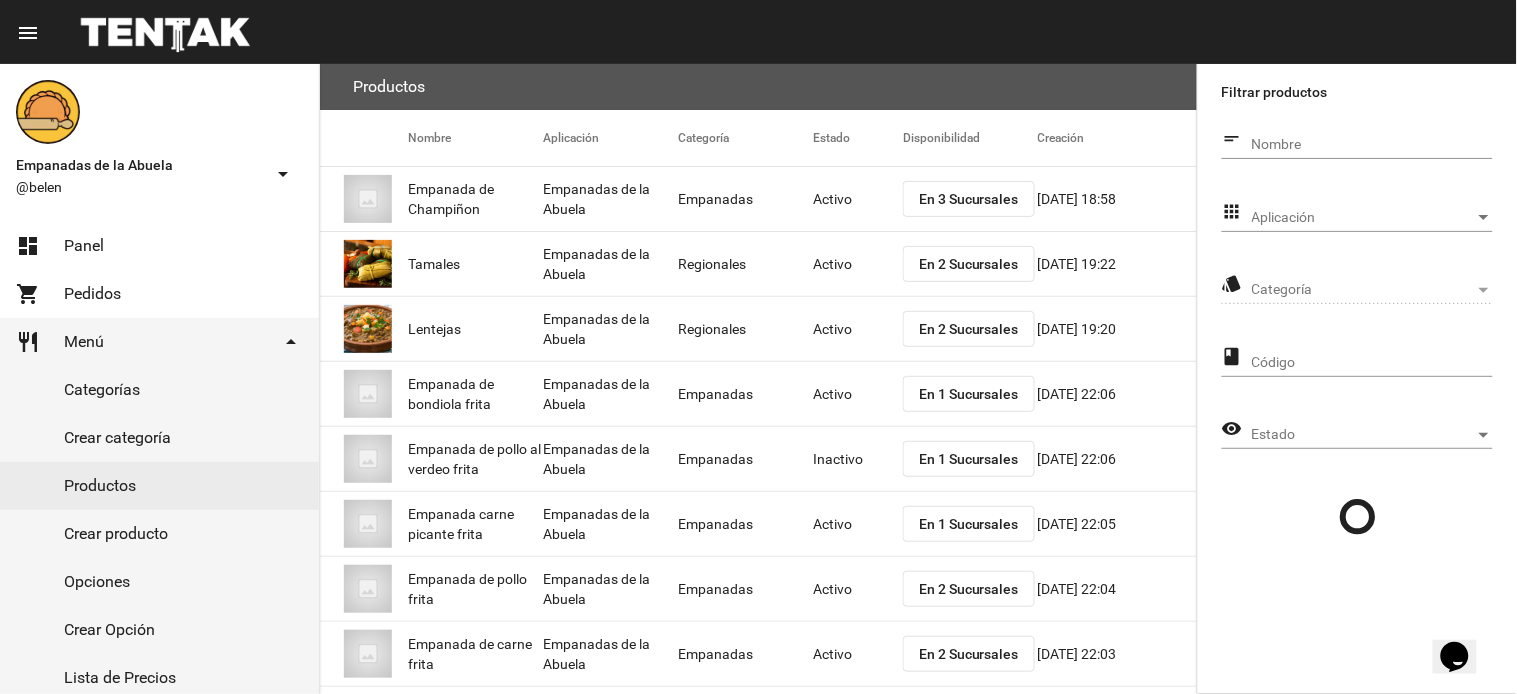 click on "Aplicación Aplicación" 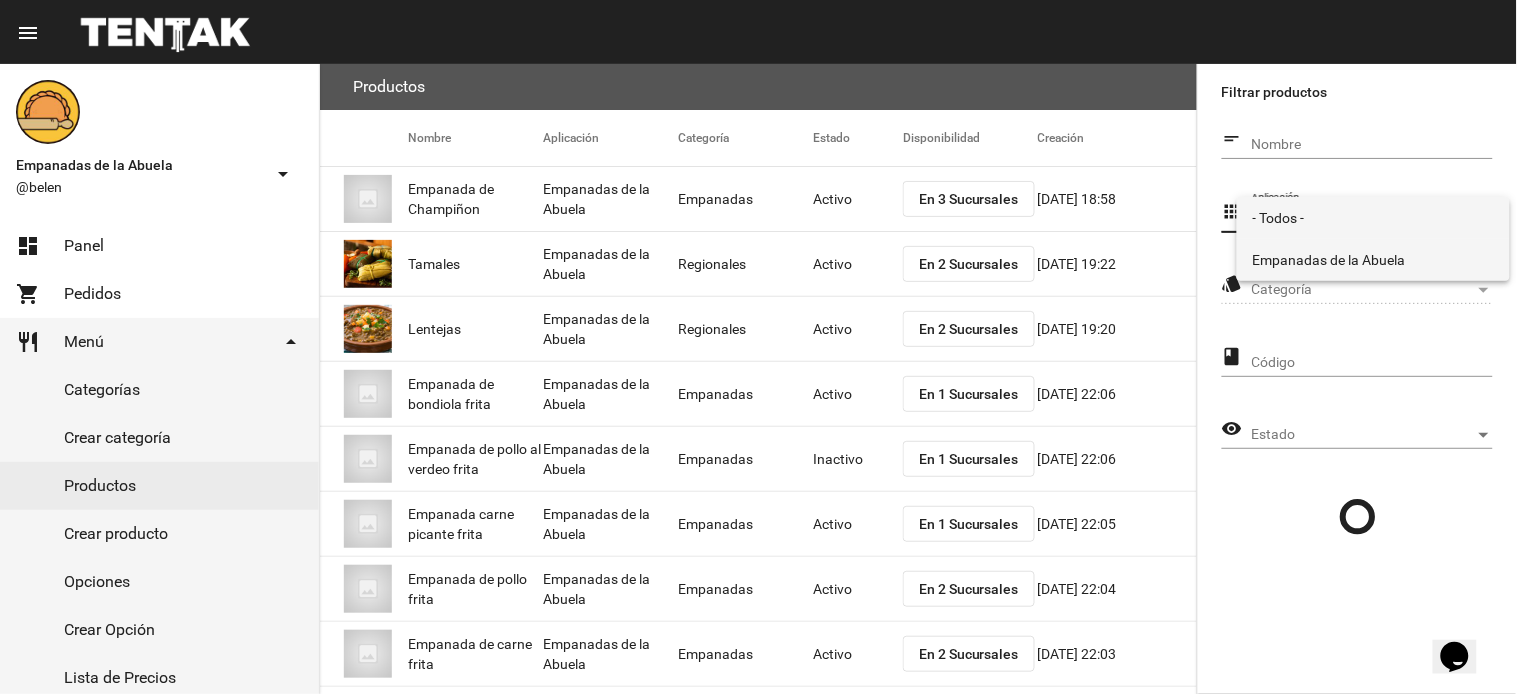click on "Empanadas de la Abuela" at bounding box center [1373, 260] 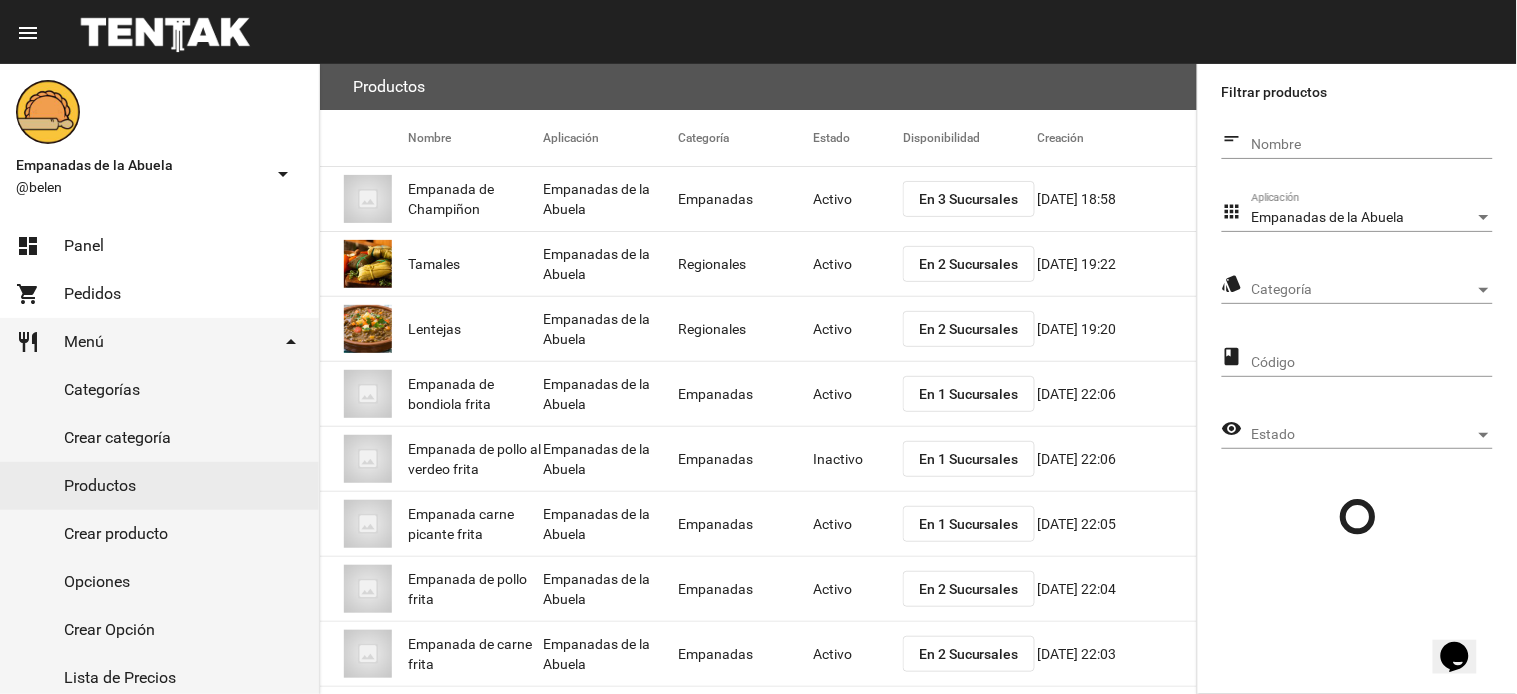 click on "Categoría Categoría" 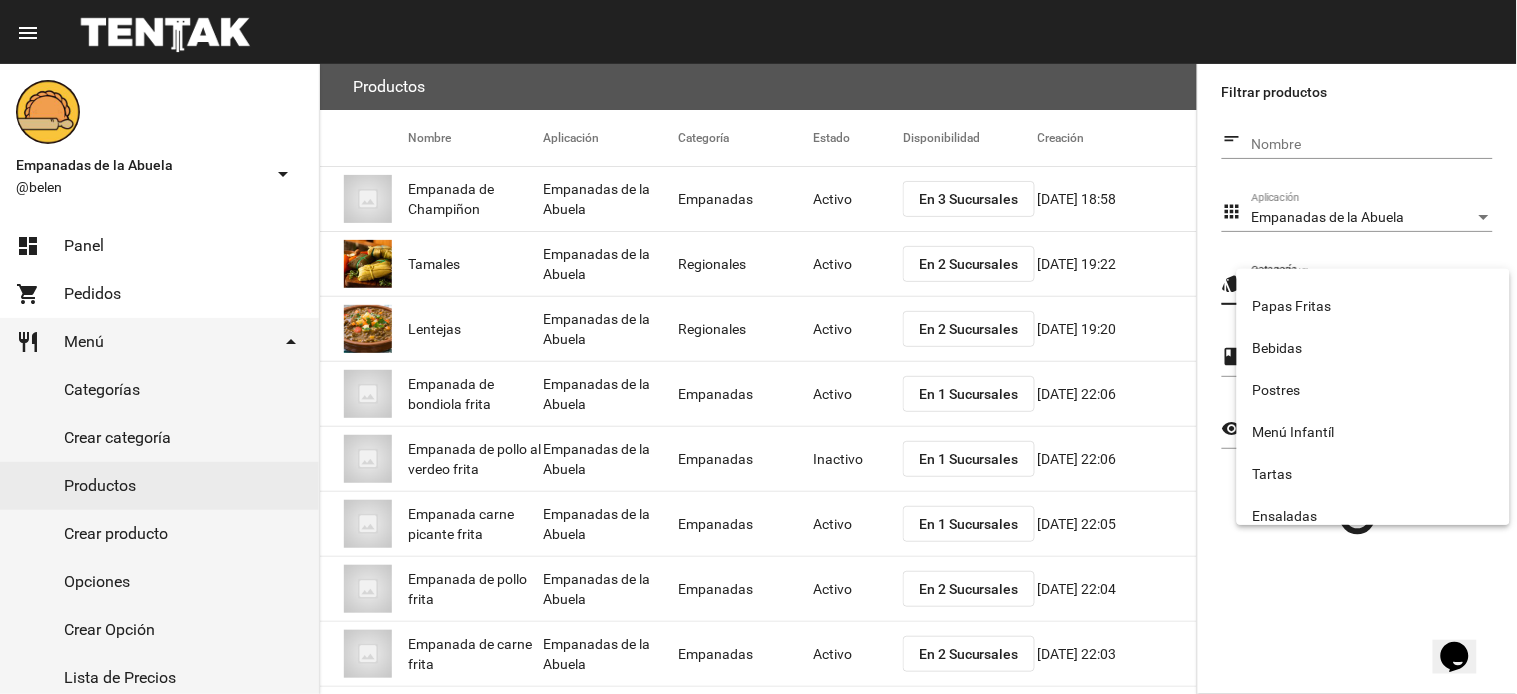 scroll, scrollTop: 332, scrollLeft: 0, axis: vertical 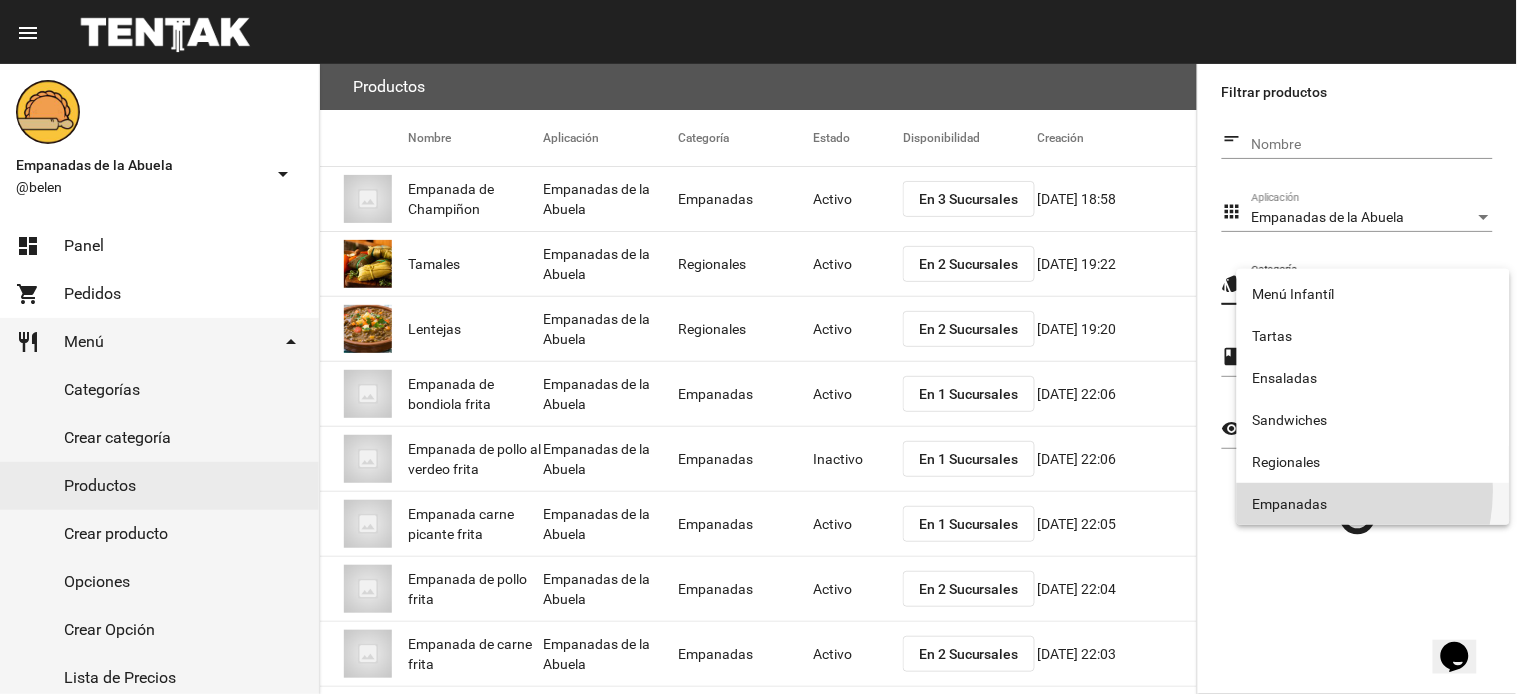 drag, startPoint x: 1325, startPoint y: 491, endPoint x: 1400, endPoint y: 533, distance: 85.95929 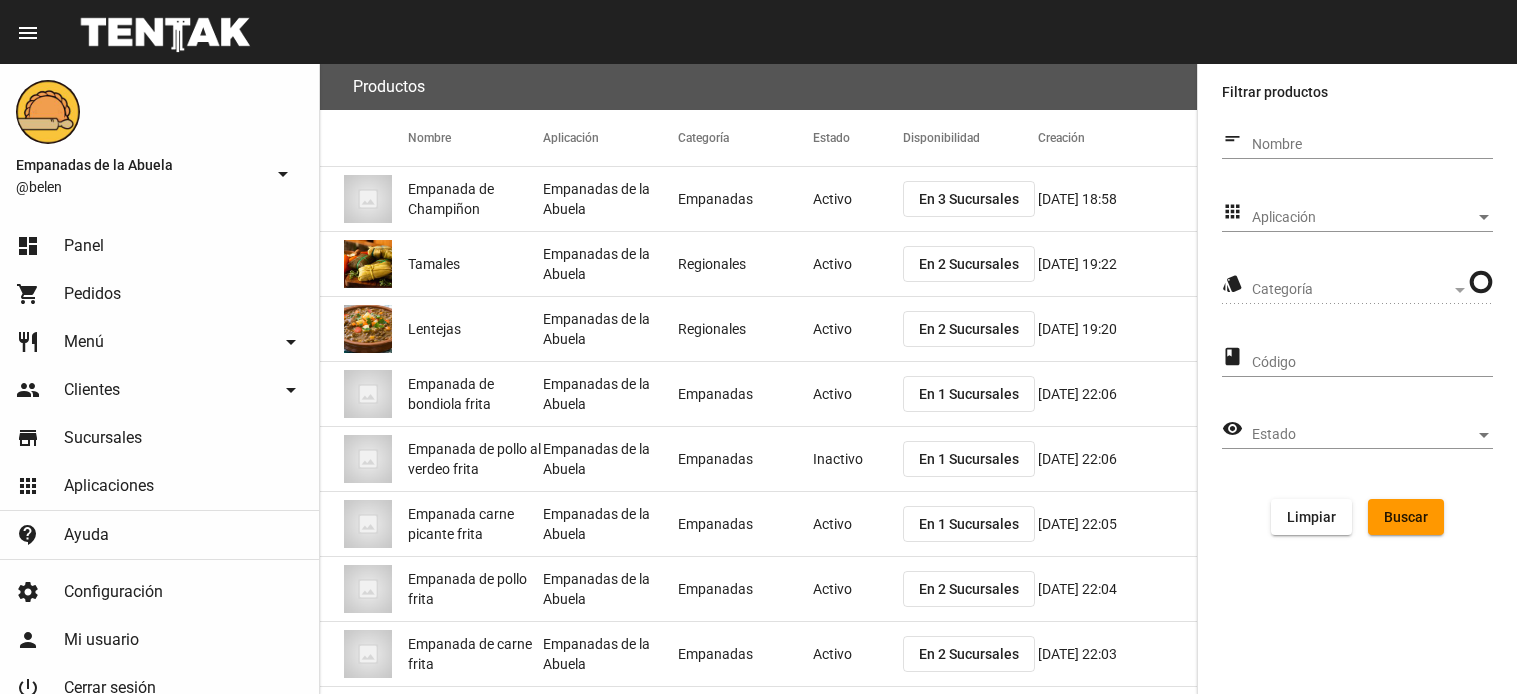 scroll, scrollTop: 0, scrollLeft: 0, axis: both 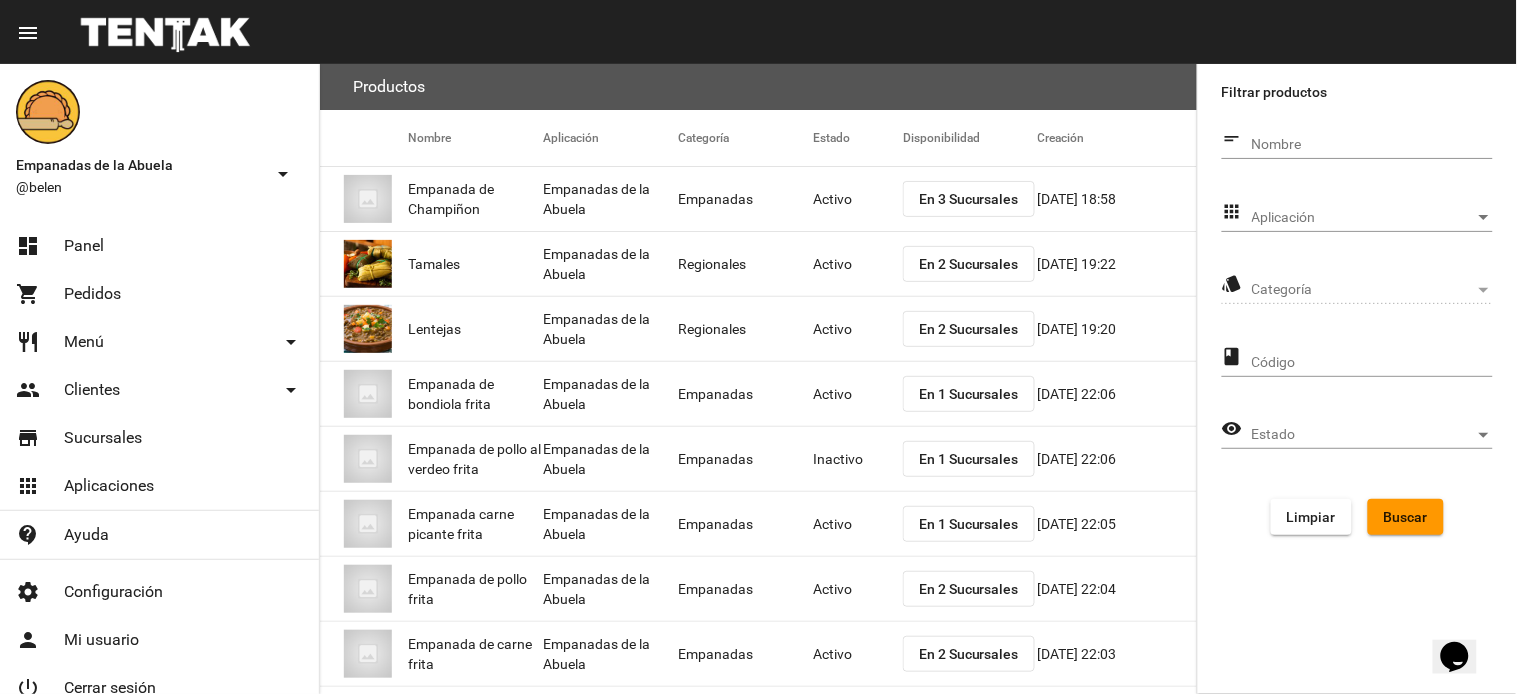 click on "short_text Nombre apps Aplicación Aplicación style Categoría Categoría class Código visibility Estado Estado Limpiar Buscar" 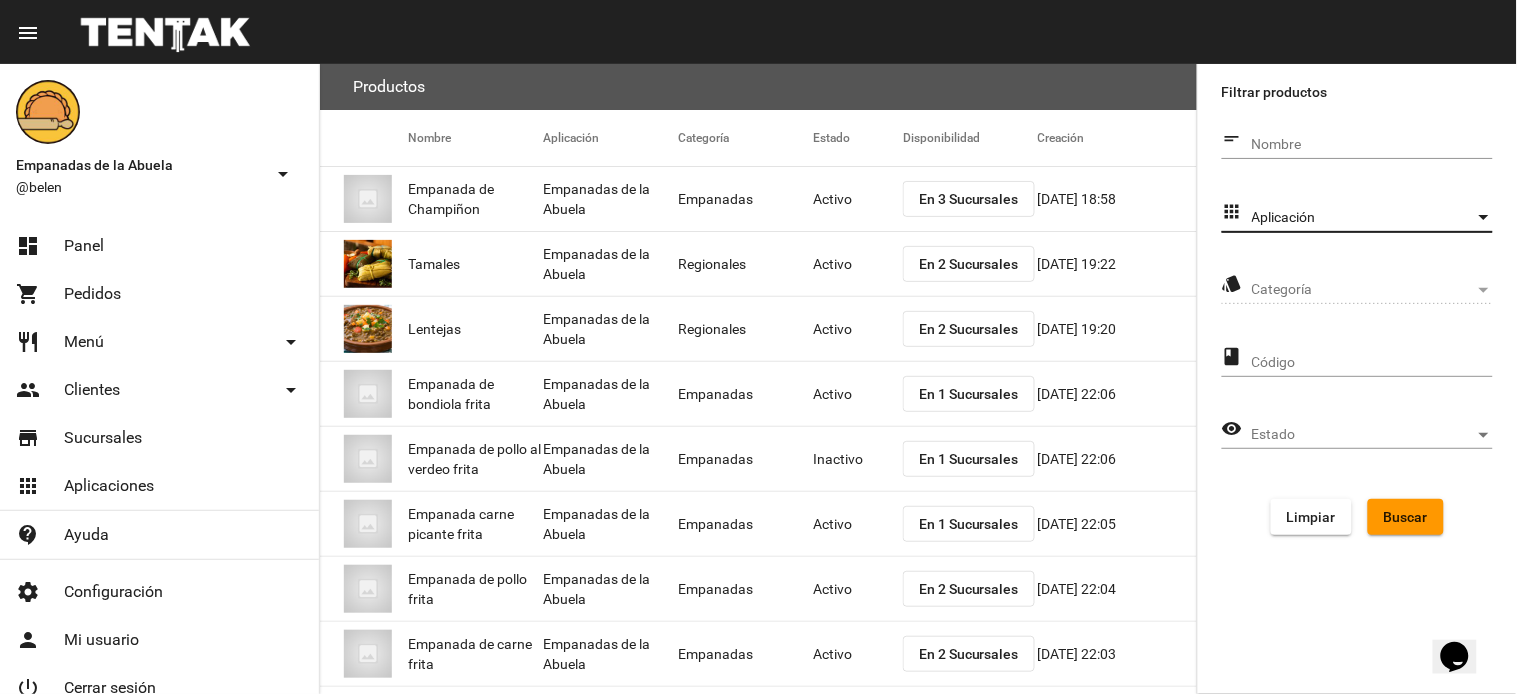 click on "Aplicación" at bounding box center (1363, 218) 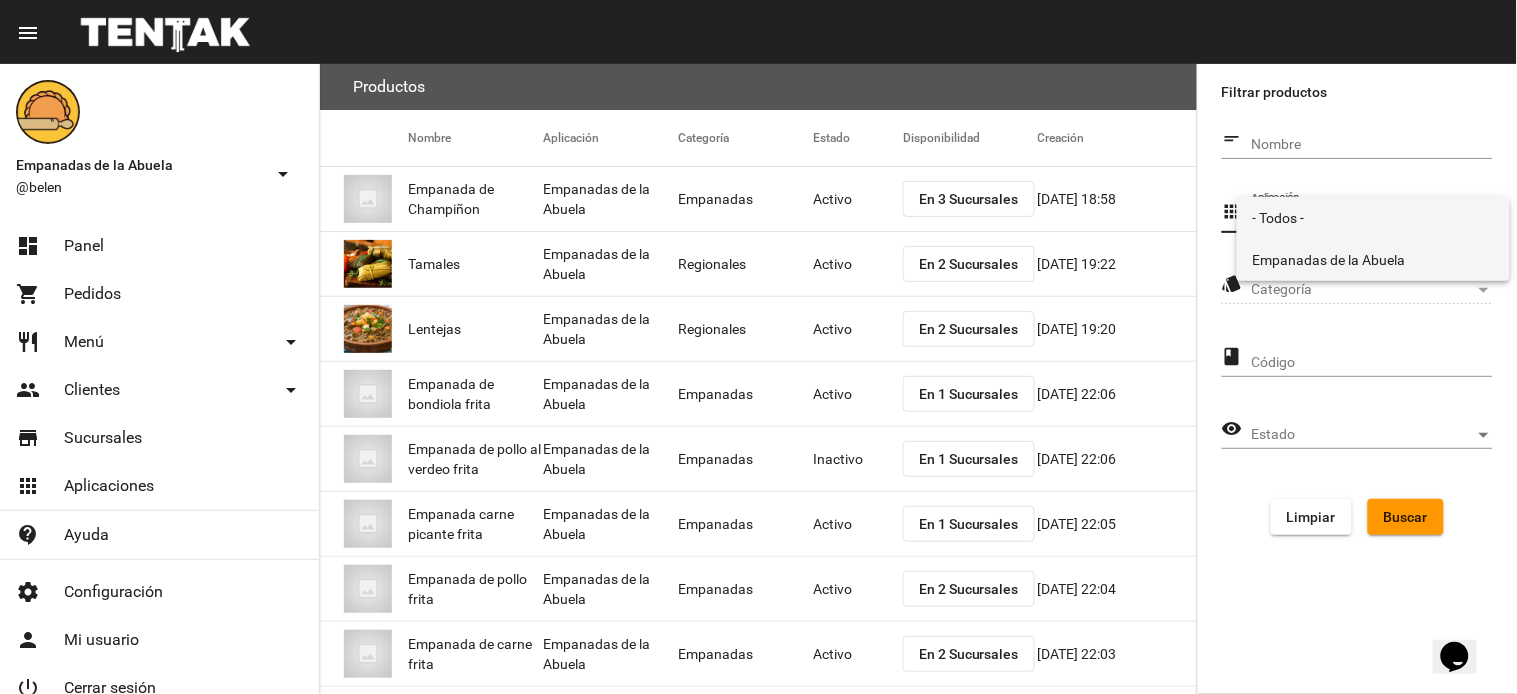 drag, startPoint x: 1323, startPoint y: 223, endPoint x: 1308, endPoint y: 255, distance: 35.341194 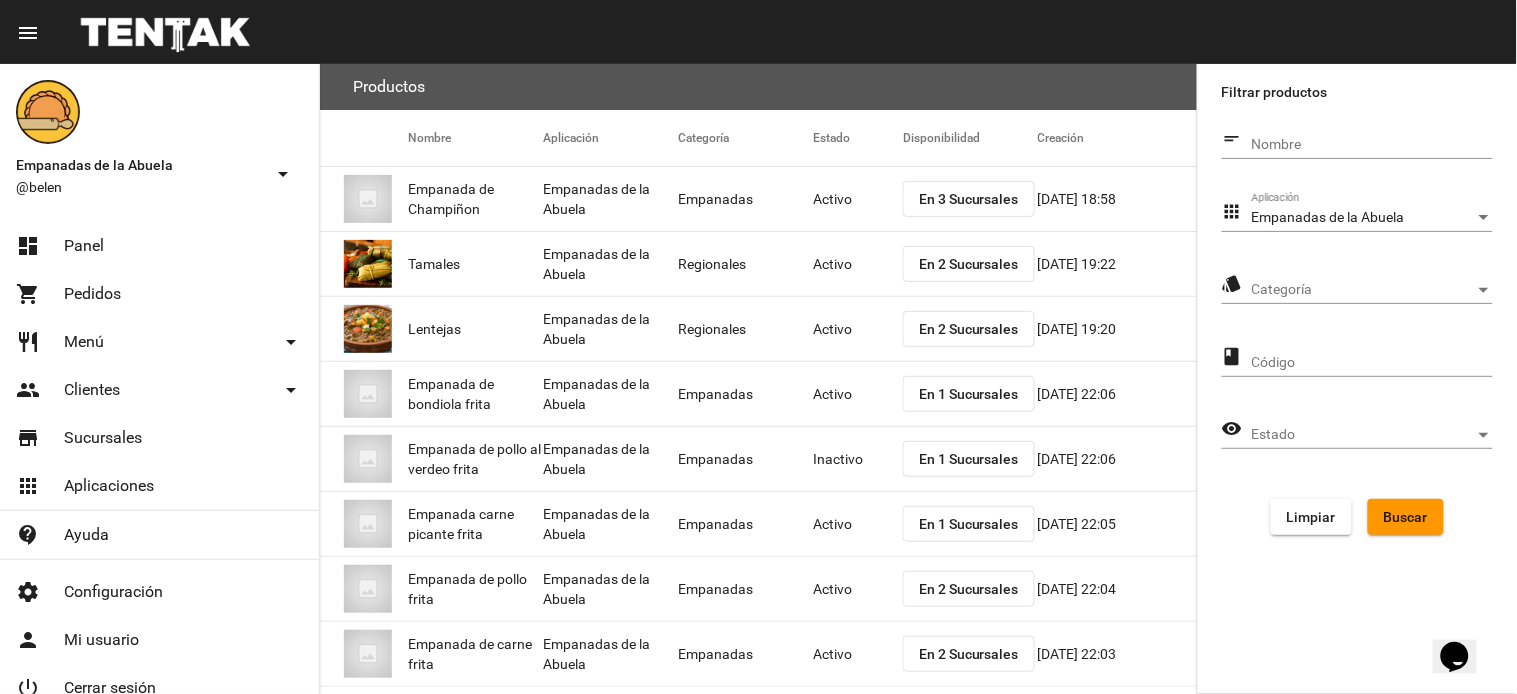 click on "Categoría Categoría" 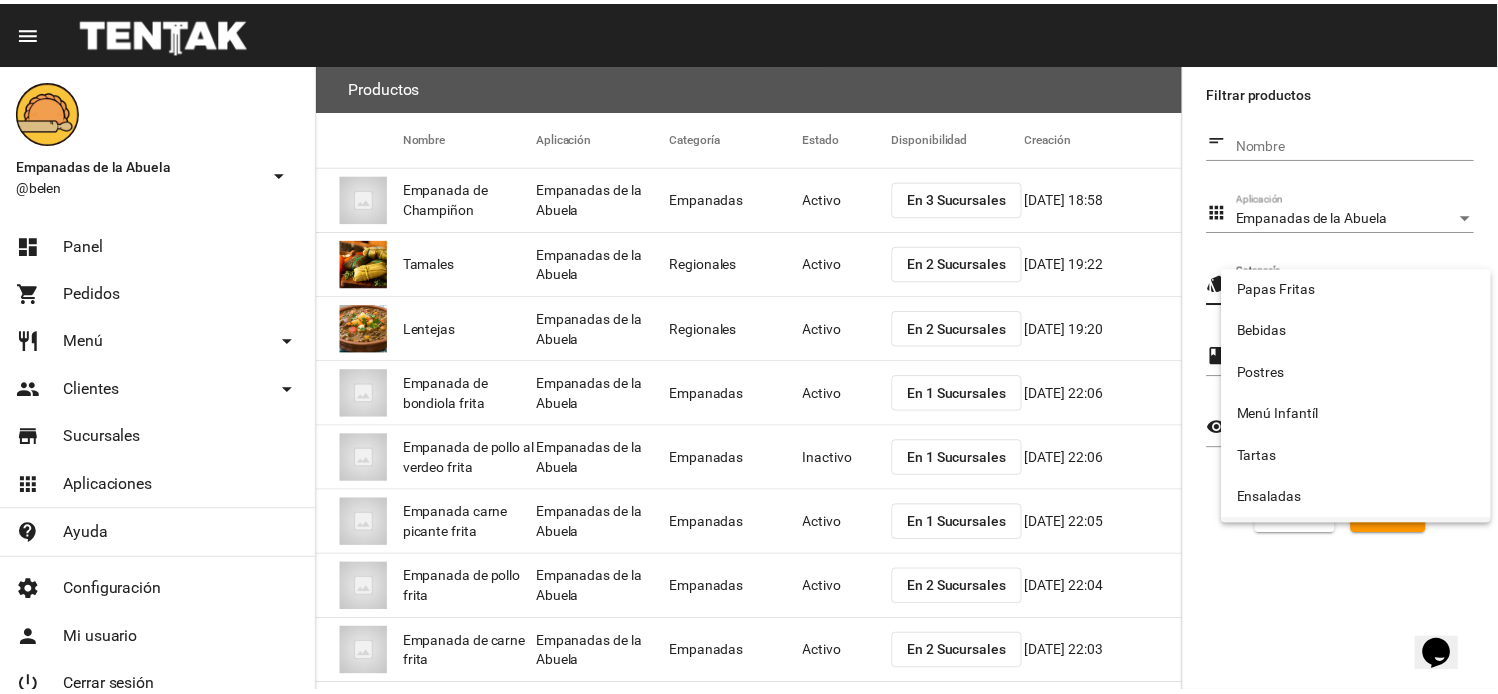 scroll, scrollTop: 332, scrollLeft: 0, axis: vertical 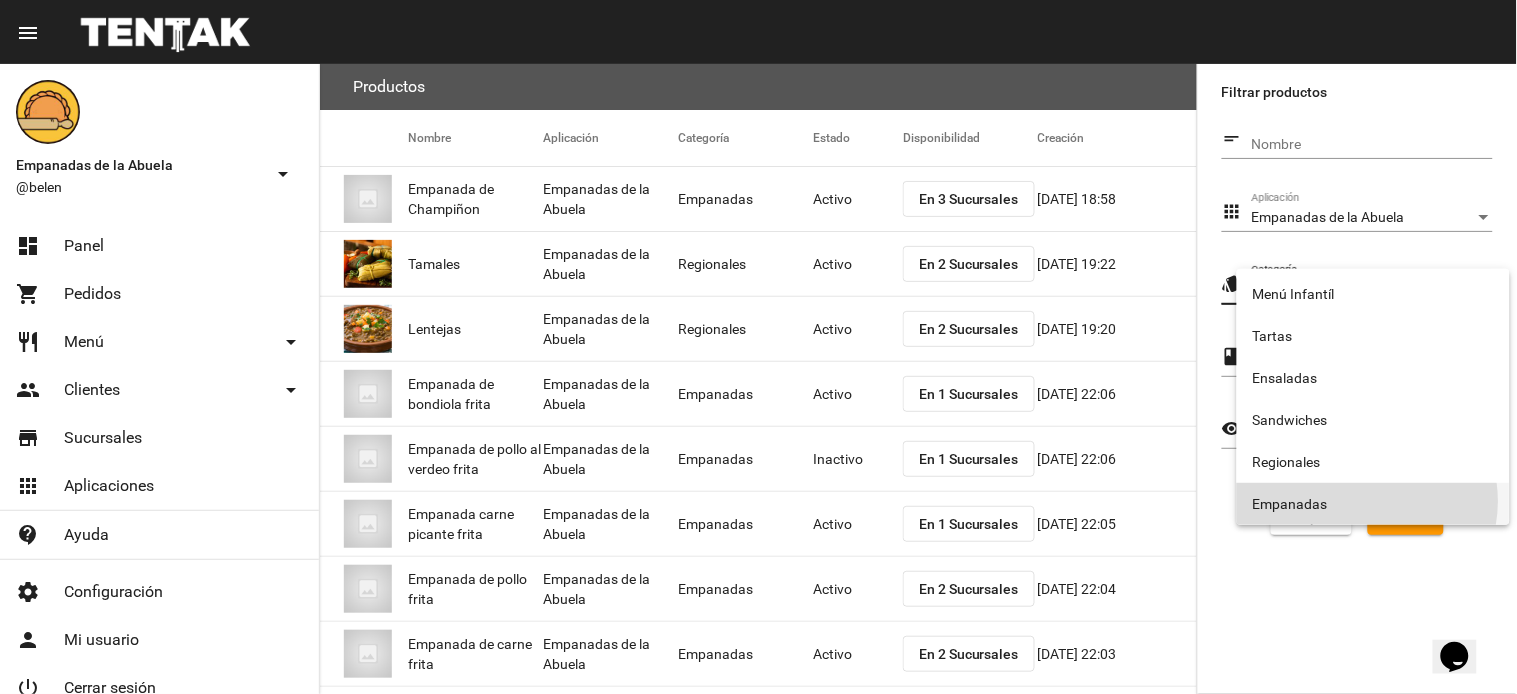 click on "Empanadas" at bounding box center (1373, 504) 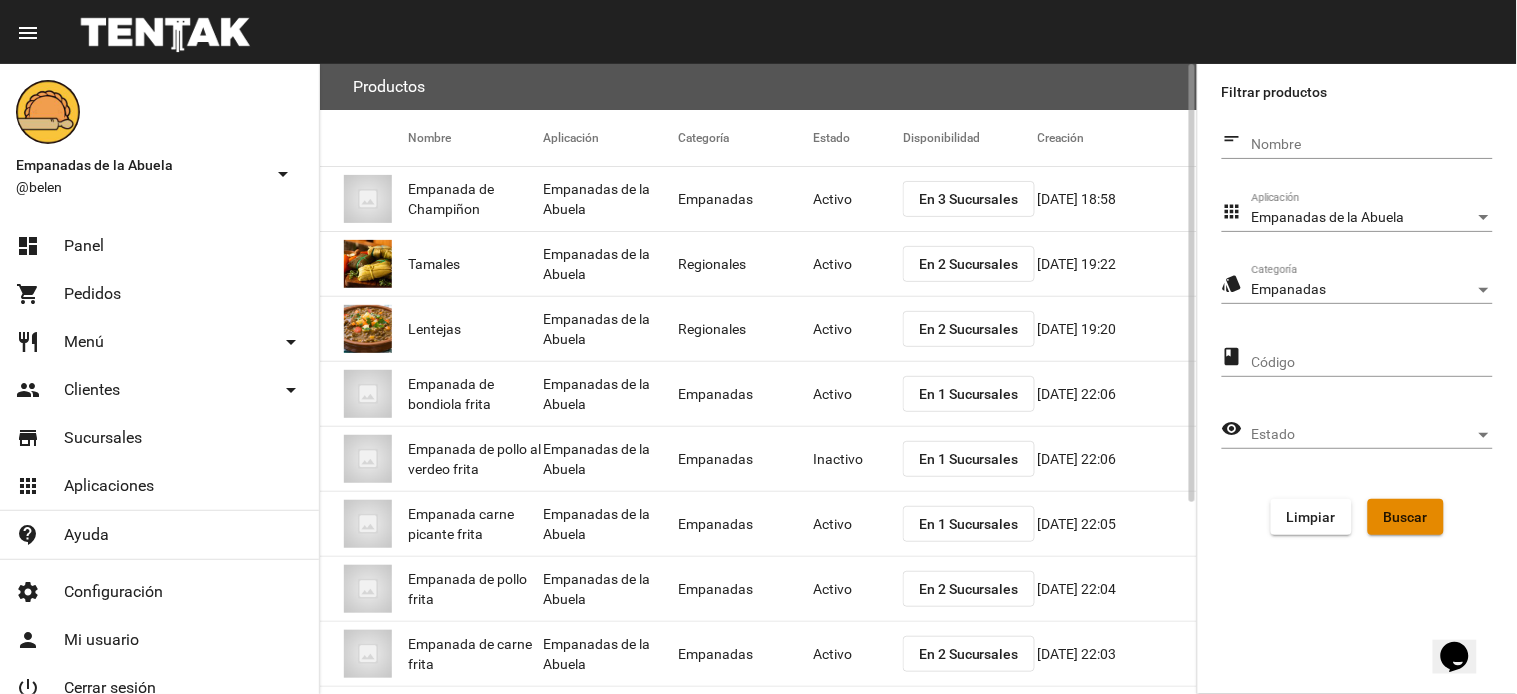drag, startPoint x: 1413, startPoint y: 511, endPoint x: 650, endPoint y: 248, distance: 807.0551 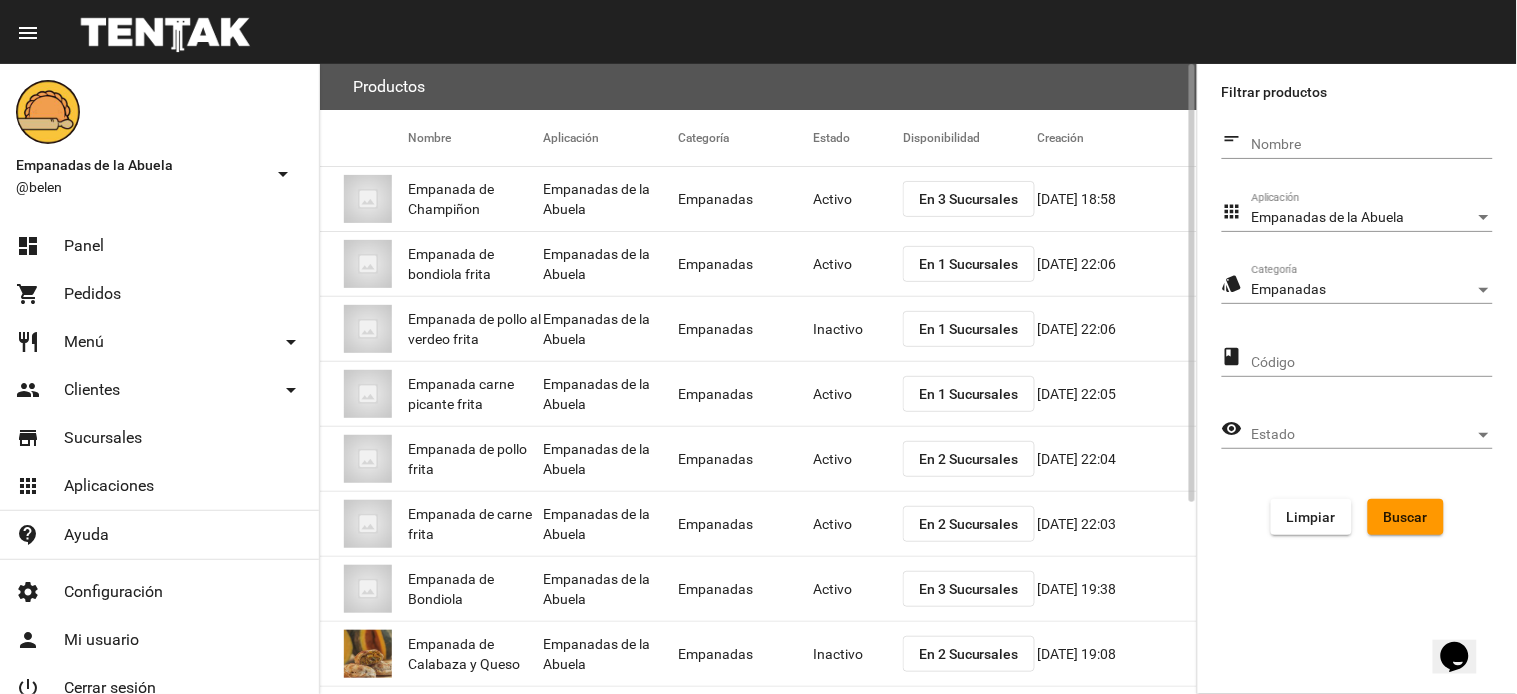 click on "En 1 Sucursales" 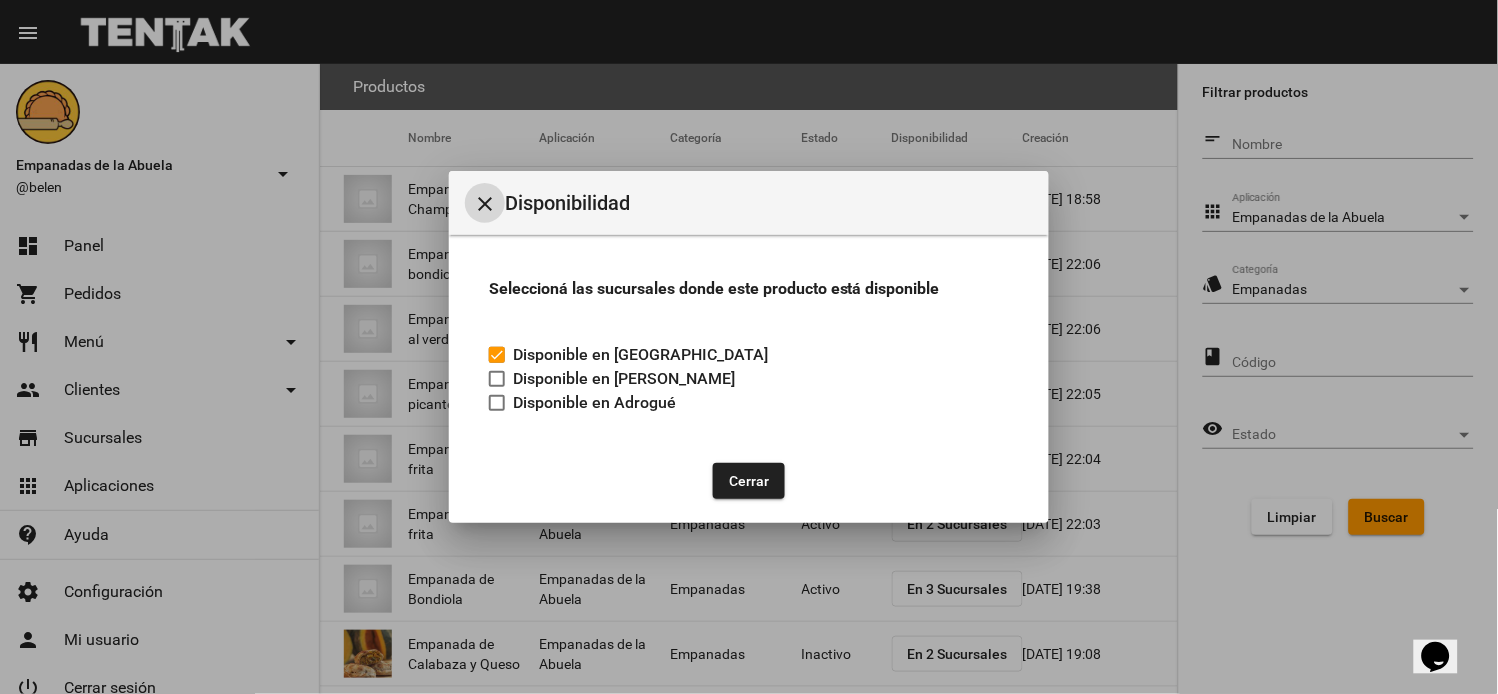 click on "close" at bounding box center (485, 204) 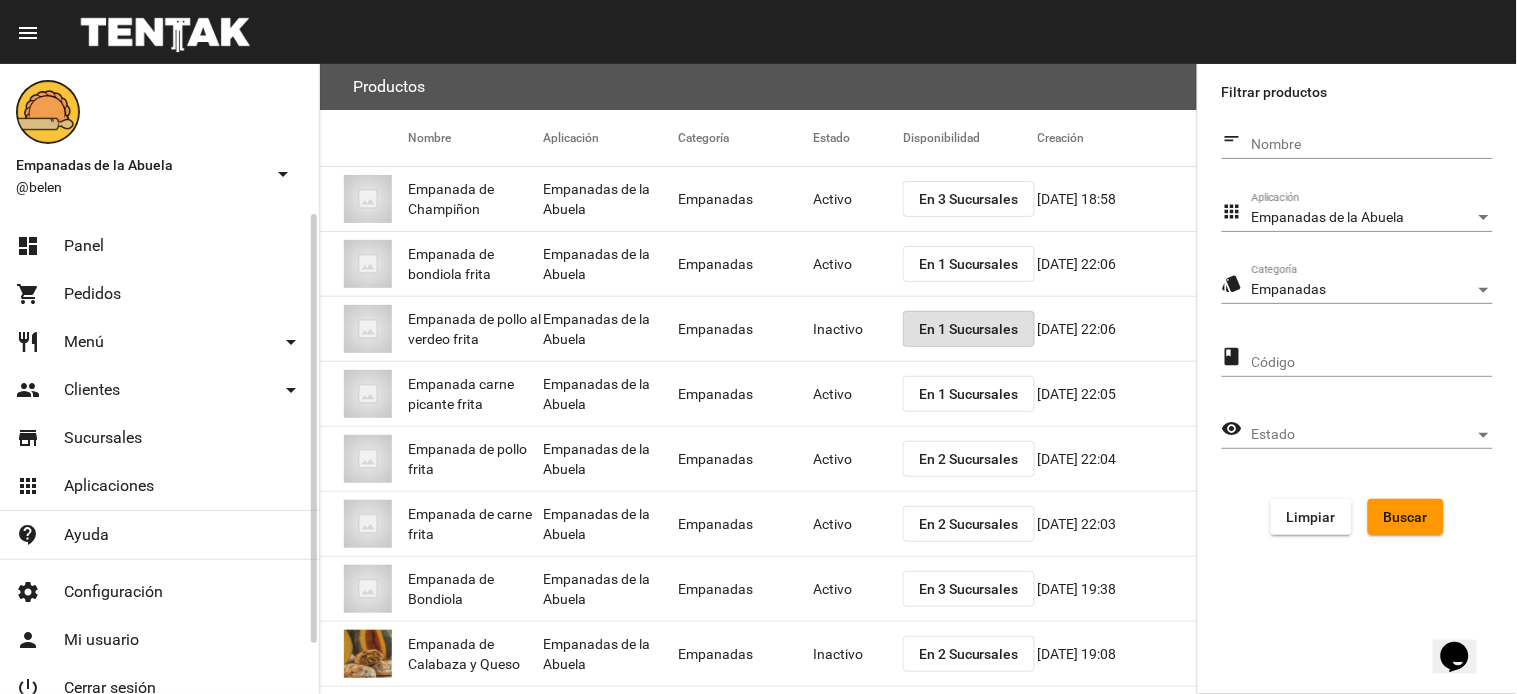 click on "dashboard Panel" 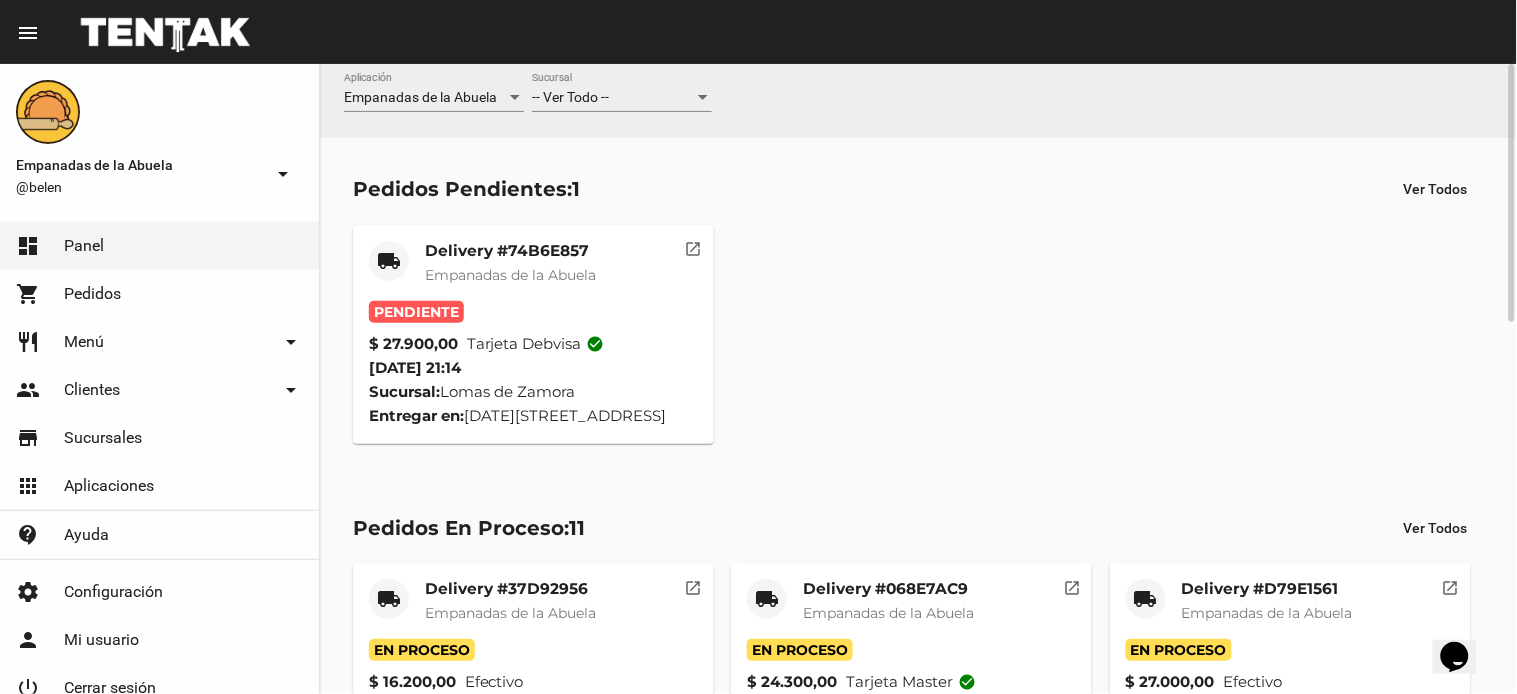 click on "Delivery #74B6E857" 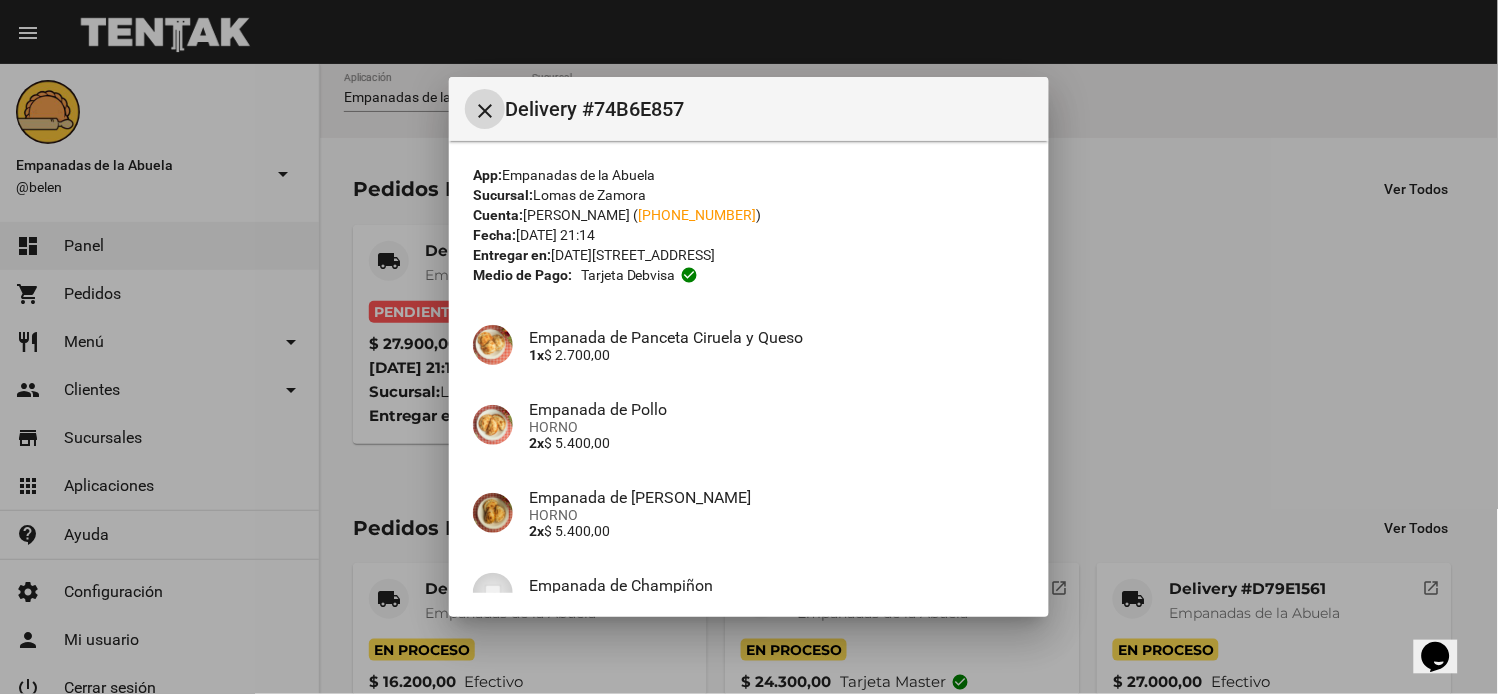 click on "close" at bounding box center (485, 111) 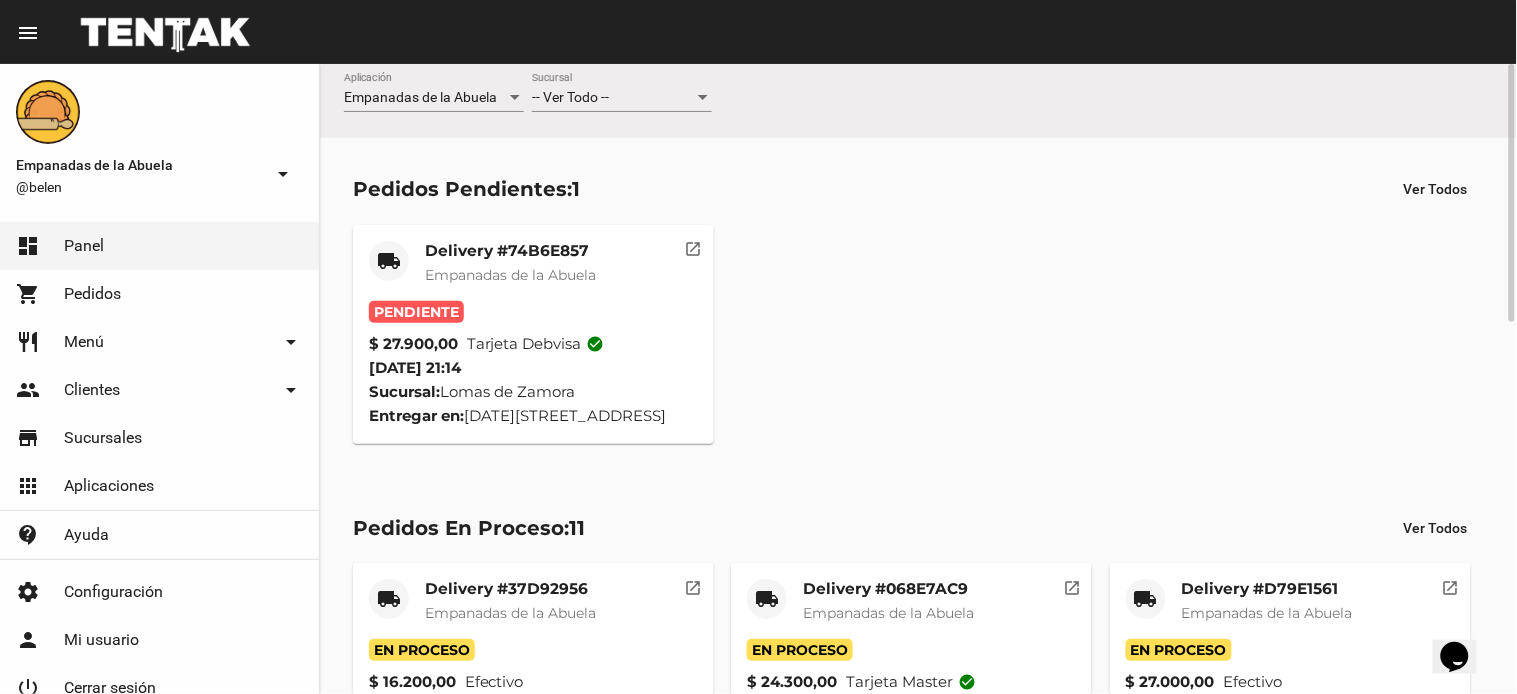 click on "-- Ver Todo -- Sucursal" 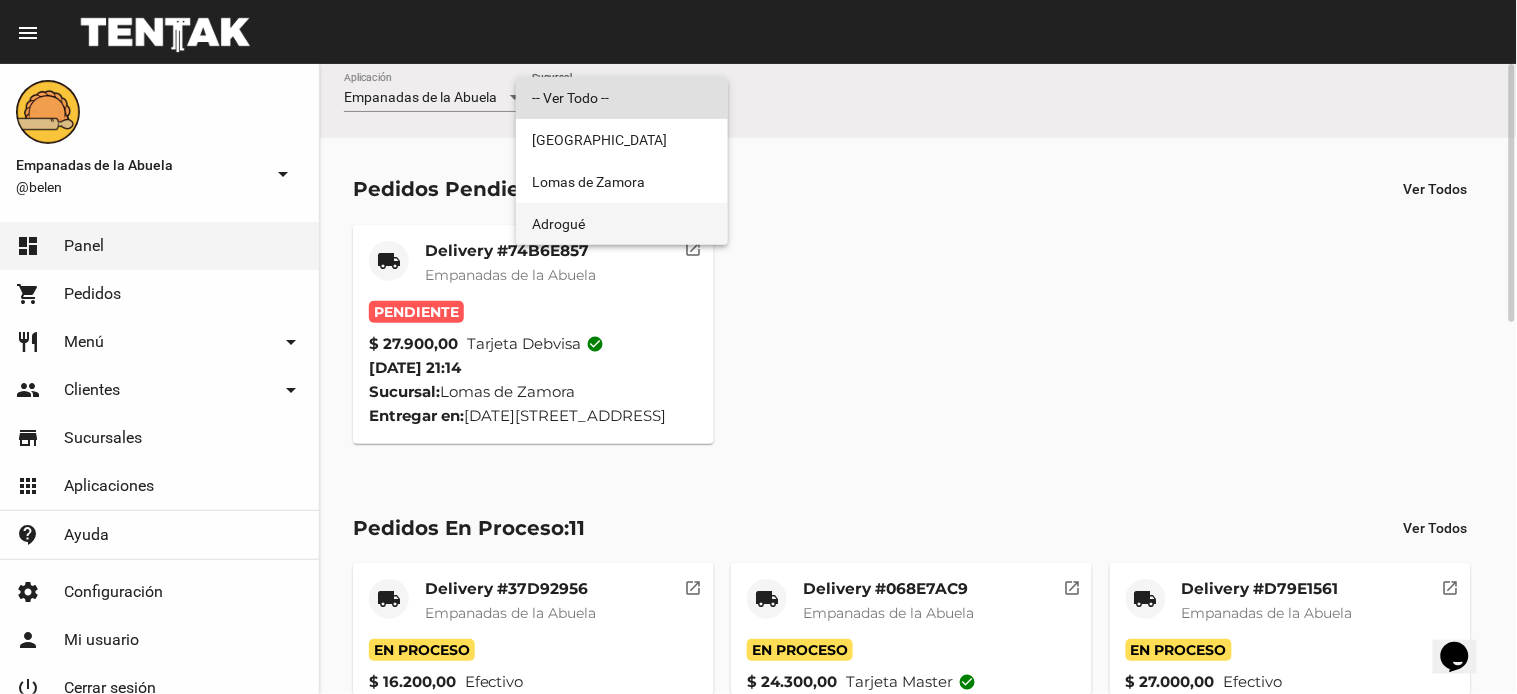 click on "Adrogué" at bounding box center (622, 224) 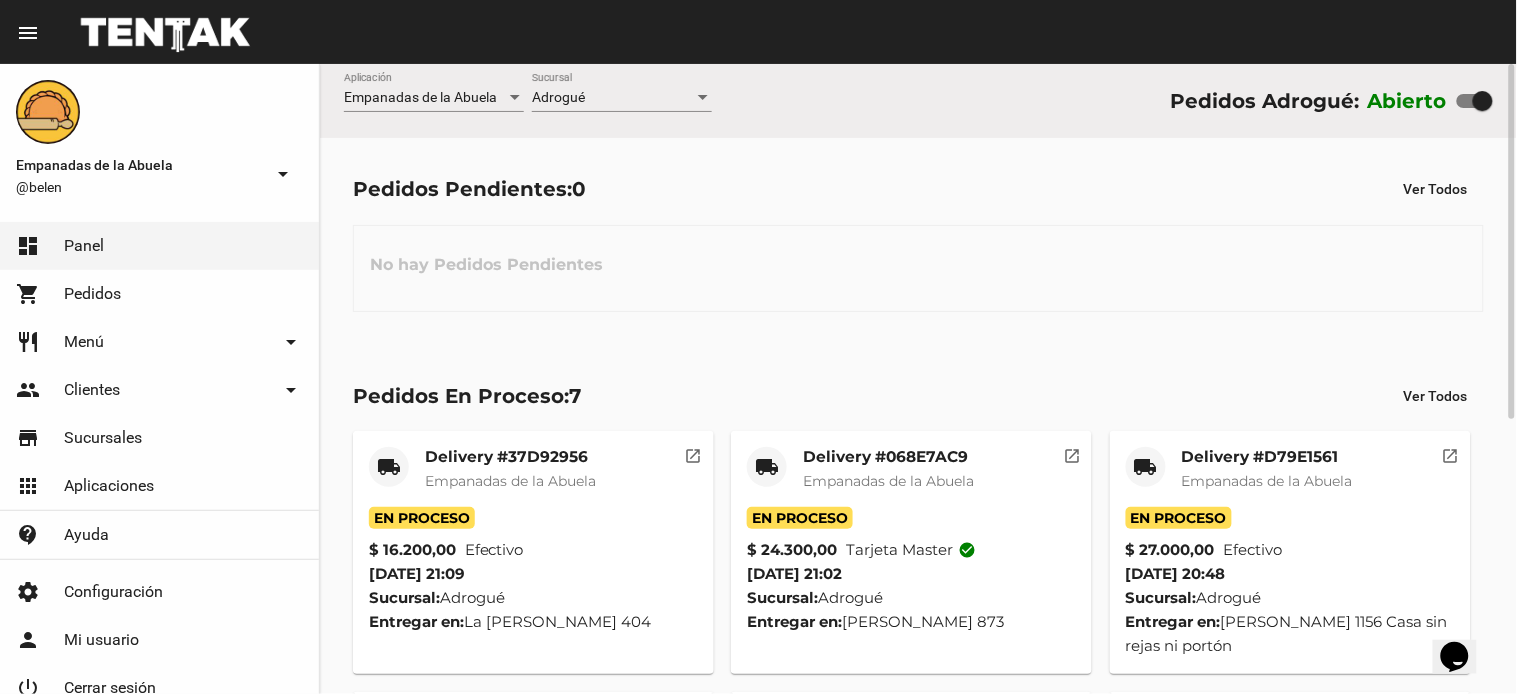 click on "local_shipping" 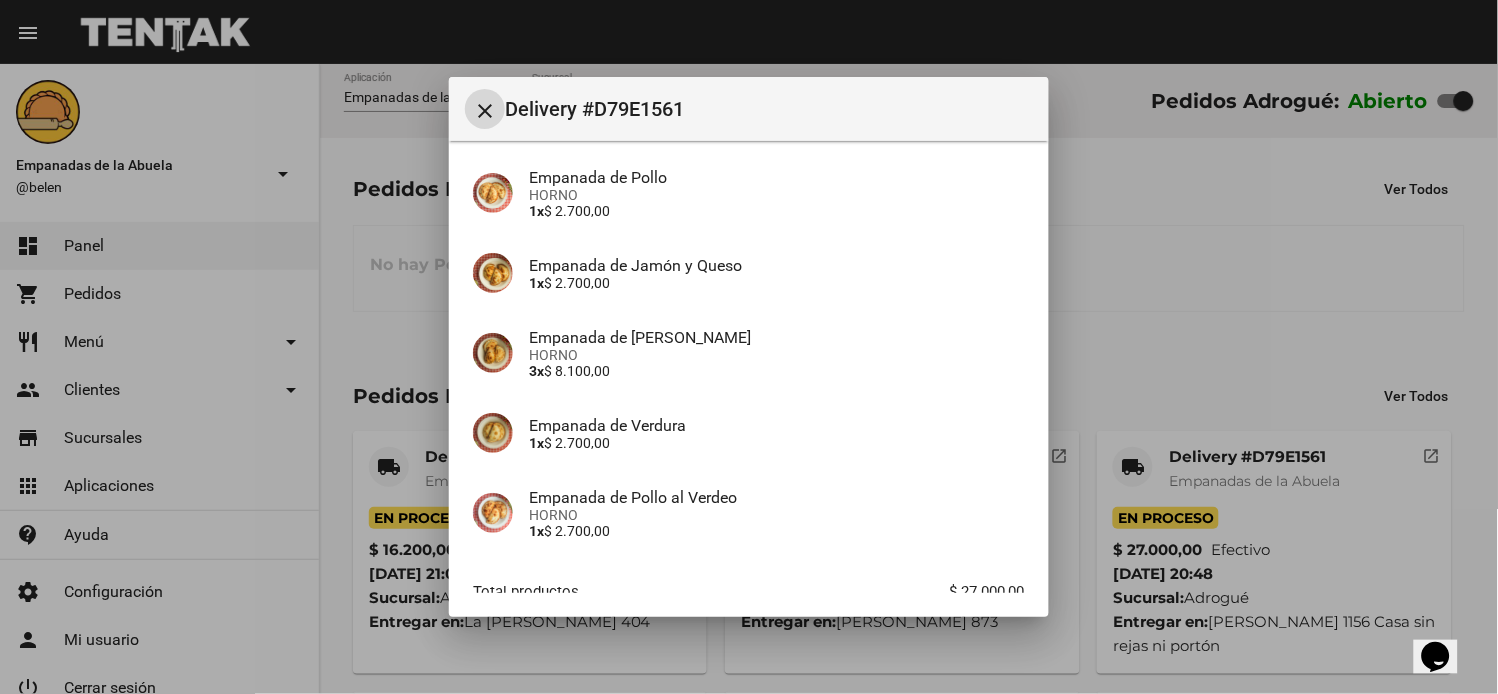 scroll, scrollTop: 513, scrollLeft: 0, axis: vertical 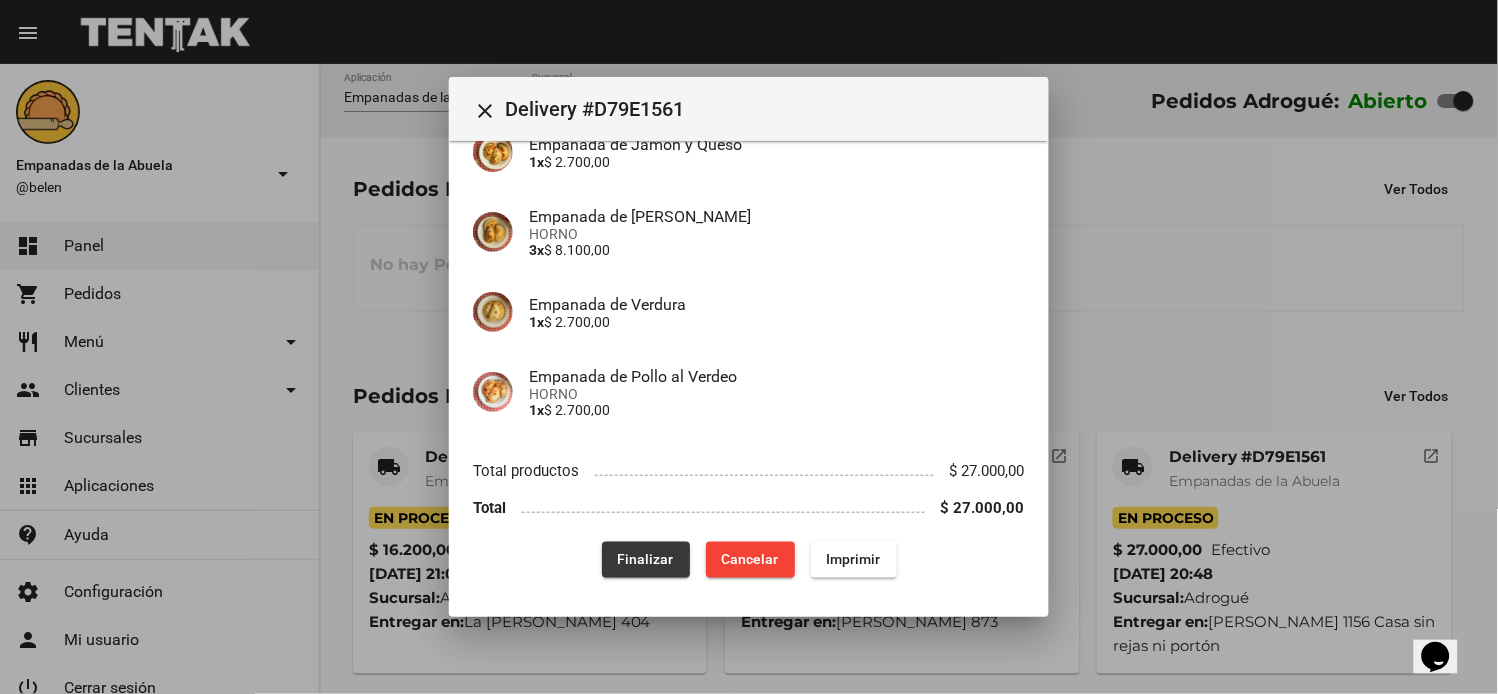click on "Finalizar" 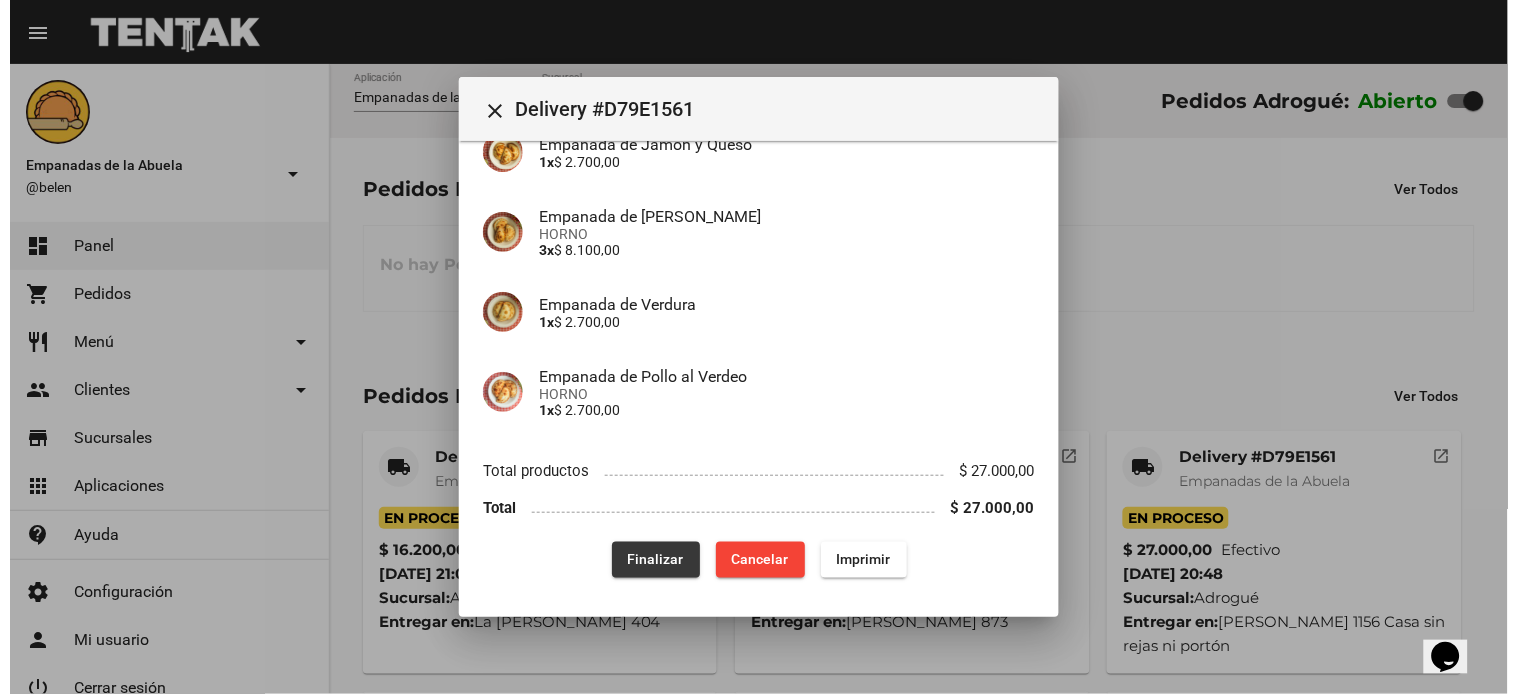 scroll, scrollTop: 0, scrollLeft: 0, axis: both 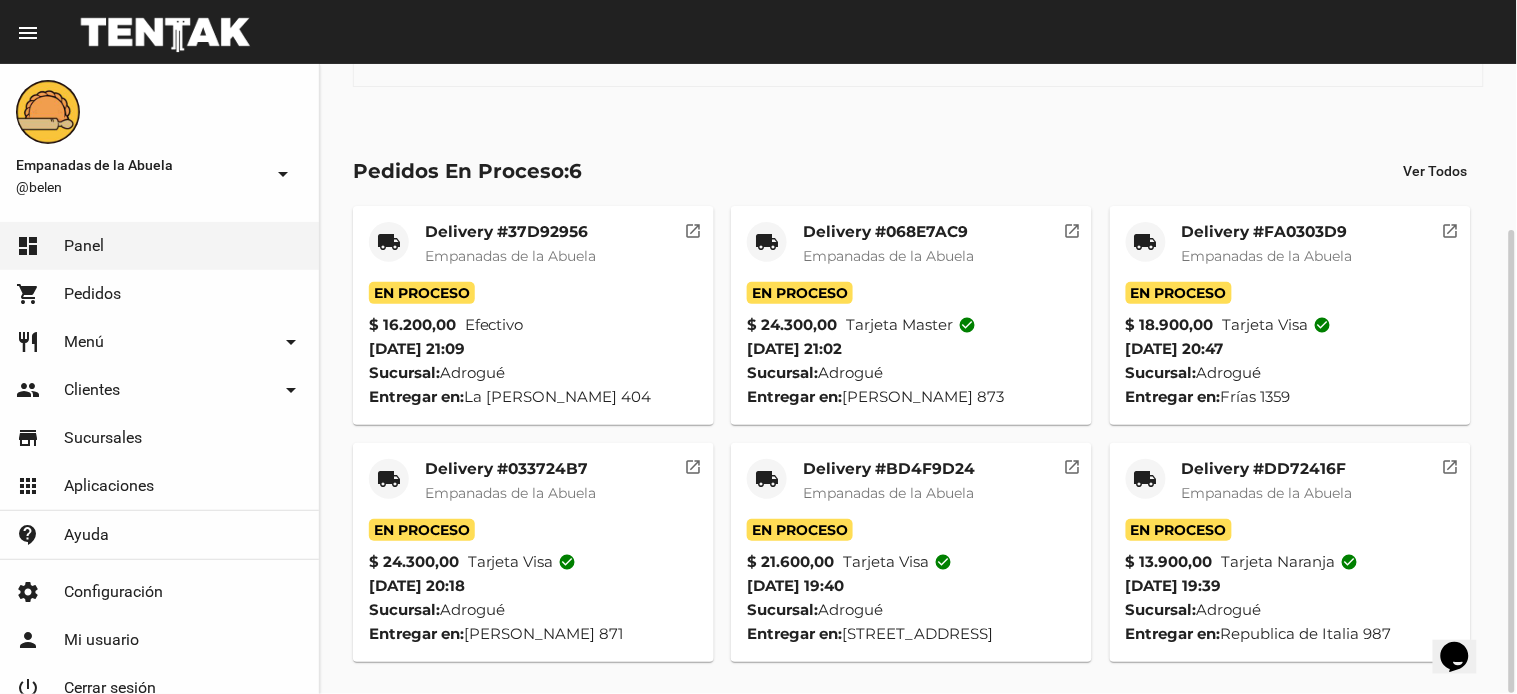 click on "local_shipping" 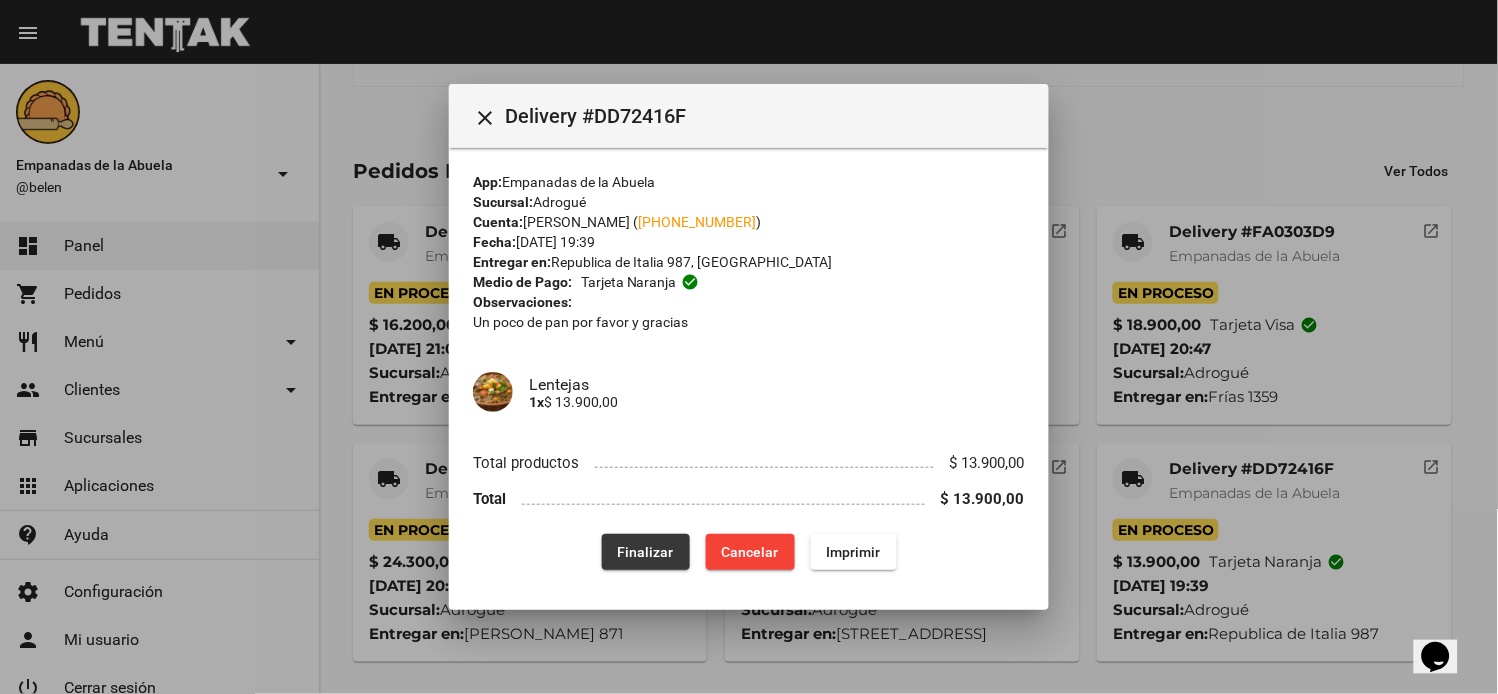 drag, startPoint x: 653, startPoint y: 545, endPoint x: 671, endPoint y: 525, distance: 26.907248 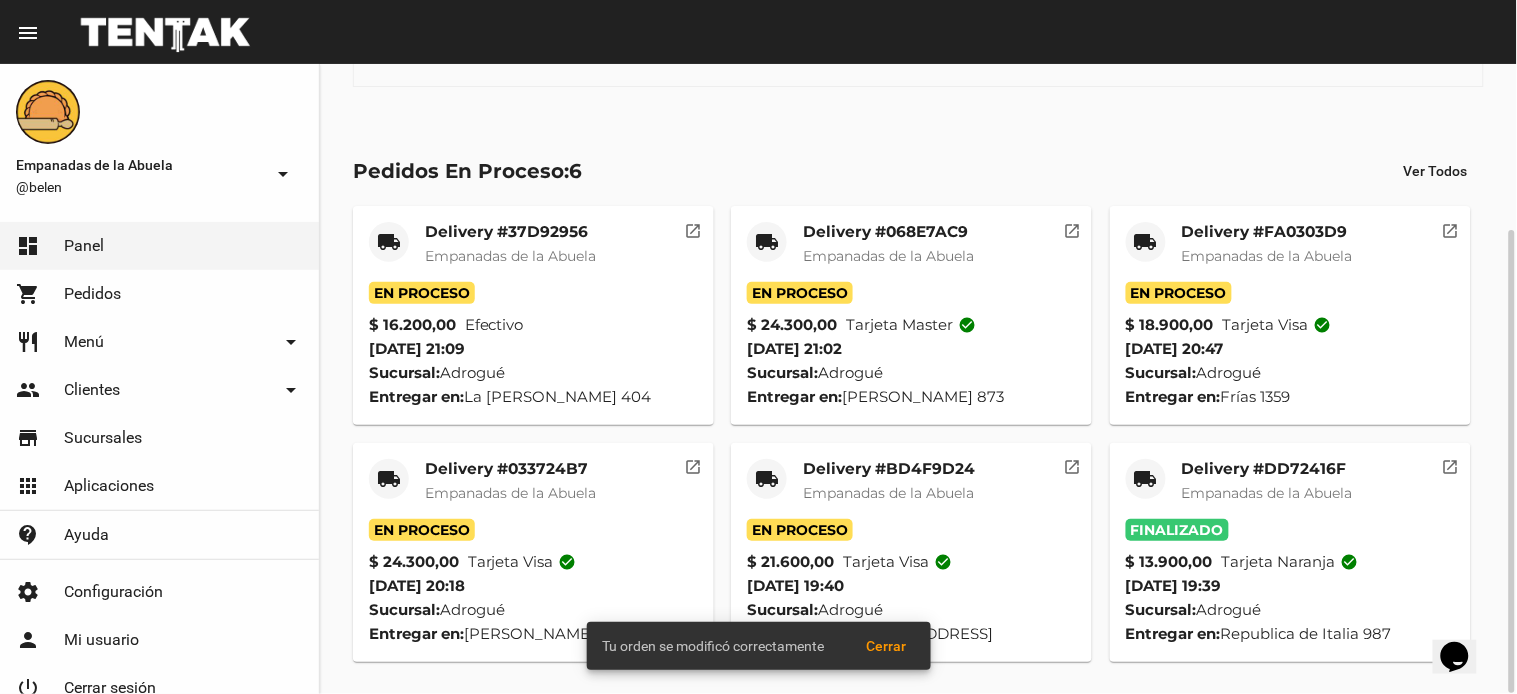 click on "local_shipping" 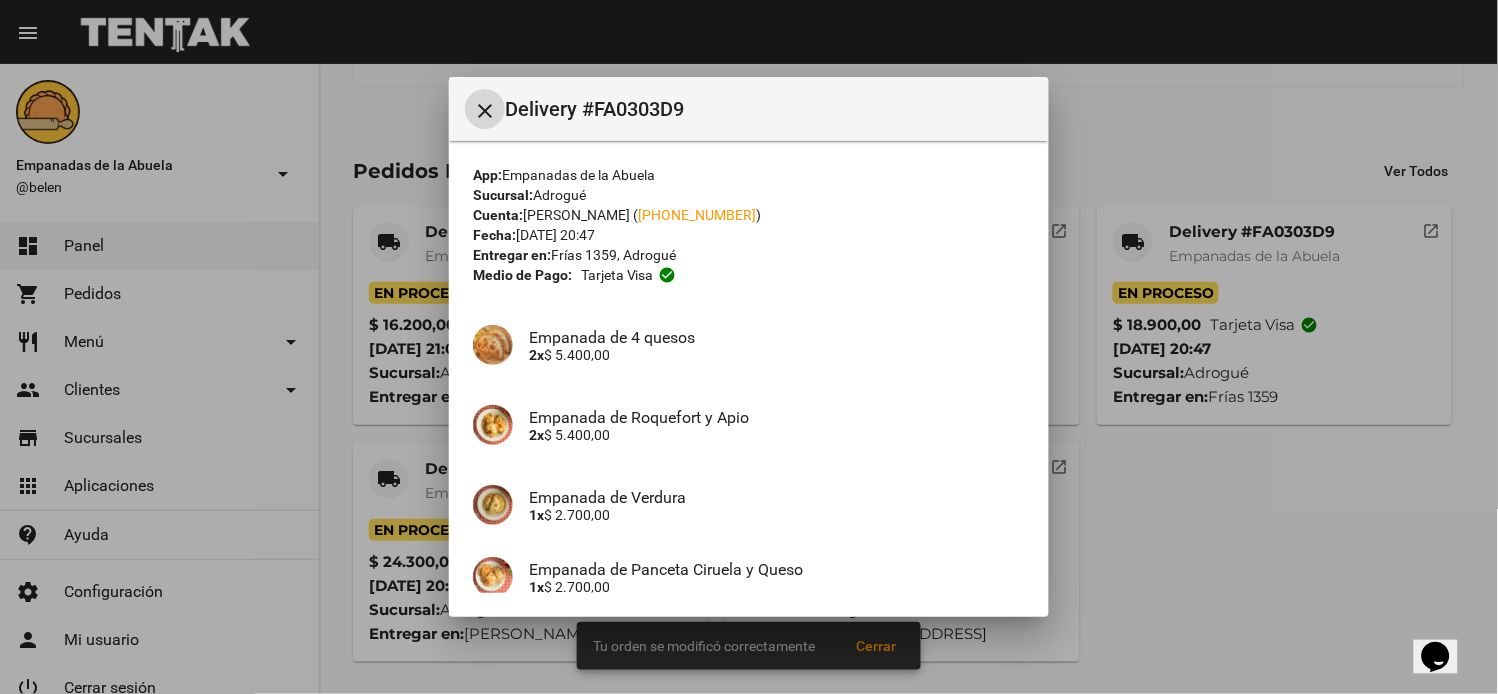 scroll, scrollTop: 250, scrollLeft: 0, axis: vertical 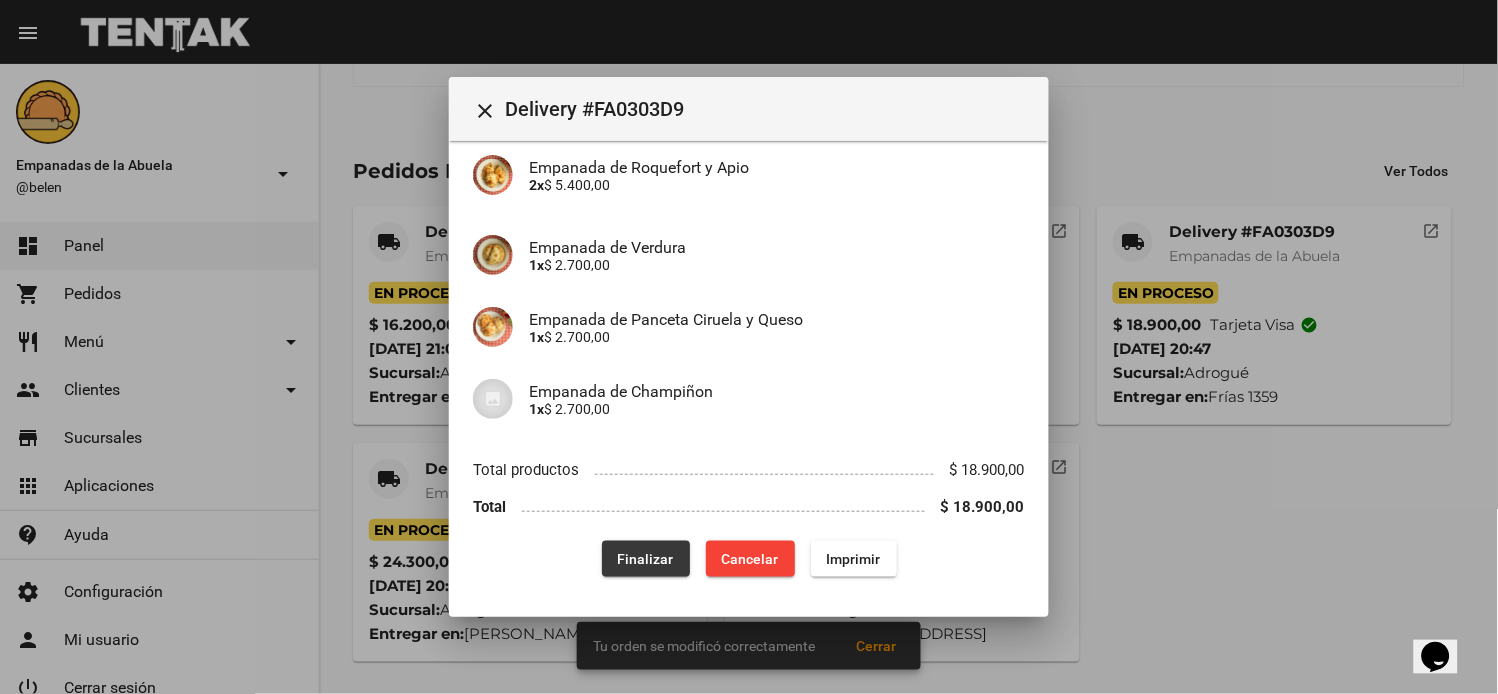 click on "Finalizar" 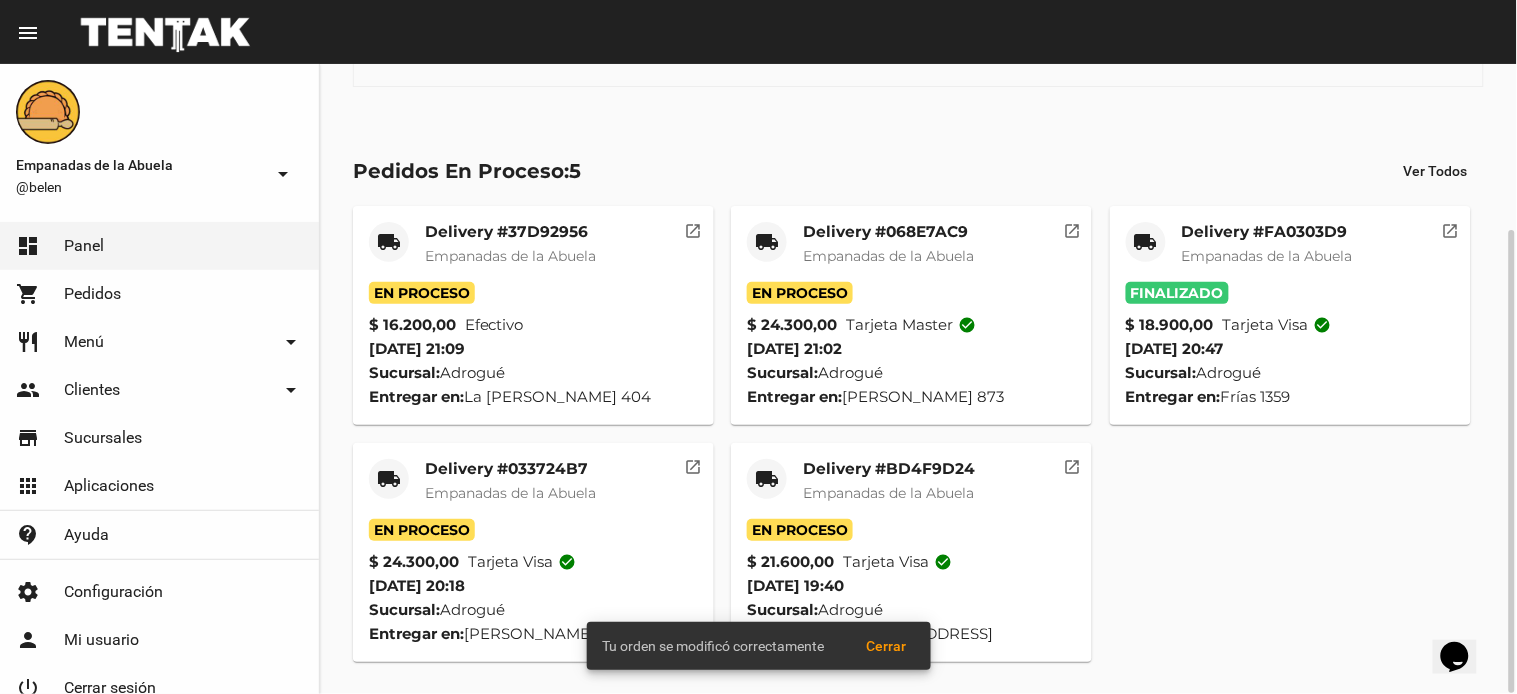 click on "local_shipping" 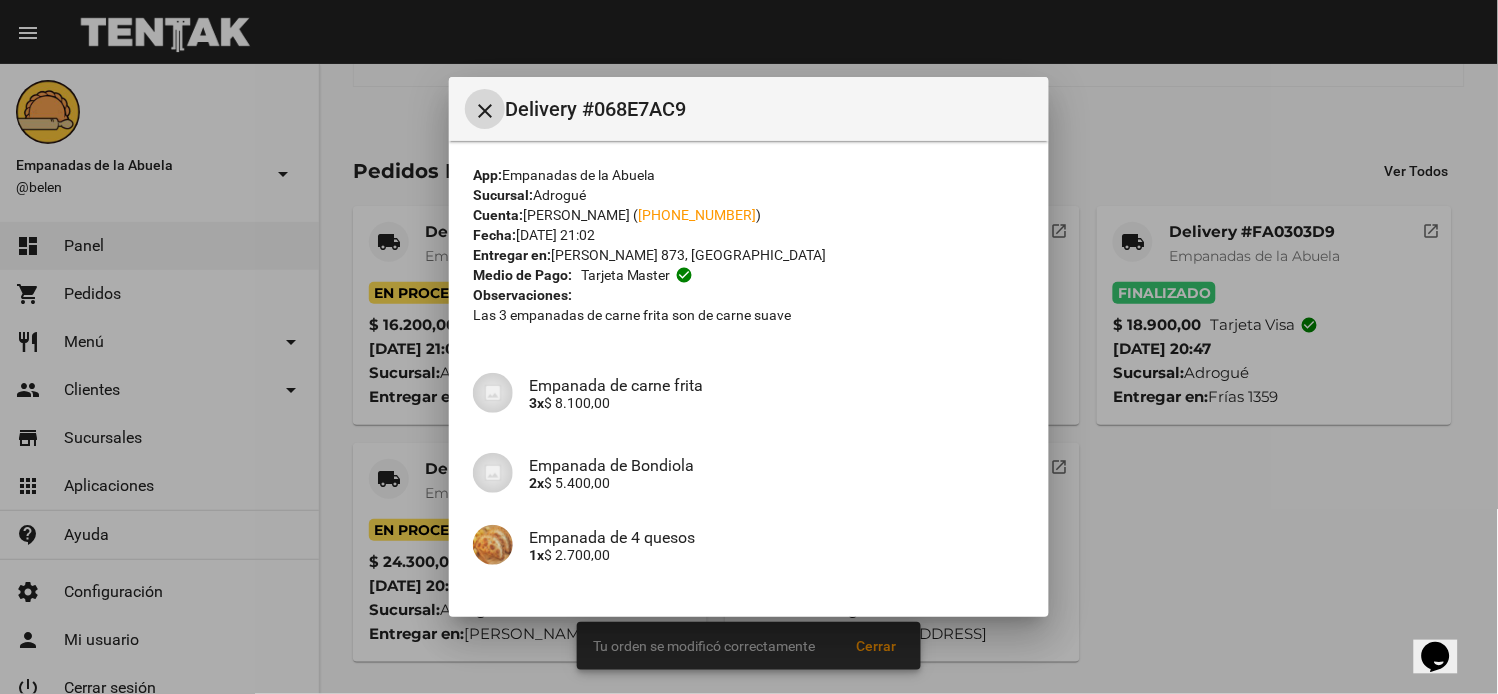 scroll, scrollTop: 321, scrollLeft: 0, axis: vertical 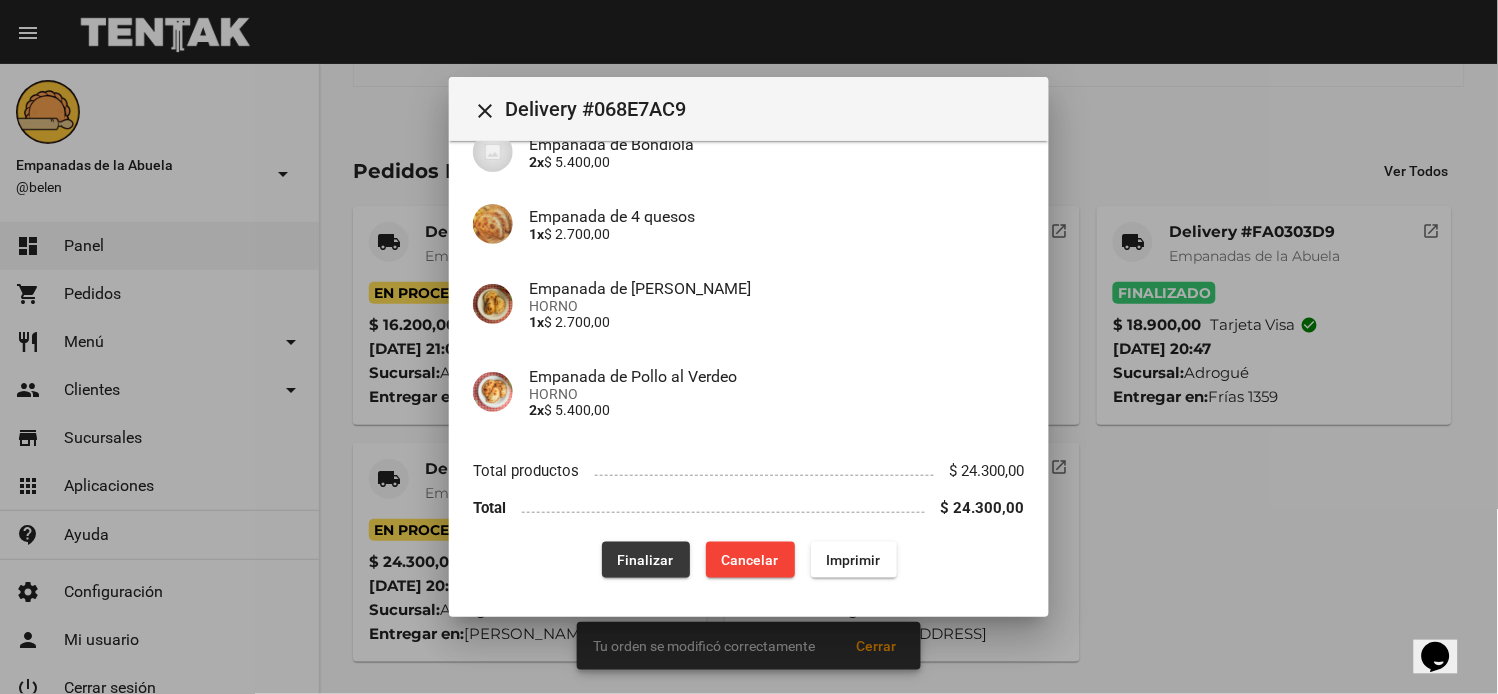 click on "Finalizar" 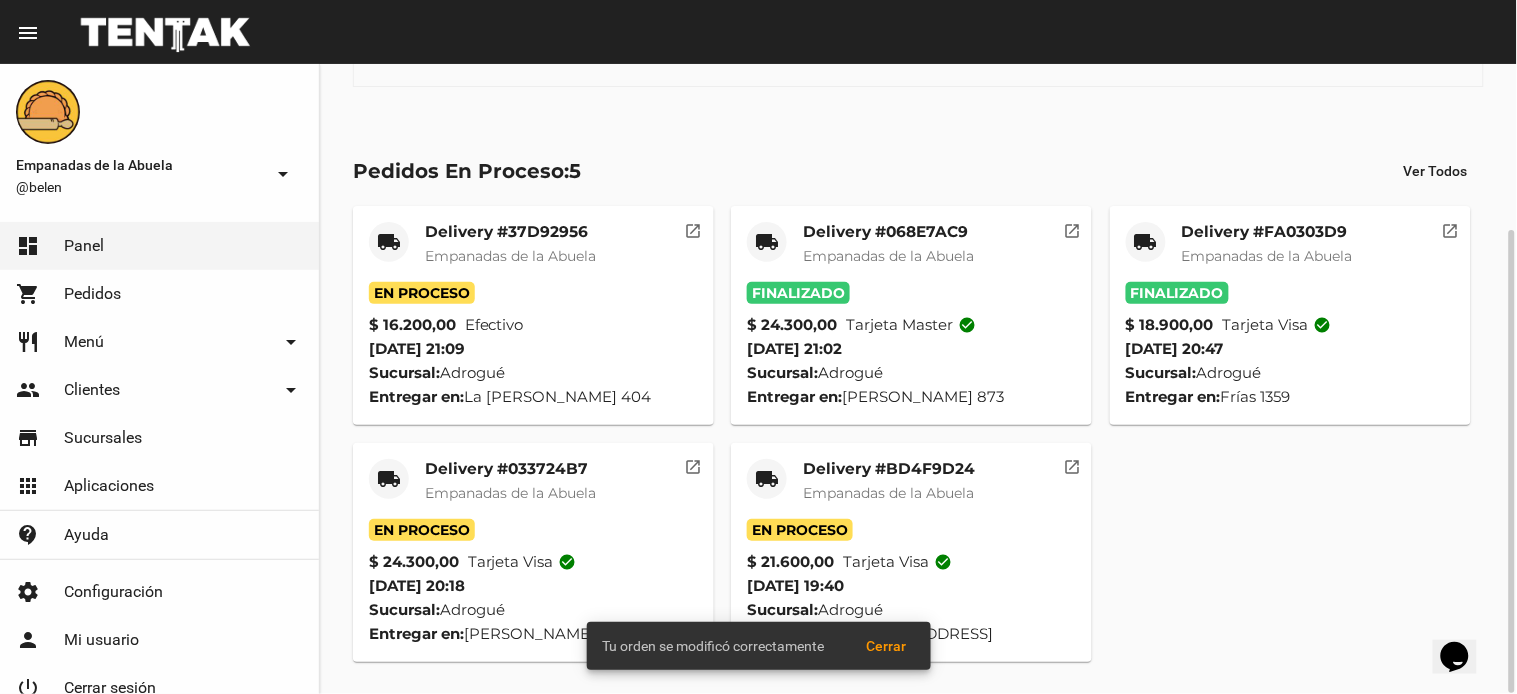click on "local_shipping" 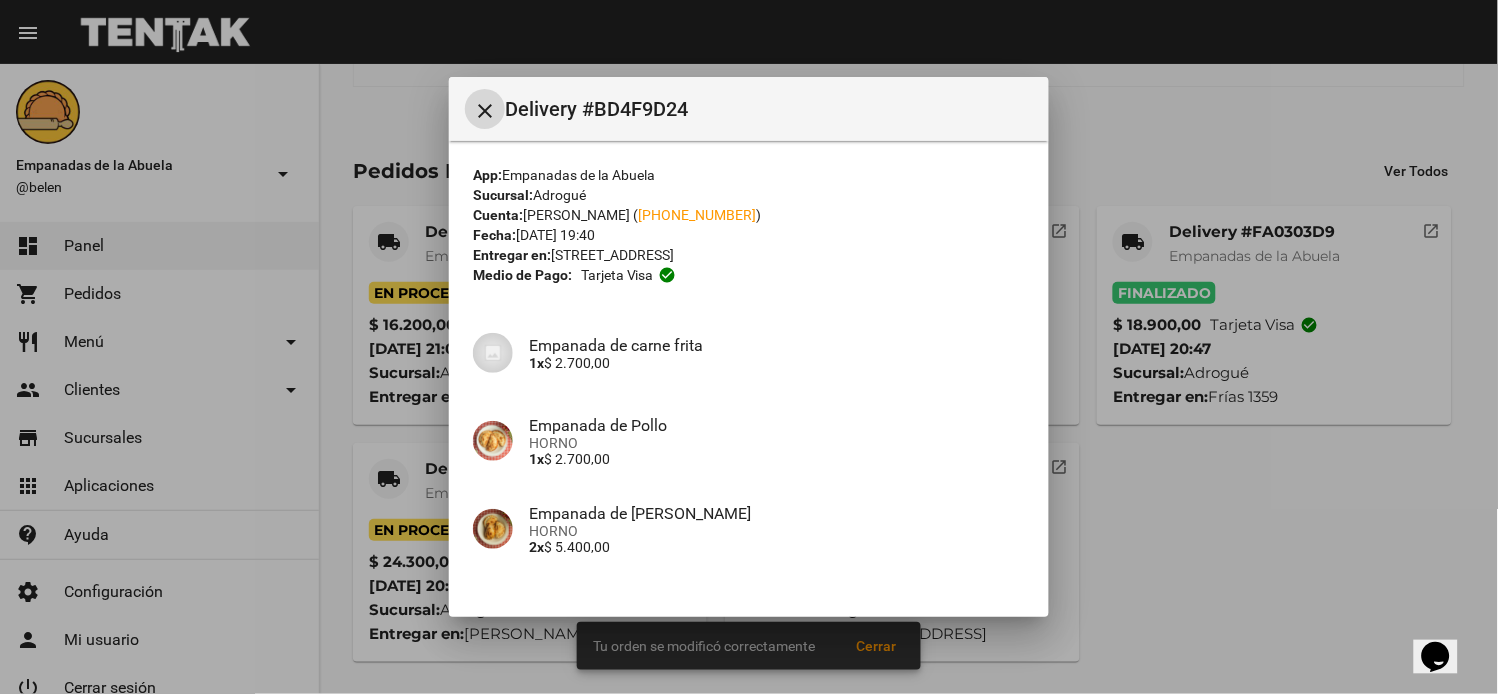 scroll, scrollTop: 441, scrollLeft: 0, axis: vertical 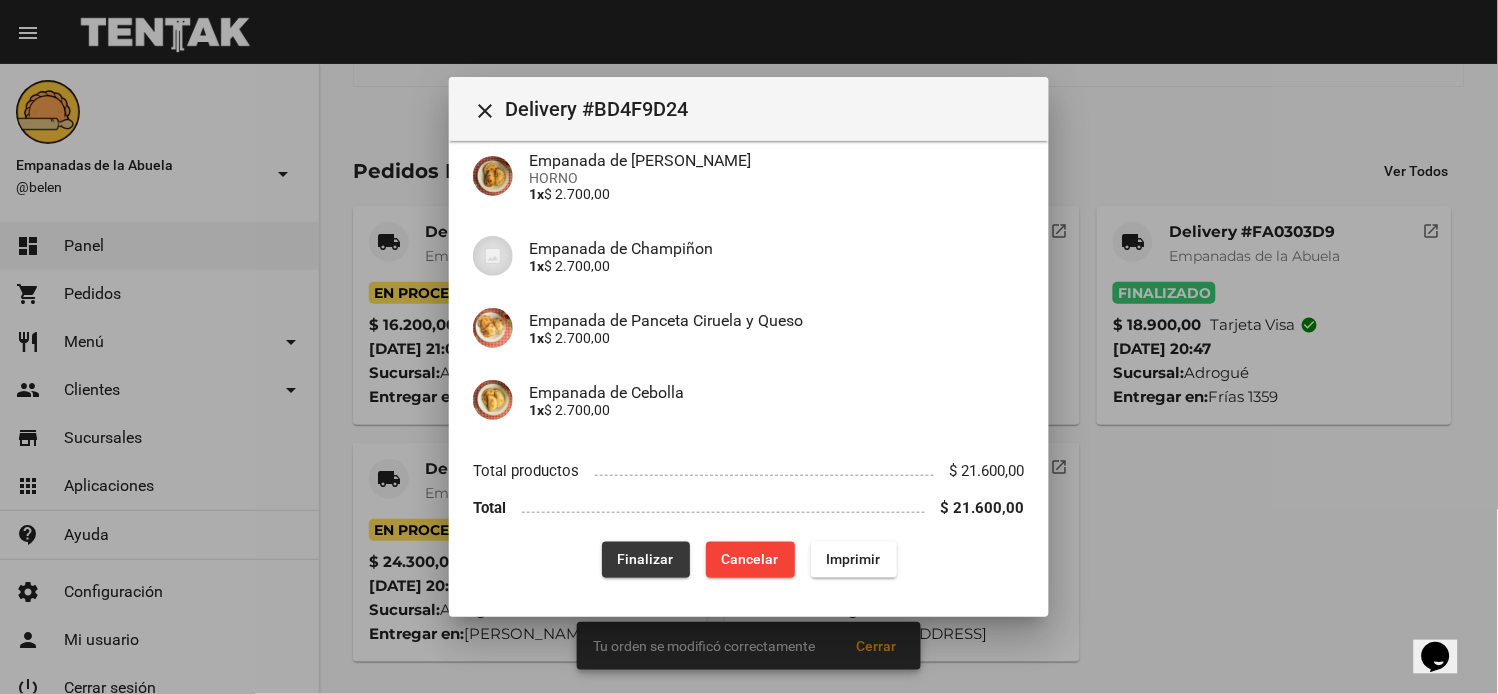 click on "Finalizar" 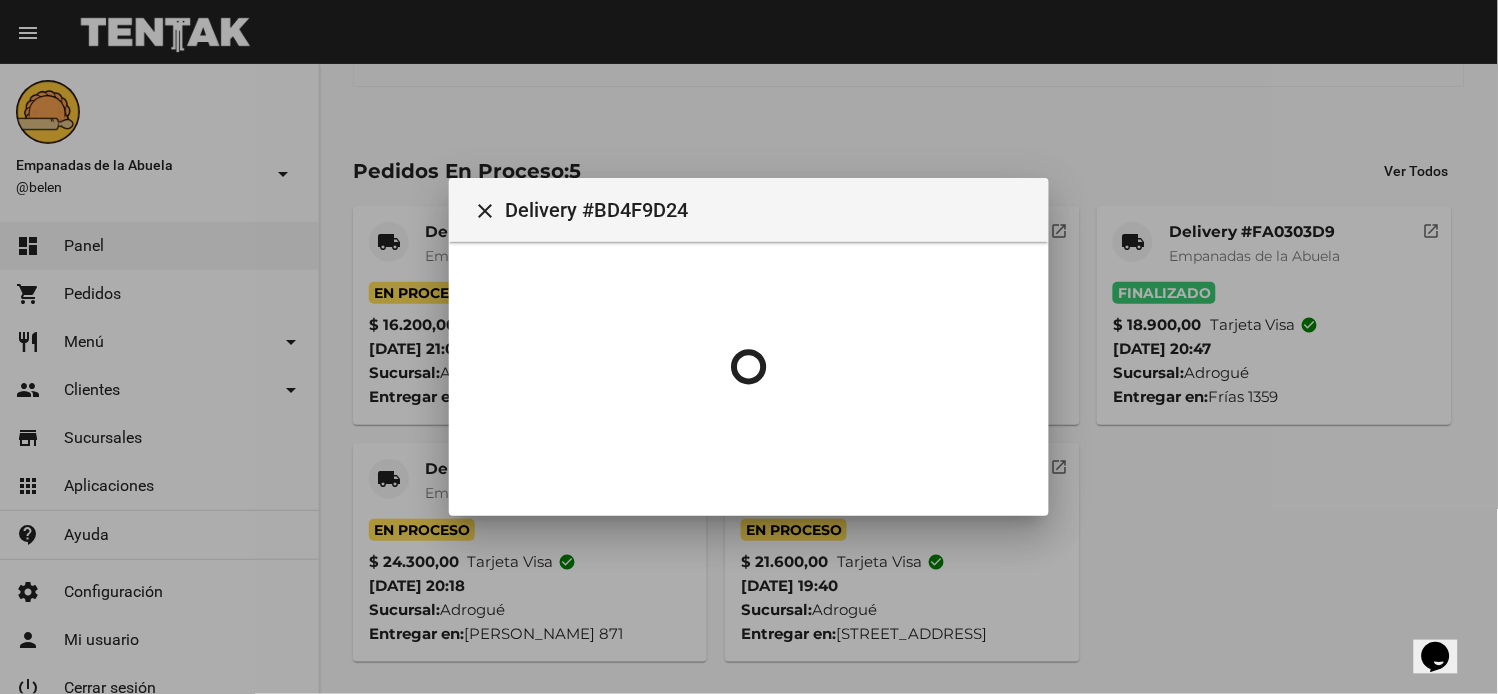 click at bounding box center [749, 347] 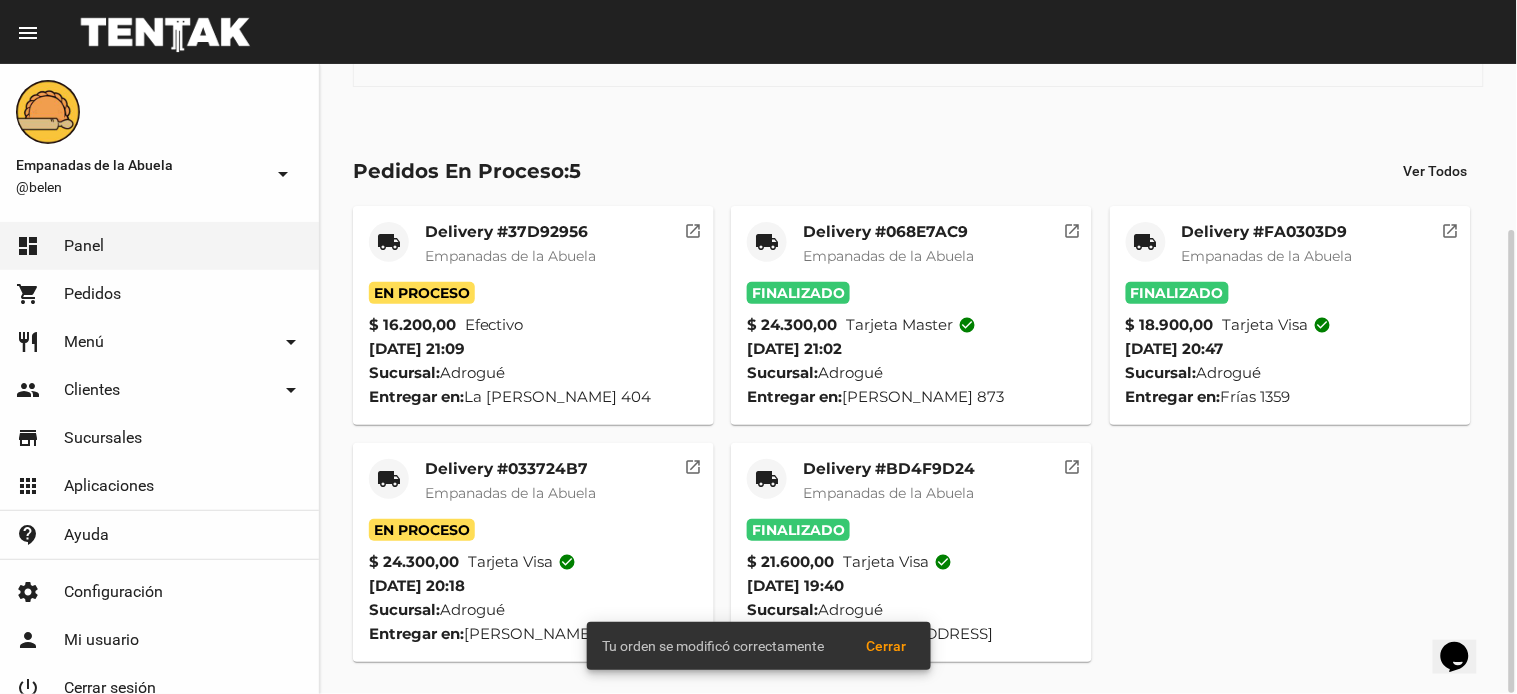 click on "local_shipping" 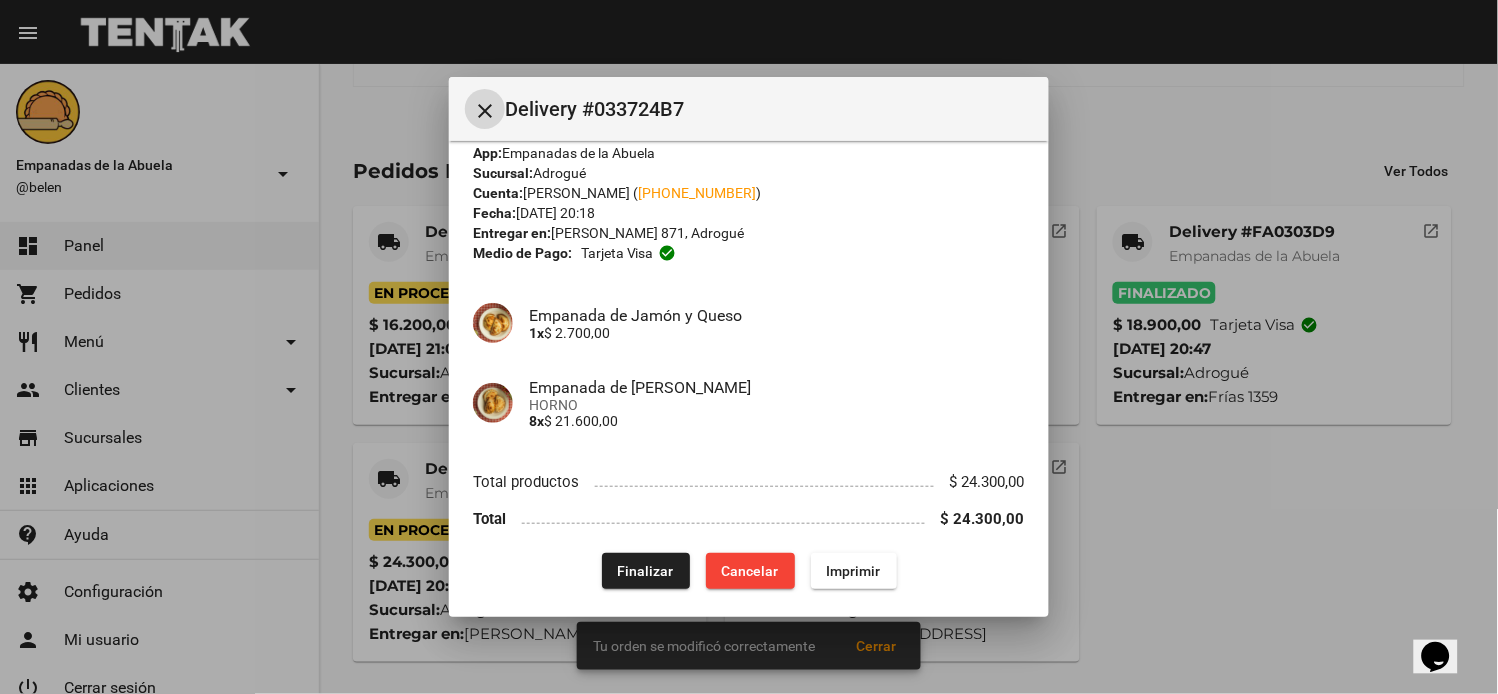 scroll, scrollTop: 33, scrollLeft: 0, axis: vertical 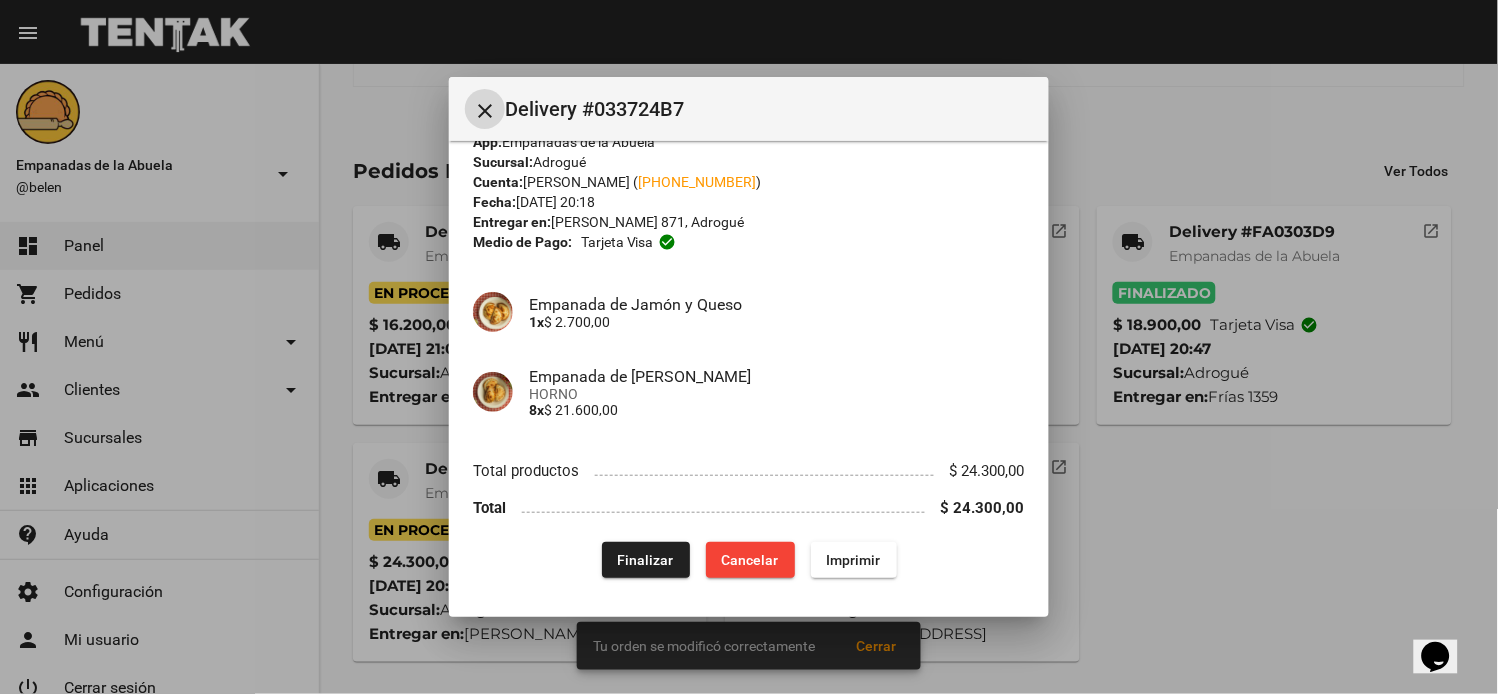 click on "Finalizar  Cancelar Imprimir" 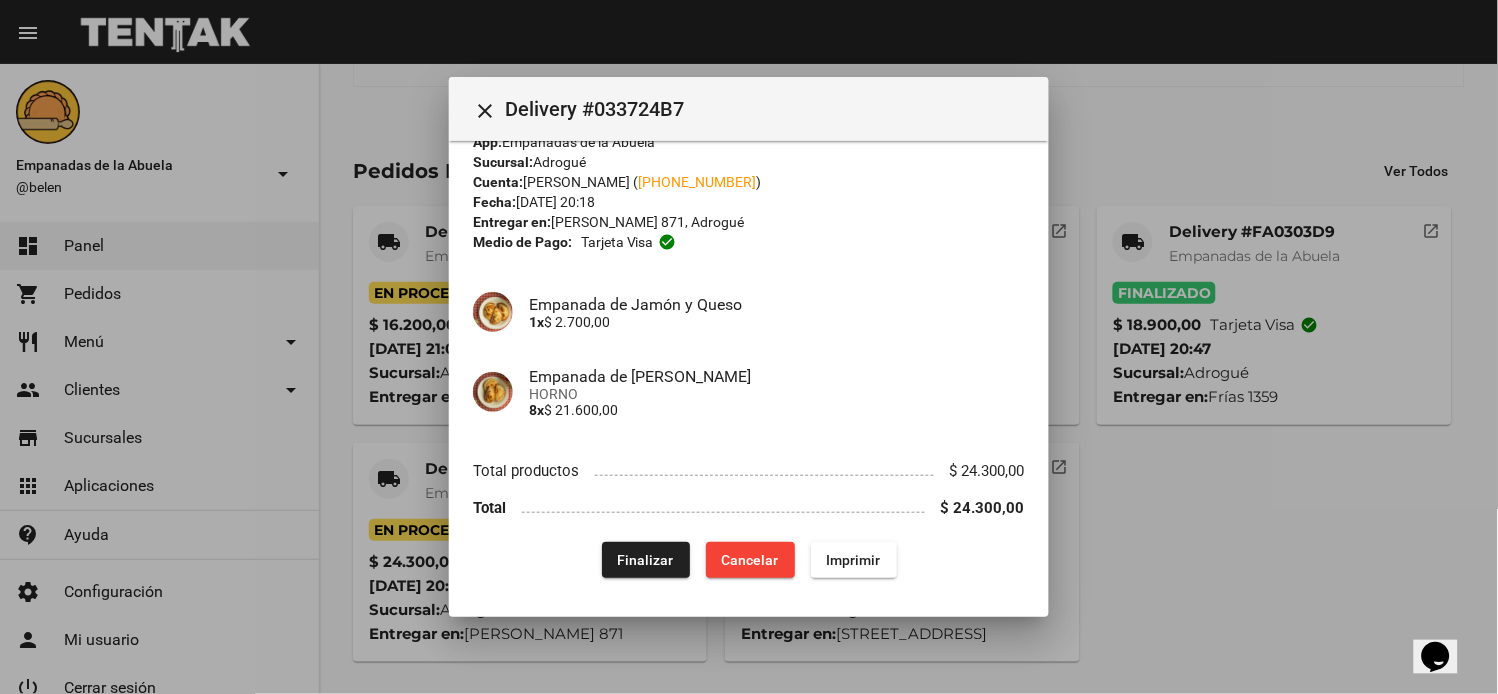 click on "Finalizar" 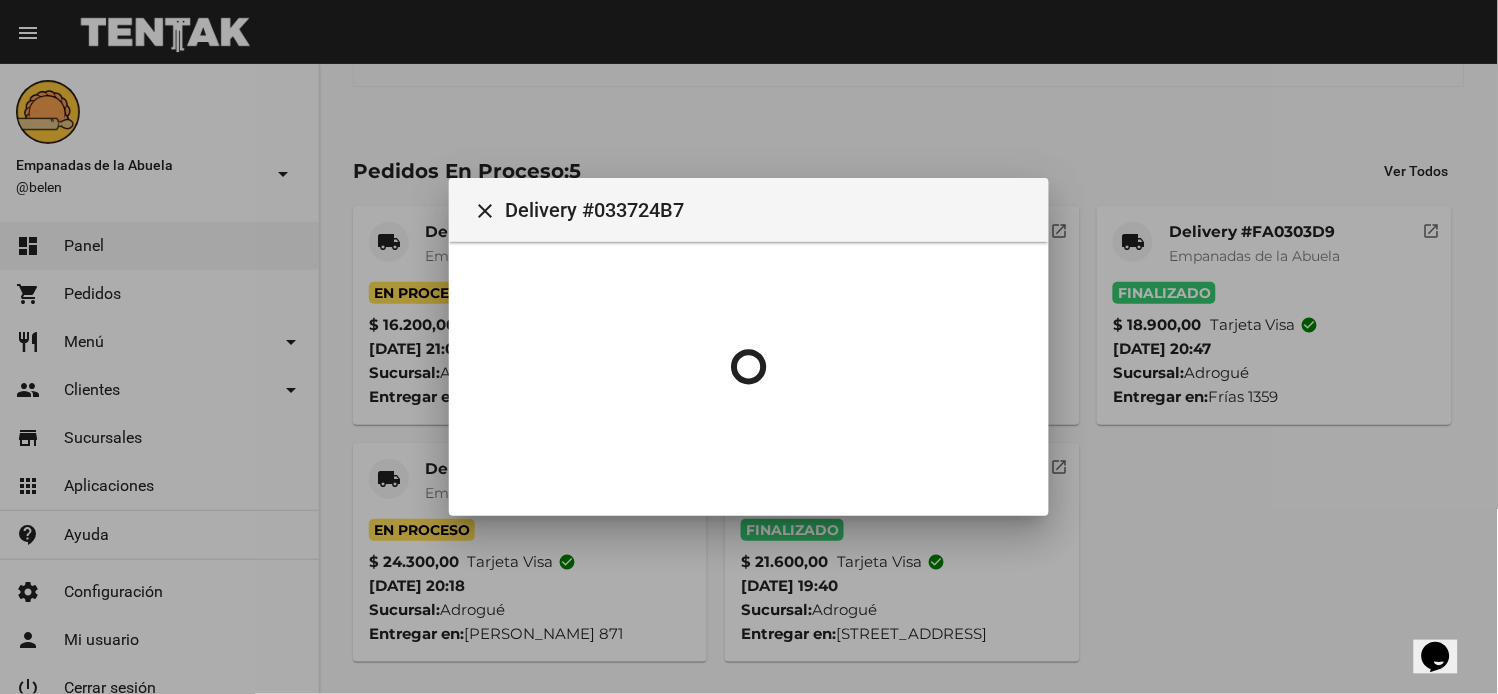 scroll, scrollTop: 0, scrollLeft: 0, axis: both 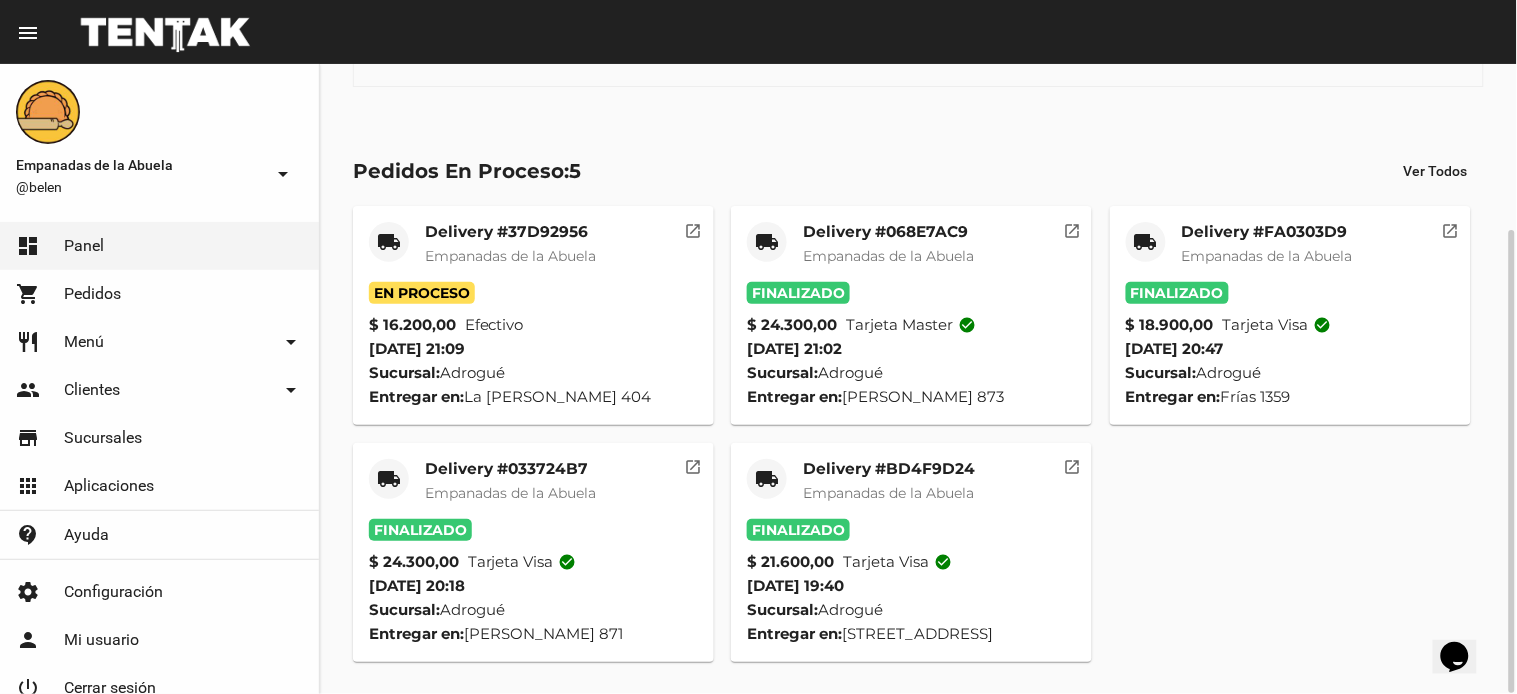 click on "local_shipping" 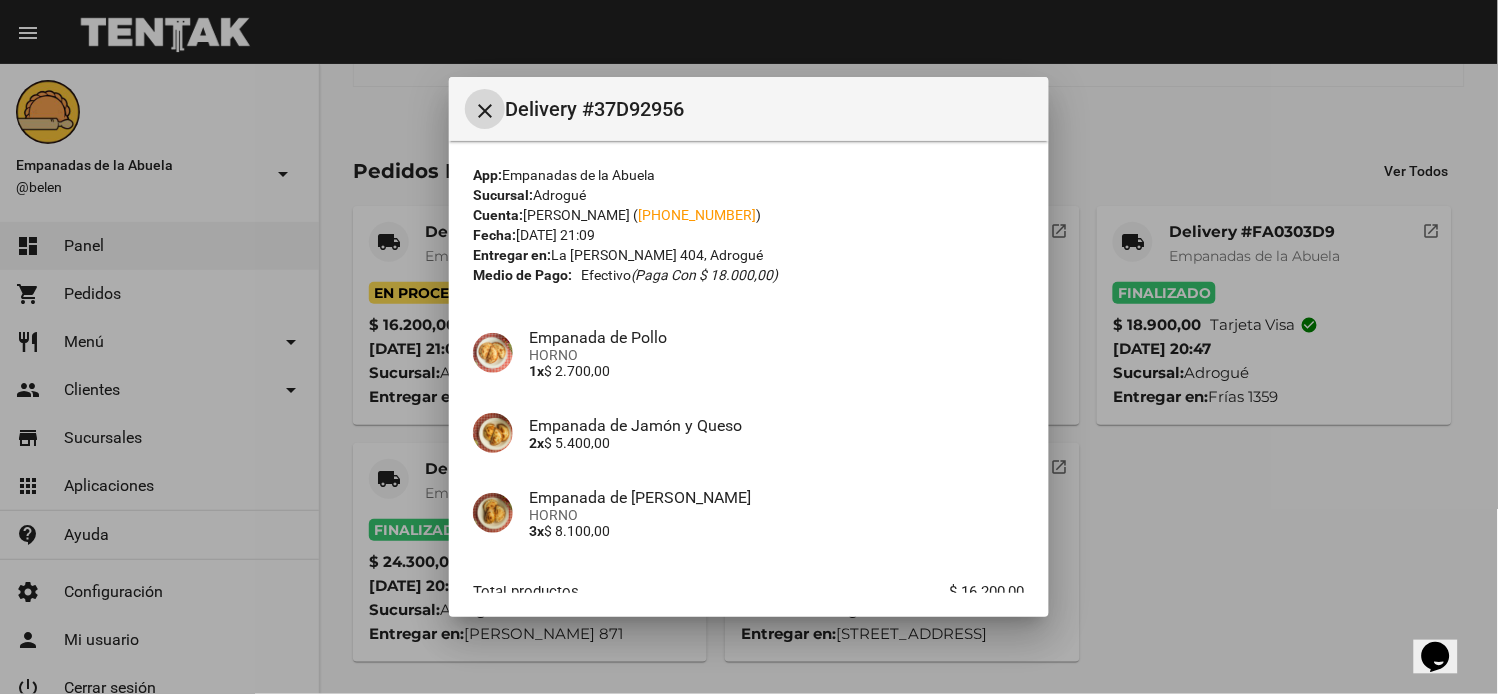 scroll, scrollTop: 121, scrollLeft: 0, axis: vertical 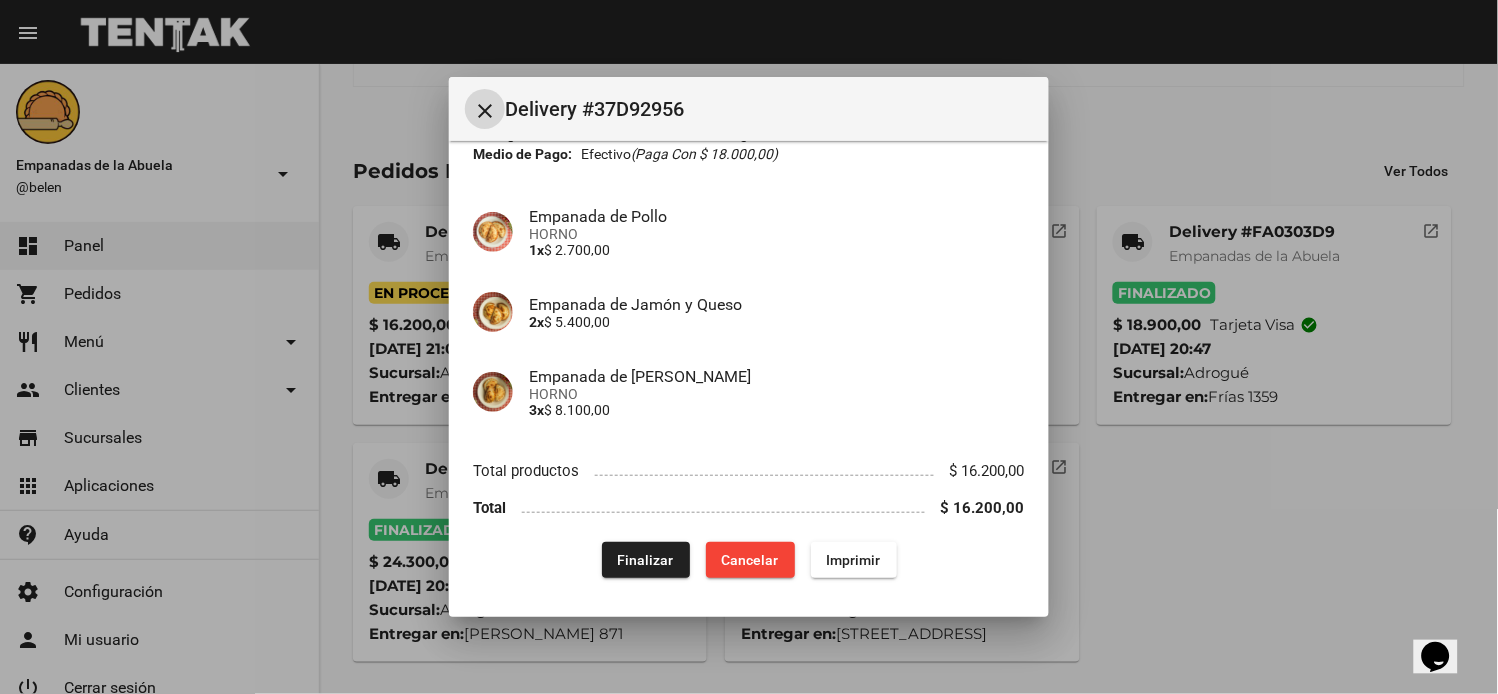 click on "App:  Empanadas de la Abuela  Sucursal:  Adrogué  Cuenta:  Olivia   Lesca ( +54 1159659769 )  Fecha:  13/7/25 21:09  Entregar en:  La Rosa 404, Adrogué  Medio de Pago: Efectivo   (Paga con $ 18.000,00) Empanada de Pollo HORNO 1x  $ 2.700,00 Empanada de Jamón y Queso 2x  $ 5.400,00 Empanada de Carne Suave HORNO 3x  $ 8.100,00 Total productos $ 16.200,00 Total $ 16.200,00  Finalizar  Cancelar Imprimir" 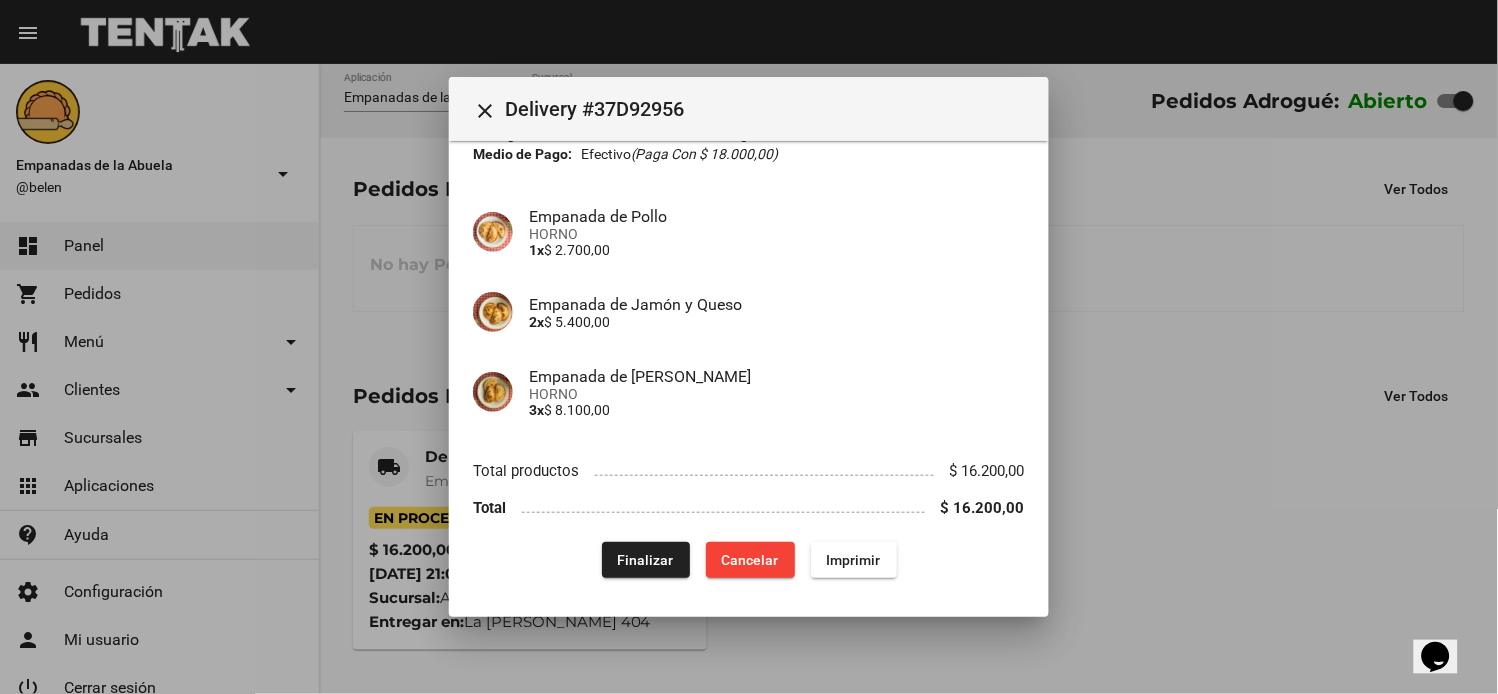 scroll, scrollTop: 0, scrollLeft: 0, axis: both 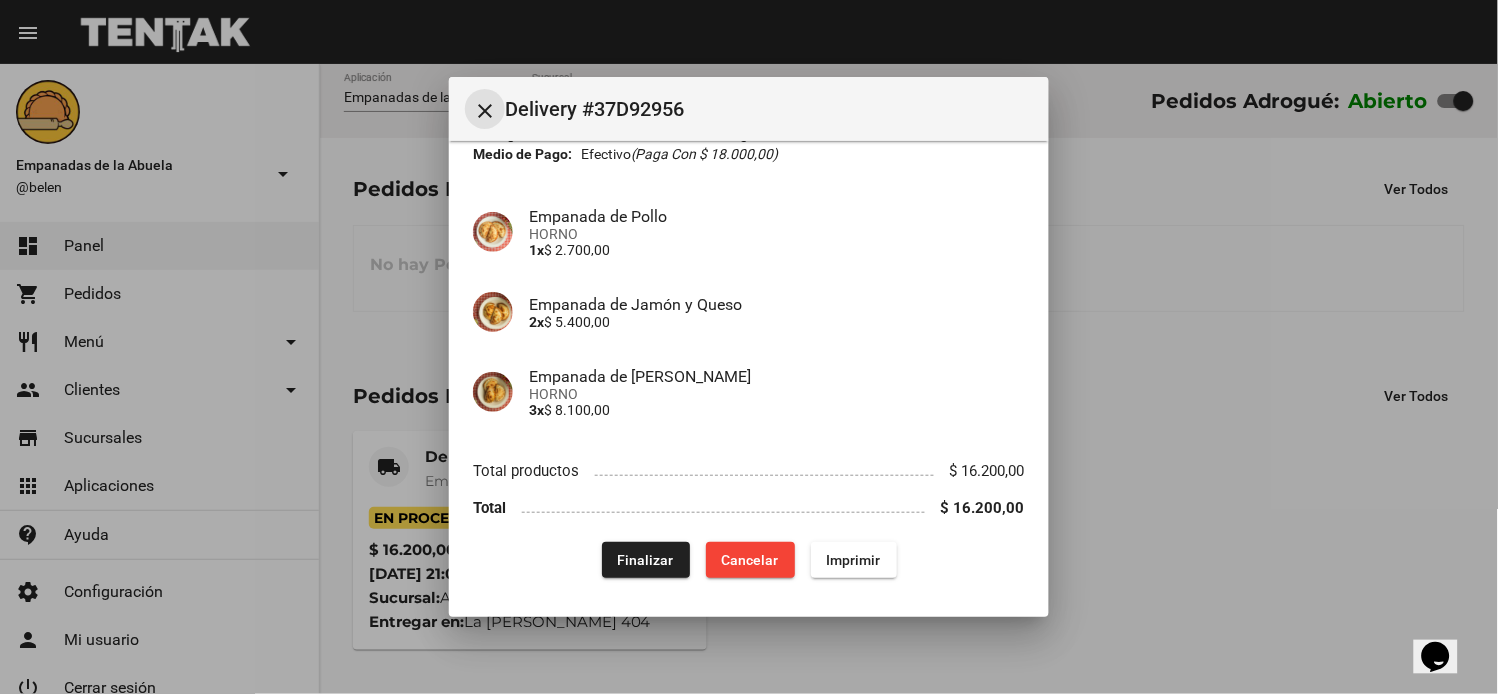 click on "close" at bounding box center (485, 111) 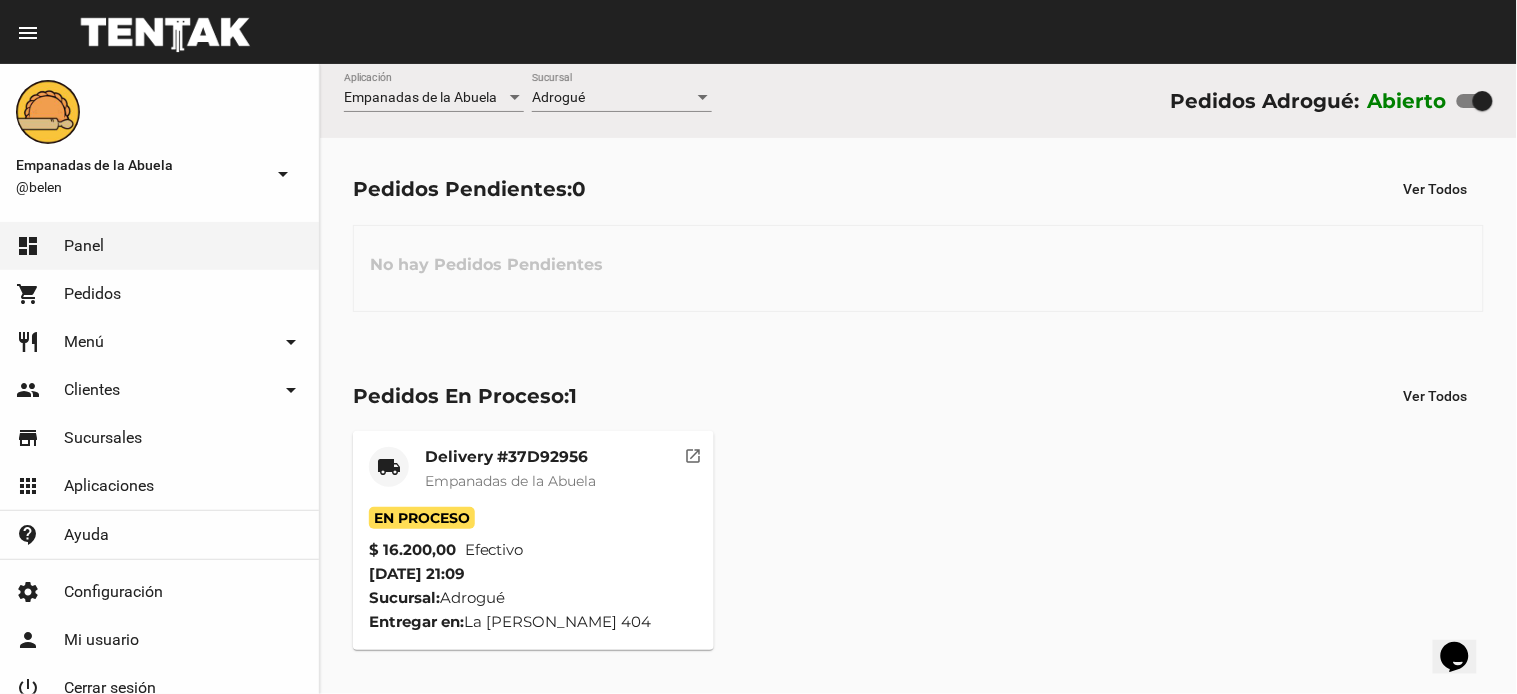 click on "Empanadas de la Abuela" 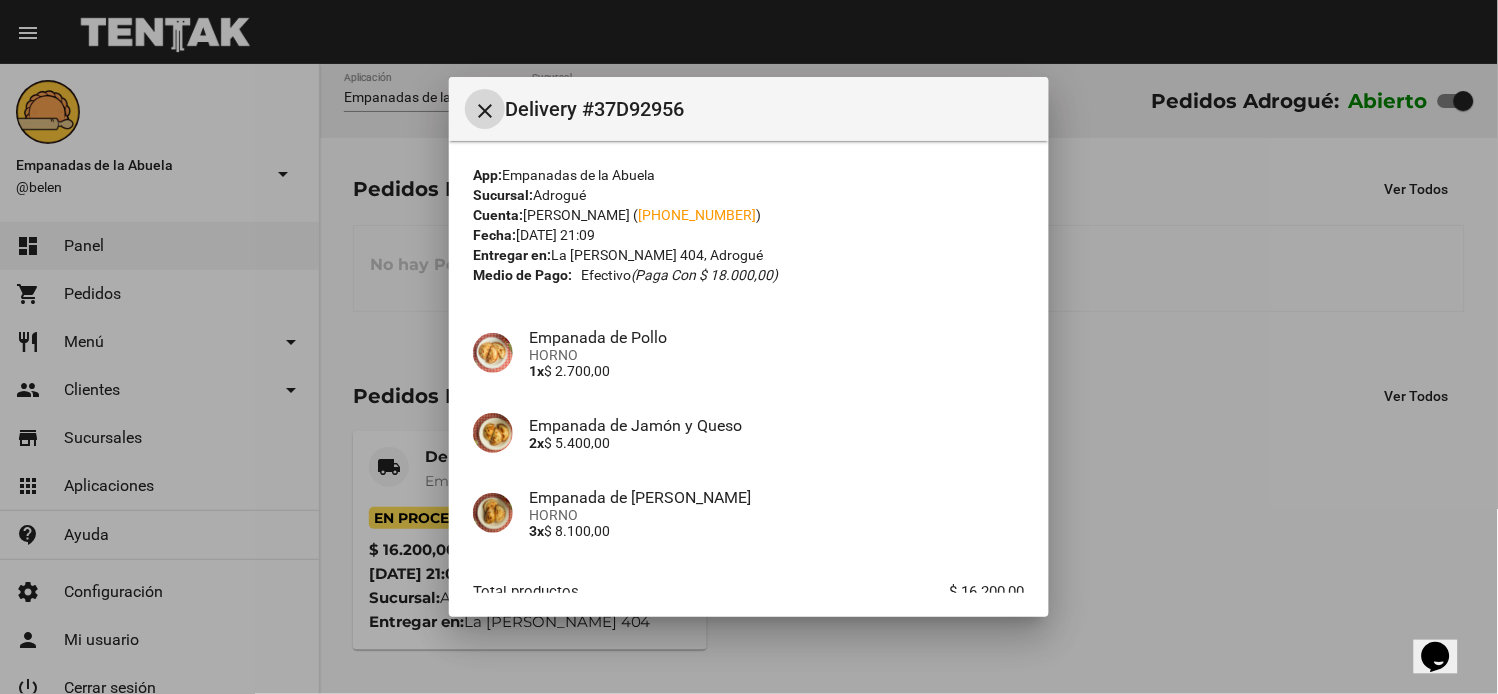 scroll, scrollTop: 121, scrollLeft: 0, axis: vertical 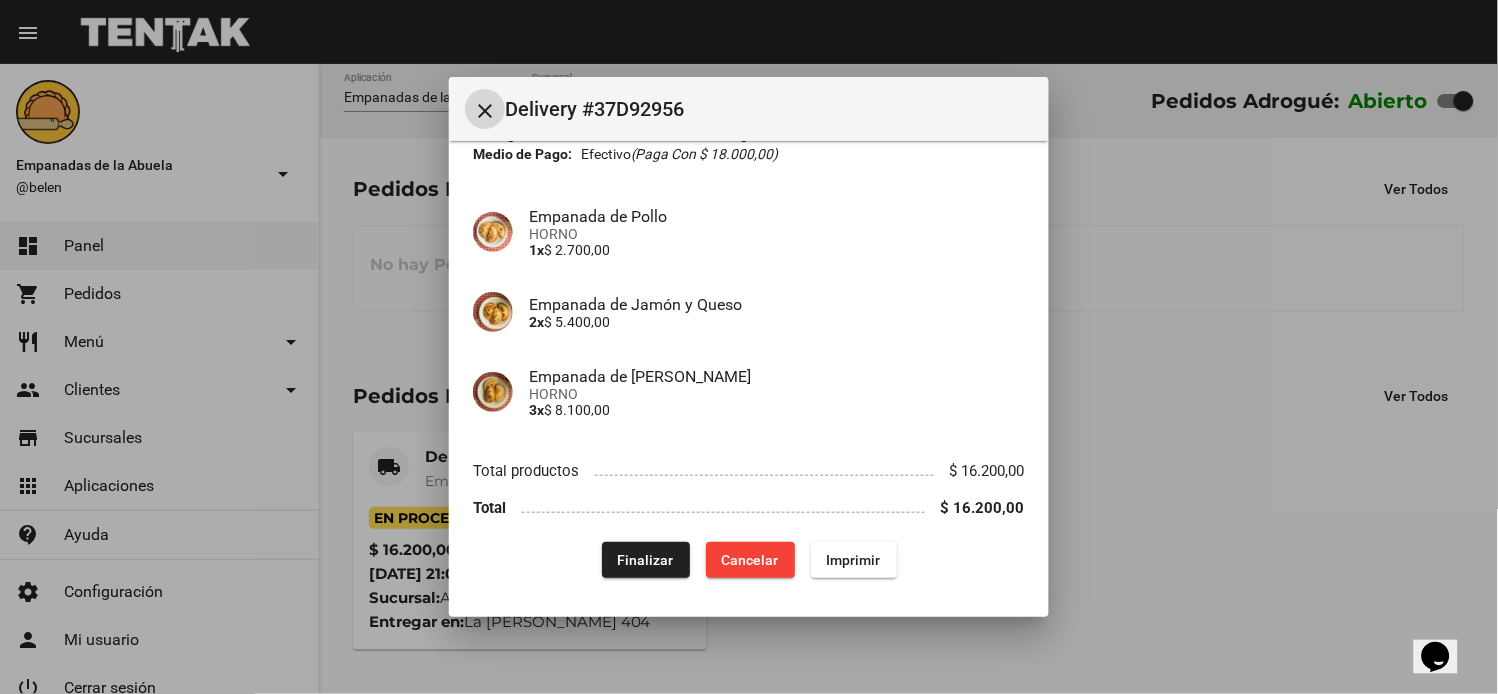 click on "Finalizar" 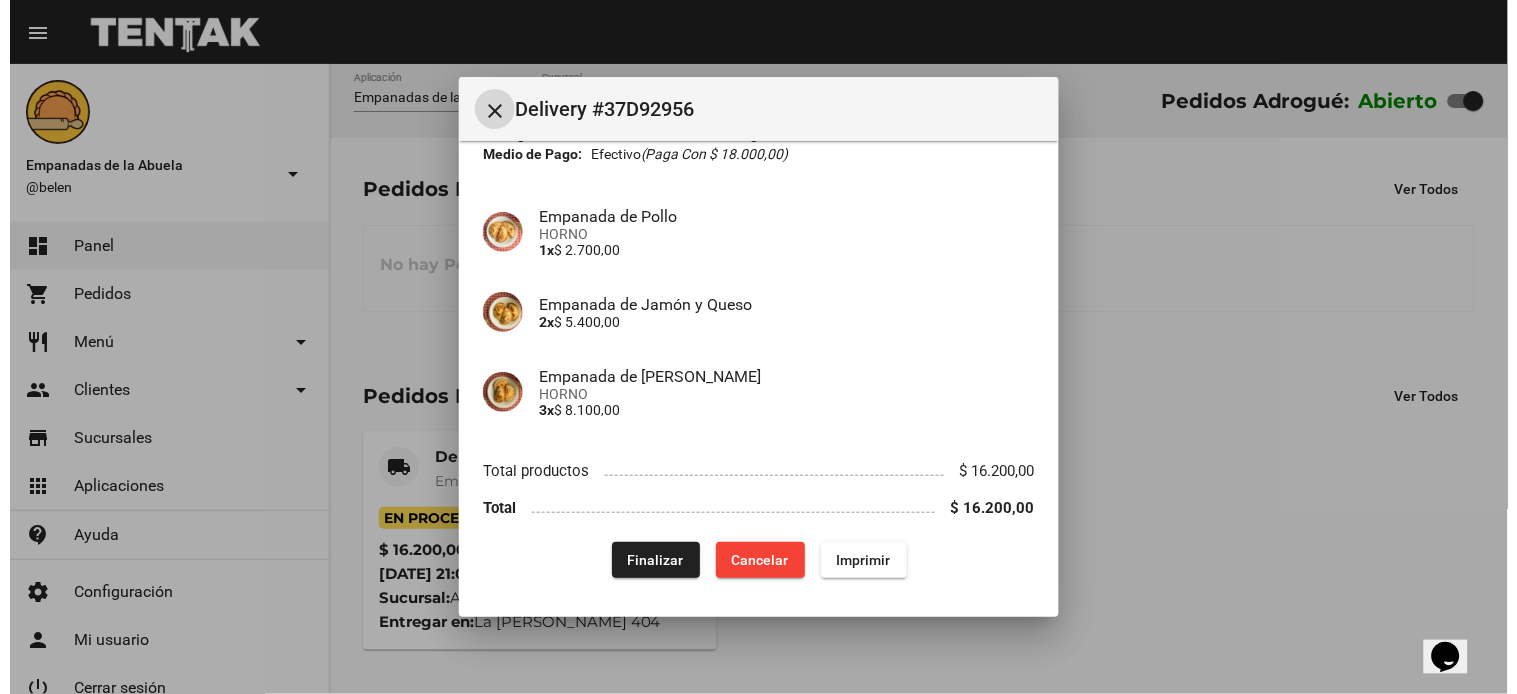 scroll, scrollTop: 0, scrollLeft: 0, axis: both 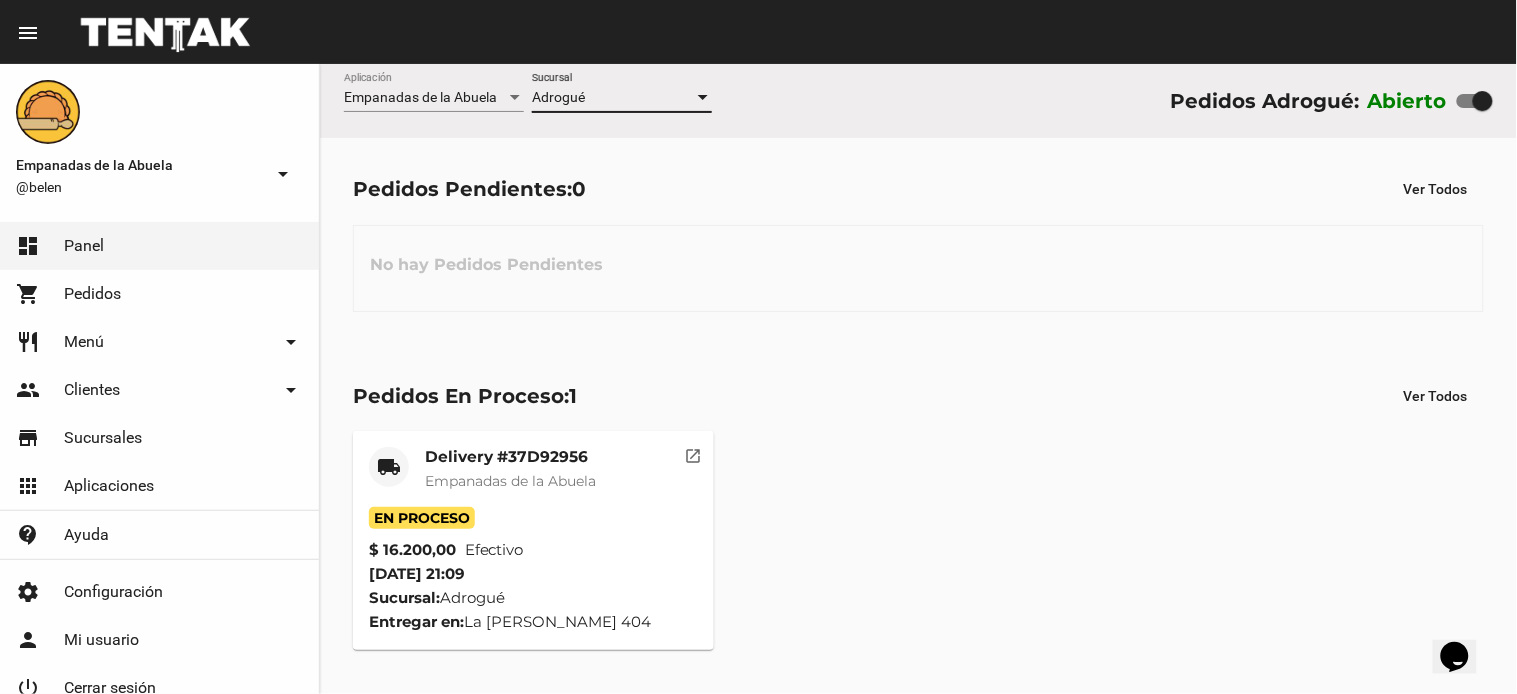 click on "Adrogué" at bounding box center (613, 98) 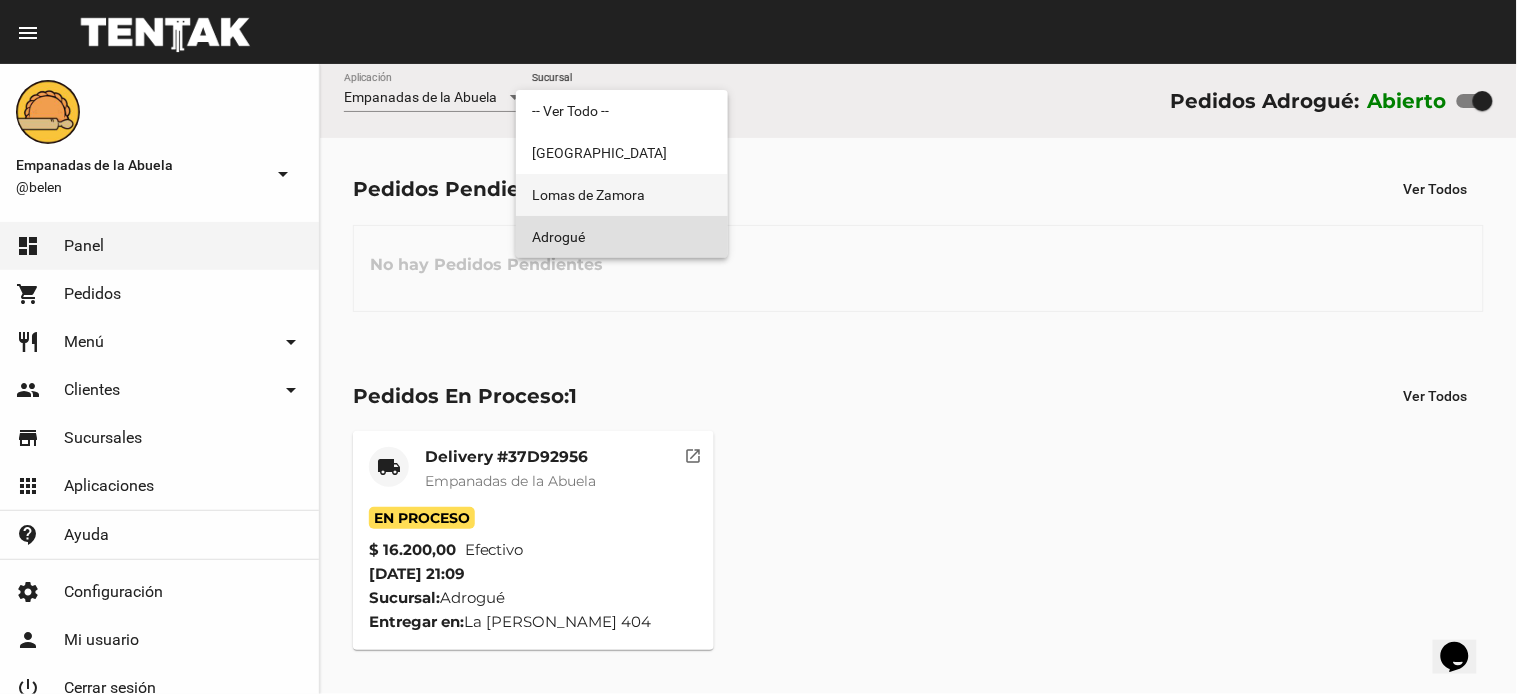 click on "Lomas de Zamora" at bounding box center [622, 195] 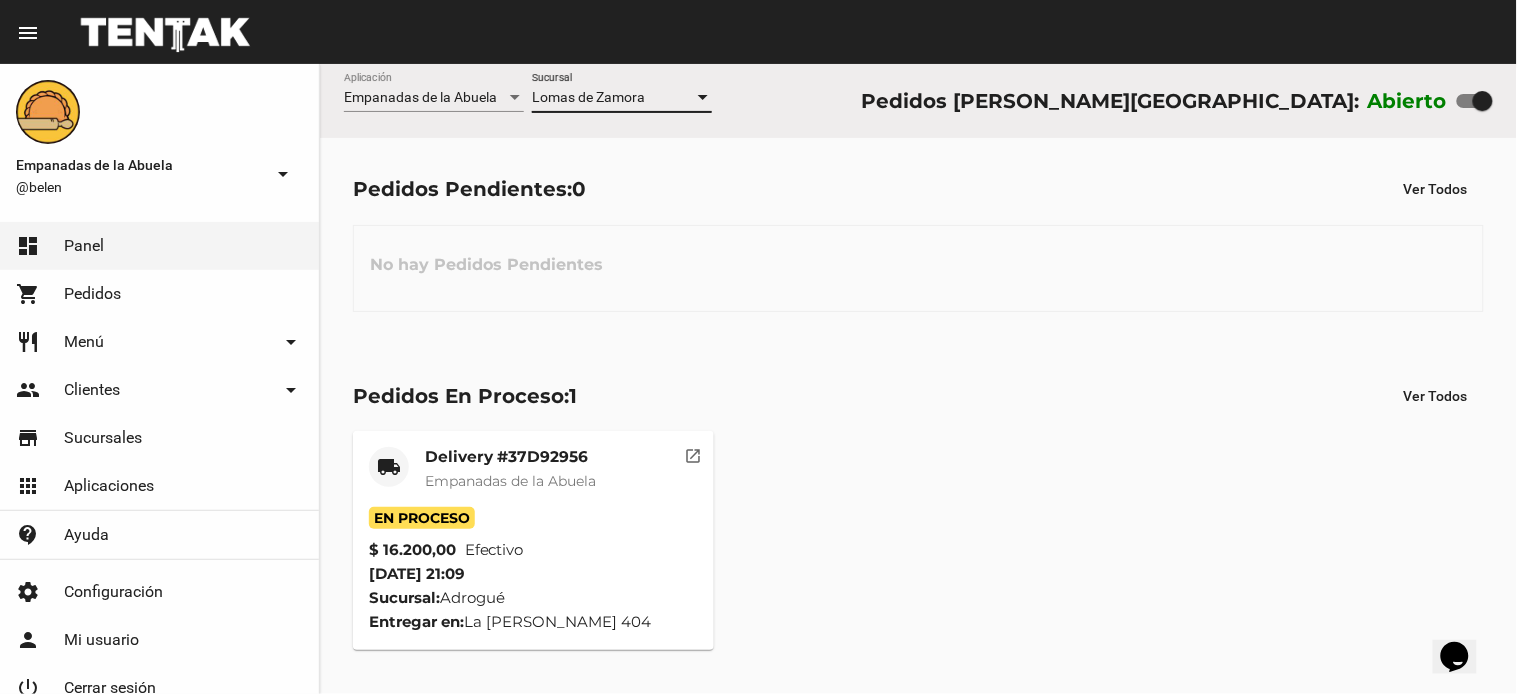 click on "Lomas de Zamora" at bounding box center (588, 97) 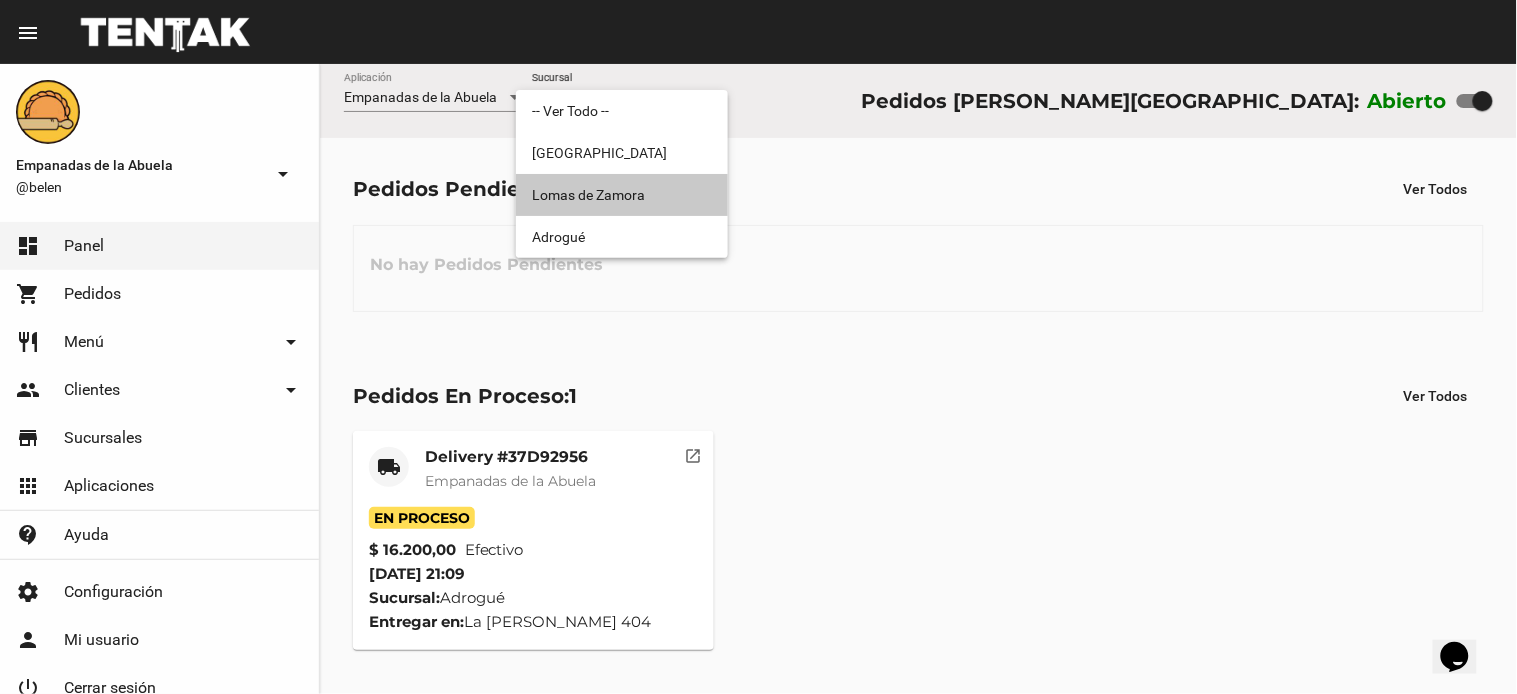click on "Lomas de Zamora" at bounding box center [622, 195] 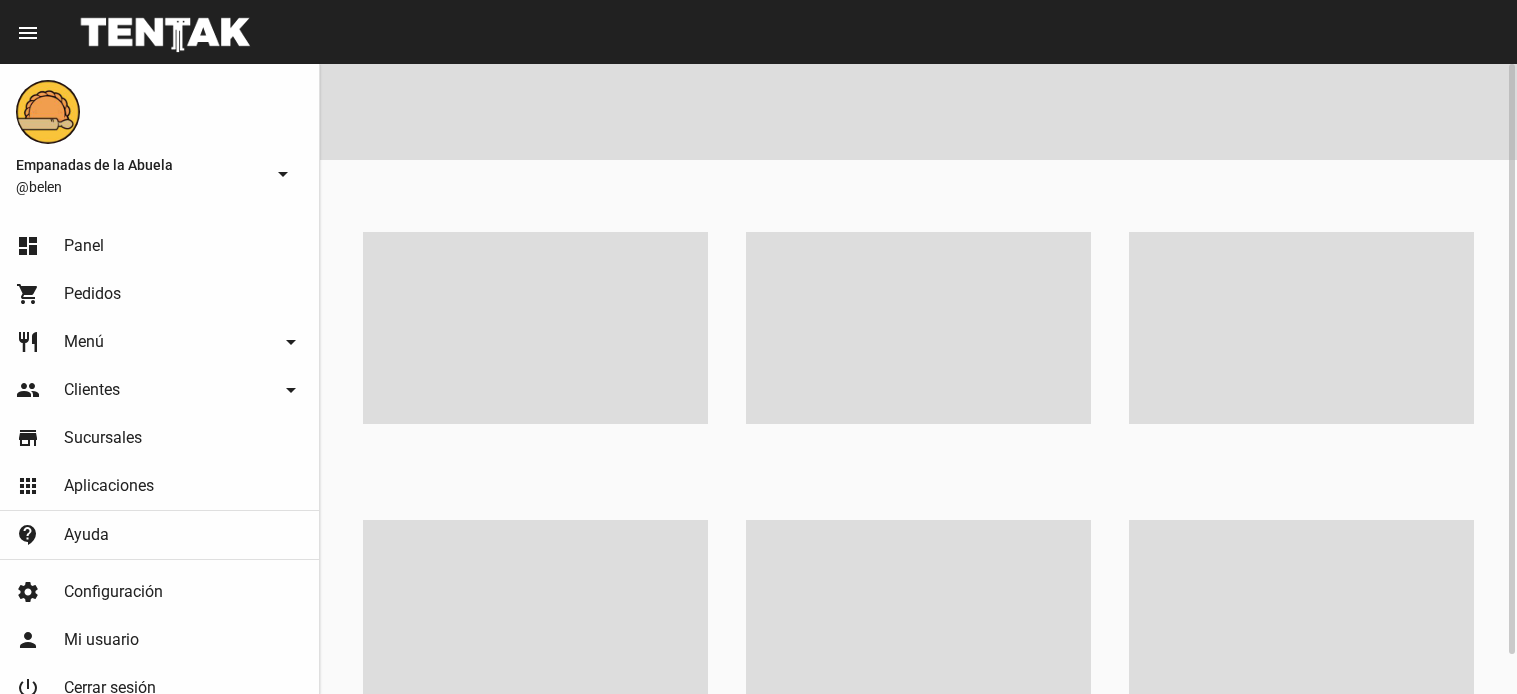 scroll, scrollTop: 0, scrollLeft: 0, axis: both 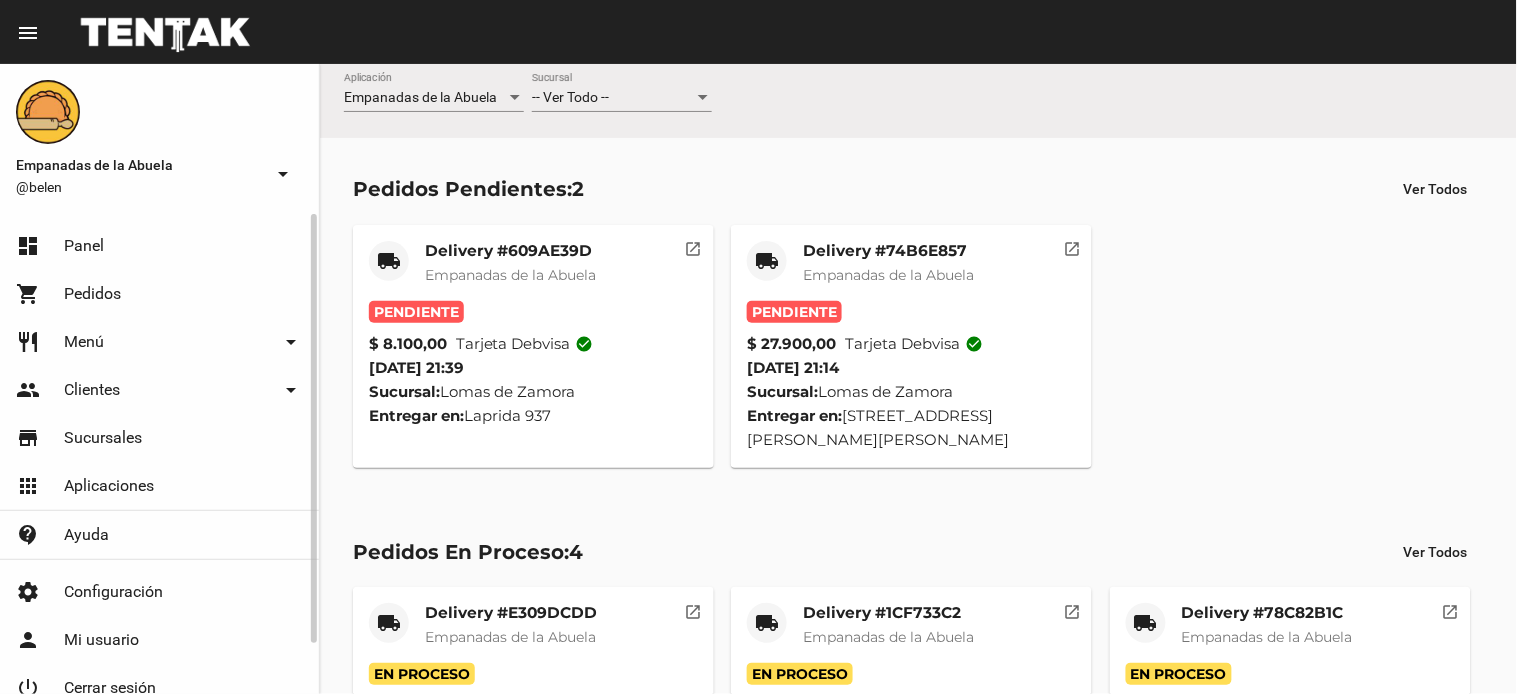 click on "Panel" 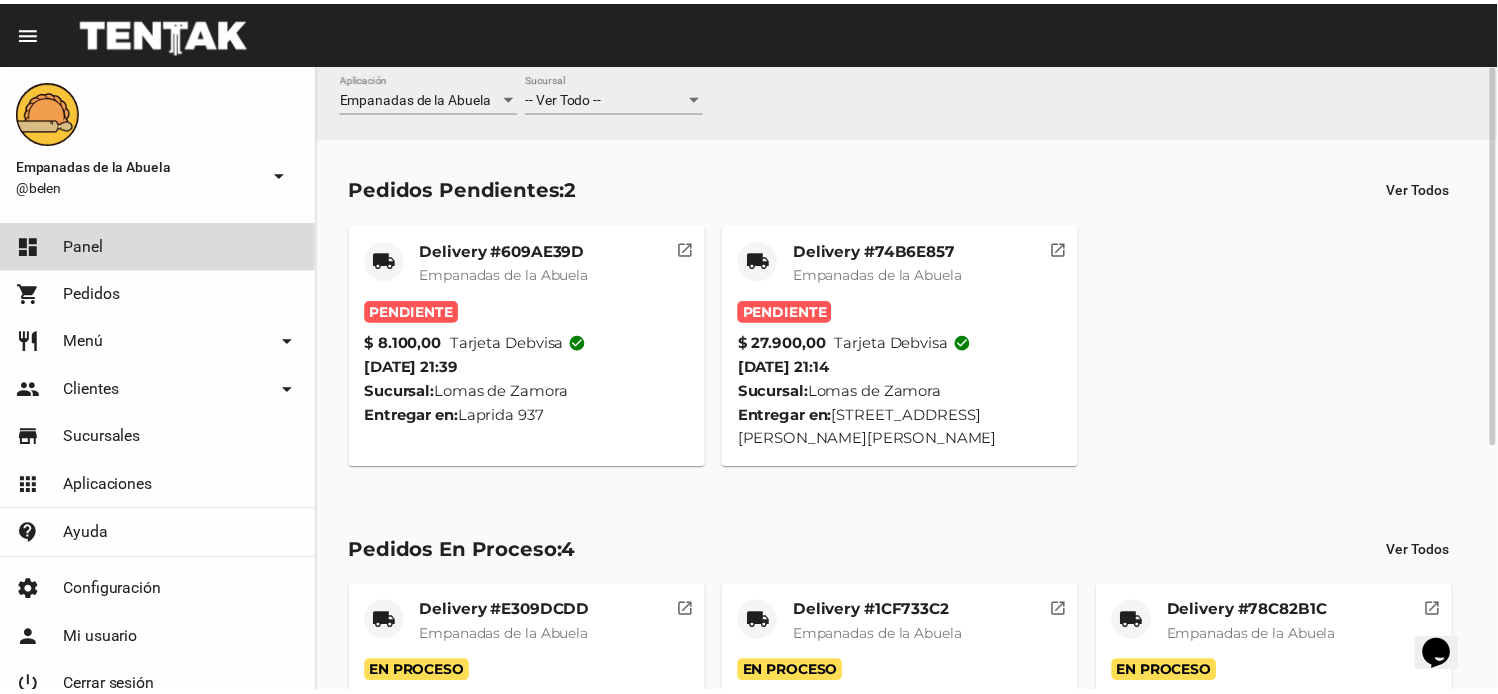 scroll, scrollTop: 0, scrollLeft: 0, axis: both 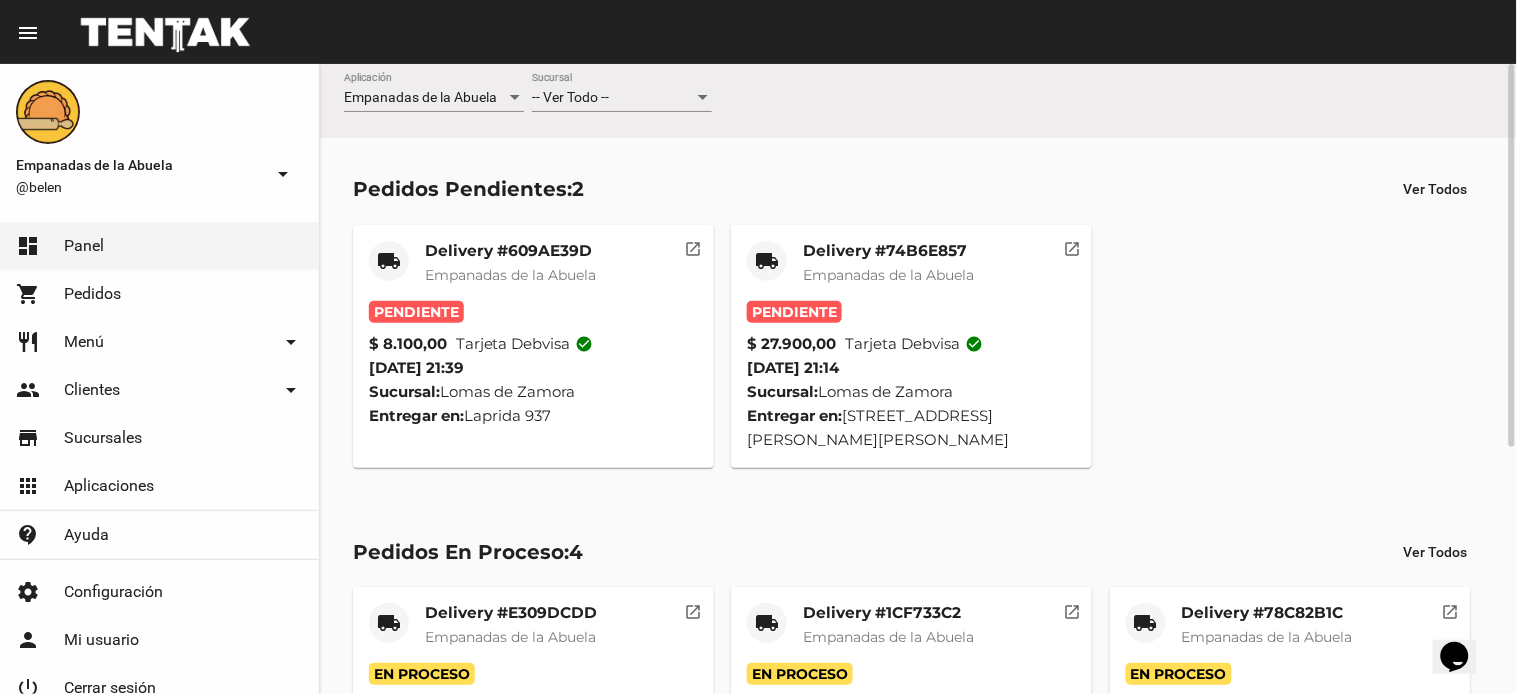 click on "-- Ver Todo -- Sucursal" 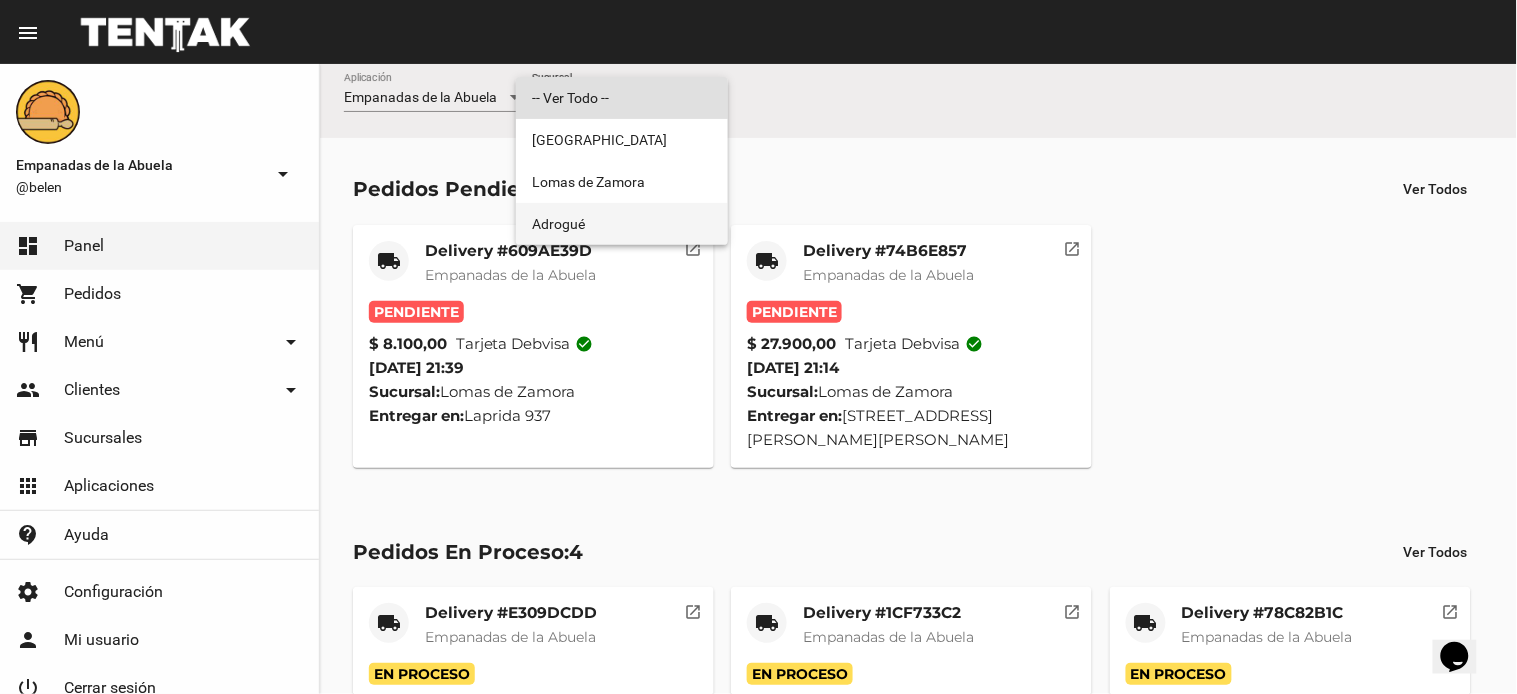 click on "Adrogué" at bounding box center (622, 224) 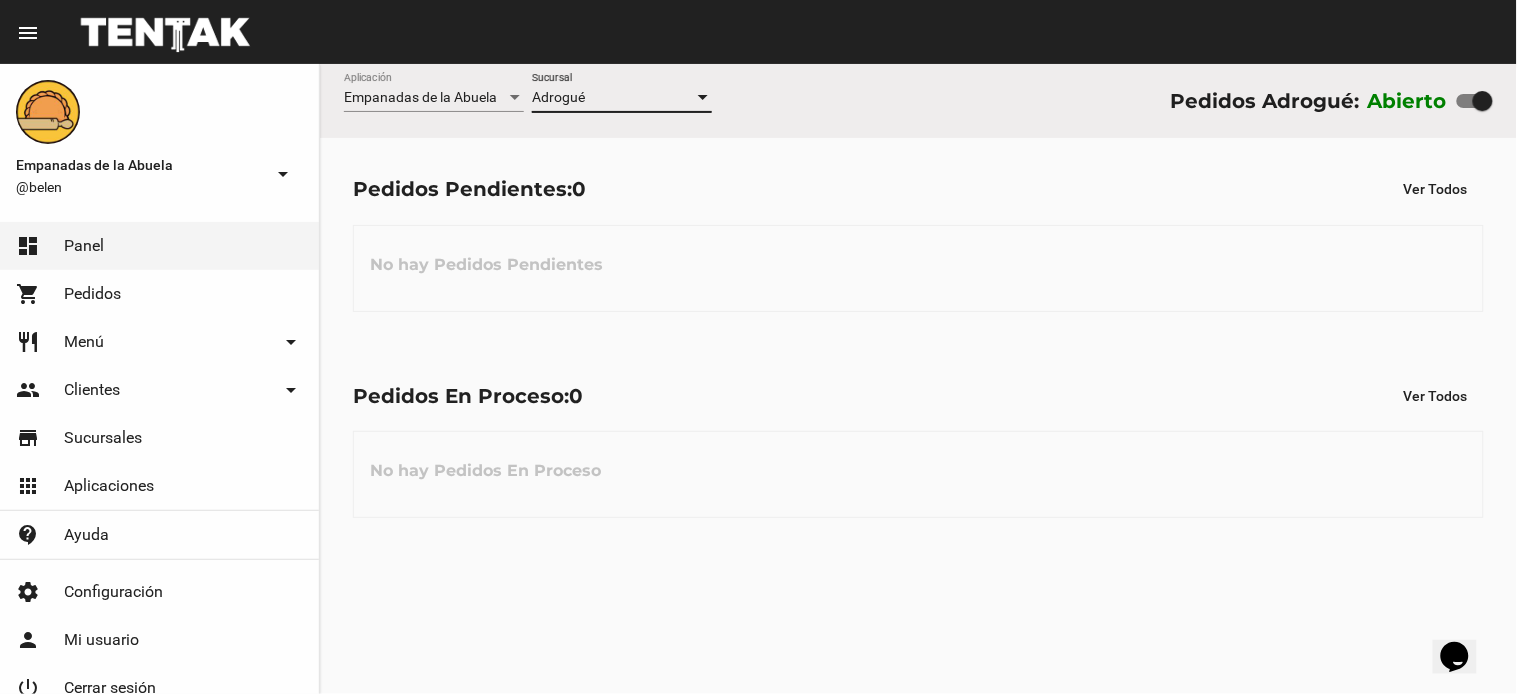click on "Adrogué" at bounding box center (613, 98) 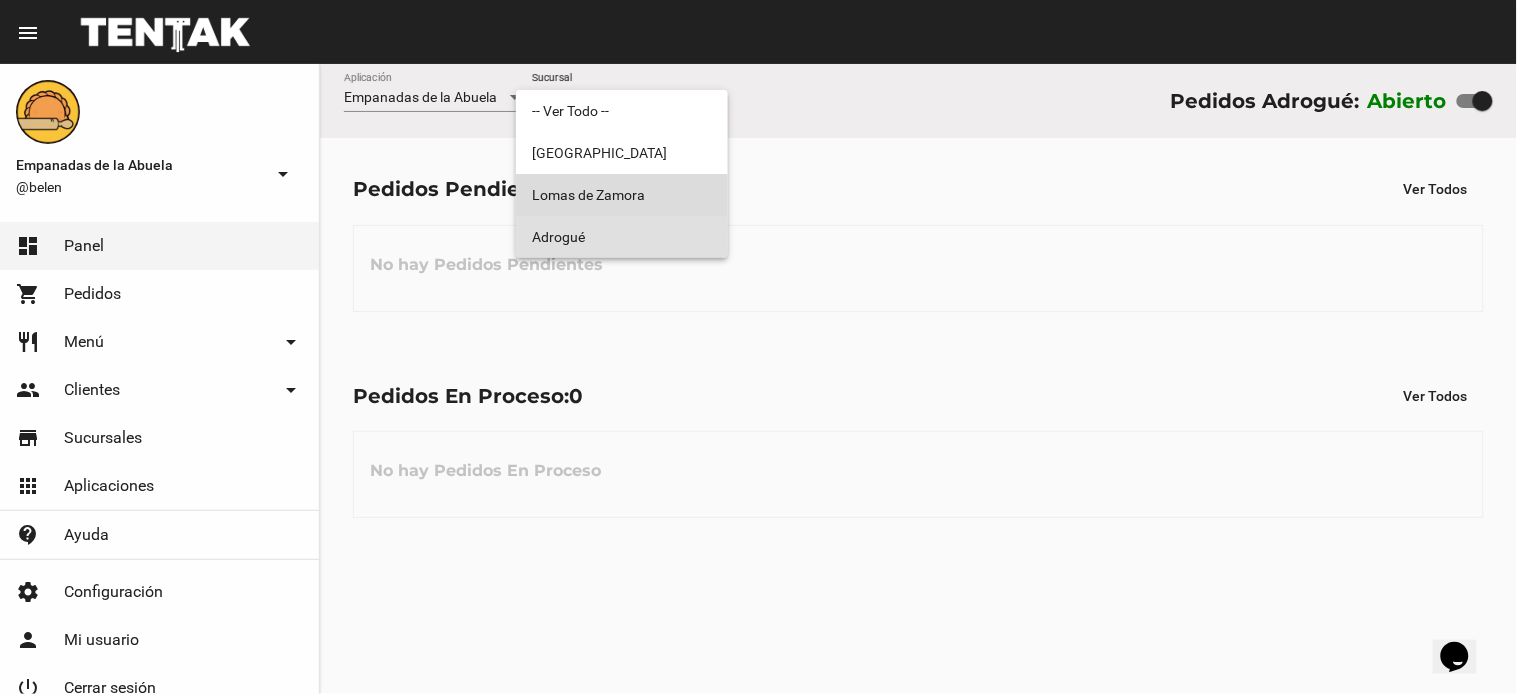 click on "Lomas de Zamora" at bounding box center (622, 195) 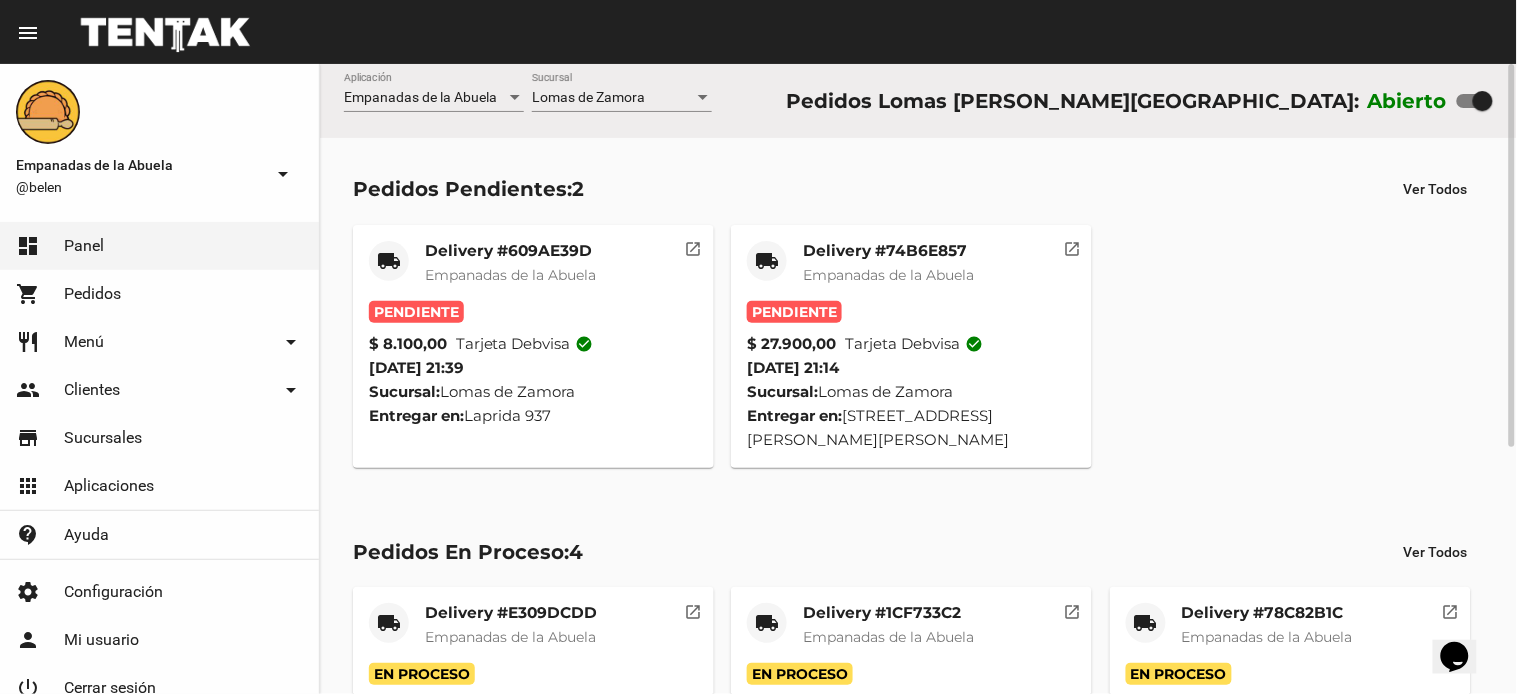 click on "Empanadas de la Abuela" 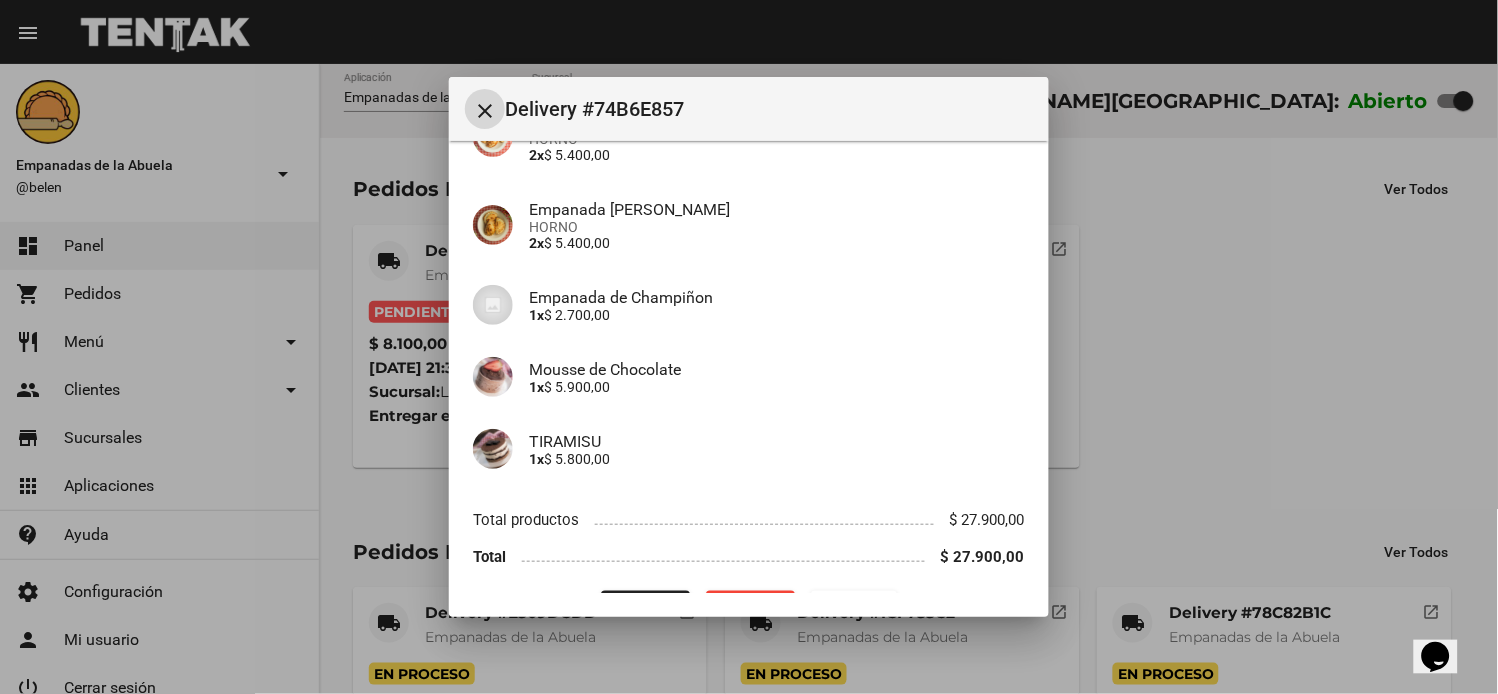 scroll, scrollTop: 337, scrollLeft: 0, axis: vertical 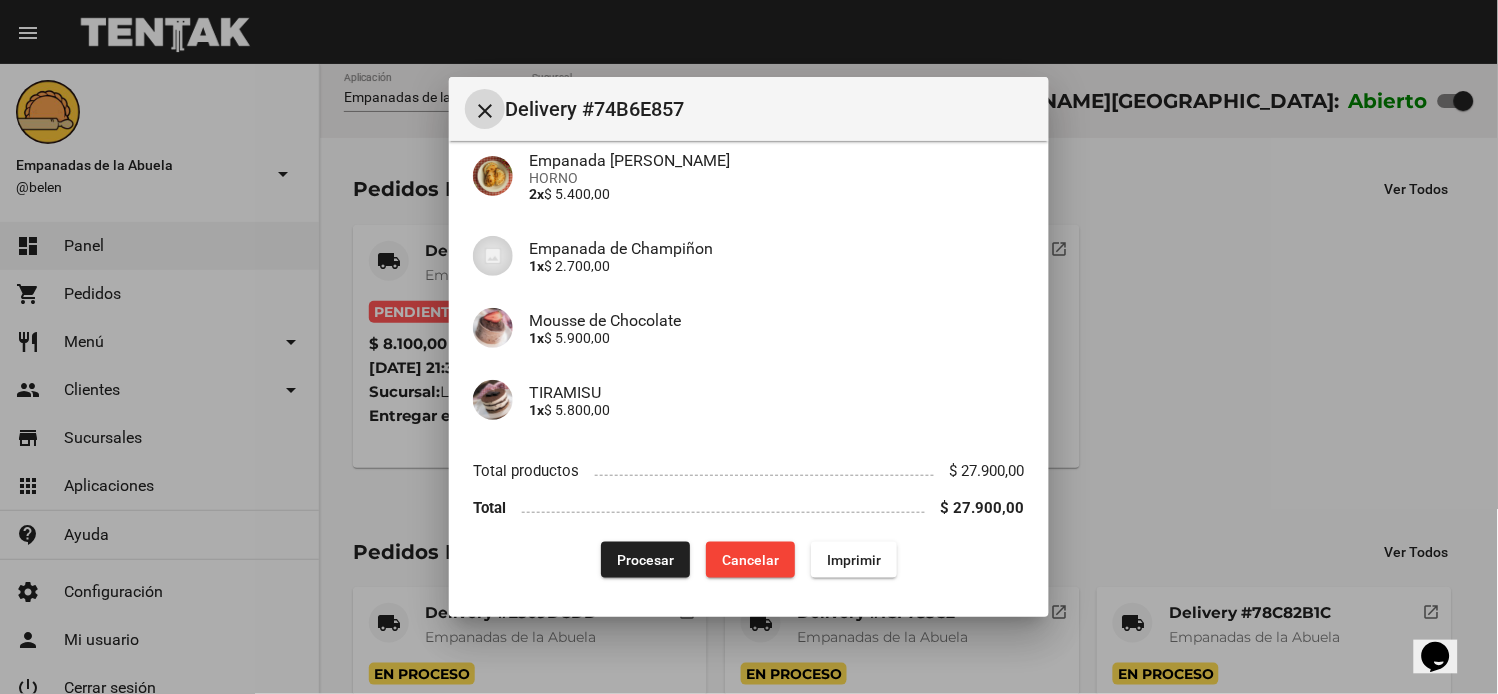 drag, startPoint x: 738, startPoint y: 552, endPoint x: 761, endPoint y: 493, distance: 63.324562 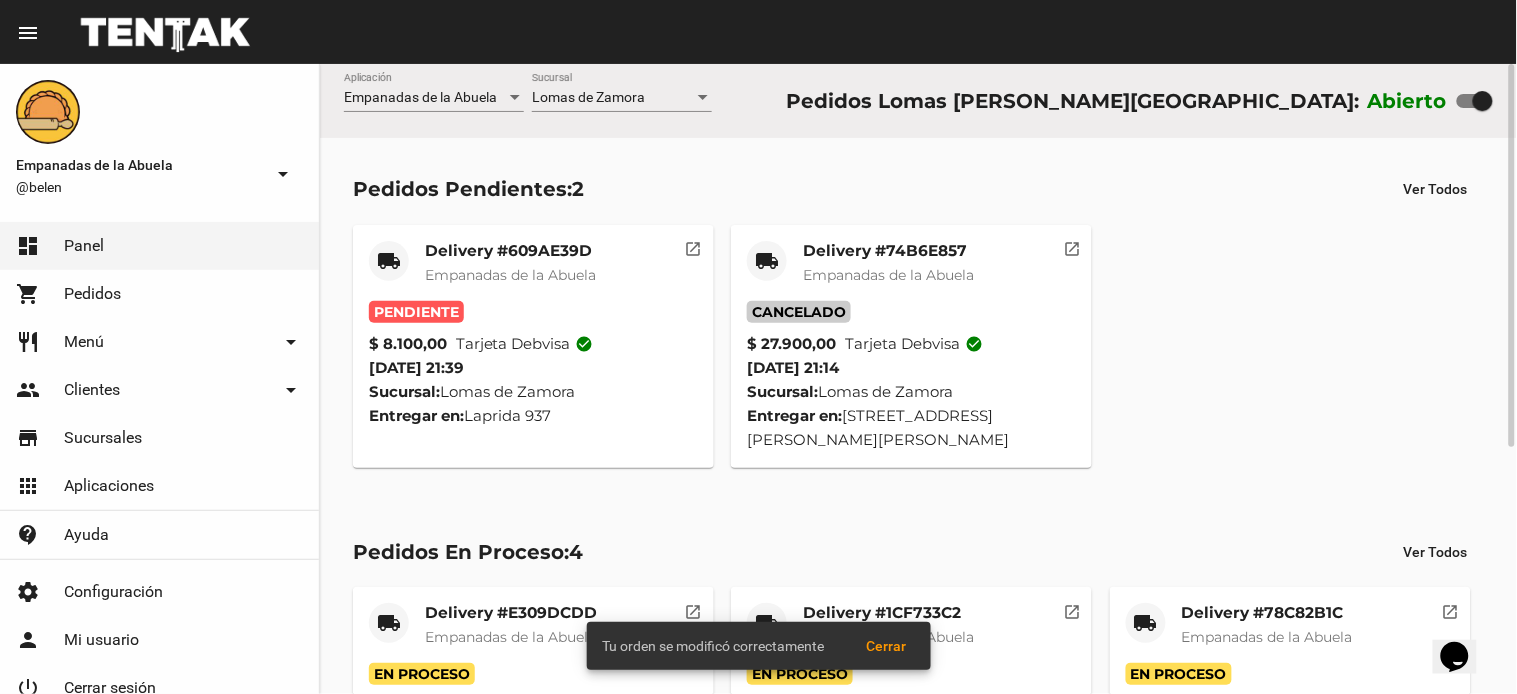 click on "Delivery #609AE39D" 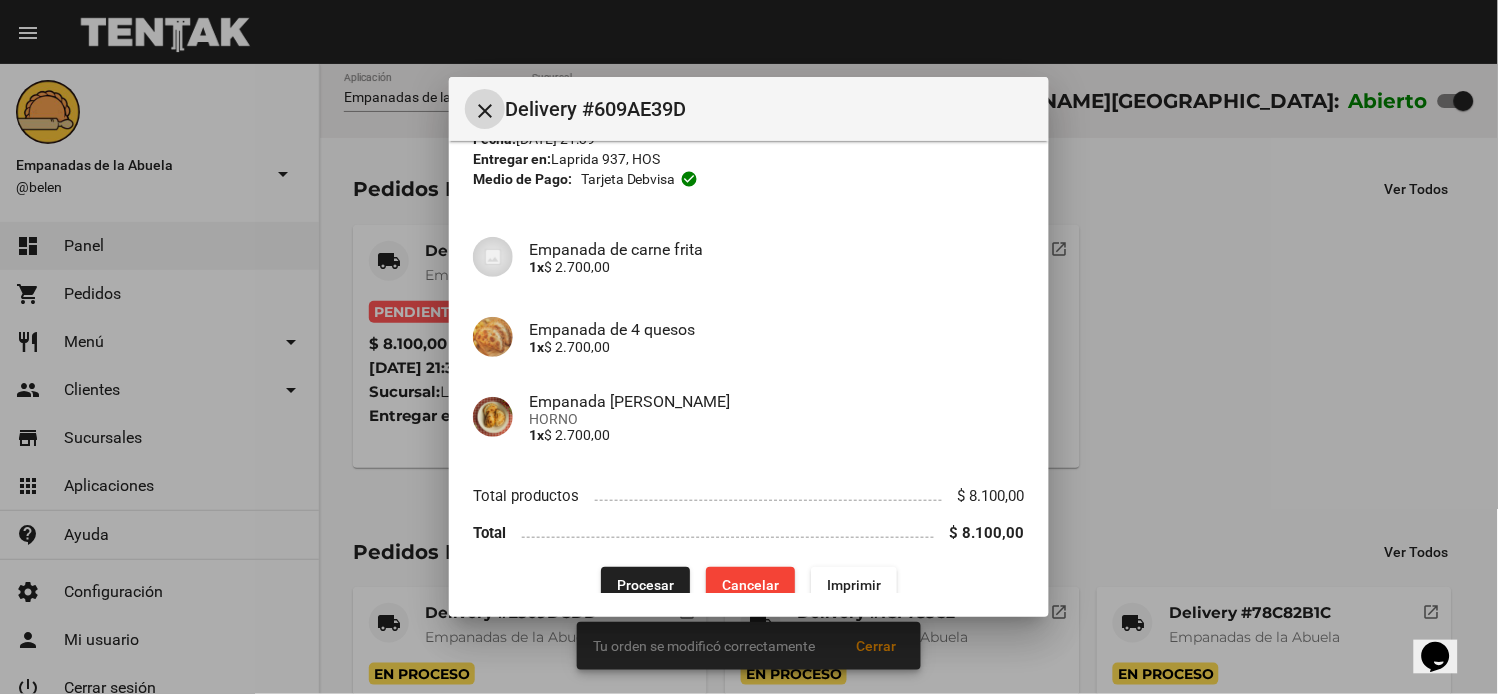 scroll, scrollTop: 121, scrollLeft: 0, axis: vertical 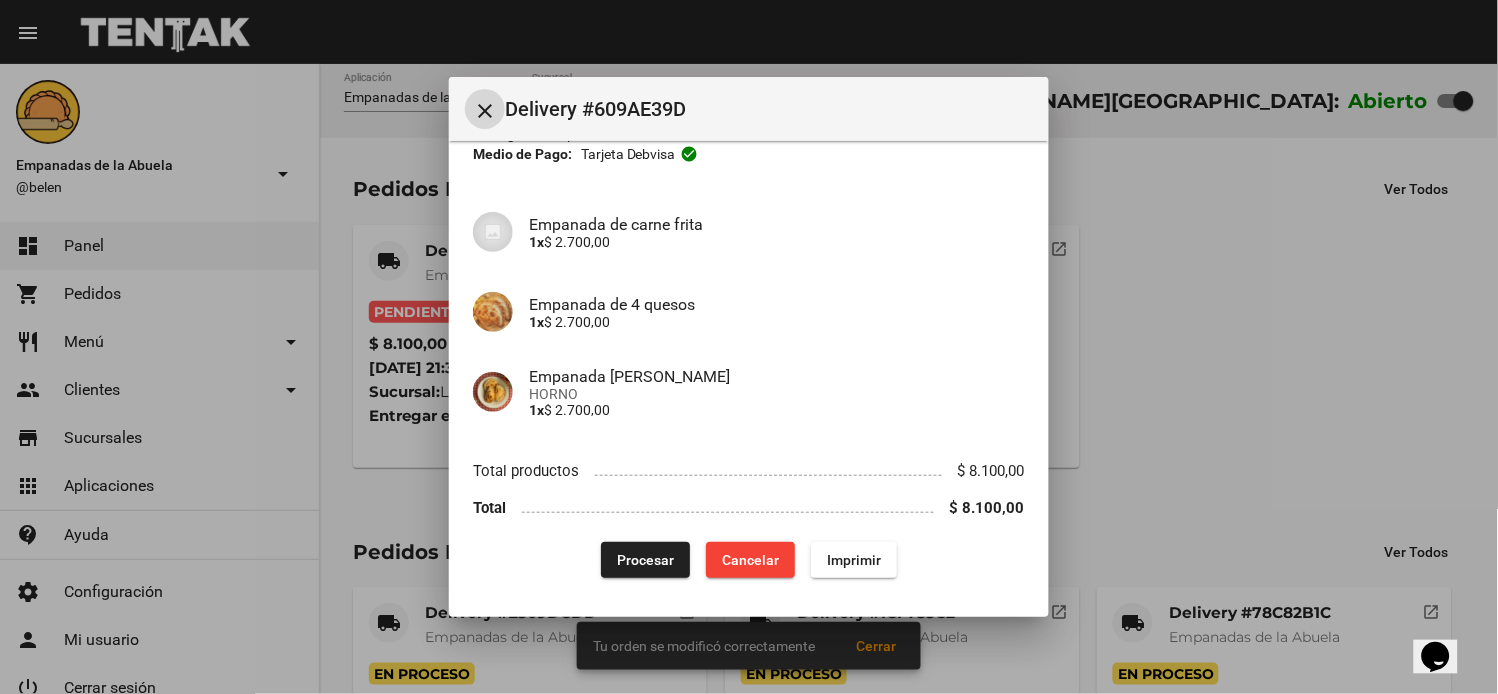 click on "Cancelar" 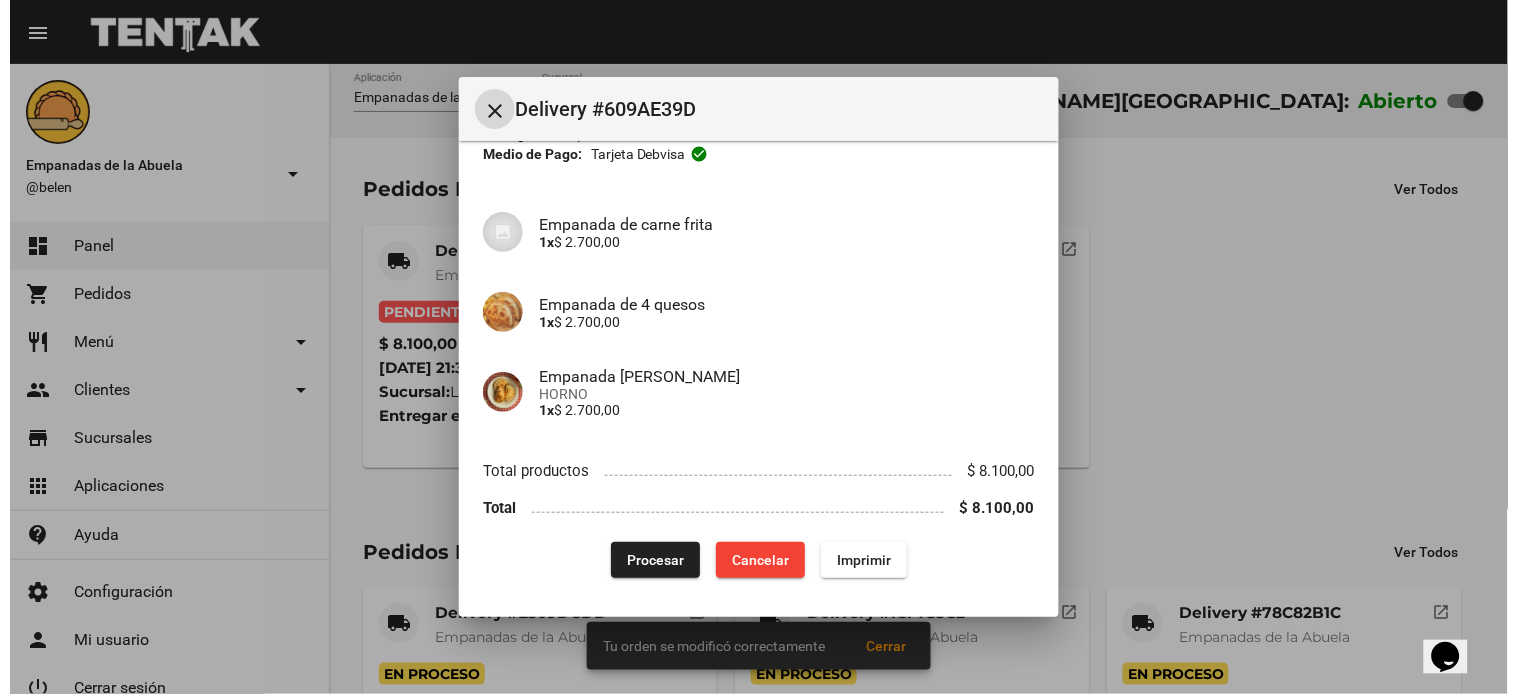 scroll, scrollTop: 0, scrollLeft: 0, axis: both 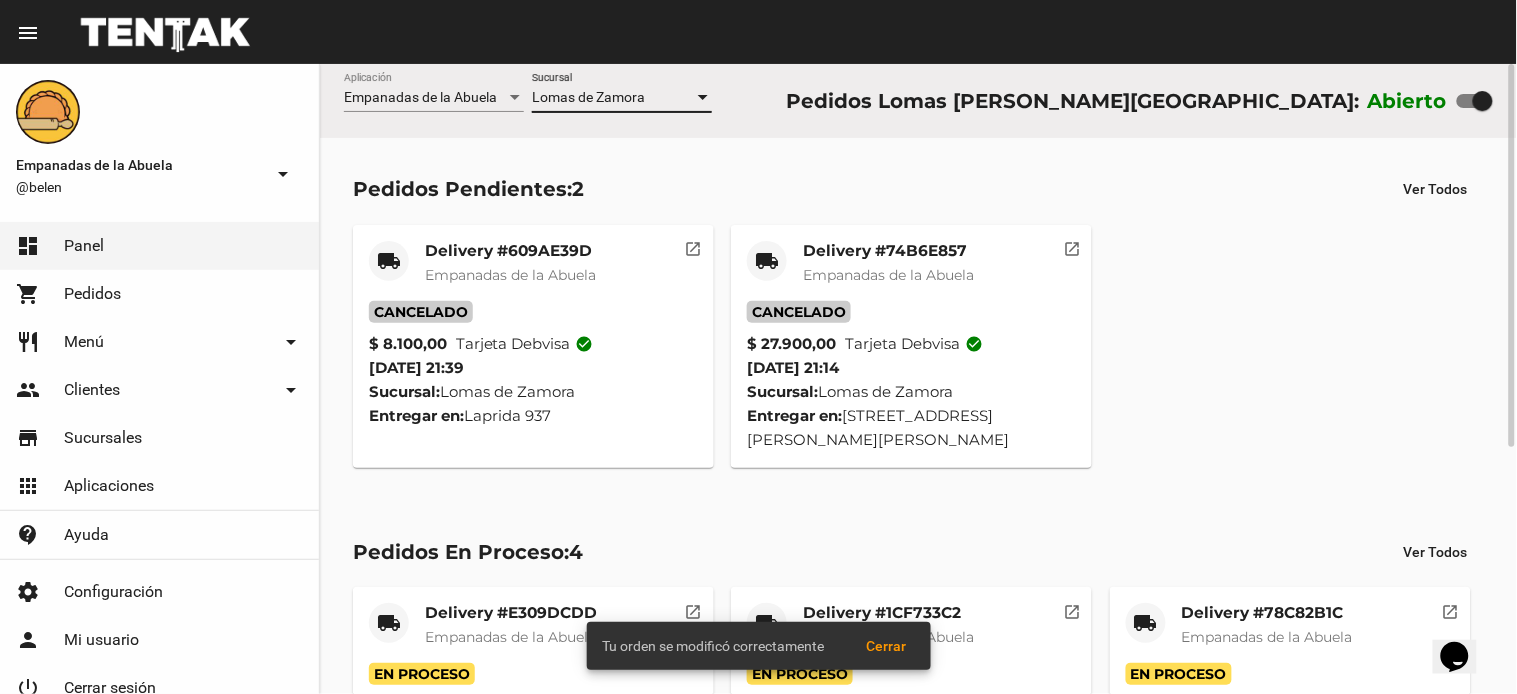 click on "Lomas de Zamora" at bounding box center (588, 97) 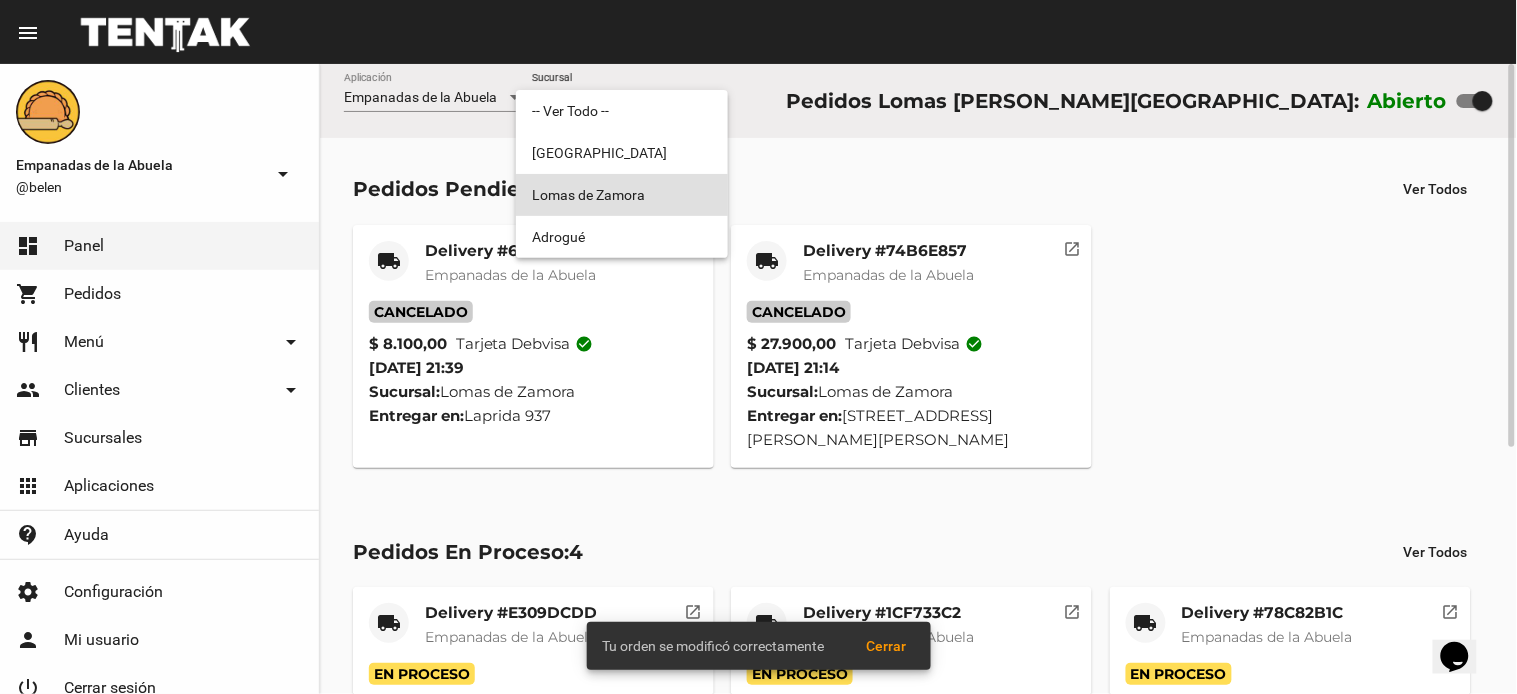 drag, startPoint x: 1484, startPoint y: 97, endPoint x: 1472, endPoint y: 90, distance: 13.892444 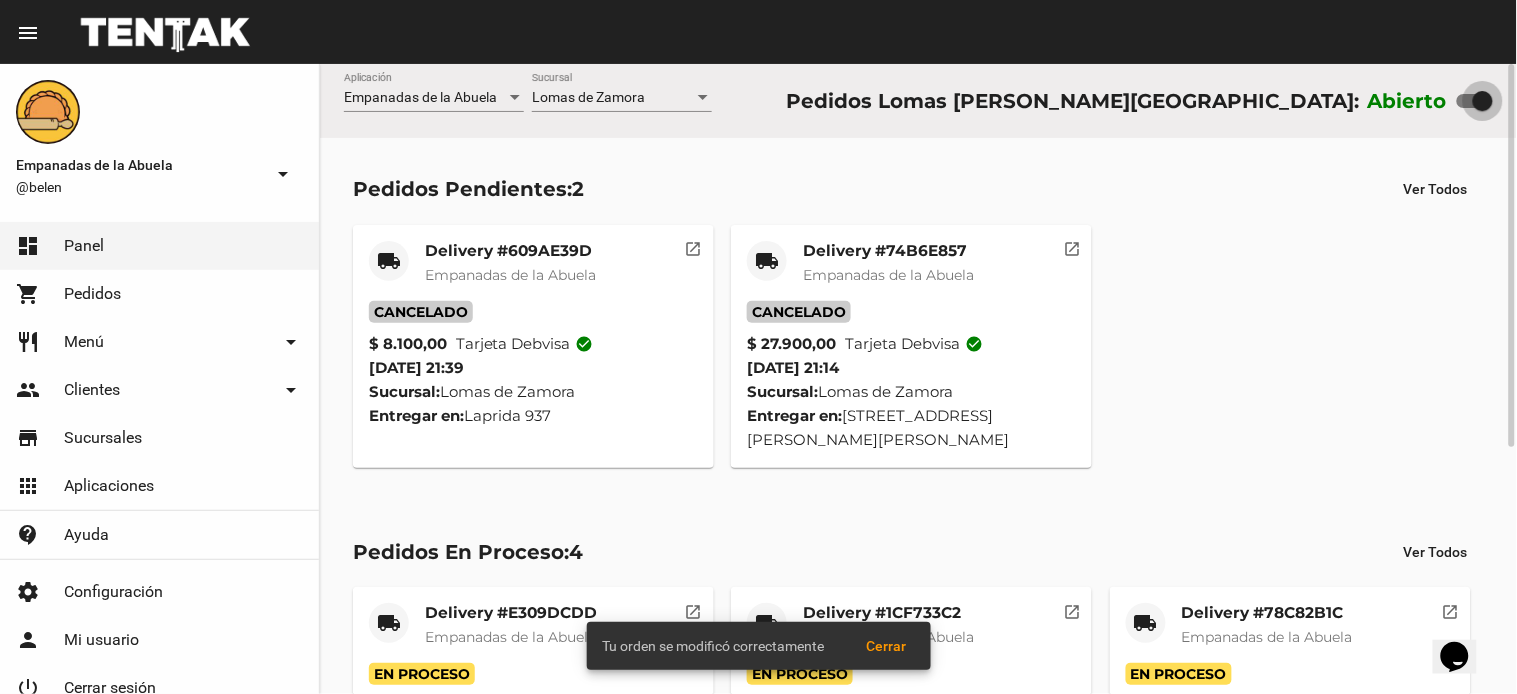 drag, startPoint x: 1472, startPoint y: 90, endPoint x: 1438, endPoint y: 91, distance: 34.0147 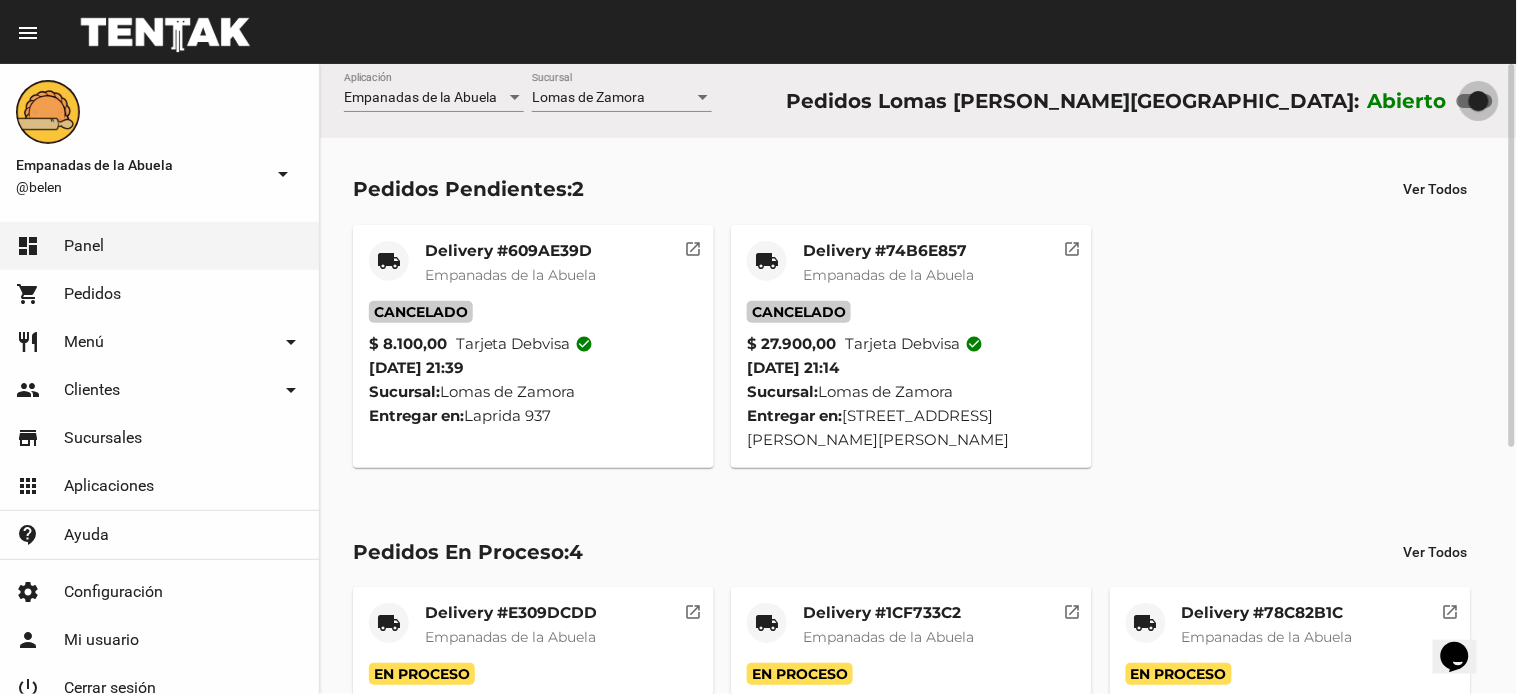 drag, startPoint x: 1485, startPoint y: 94, endPoint x: 1431, endPoint y: 98, distance: 54.147945 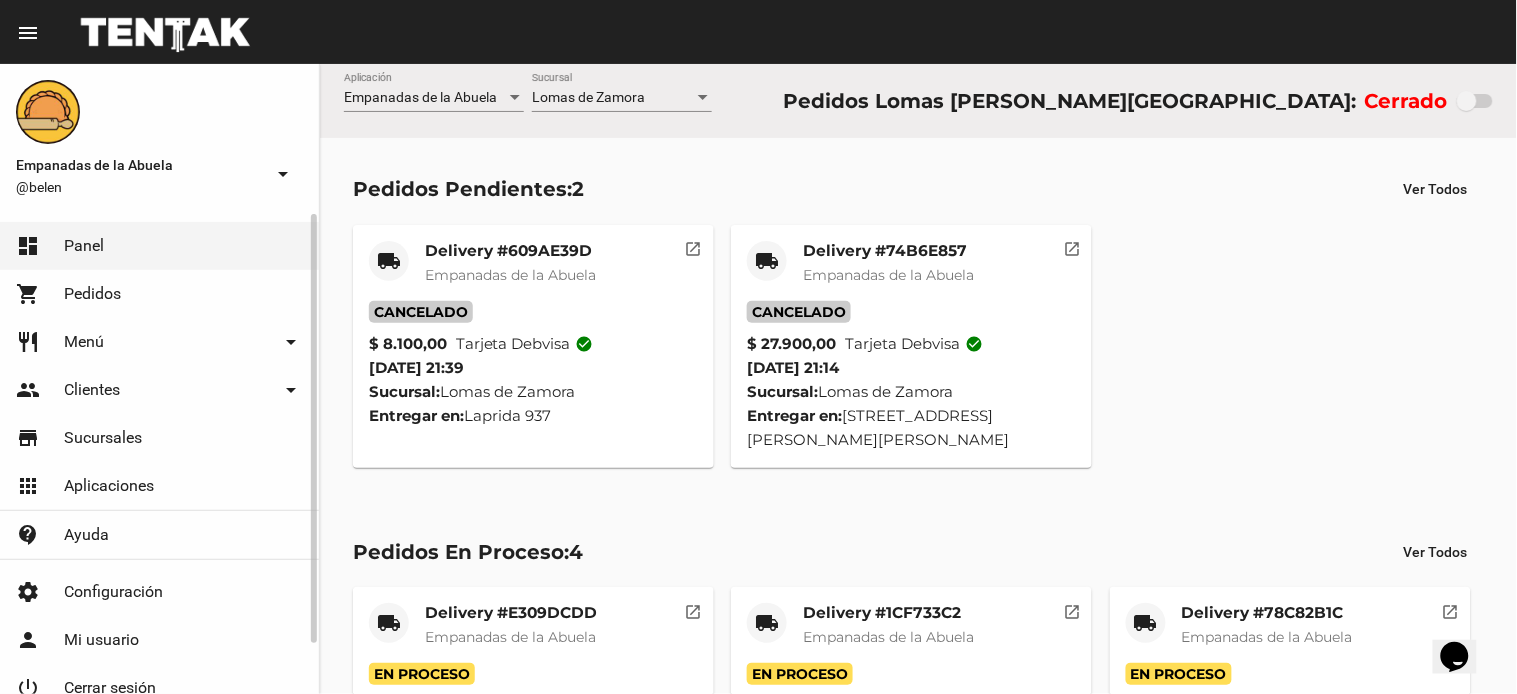 scroll, scrollTop: 55, scrollLeft: 0, axis: vertical 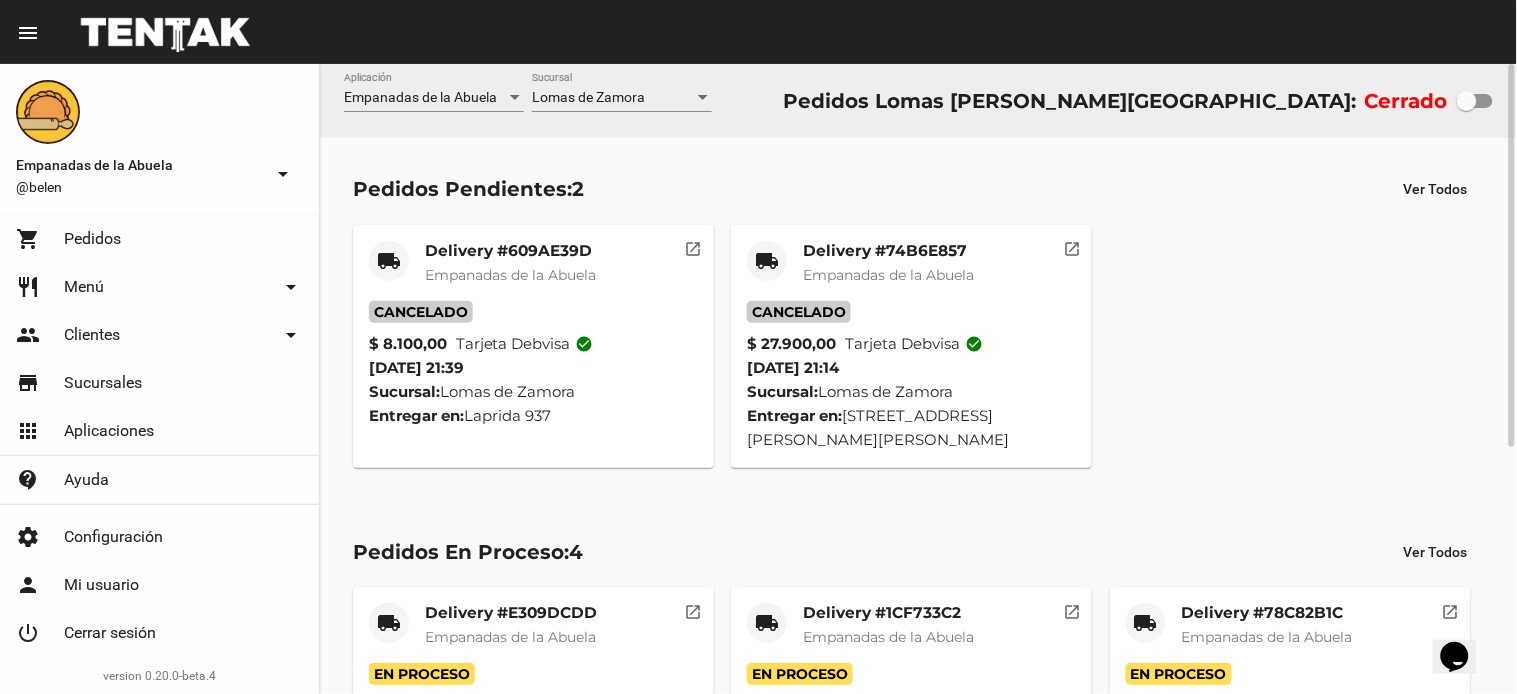click on "Lomas de Zamora Sucursal" 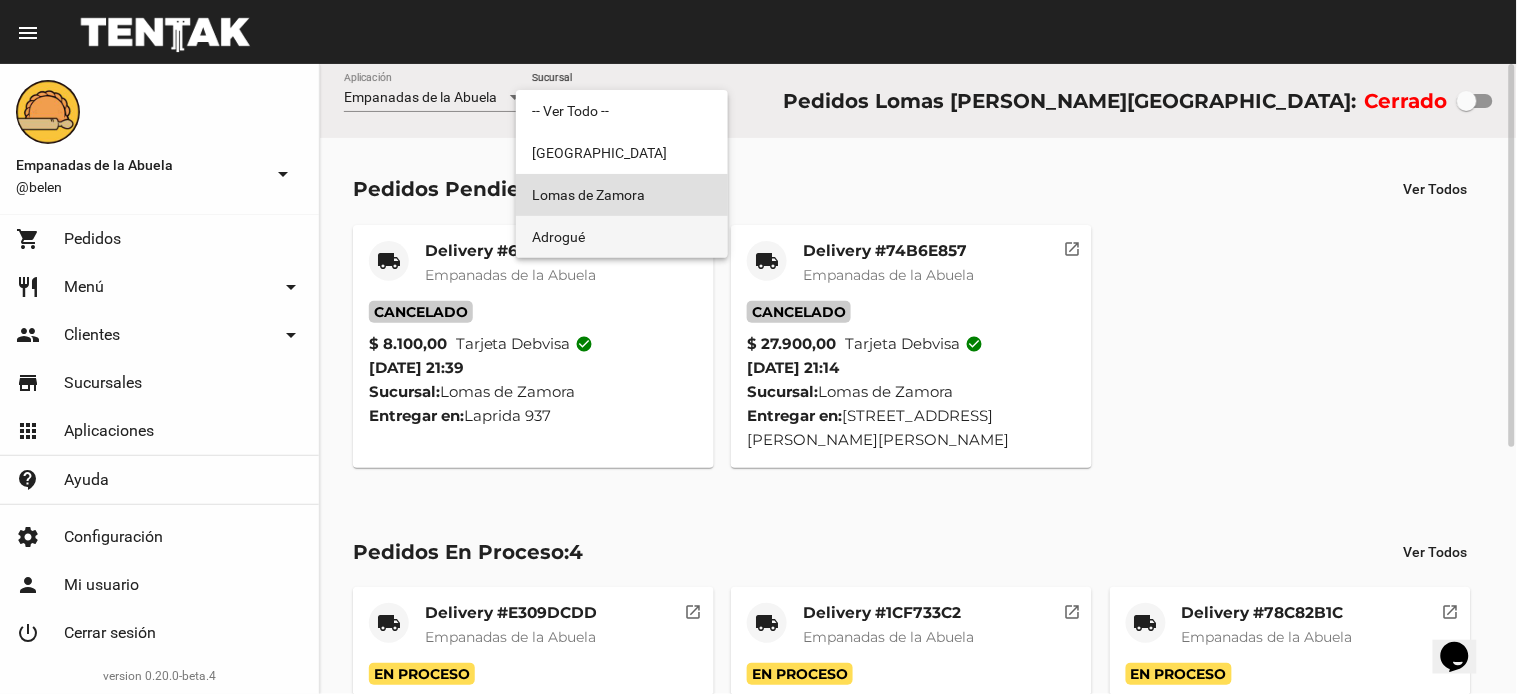 drag, startPoint x: 593, startPoint y: 226, endPoint x: 646, endPoint y: 194, distance: 61.91123 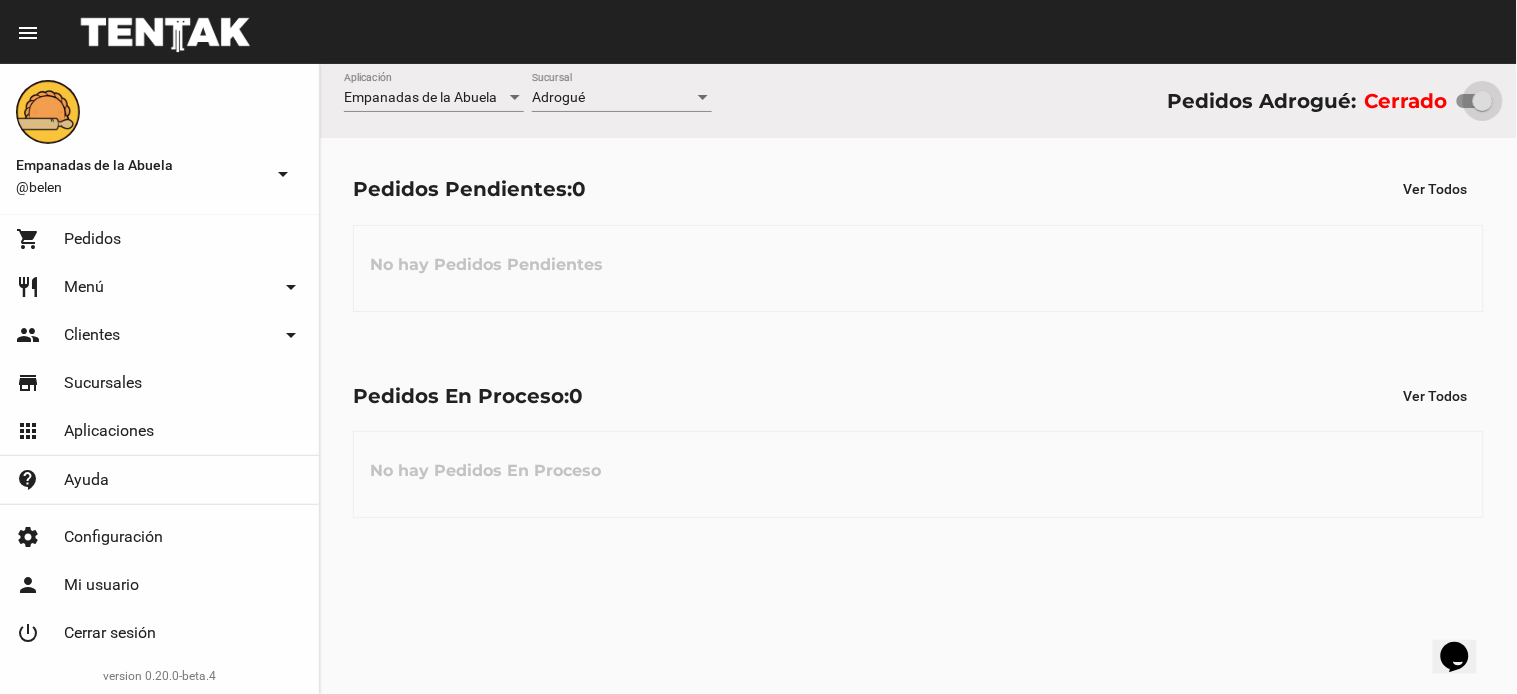 drag, startPoint x: 1470, startPoint y: 95, endPoint x: 1255, endPoint y: 18, distance: 228.3725 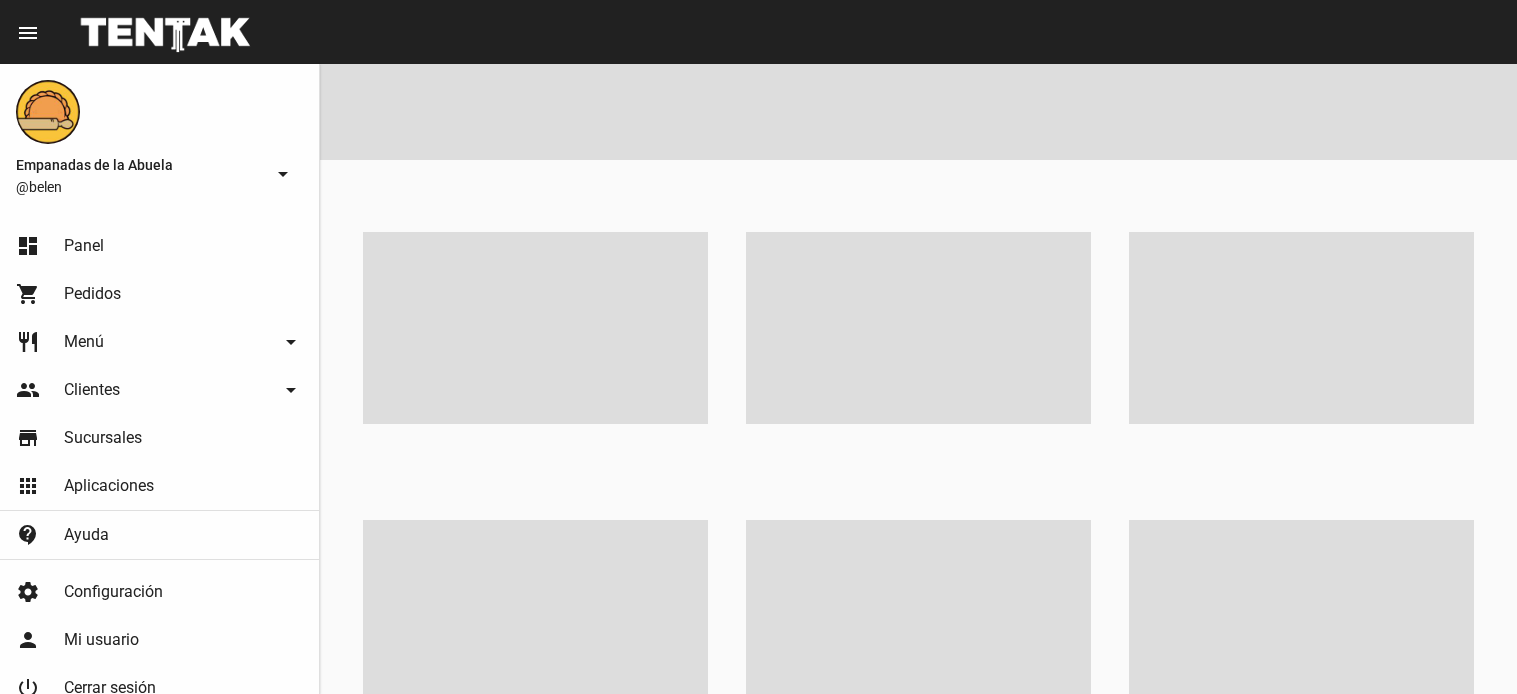 scroll, scrollTop: 0, scrollLeft: 0, axis: both 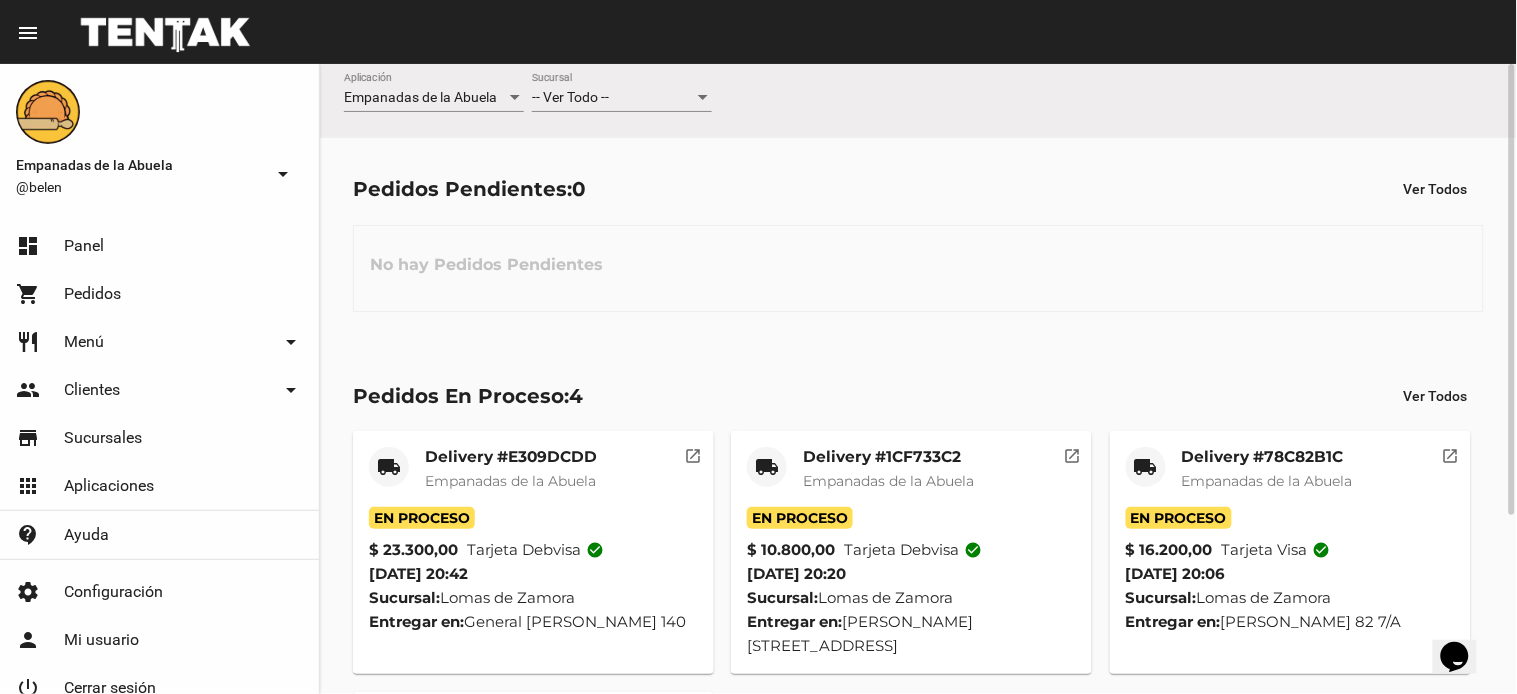 click on "-- Ver Todo -- Sucursal" 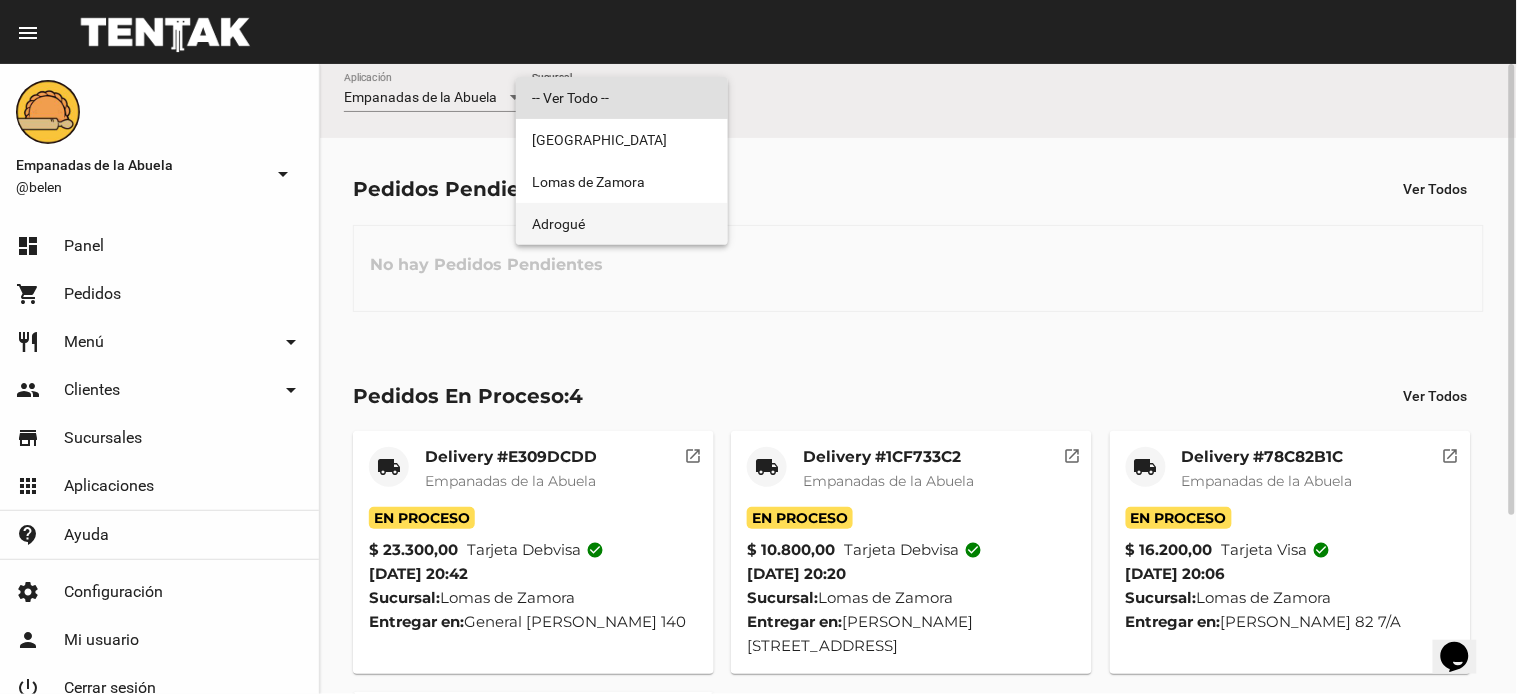 click on "Adrogué" at bounding box center [622, 224] 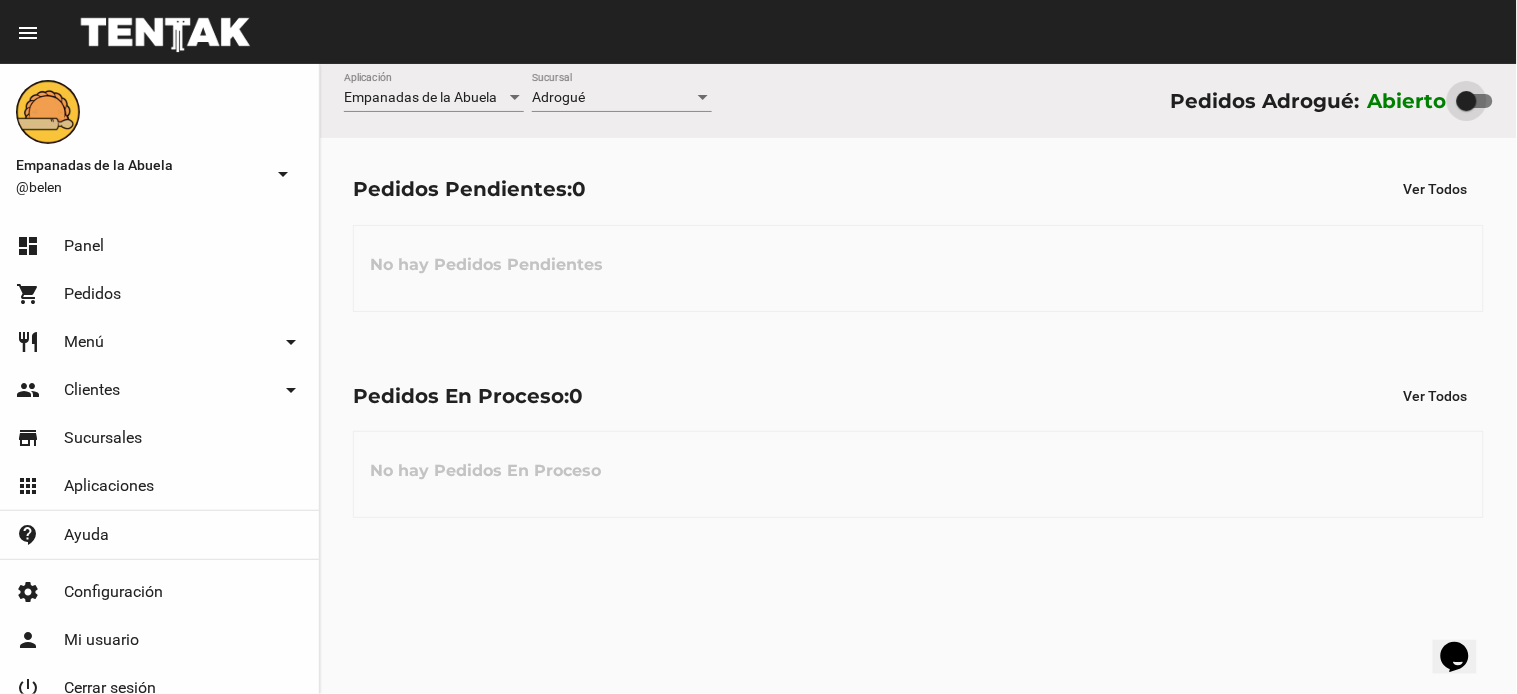 drag, startPoint x: 1488, startPoint y: 102, endPoint x: 998, endPoint y: 211, distance: 501.97708 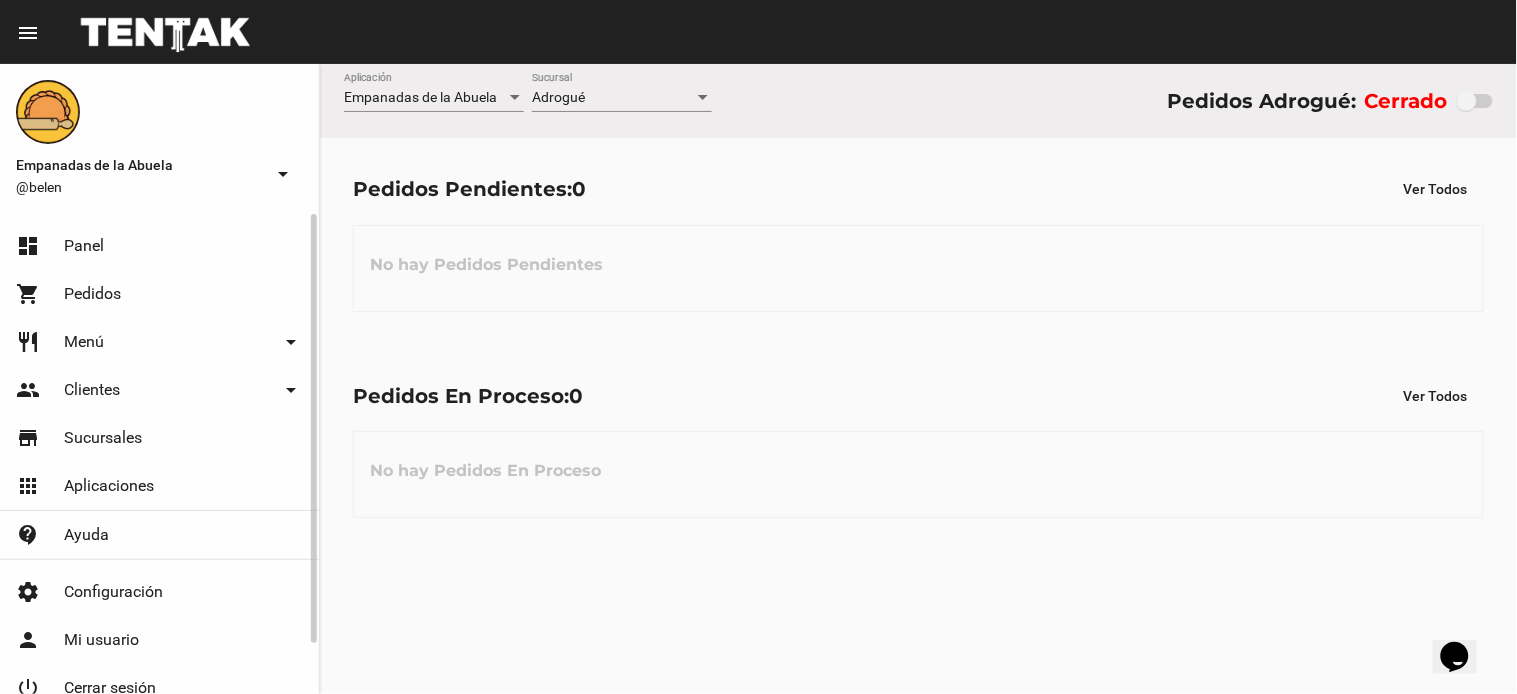 scroll, scrollTop: 55, scrollLeft: 0, axis: vertical 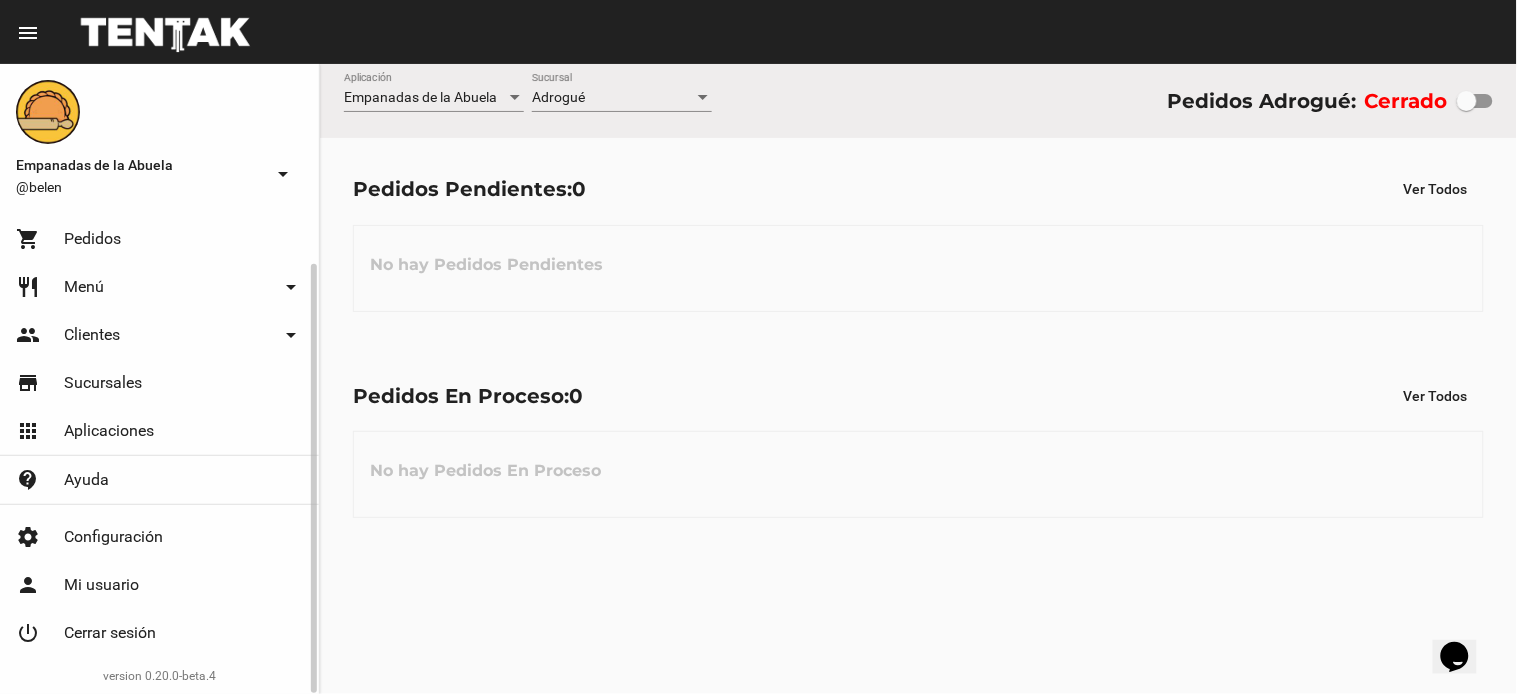 click on "Cerrar sesión" 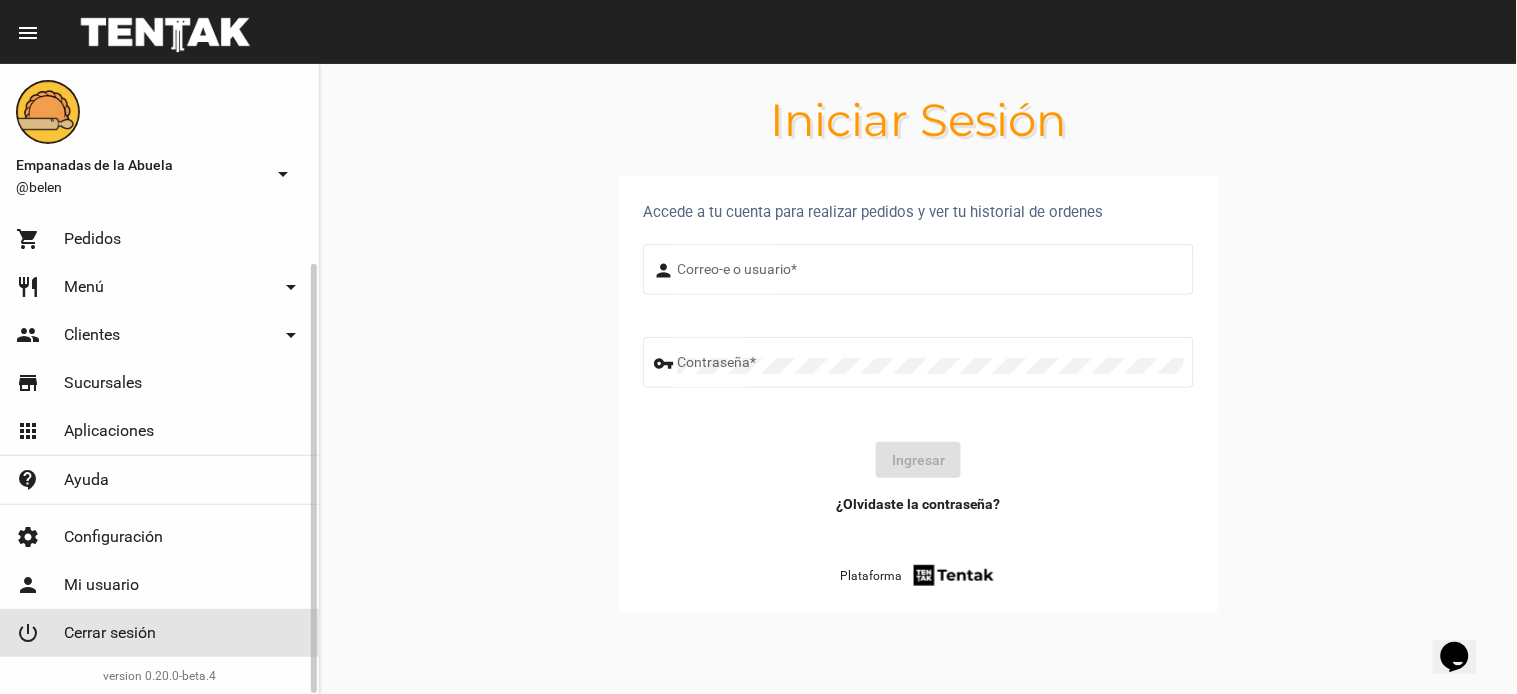 scroll, scrollTop: 0, scrollLeft: 0, axis: both 